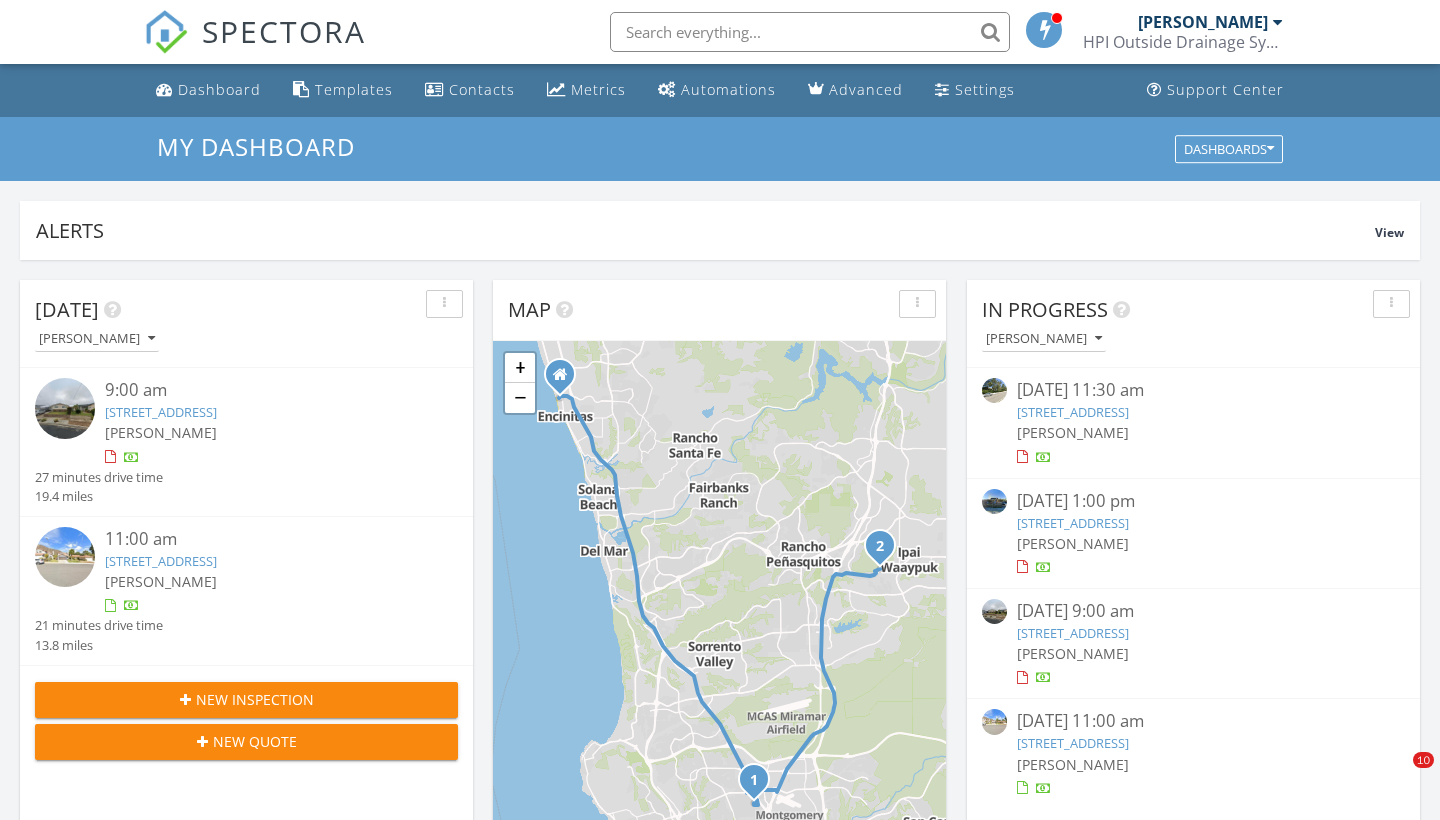 scroll, scrollTop: 835, scrollLeft: 0, axis: vertical 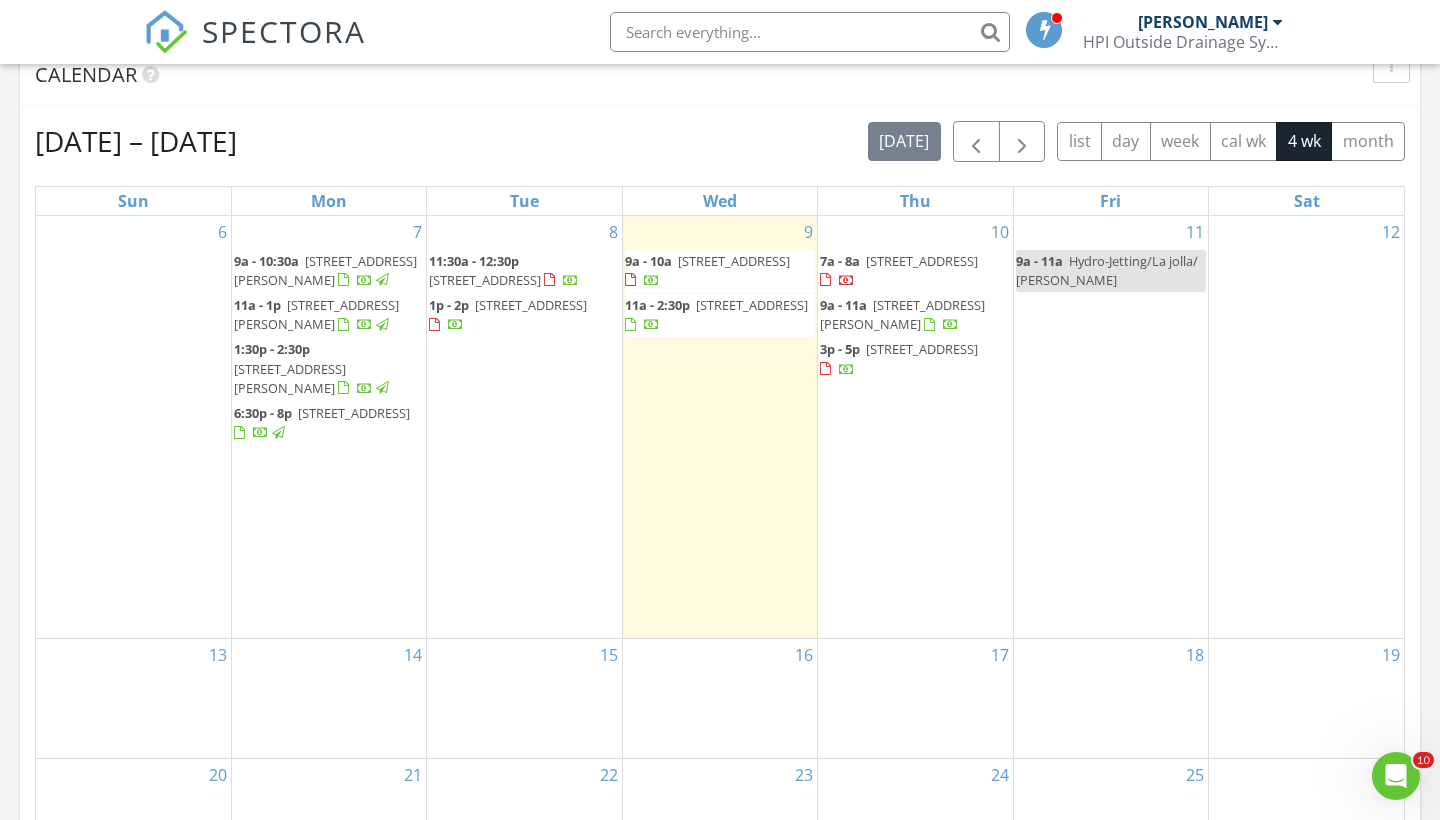 click on "9a - 10a
3842 Ben St, San Diego 92111" at bounding box center [720, 271] 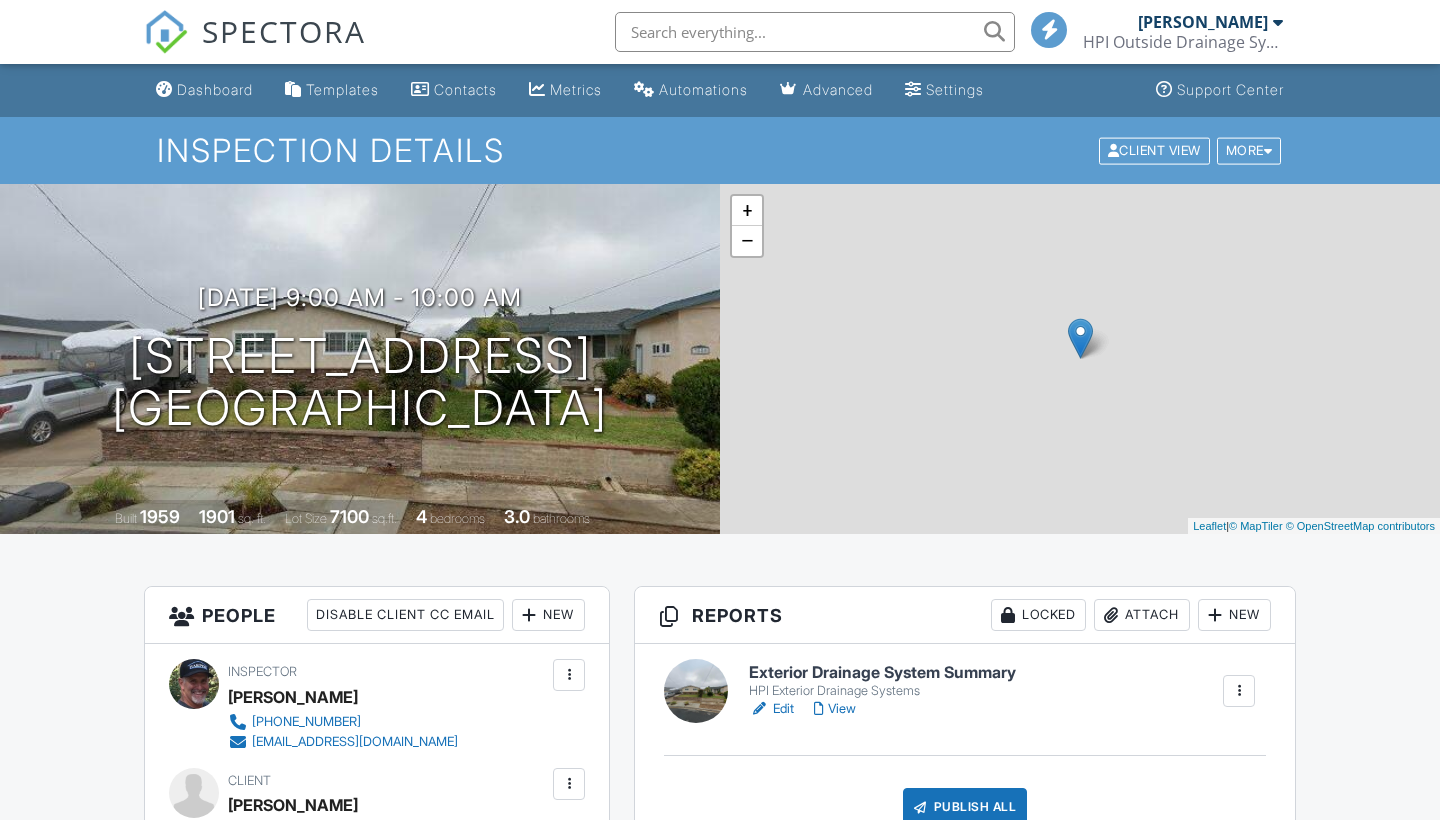 scroll, scrollTop: 0, scrollLeft: 0, axis: both 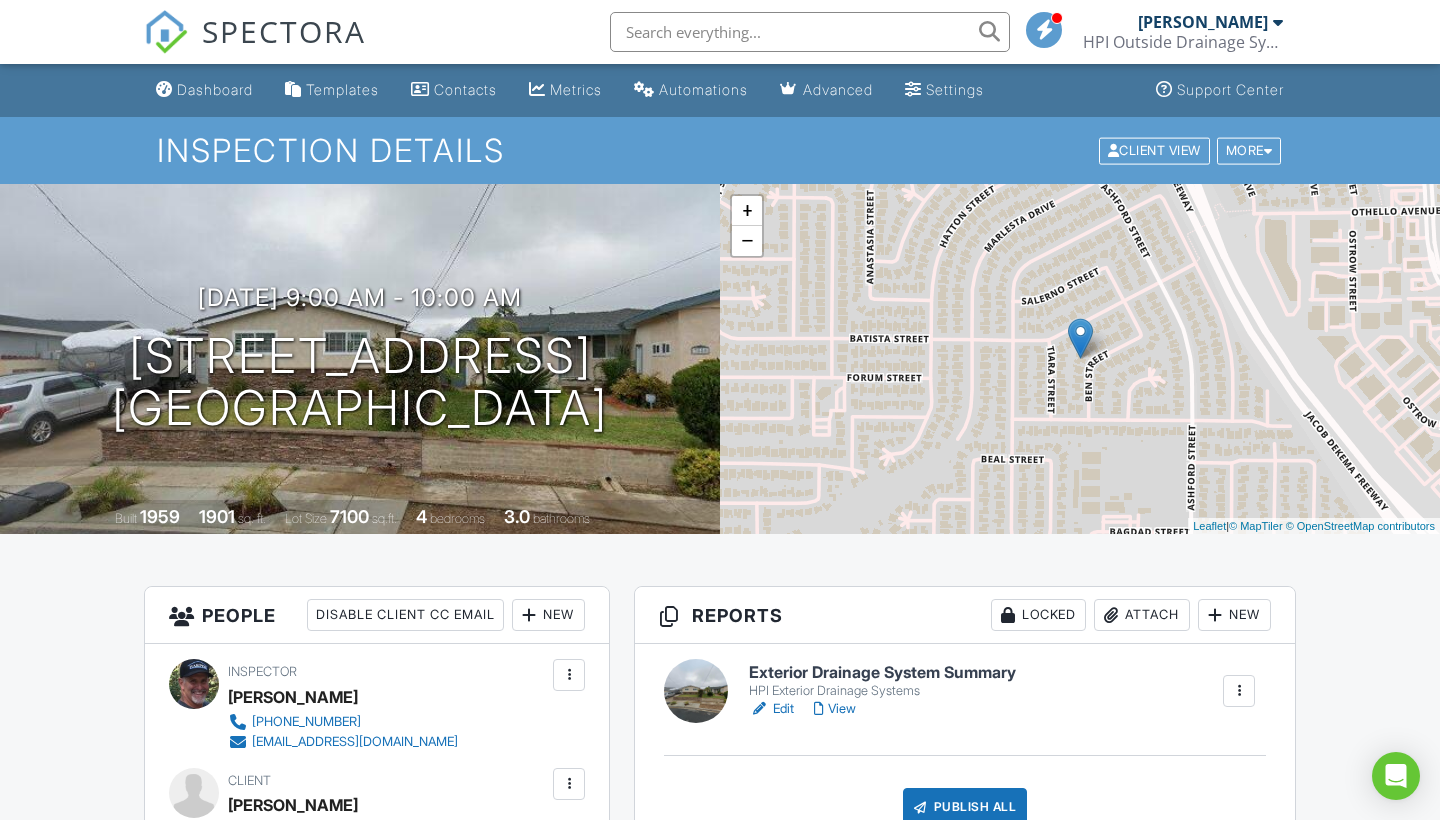 click on "All emails and texts are disabled for this inspection!
All emails and texts have been disabled for this inspection. This may have happened due to someone manually disabling them or this inspection being unconfirmed when it was scheduled. To re-enable emails and texts for this inspection, click the button below.
Turn on emails and texts
Turn on and Requeue Notifications
Reports
Locked
Attach
New
Exterior Drainage System Summary
HPI Exterior Drainage Systems
Edit
View
Quick Publish
Copy
Delete
Publish All
Checking report completion
Publish report?
This will make this report available to your client and/or agent. It will not send out a notification.
To send an email, use 'Publish All' below or jump into the report and use the 'Publish' button there.
Cancel
Publish
Share archived report" at bounding box center (720, 1578) 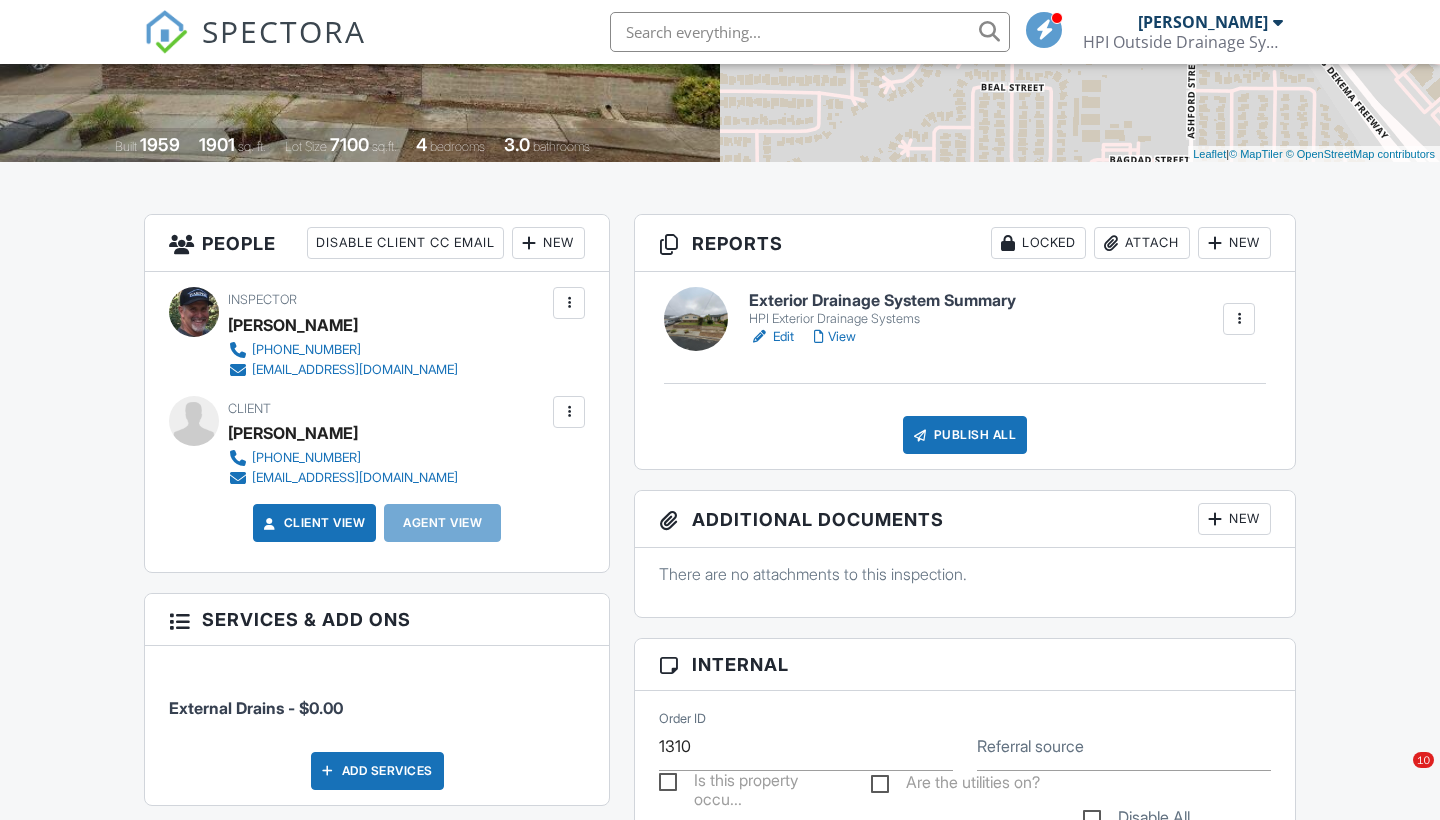 scroll, scrollTop: 490, scrollLeft: 0, axis: vertical 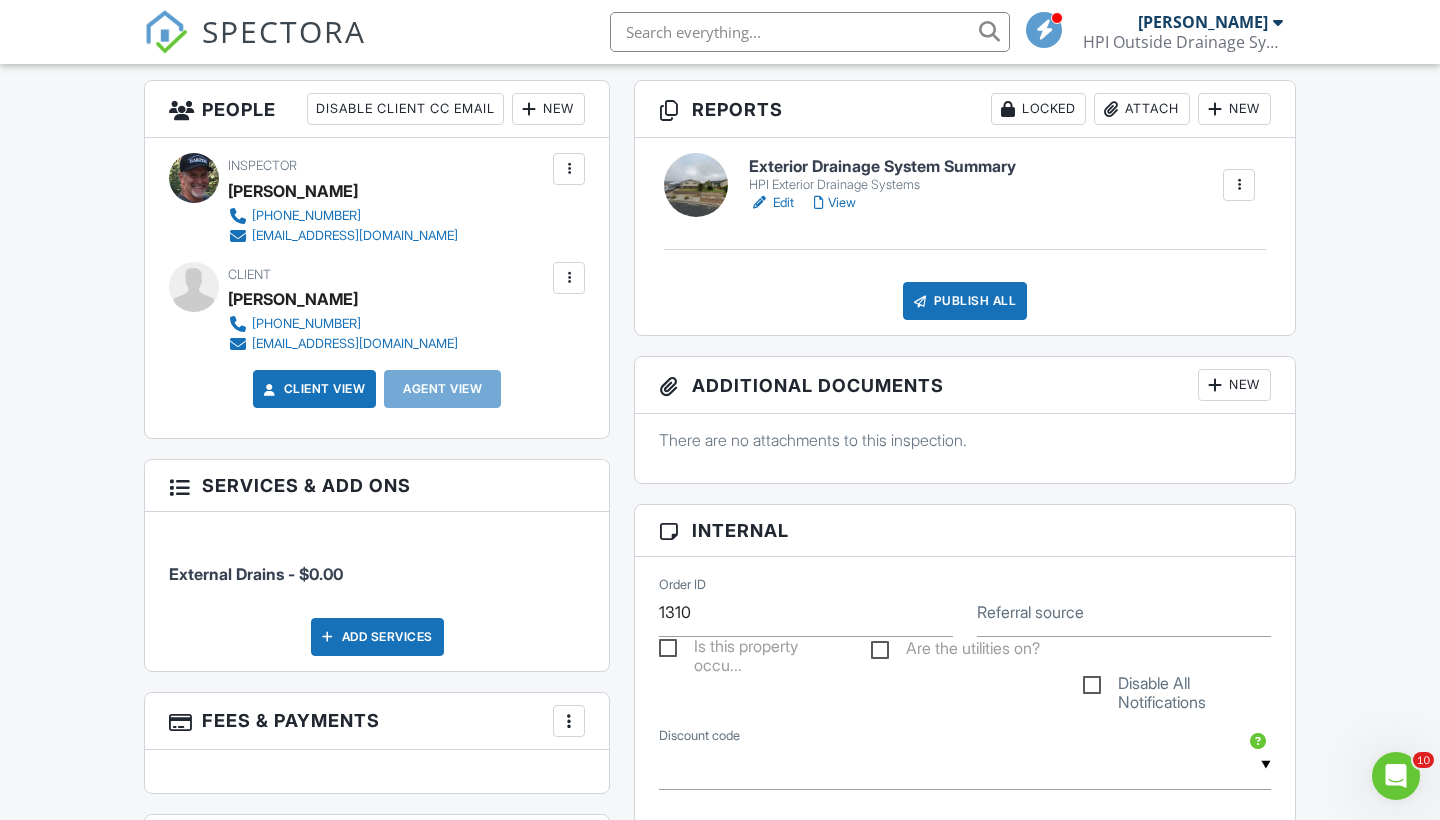 click at bounding box center [569, 721] 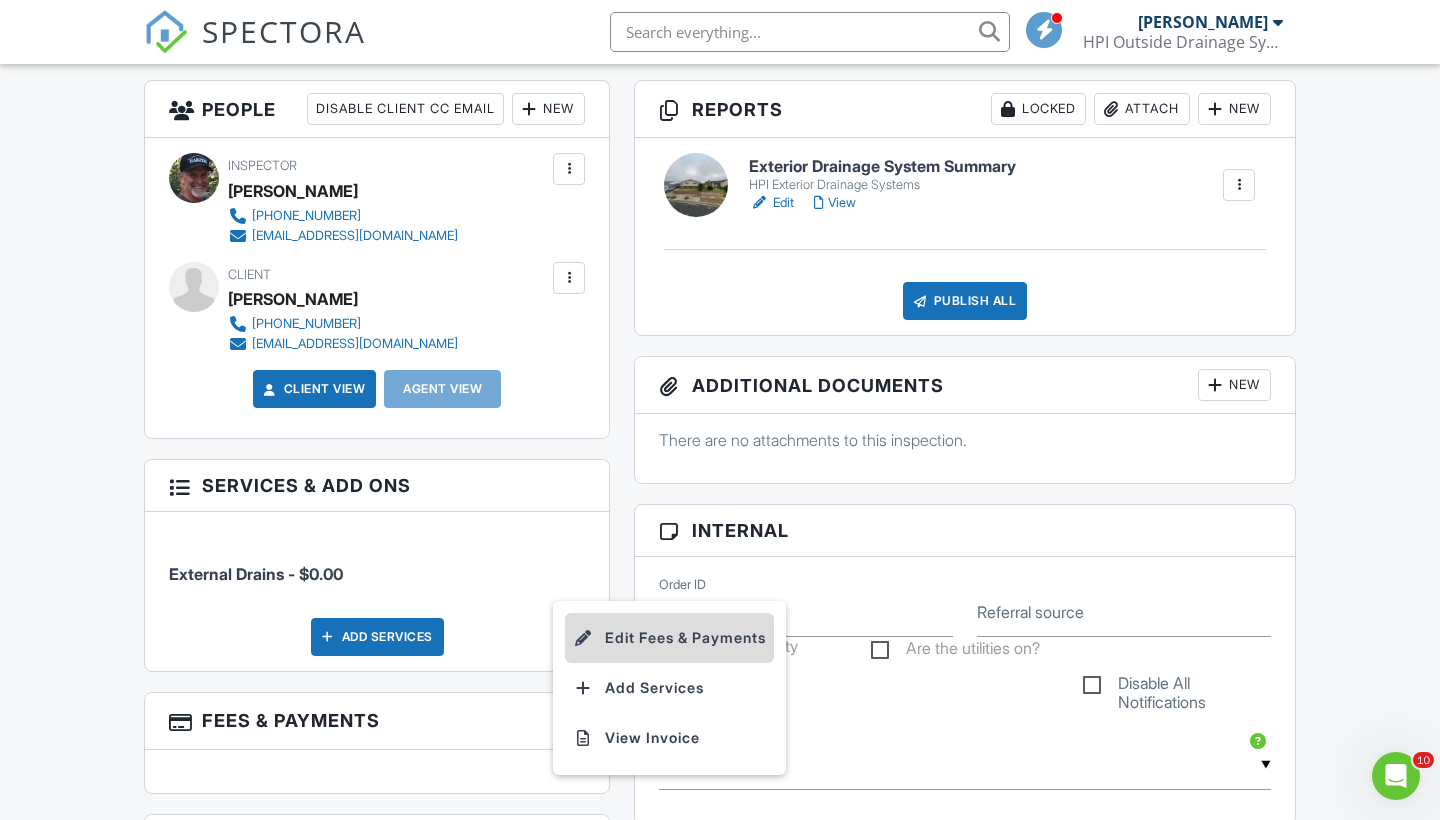 click on "Edit Fees & Payments" at bounding box center [669, 638] 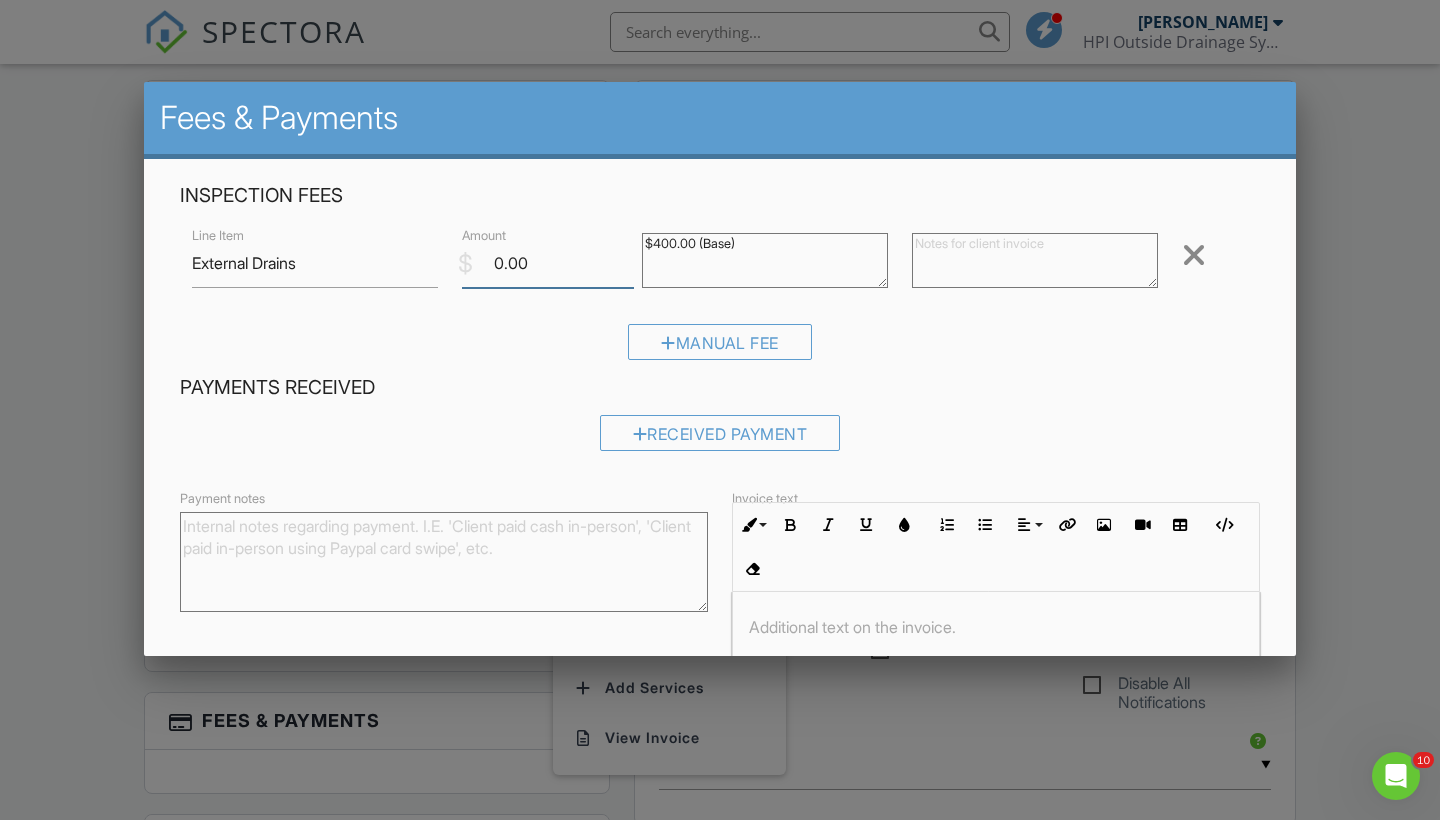click on "0.00" at bounding box center (548, 263) 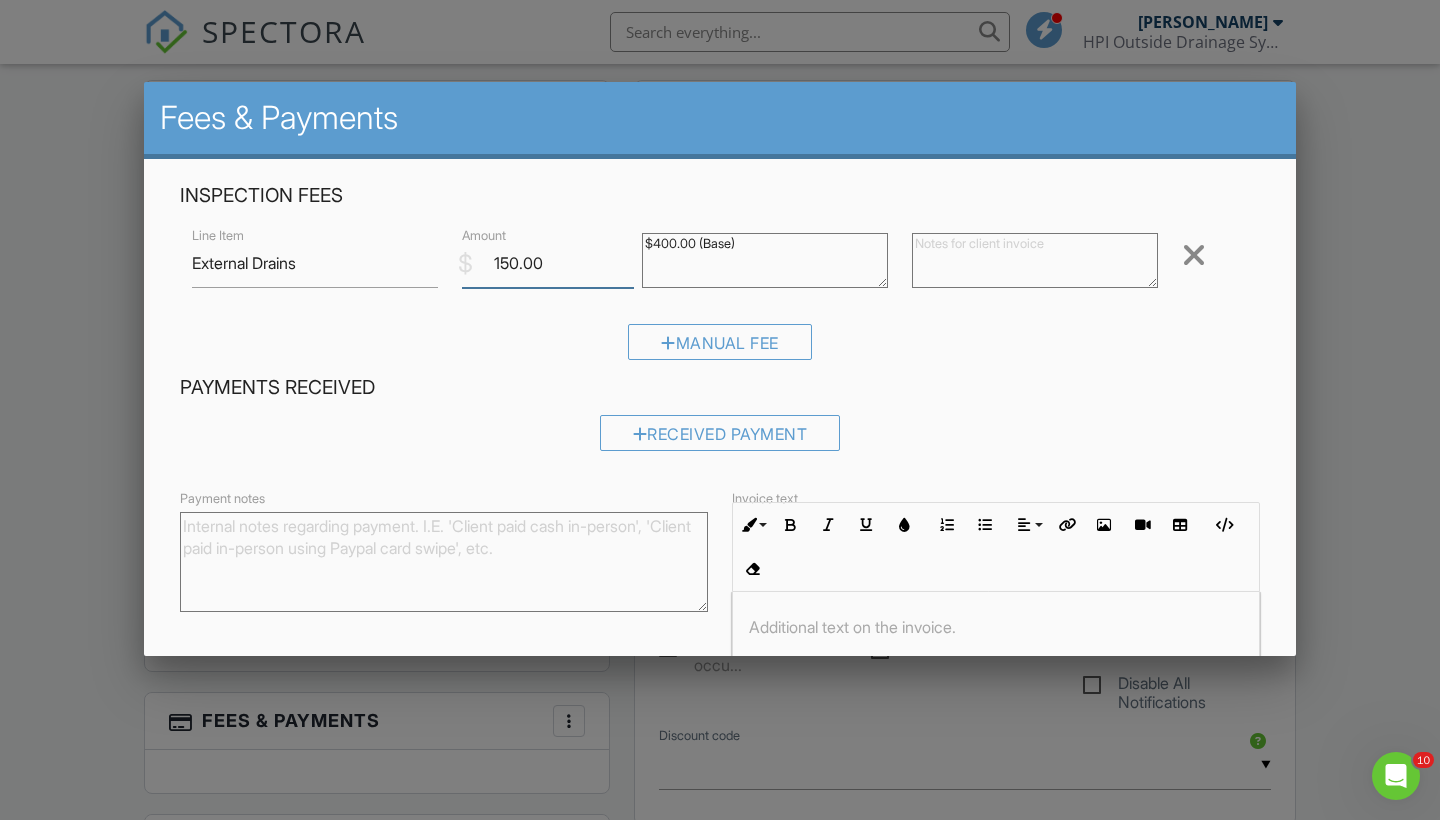 type on "150.00" 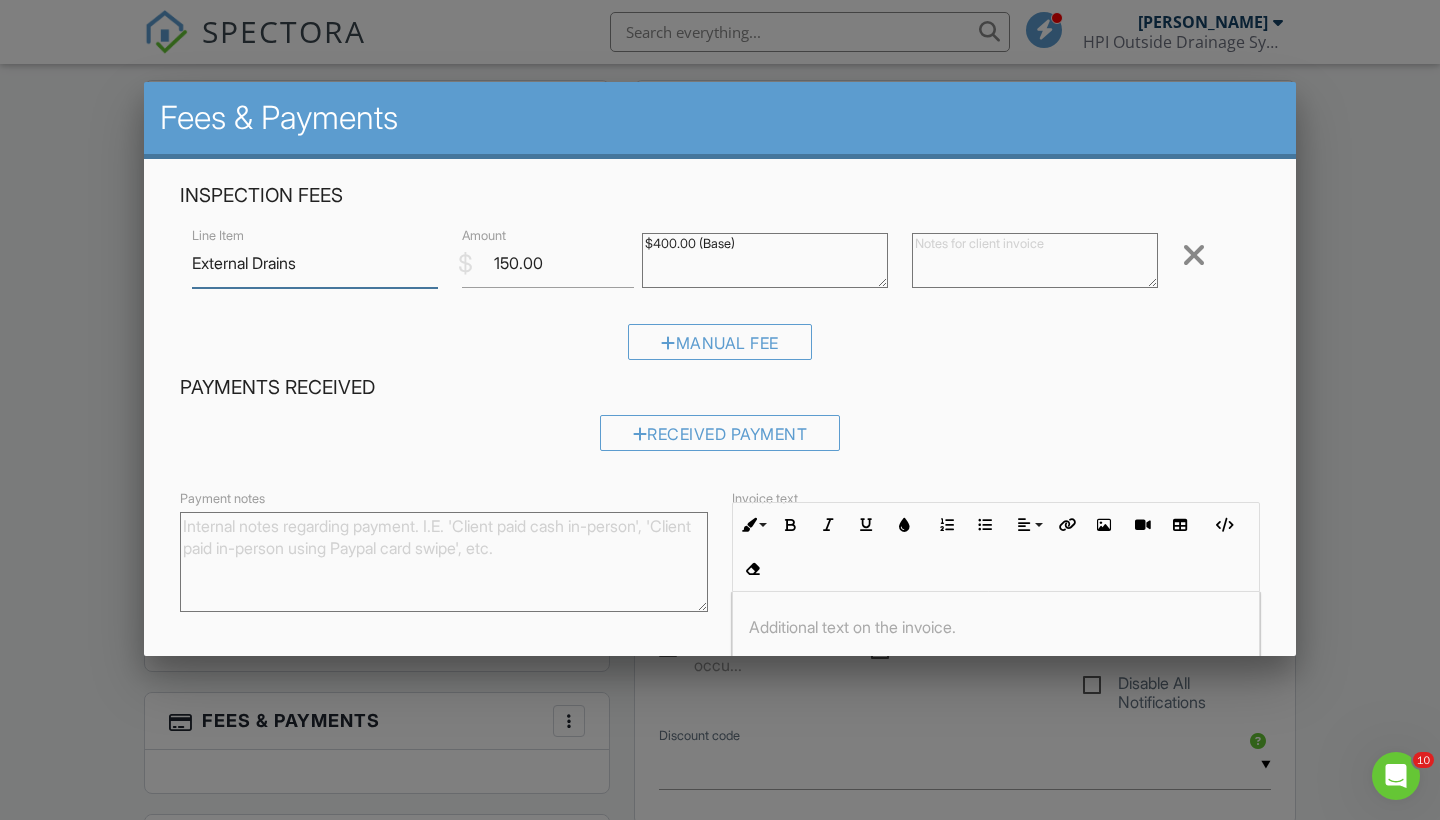 click on "External Drains" at bounding box center [315, 263] 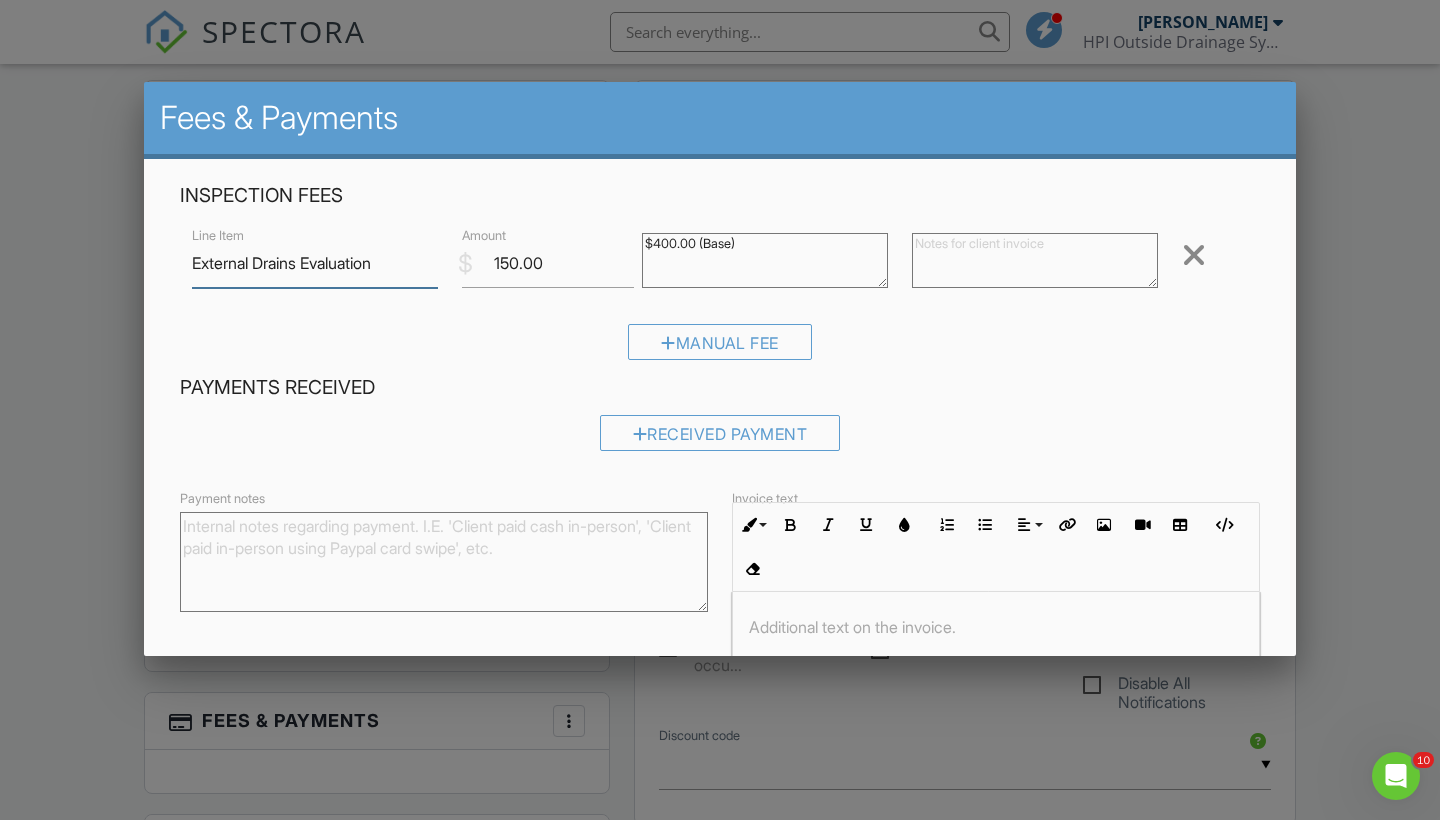 type on "External Drains Evaluation" 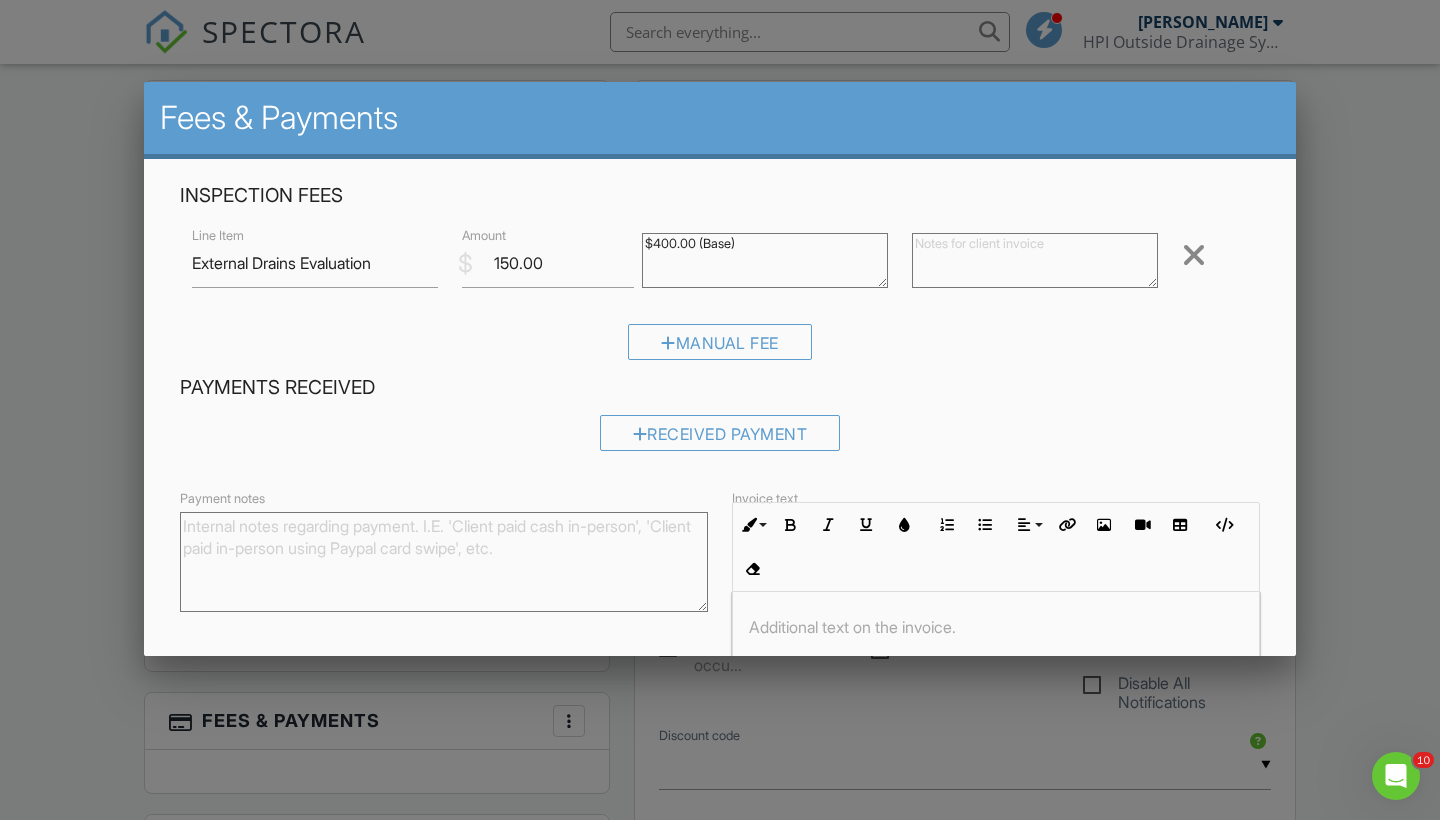 click on "Received Payment" at bounding box center (720, 440) 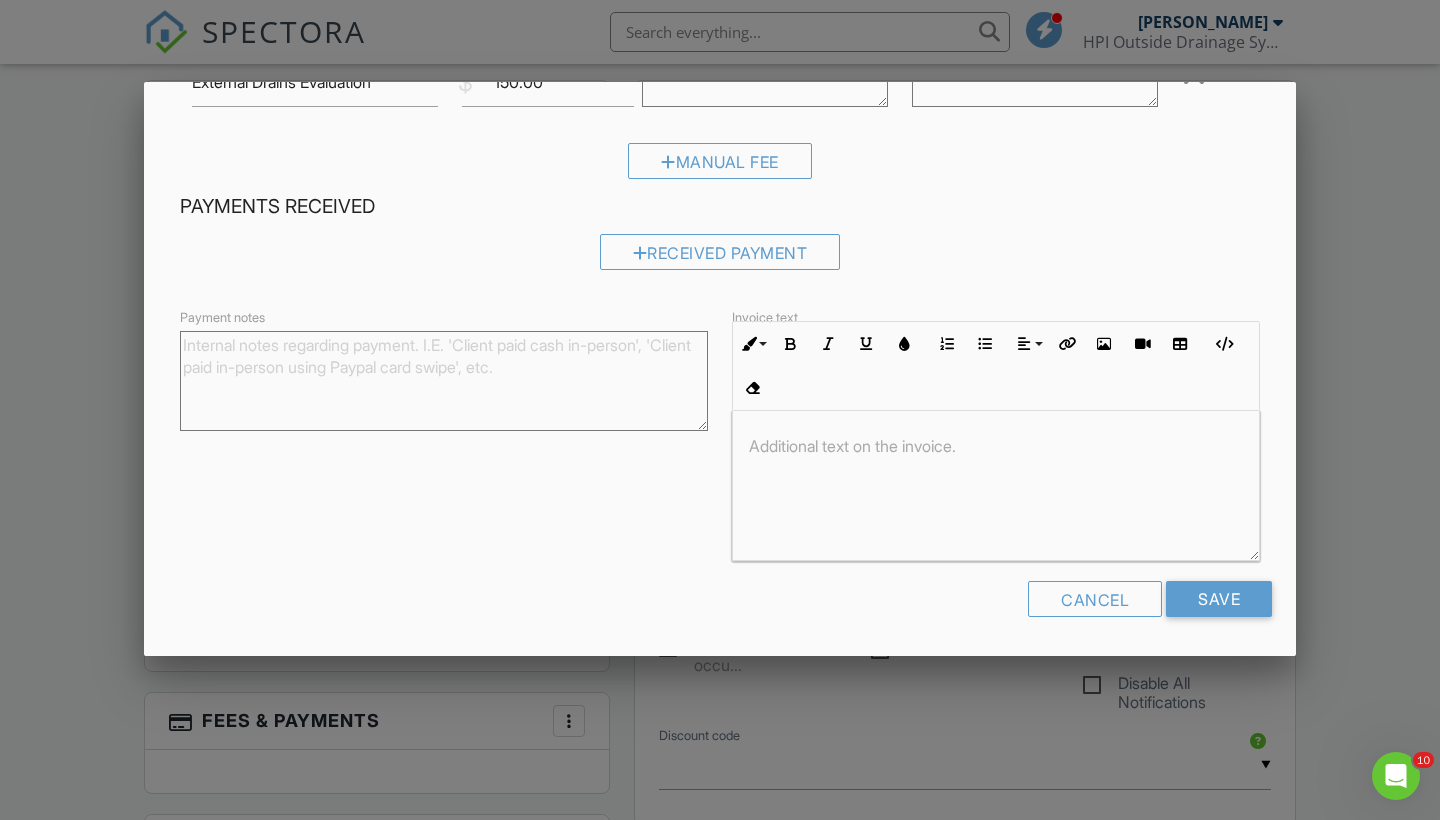 scroll, scrollTop: 179, scrollLeft: 0, axis: vertical 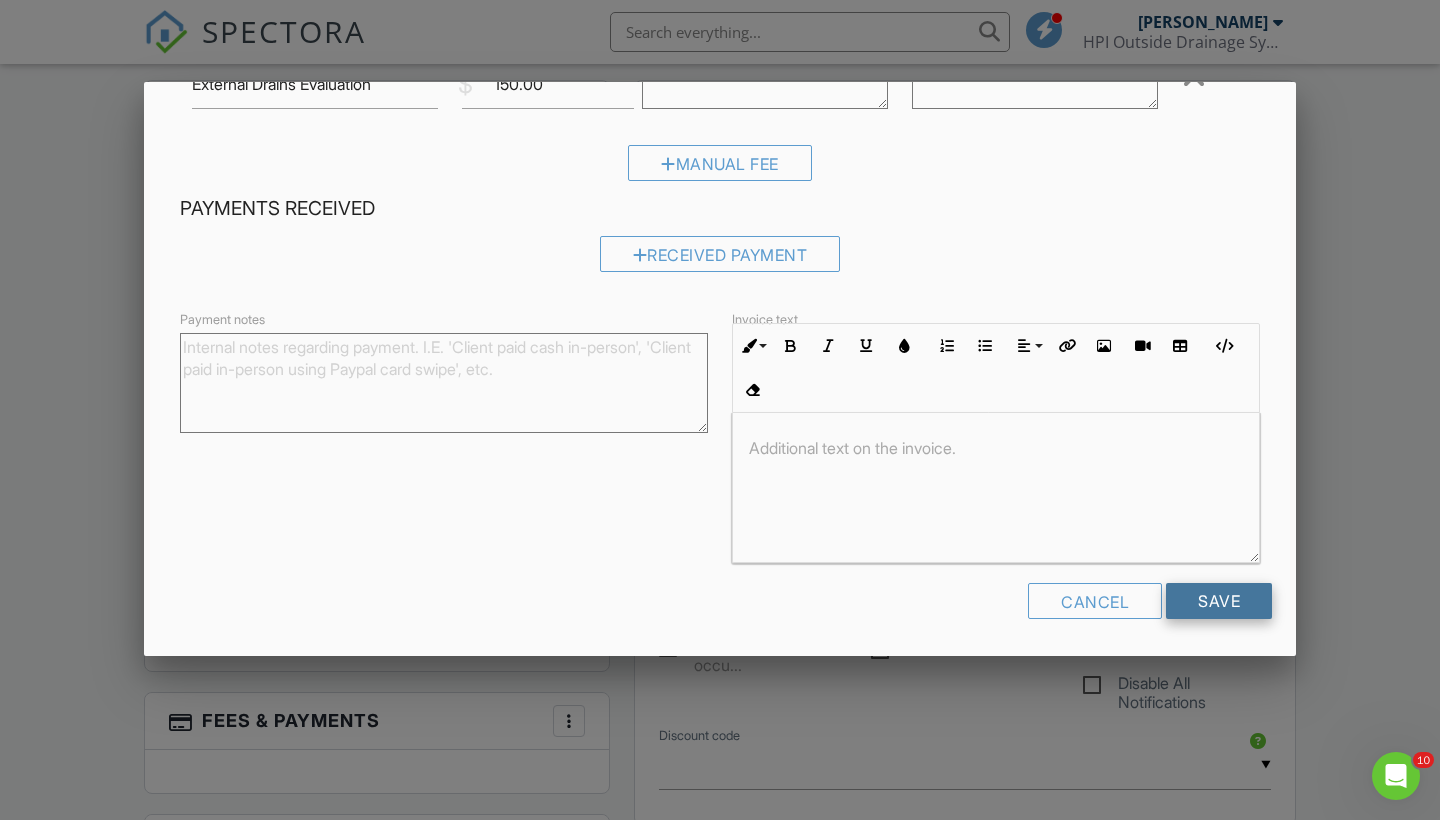 click on "Save" at bounding box center [1219, 601] 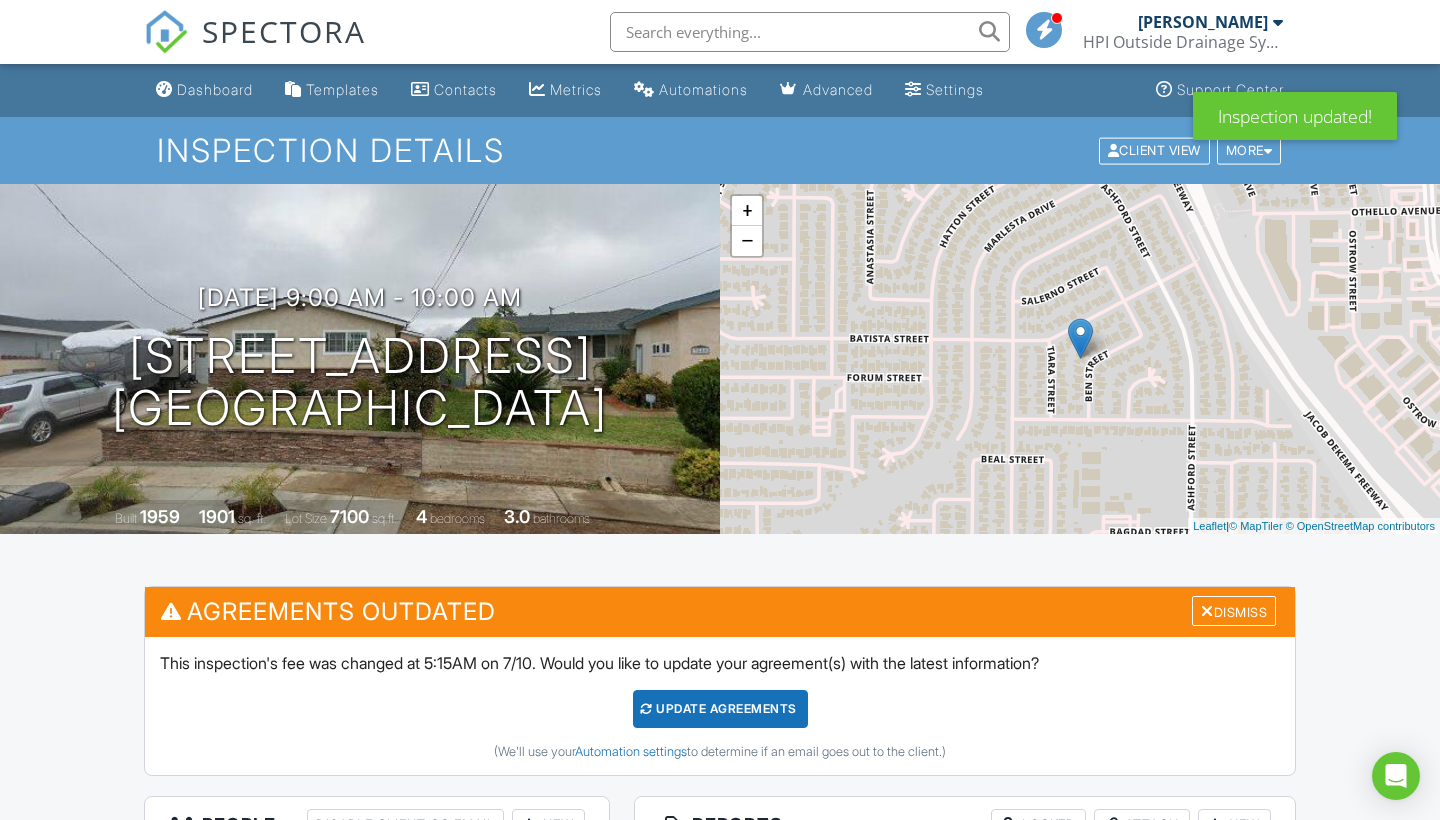 scroll, scrollTop: 0, scrollLeft: 0, axis: both 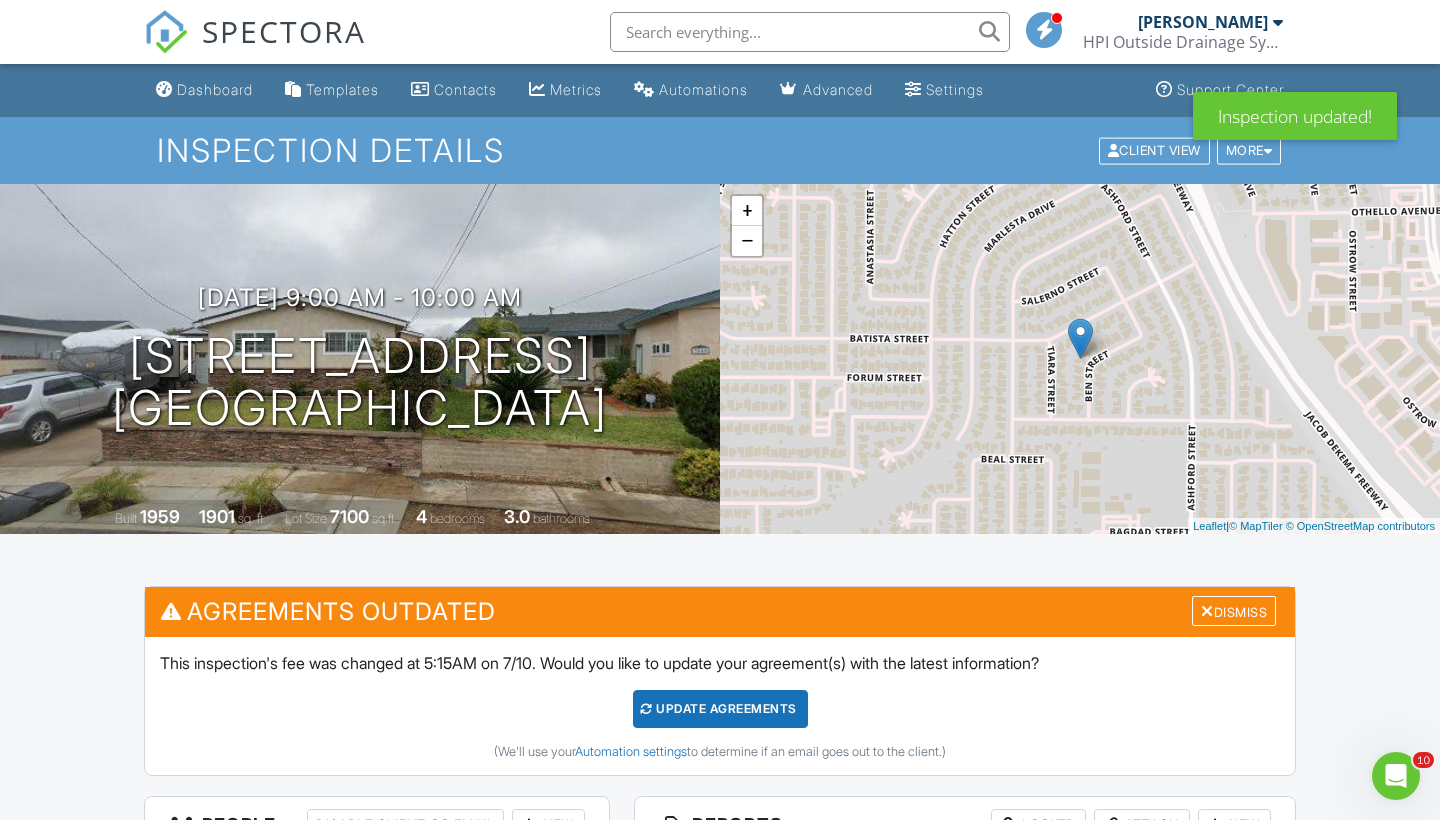 click on "Update Agreements" at bounding box center (720, 709) 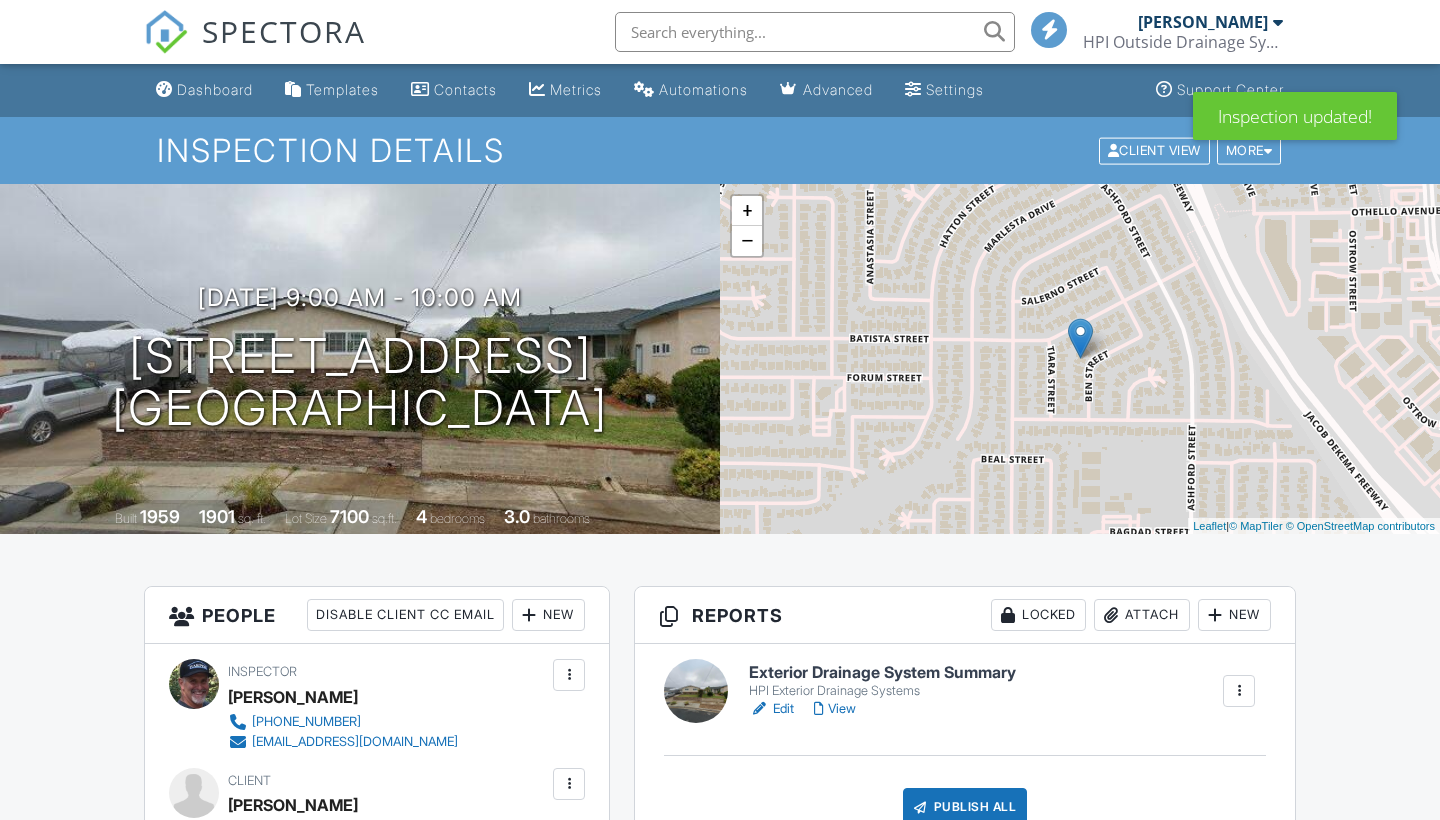 scroll, scrollTop: 0, scrollLeft: 0, axis: both 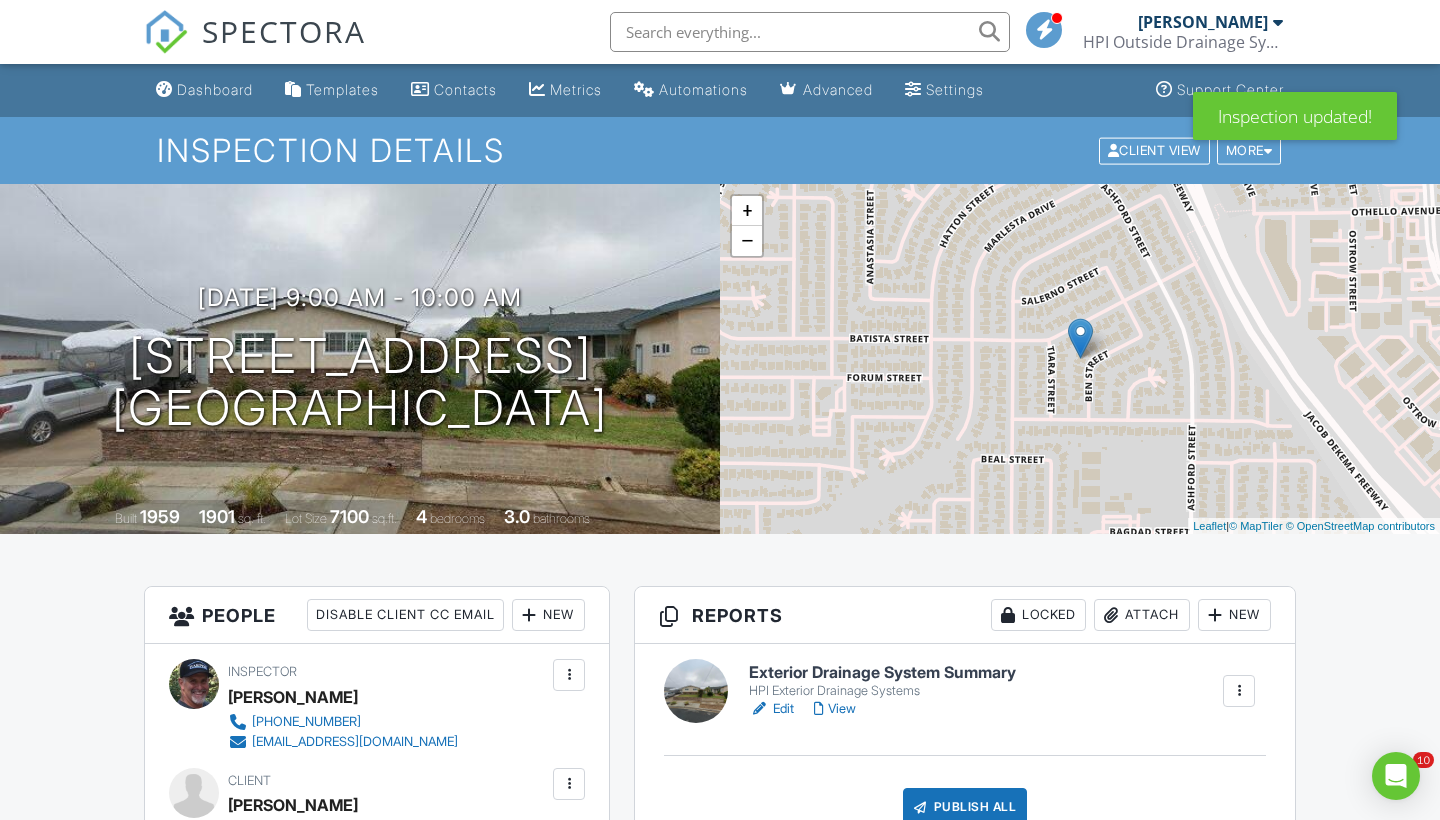 click on "All emails and texts are disabled for this inspection!
All emails and texts have been disabled for this inspection. This may have happened due to someone manually disabling them or this inspection being unconfirmed when it was scheduled. To re-enable emails and texts for this inspection, click the button below.
Turn on emails and texts
Turn on and Requeue Notifications
Reports
Locked
Attach
New
Exterior Drainage System Summary
HPI Exterior Drainage Systems
Edit
View
Quick Publish
Copy
[GEOGRAPHIC_DATA]
Publish All
Checking report completion
Publish report?
This will make this report available to your client and/or agent. It will not send out a notification.
To send an email, use 'Publish All' below or jump into the report and use the 'Publish' button there.
Cancel
Publish
Share archived report" at bounding box center (720, 1578) 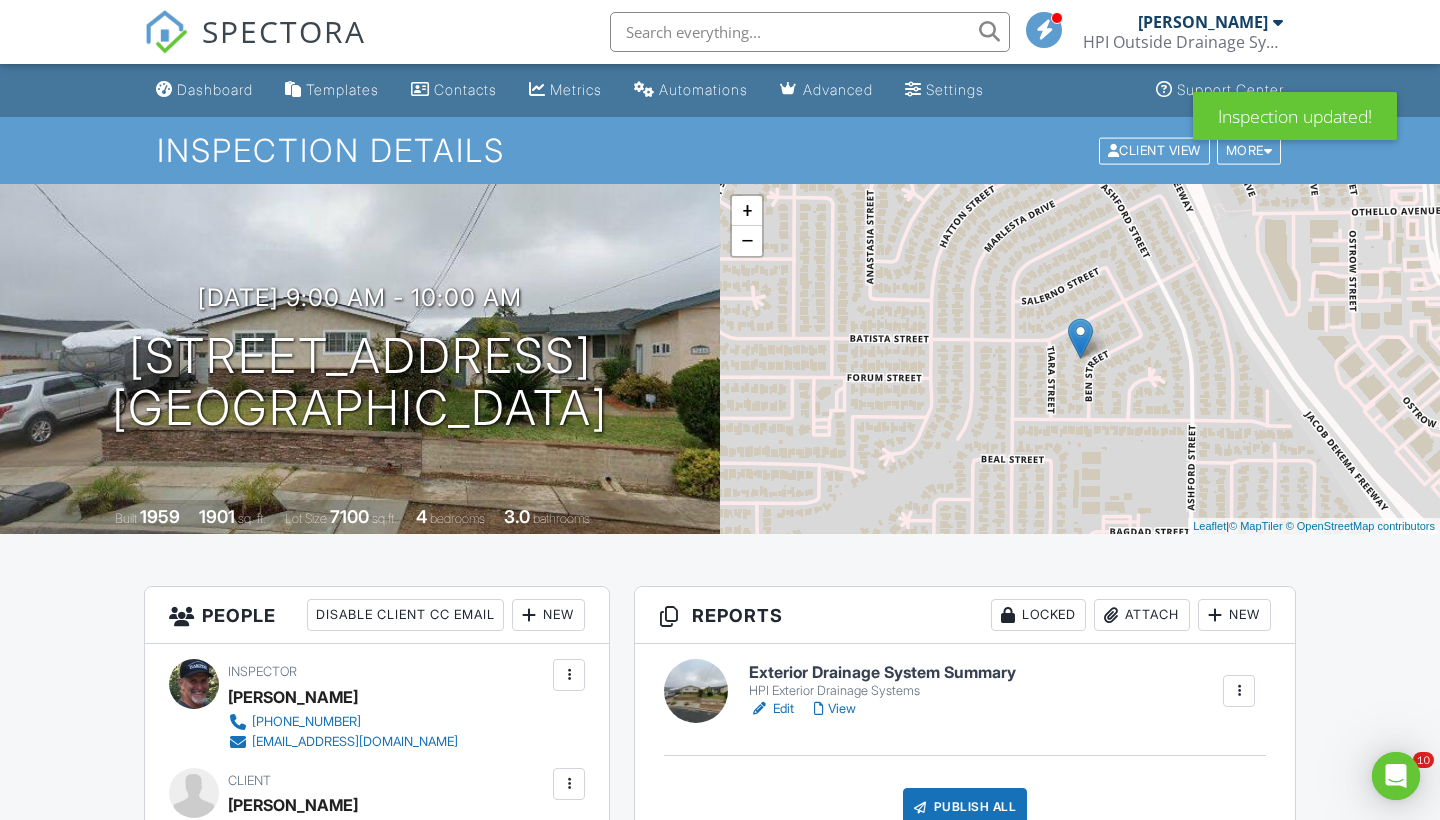 scroll, scrollTop: 0, scrollLeft: 0, axis: both 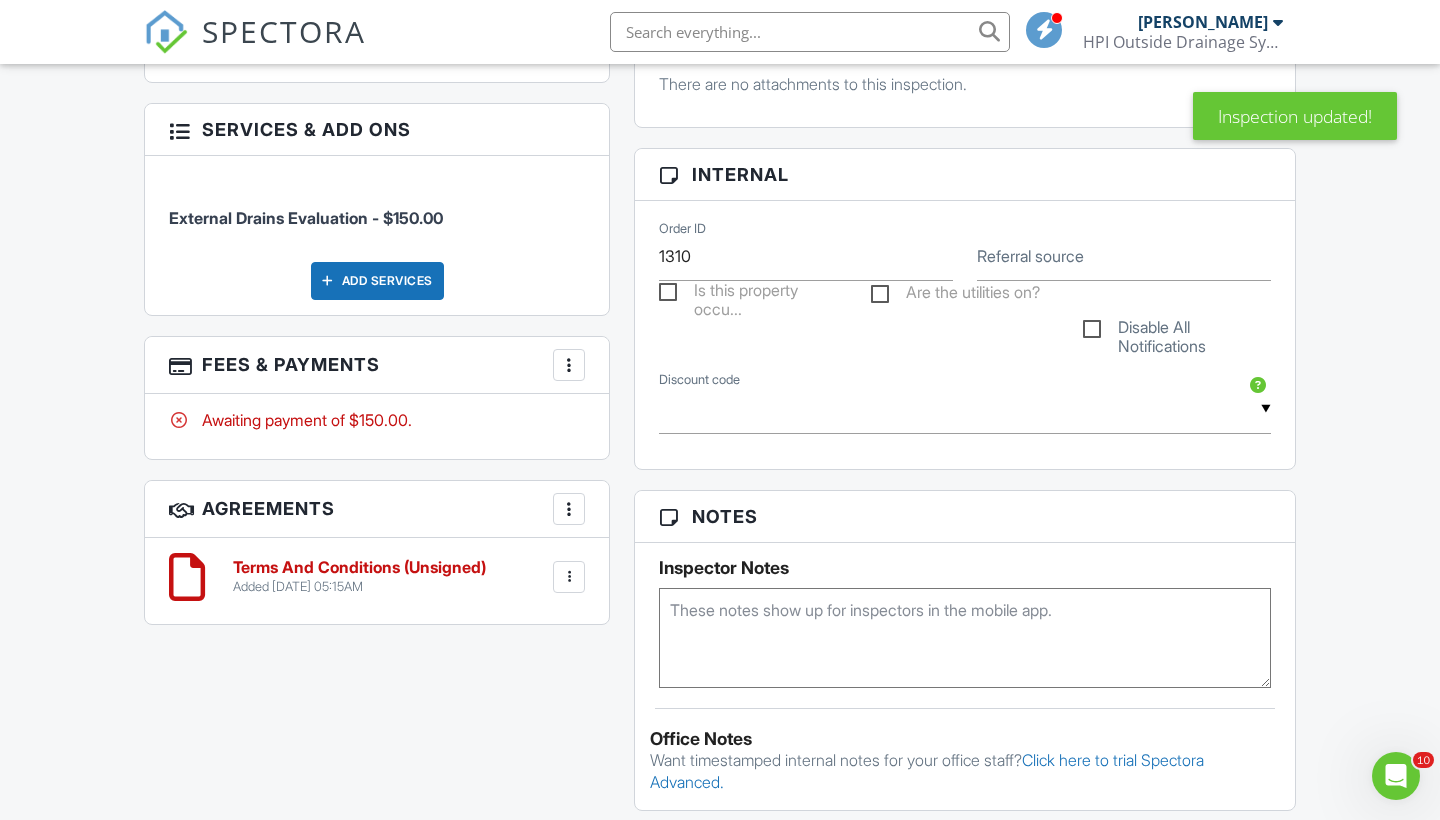 click on "Terms And Conditions
(Unsigned)" at bounding box center (359, 568) 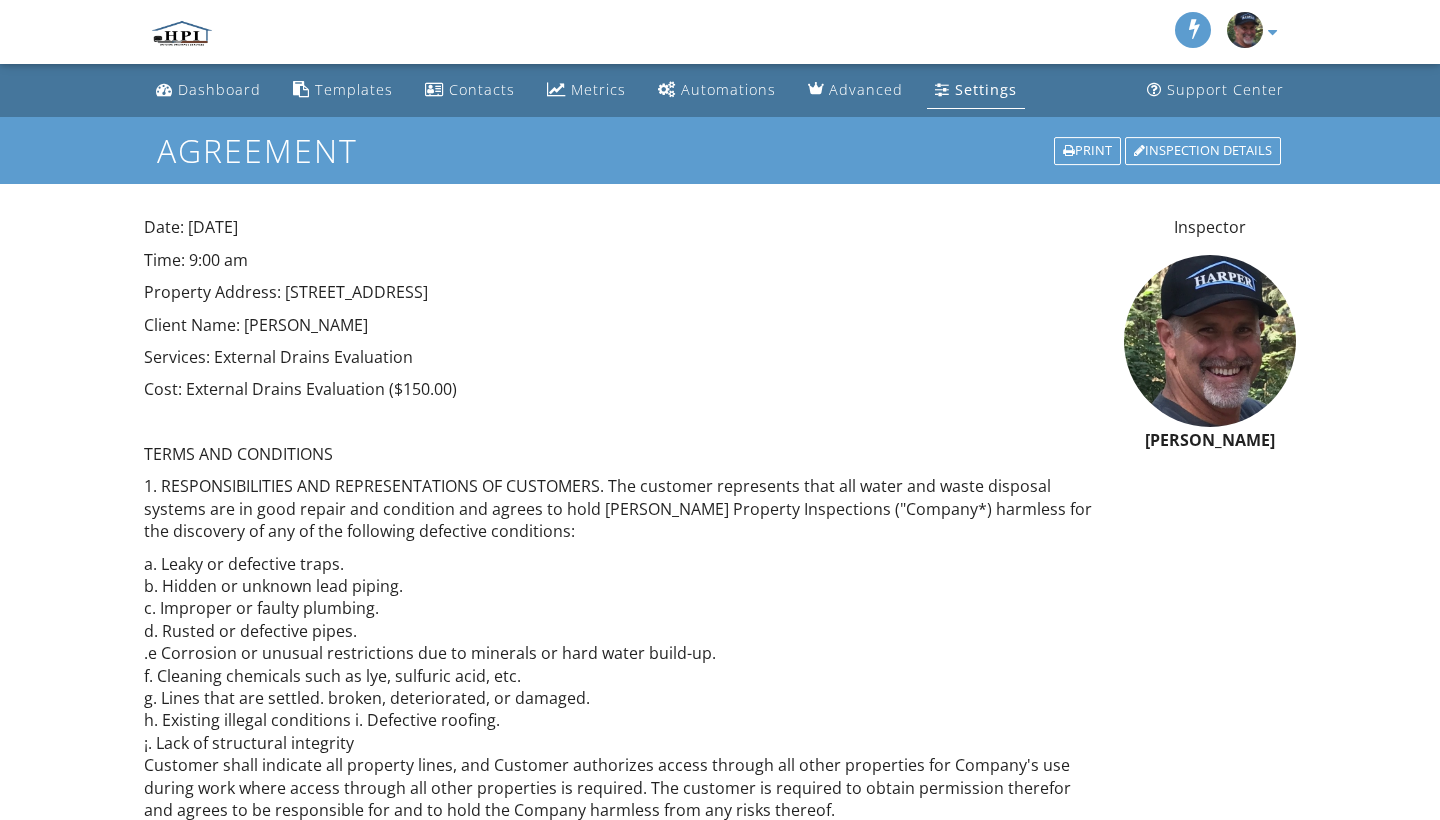 scroll, scrollTop: 0, scrollLeft: 0, axis: both 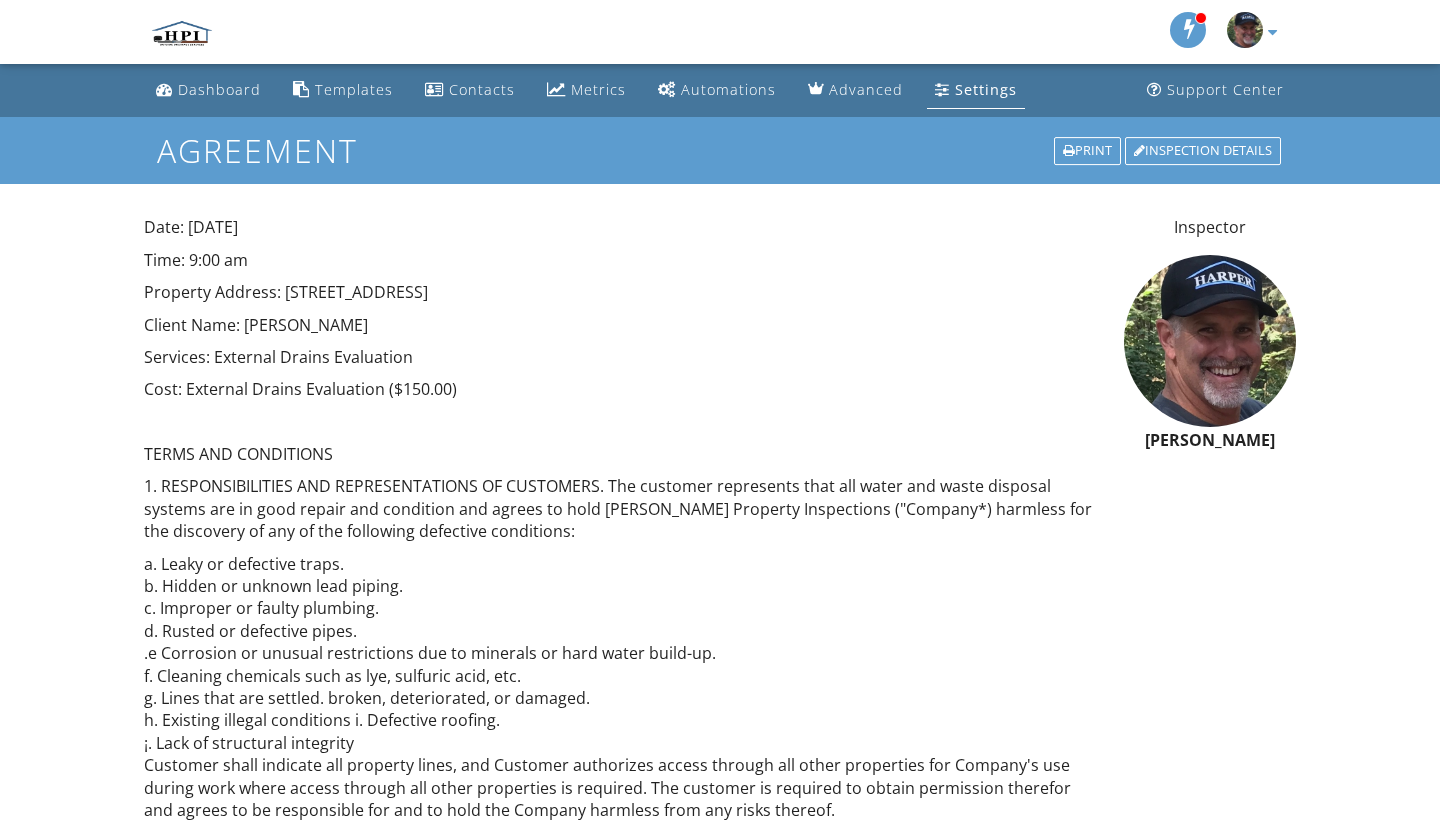 click on "Client Name: [PERSON_NAME]" at bounding box center (622, 325) 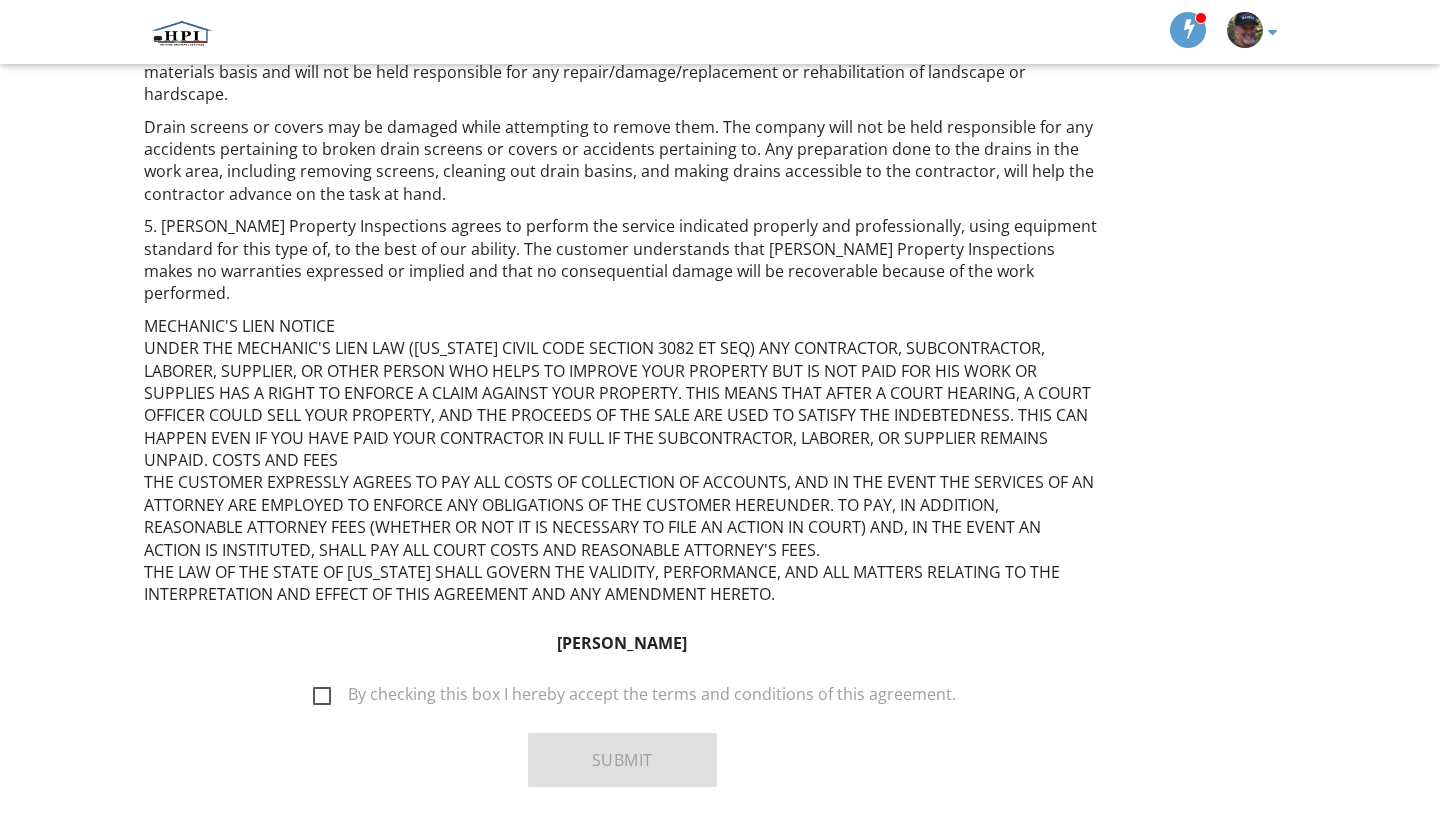 scroll, scrollTop: 1486, scrollLeft: 0, axis: vertical 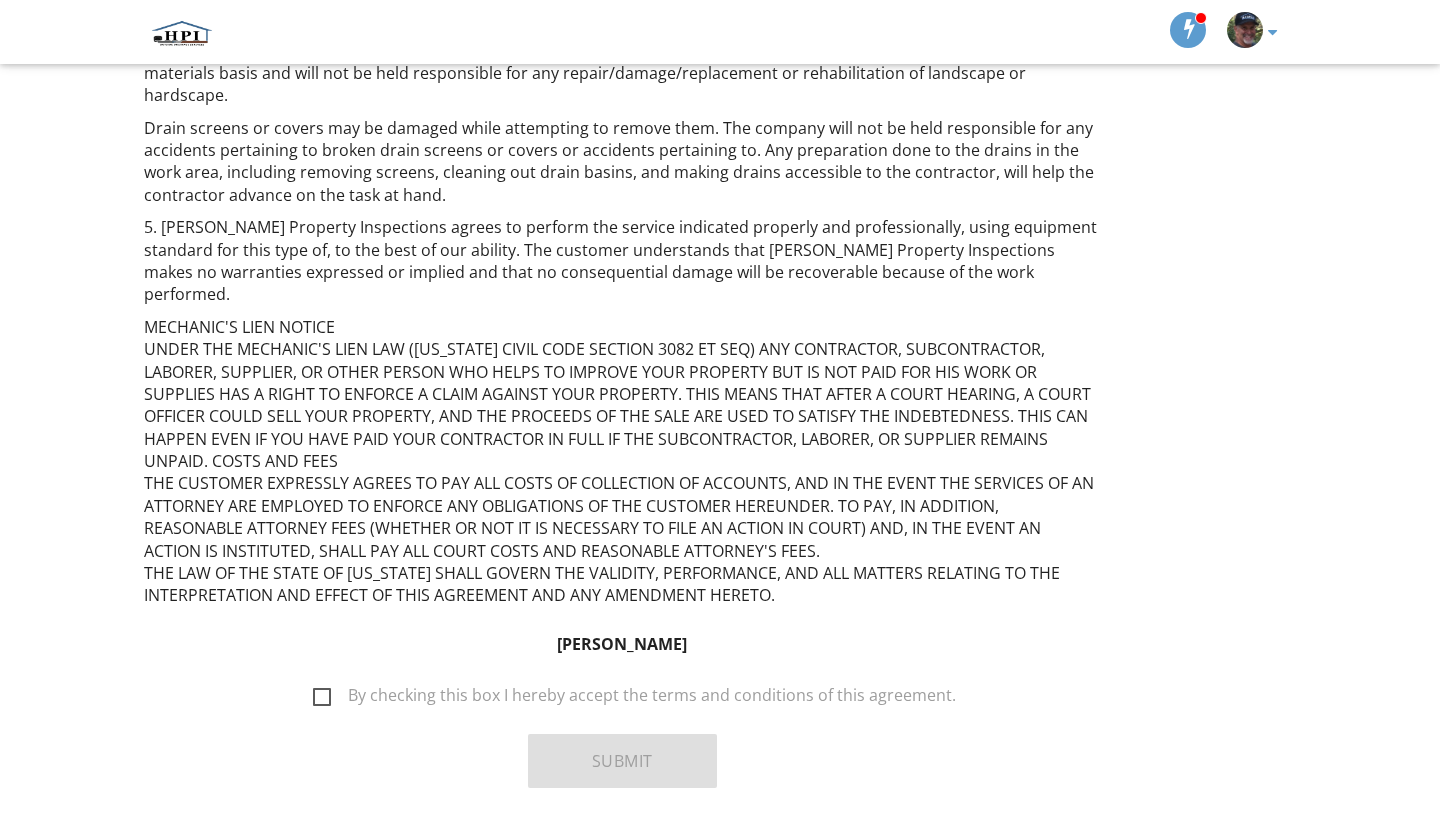 click on "By checking this box I hereby accept the terms and conditions of this agreement." at bounding box center (634, 698) 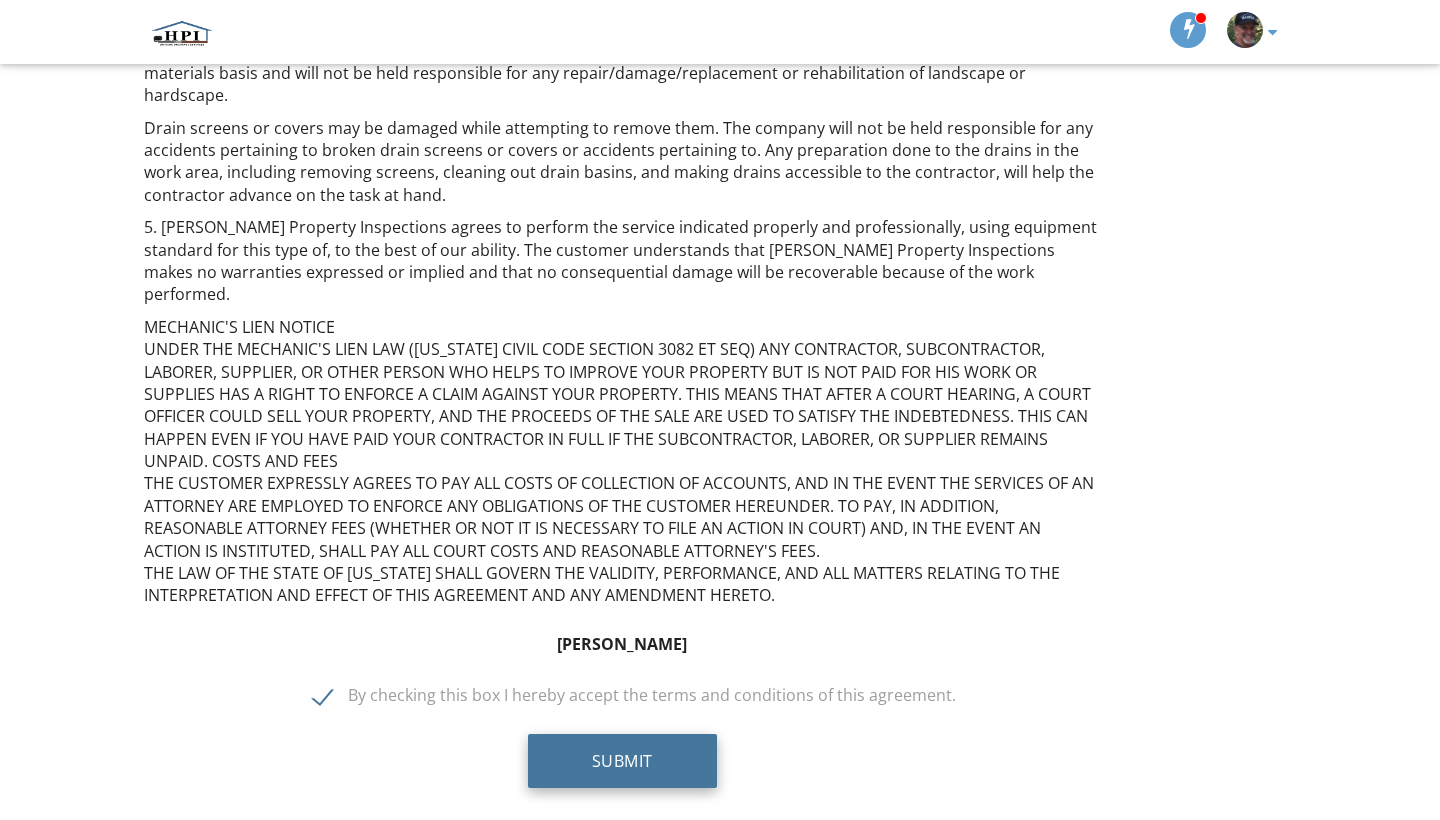 click on "Submit" at bounding box center [622, 761] 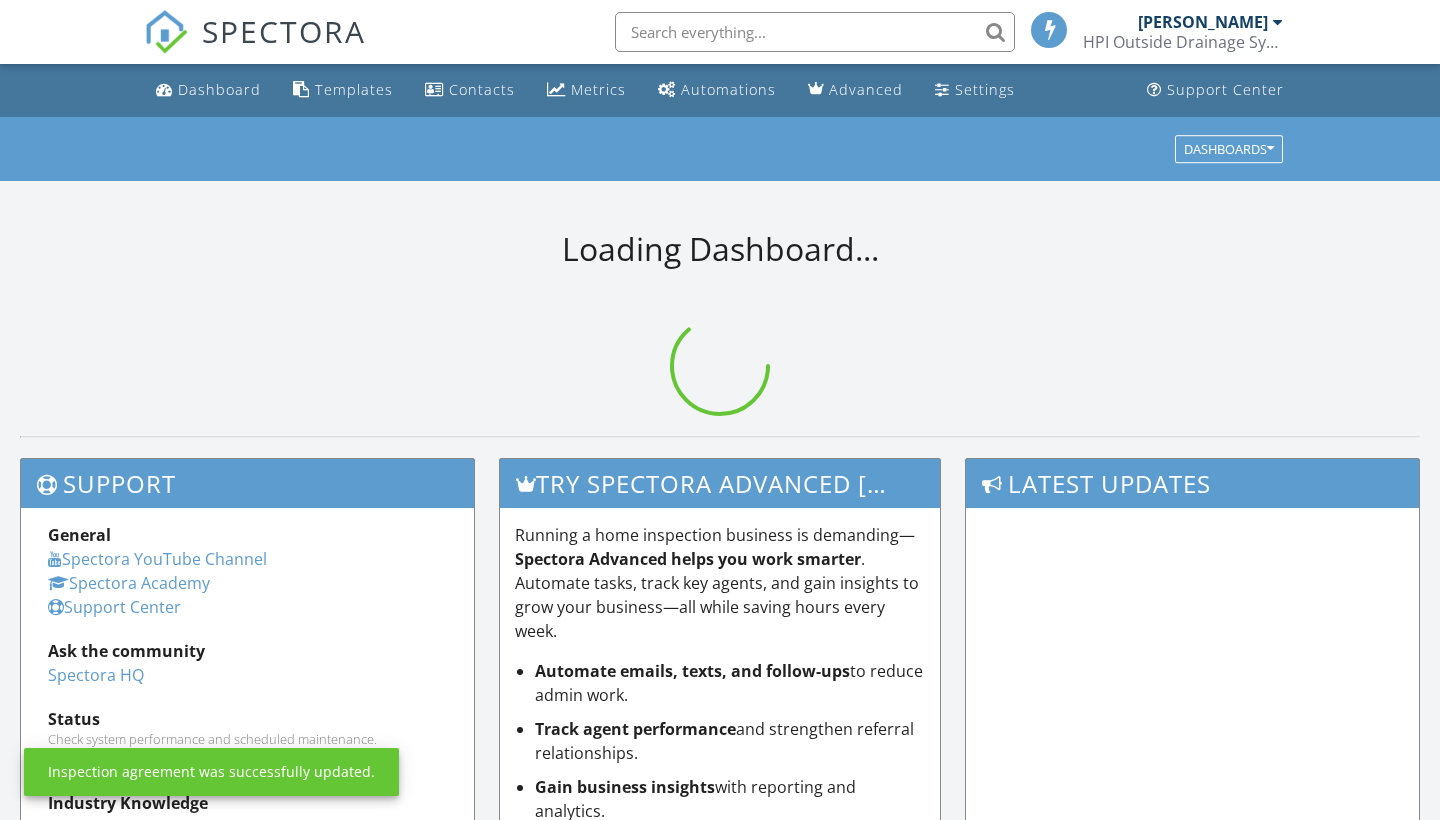 scroll, scrollTop: 0, scrollLeft: 0, axis: both 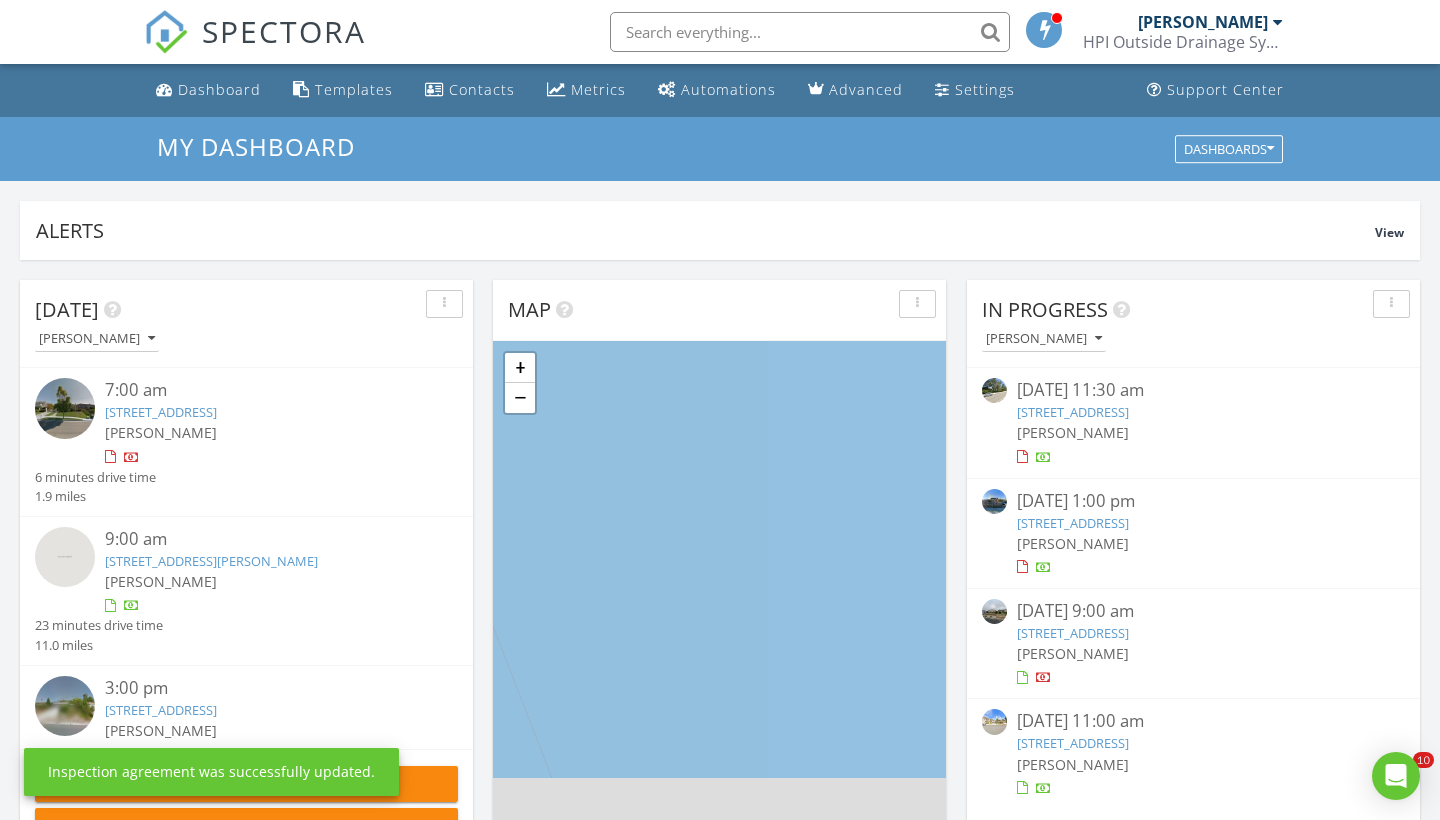 click on "[DATE]
[PERSON_NAME]
7:00 am
[STREET_ADDRESS]
[PERSON_NAME]
6 minutes drive time   1.9 miles       9:00 am
[STREET_ADDRESS][PERSON_NAME]
[PERSON_NAME]
23 minutes drive time   11.0 miles       3:00 pm
[STREET_ADDRESS]
[PERSON_NAME]
17 minutes drive time   10.8 miles       New Inspection     New Quote         Map               1 2 3 + − [GEOGRAPHIC_DATA], [GEOGRAPHIC_DATA], [GEOGRAPHIC_DATA] 38.1 km, 45 min Head north on [GEOGRAPHIC_DATA] 100 m Turn right onto B Street 200 m Continue onto [GEOGRAPHIC_DATA] (S9) 1.5 km Turn right onto [GEOGRAPHIC_DATA] 500 m Turn left onto [GEOGRAPHIC_DATA] 400 m Turn left onto [GEOGRAPHIC_DATA] 350 m 0 m 50 m 100 m 400 m 2 km" at bounding box center [720, 1170] 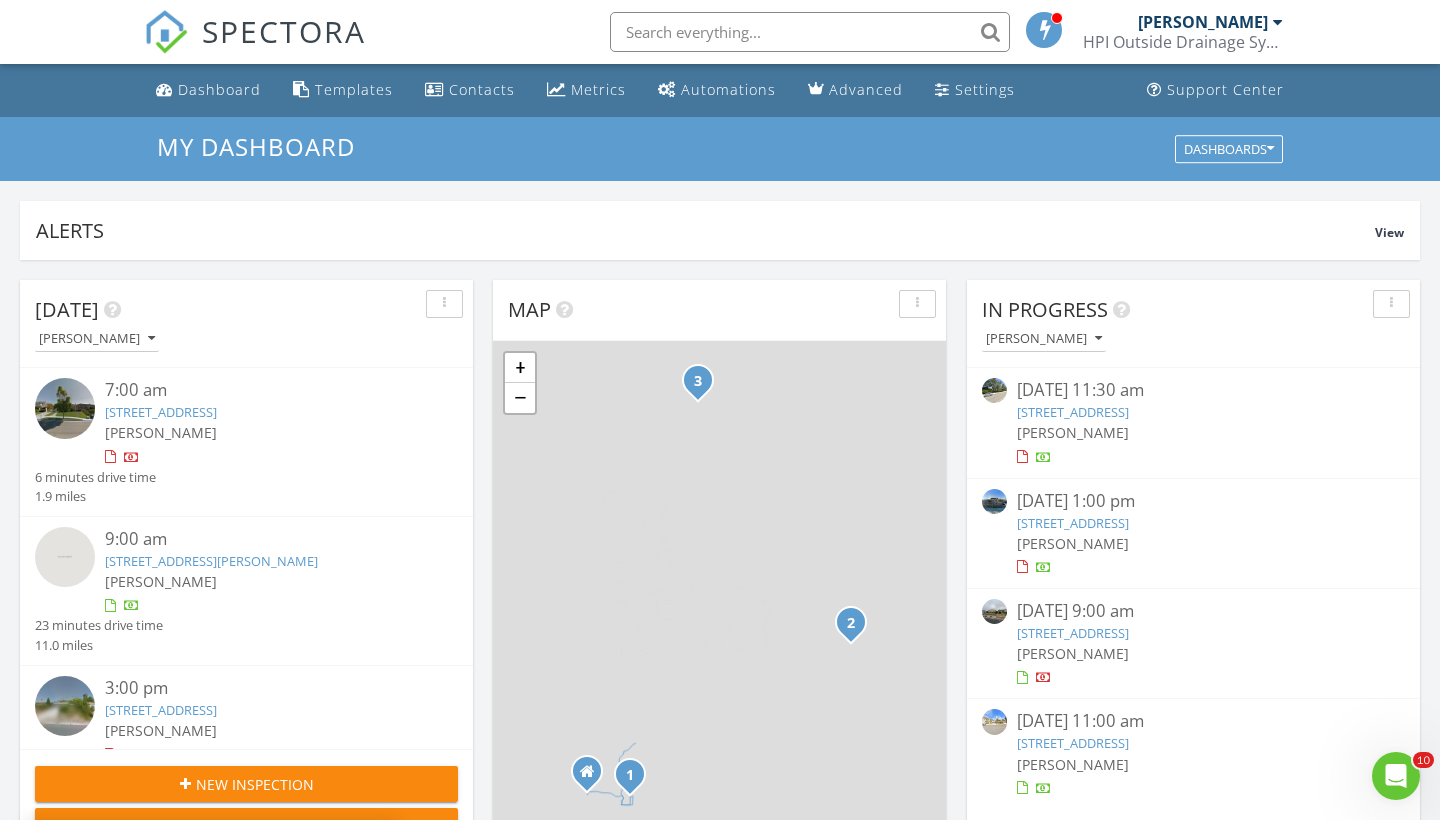 scroll, scrollTop: 0, scrollLeft: 0, axis: both 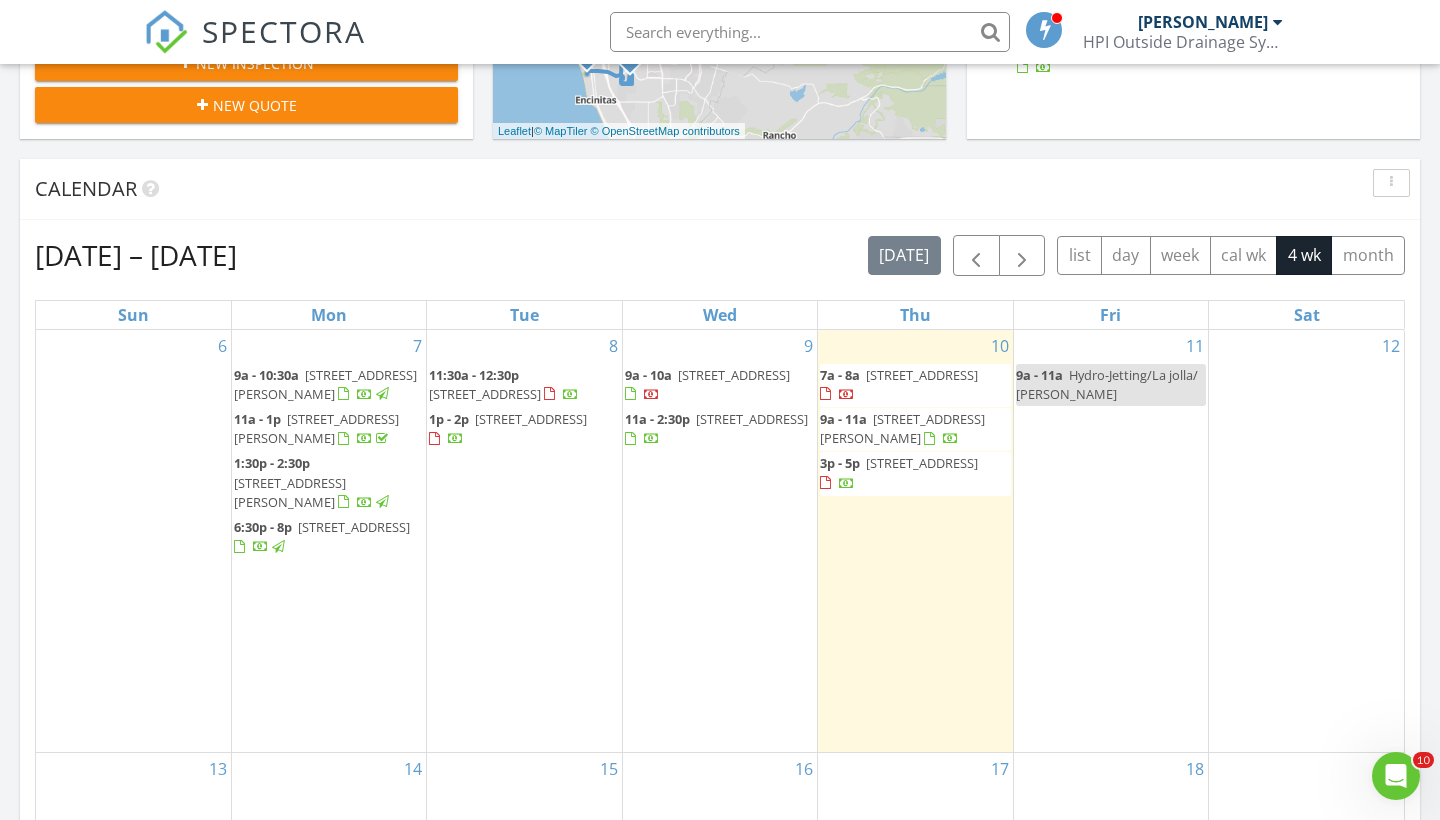 click on "3842 Ben St, San Diego 92111" at bounding box center [734, 375] 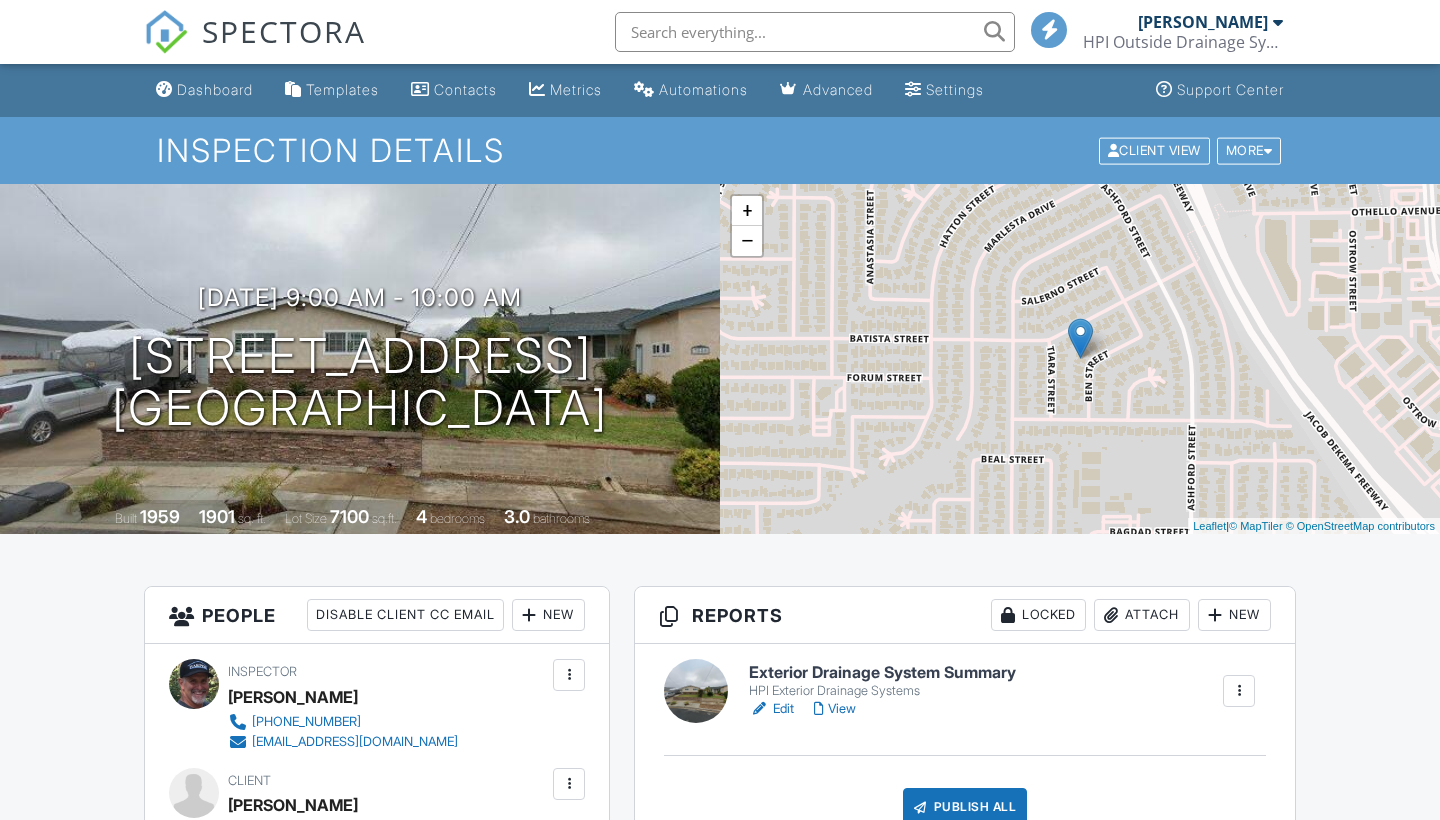 scroll, scrollTop: 0, scrollLeft: 0, axis: both 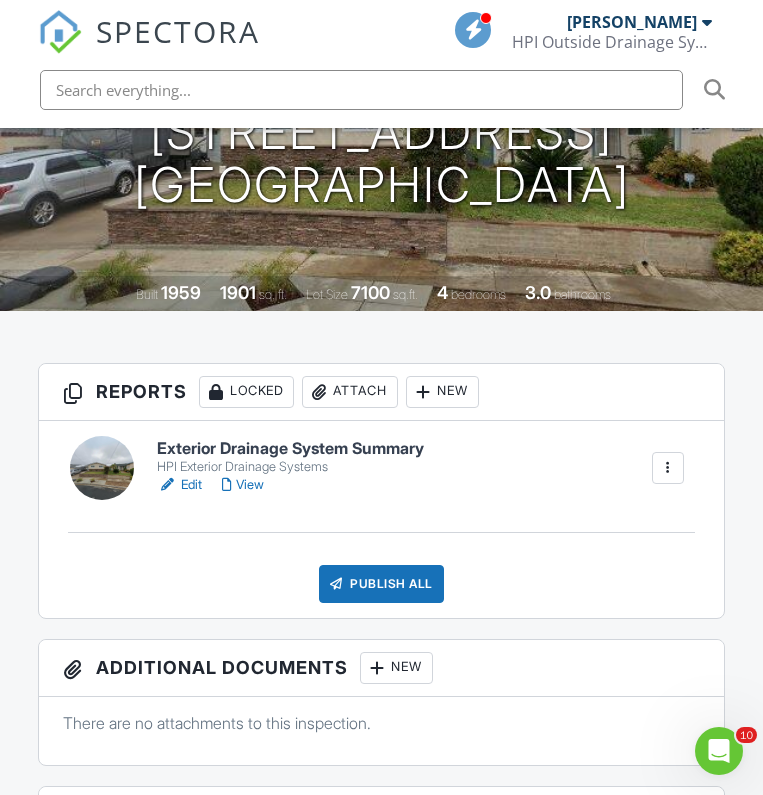 click on "Exterior Drainage System Summary" at bounding box center (290, 449) 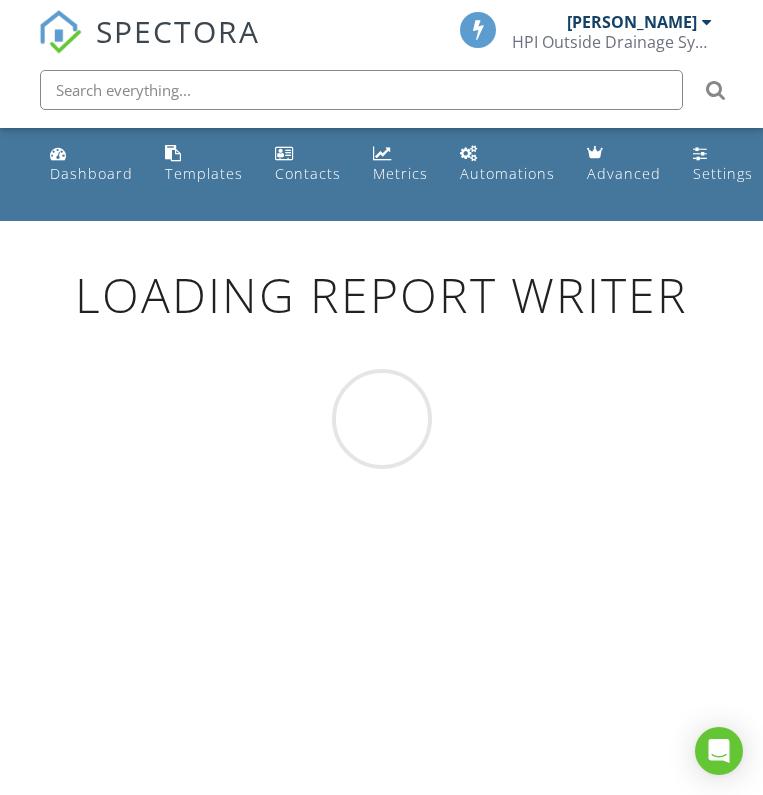 scroll, scrollTop: 0, scrollLeft: 0, axis: both 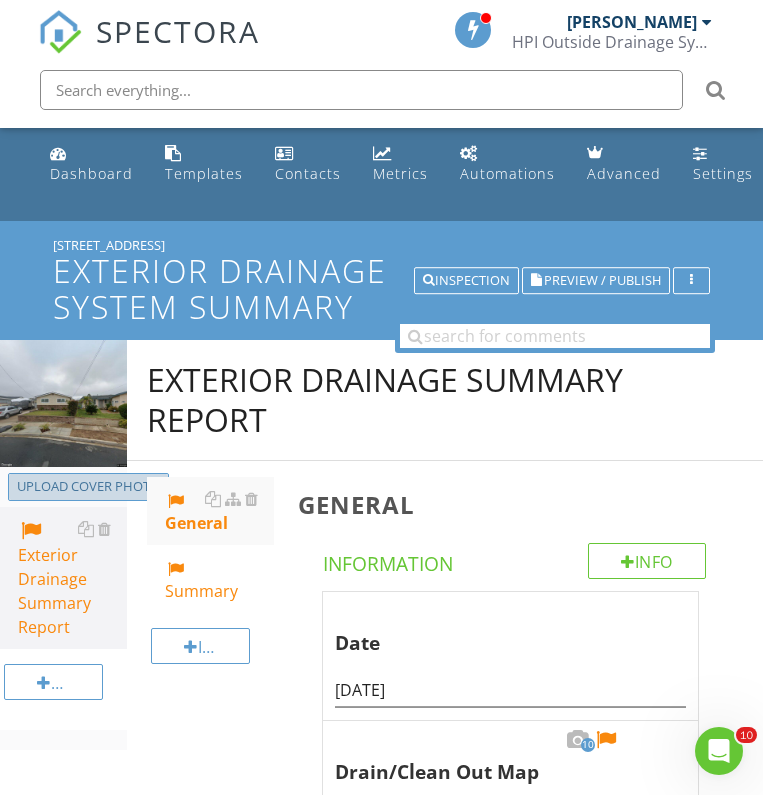 click on "Upload cover photo" at bounding box center [88, 487] 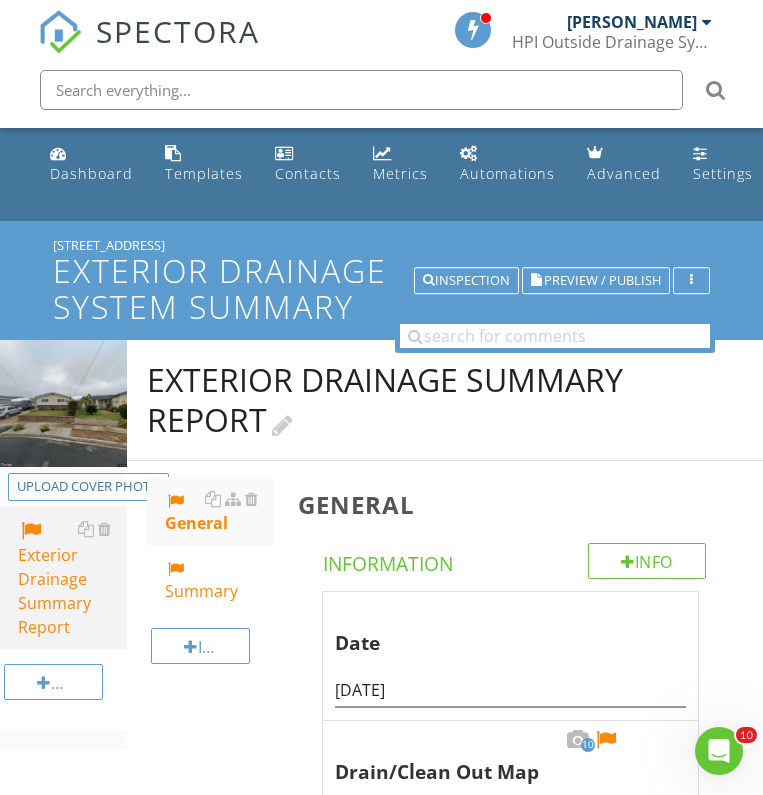 type on "C:\fakepath\IMG_2261.JPG" 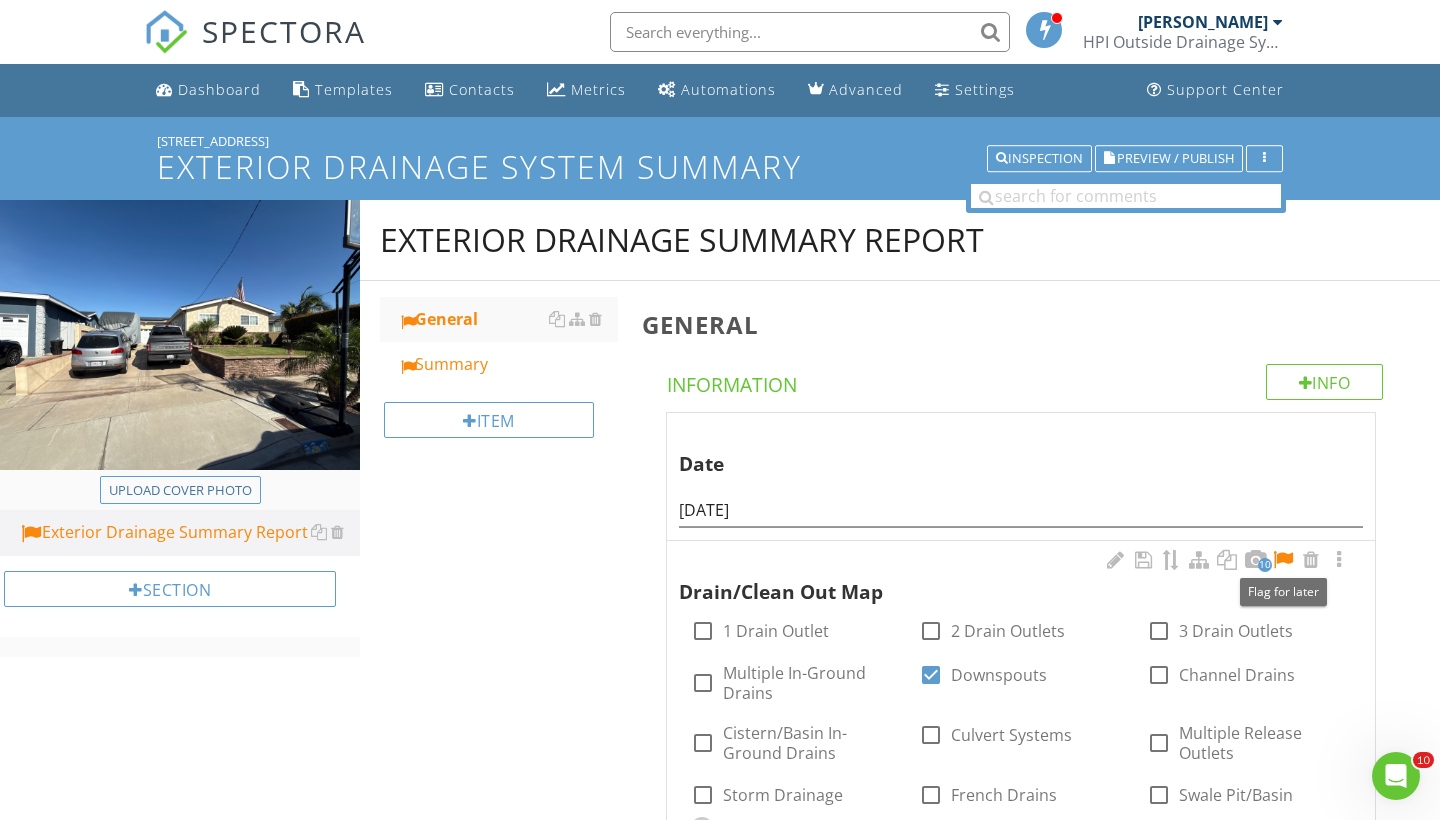 click at bounding box center (1283, 560) 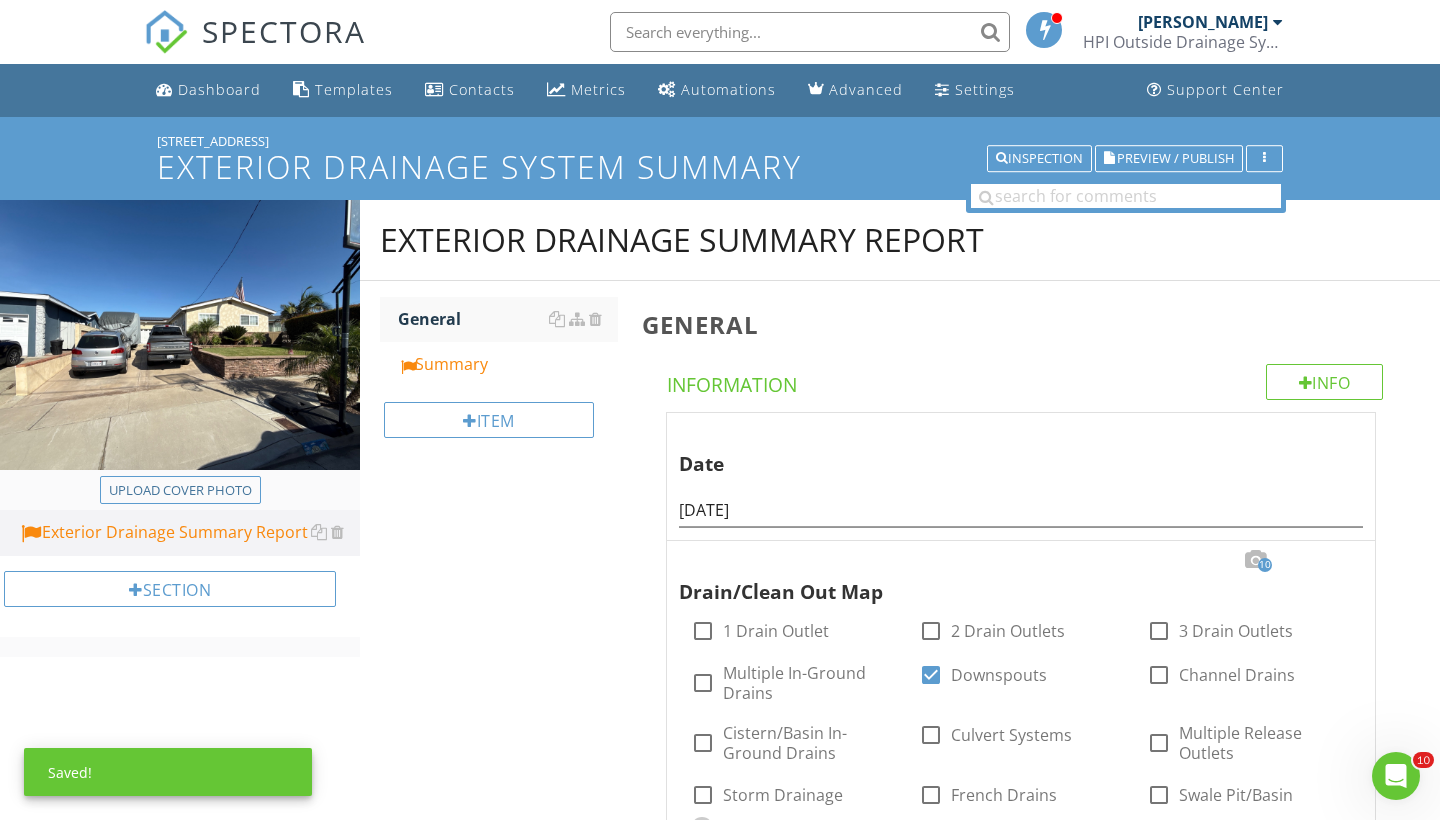 click on "Date
[DATE]                       10
Drain/Clean Out Map
check_box_outline_blank 1 Drain Outlet   check_box_outline_blank 2 Drain Outlets   check_box_outline_blank 3 Drain Outlets   check_box_outline_blank Multiple In-Ground Drains   check_box Downspouts   check_box_outline_blank Channel Drains   check_box_outline_blank Cistern/Basin In-Ground Drains   check_box_outline_blank Culvert Systems   check_box_outline_blank Multiple Release Outlets   check_box_outline_blank Storm Drainage   check_box_outline_blank French Drains   check_box_outline_blank Swale Pit/Basin         OTHER
Drain Pipe Material
check_box_outline_blank Clay   check_box_outline_blank Cast Iron   check_box_outline_blank Orangeburg   check_box_outline_blank ABS   check_box_outline_blank PVC   check_box_outline_blank Corrugated   check_box_outline_blank SDR   check_box_outline_blank   SDR-35" at bounding box center [1025, 952] 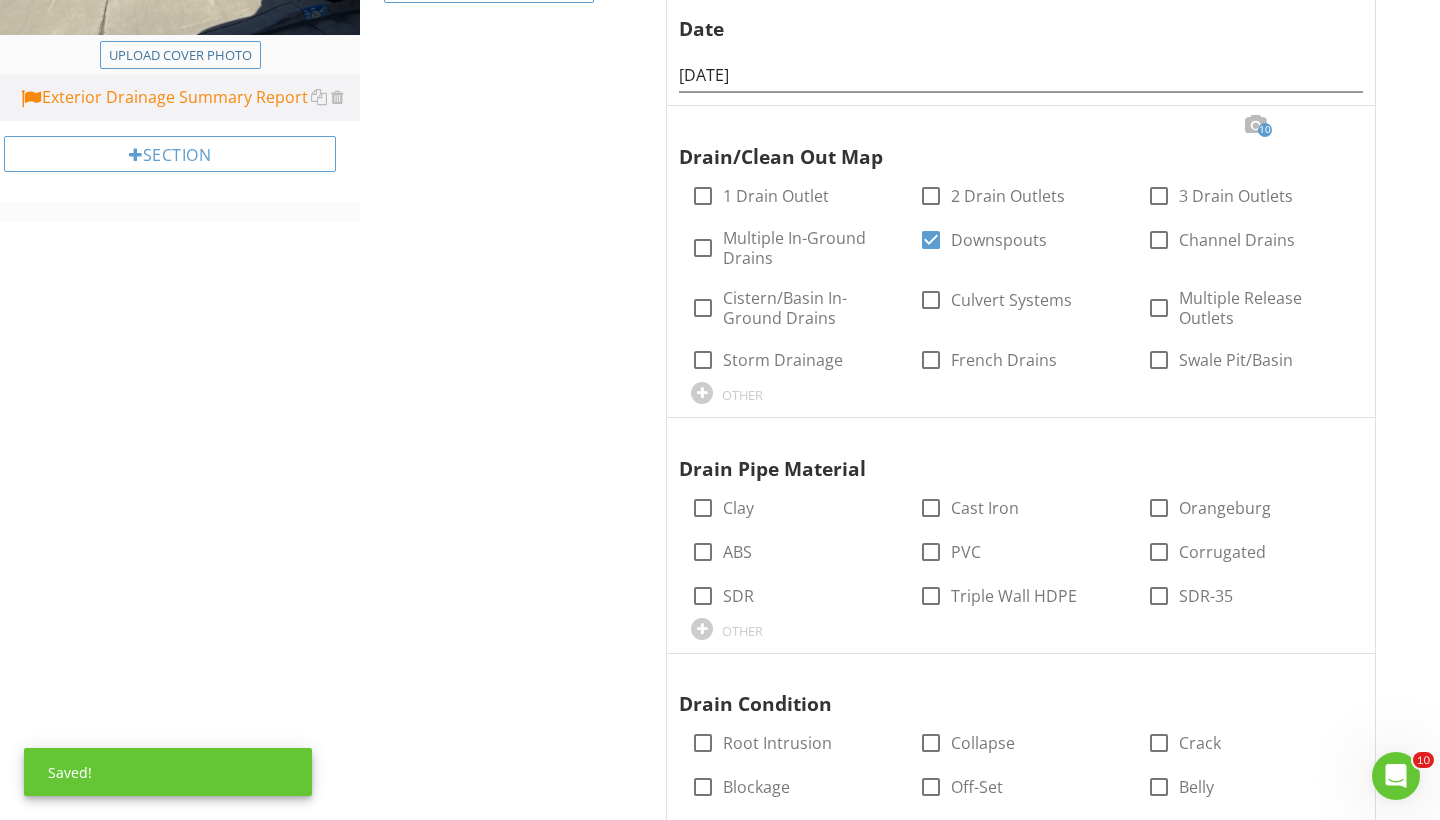 scroll, scrollTop: 440, scrollLeft: 0, axis: vertical 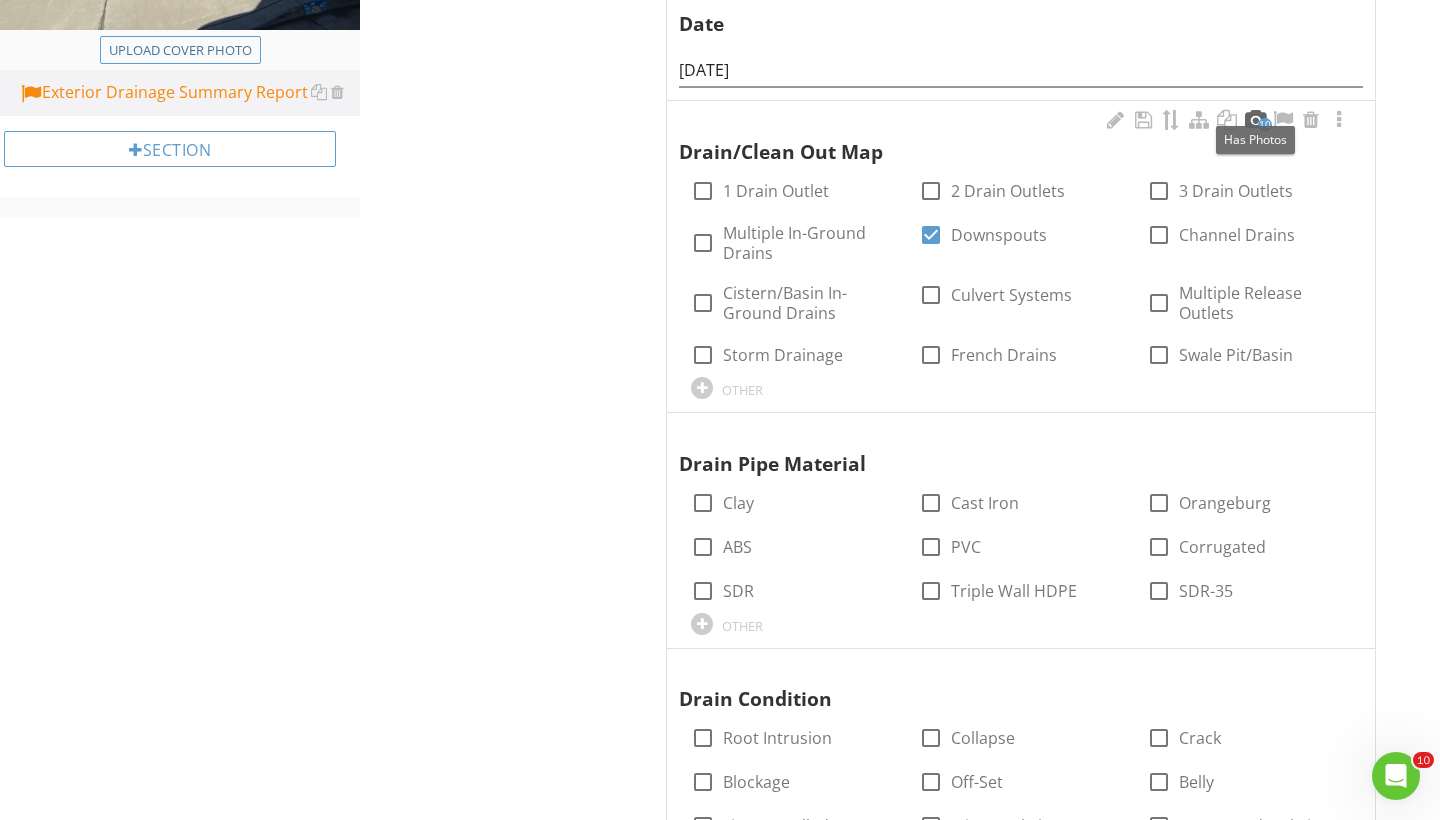 click at bounding box center (1255, 120) 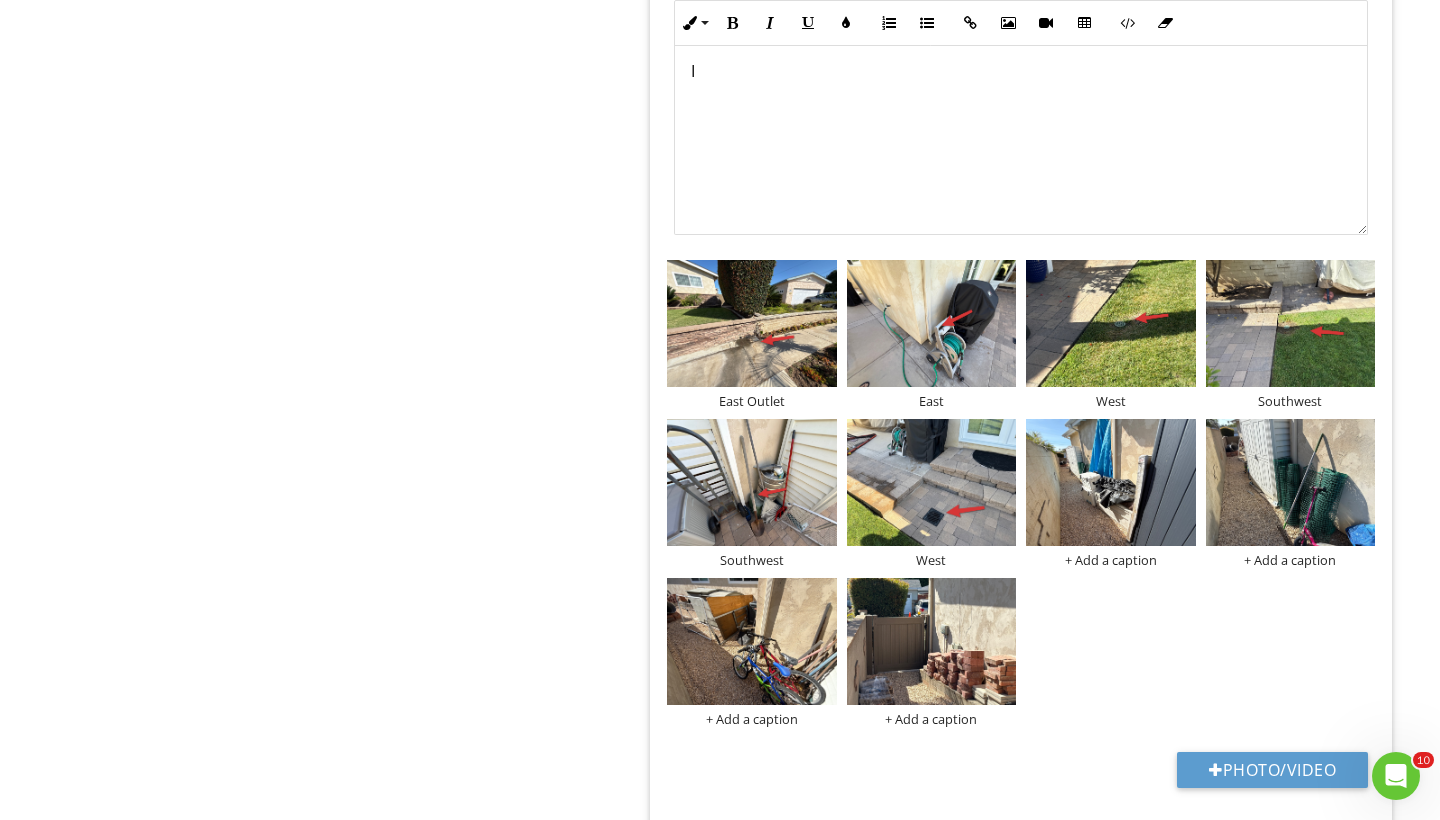 scroll, scrollTop: 1003, scrollLeft: 0, axis: vertical 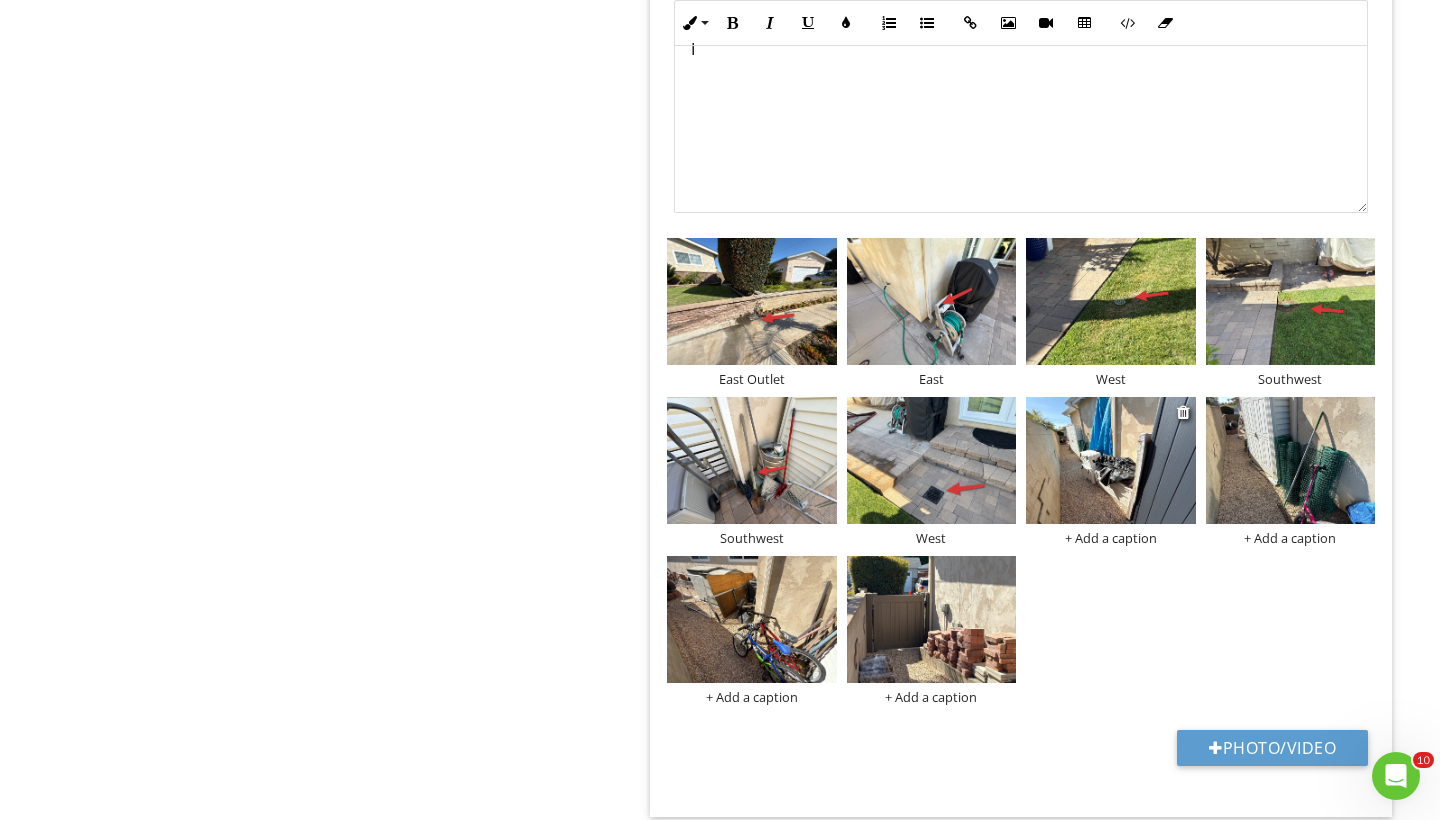 click at bounding box center [1111, 460] 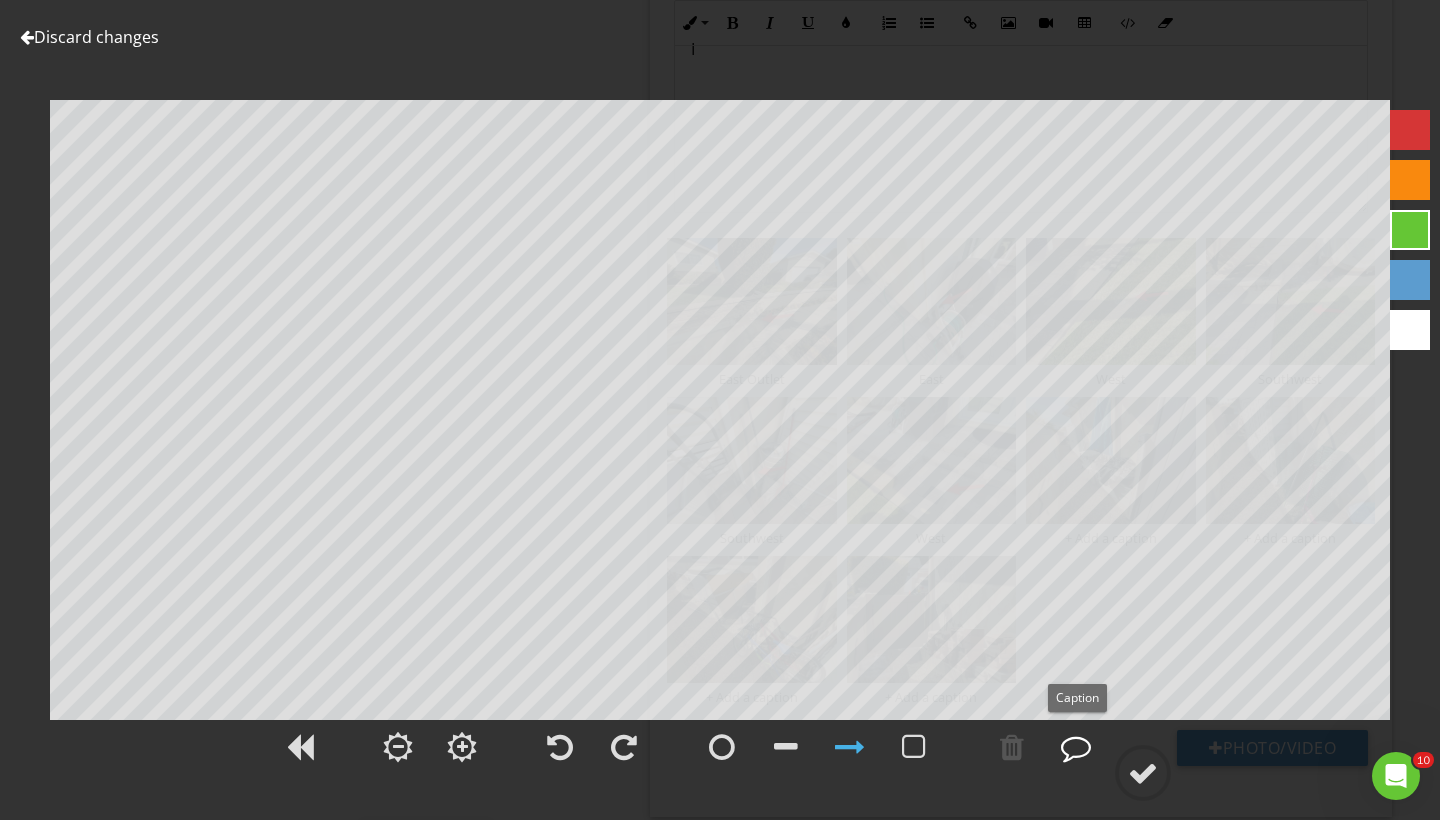 click at bounding box center [1076, 747] 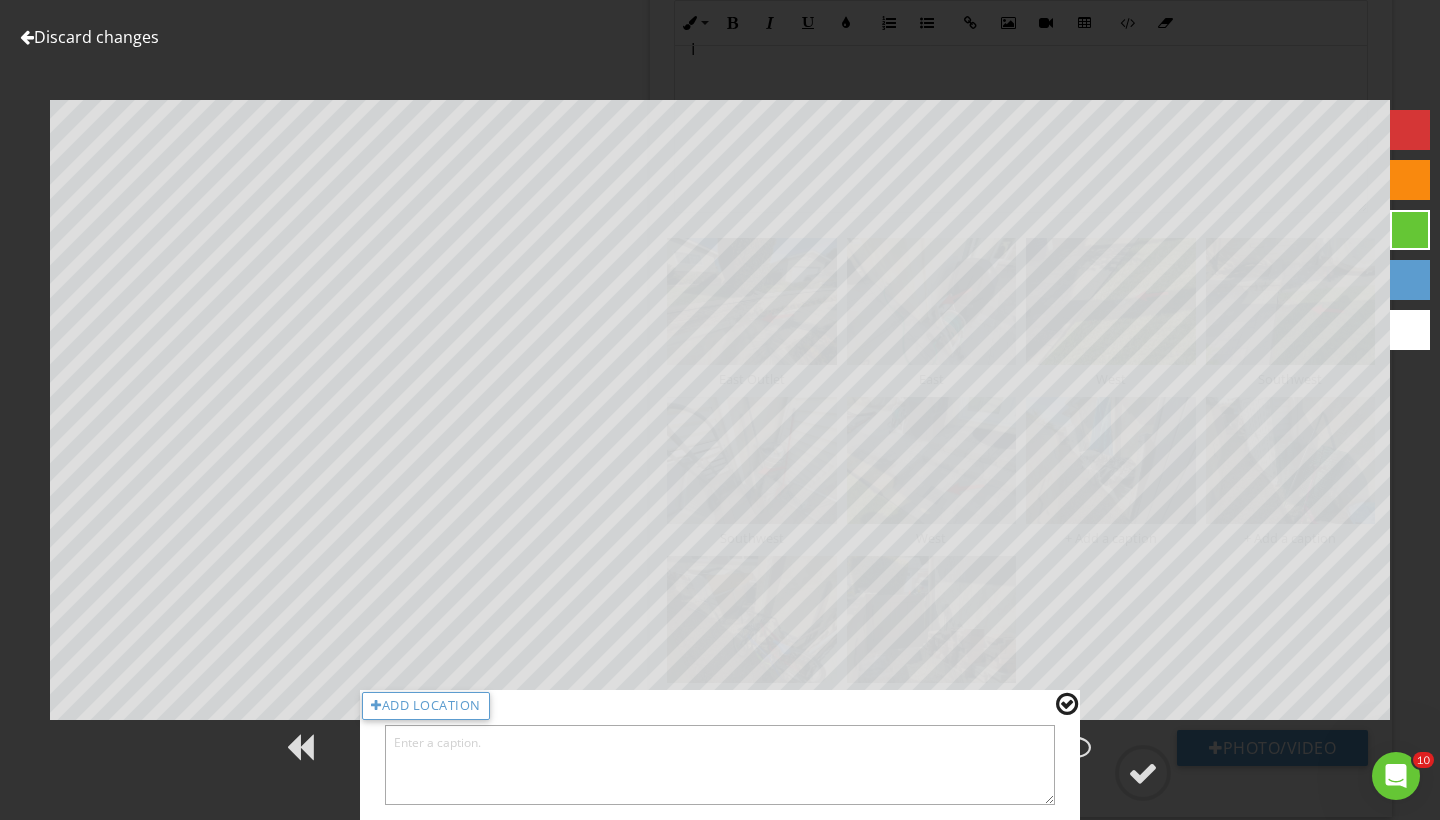 click at bounding box center [720, 765] 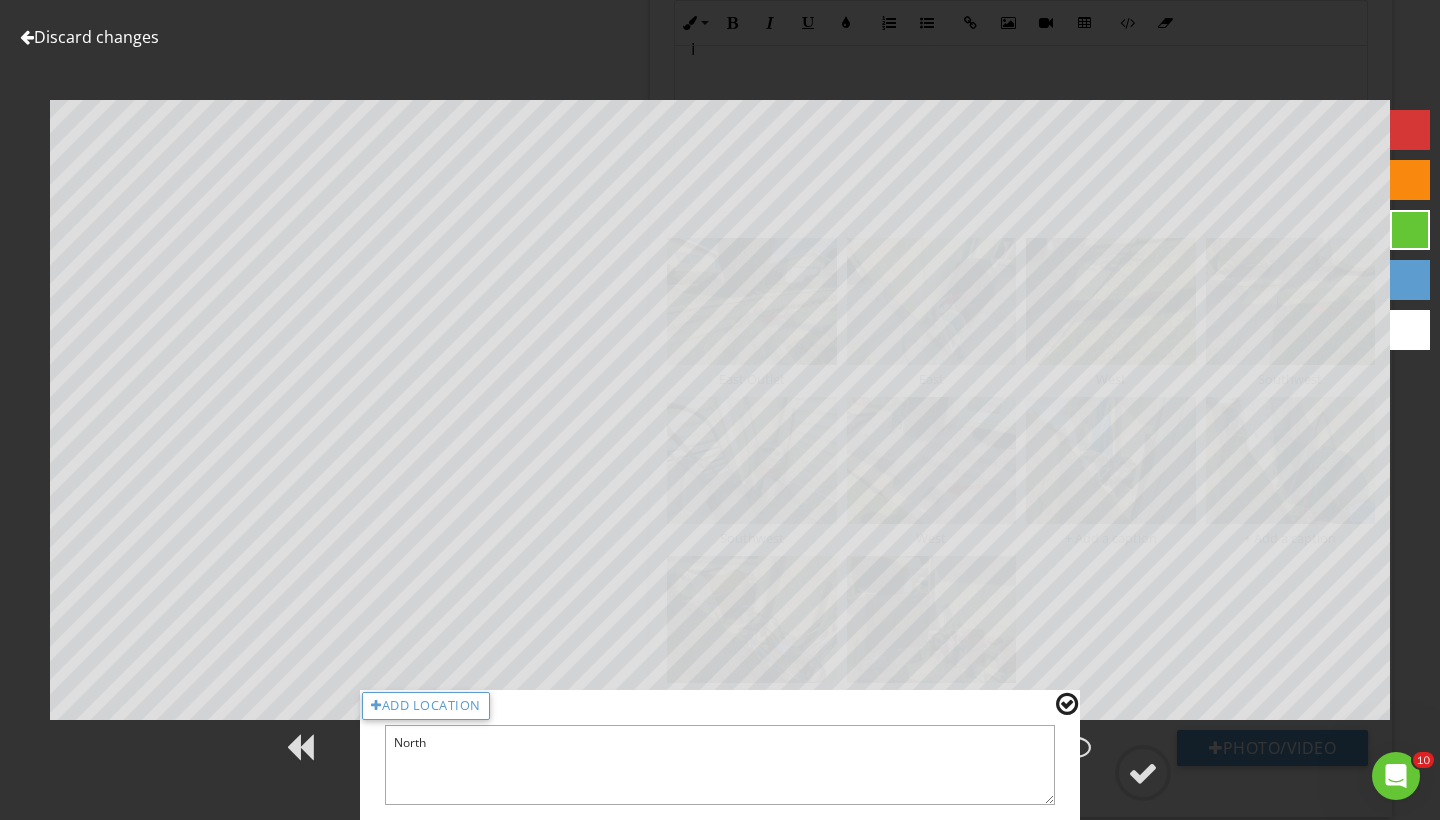 type on "North" 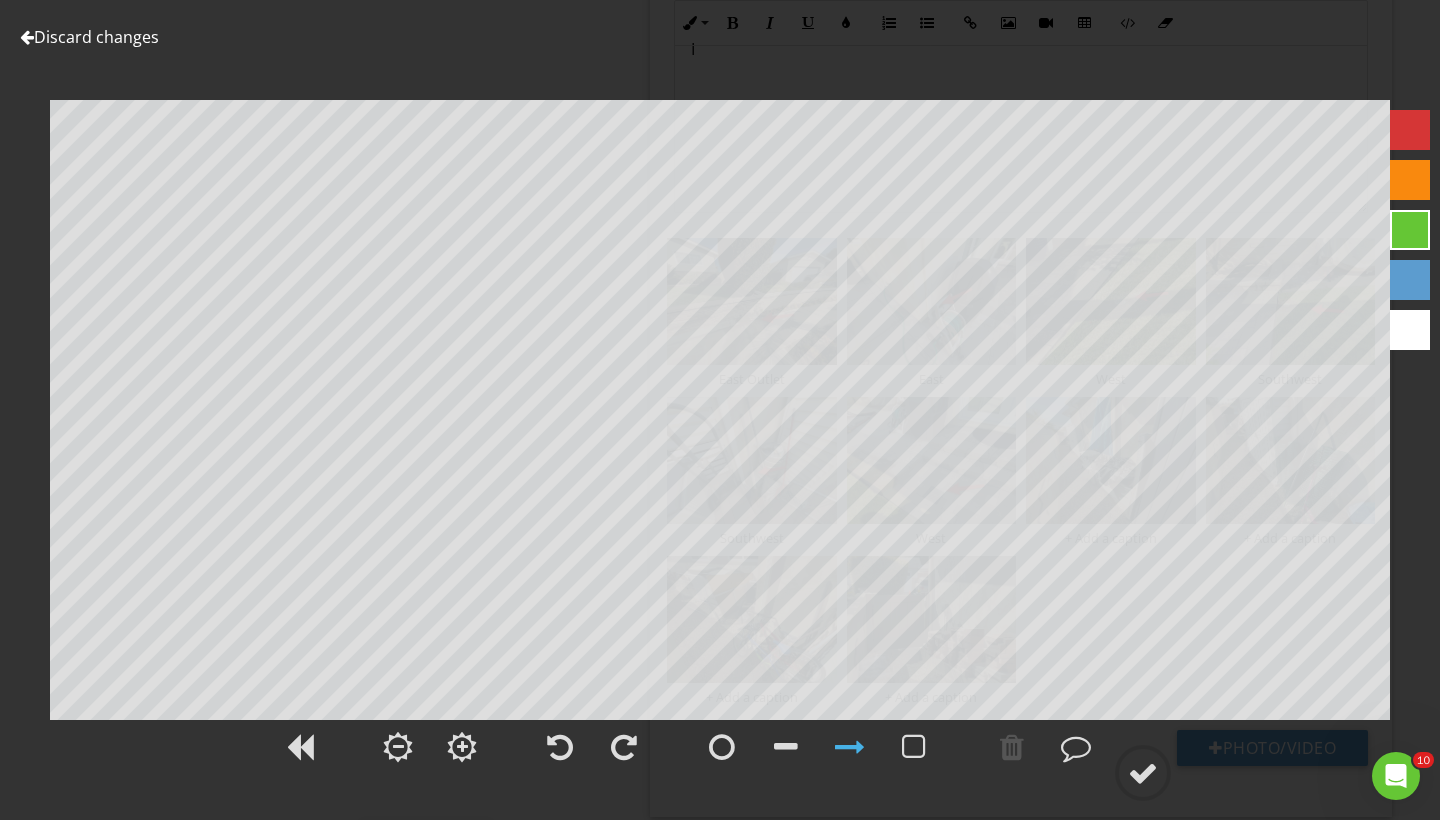 click at bounding box center [1410, 130] 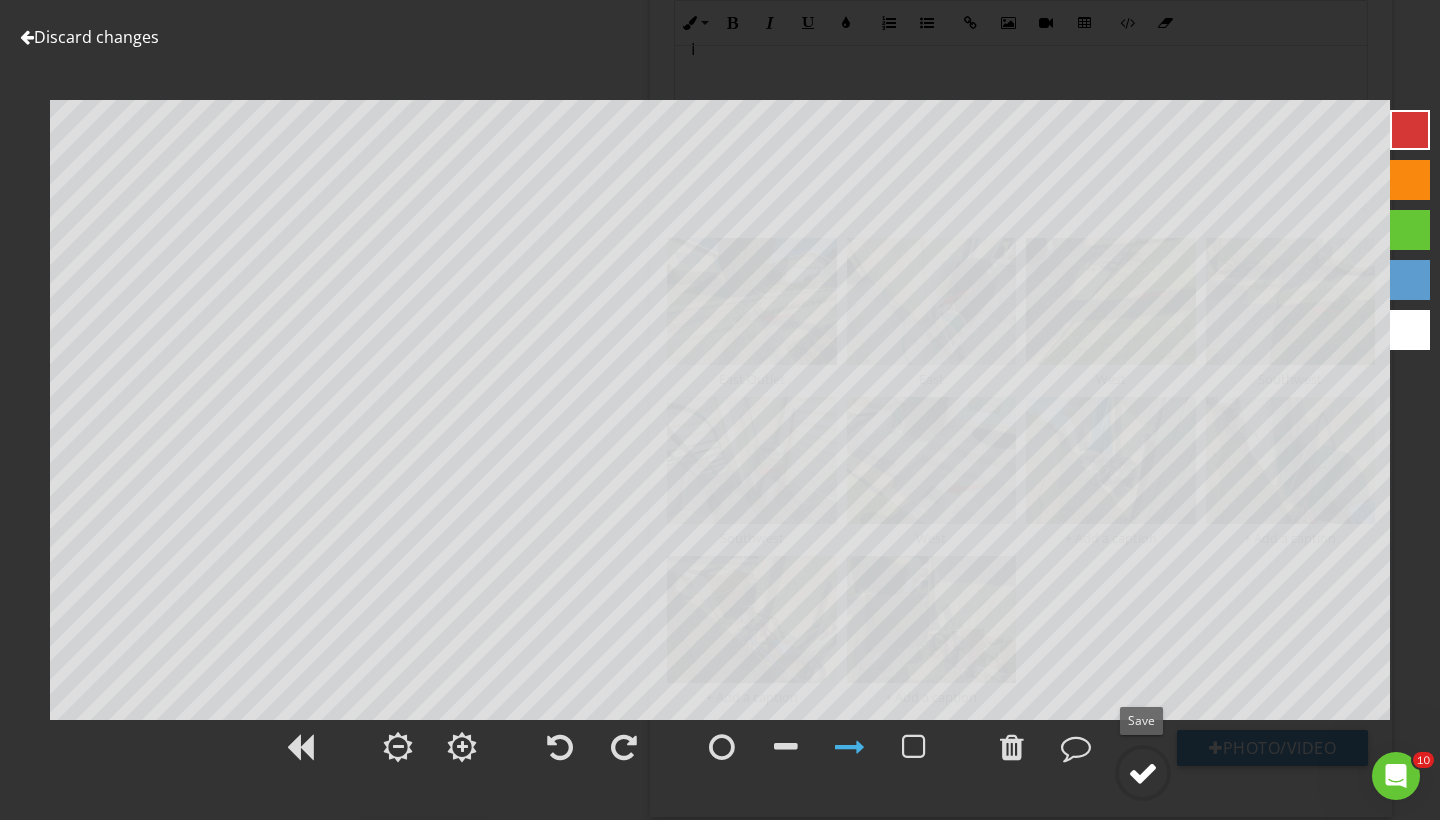 click at bounding box center [1143, 773] 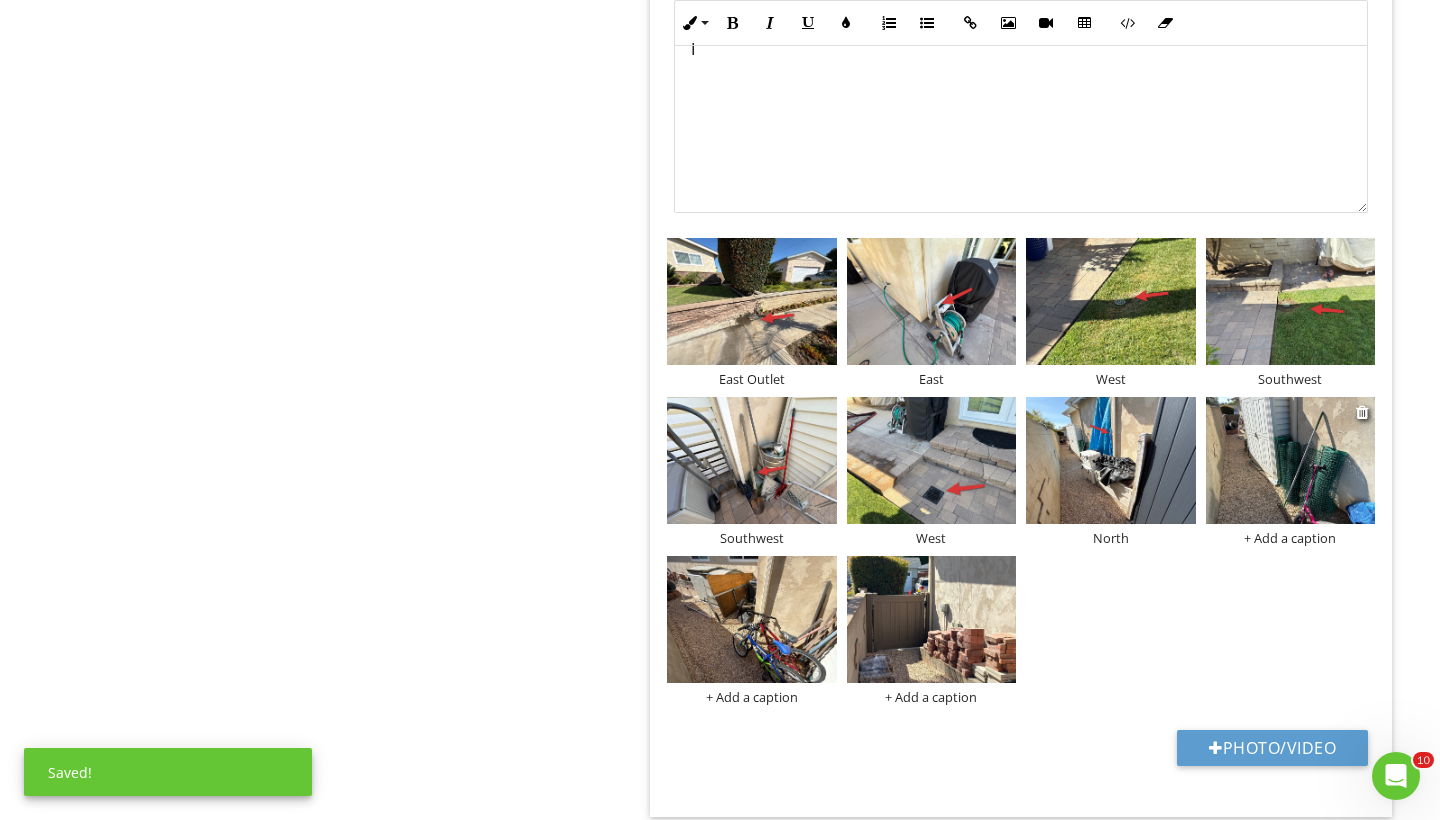 click at bounding box center (1291, 460) 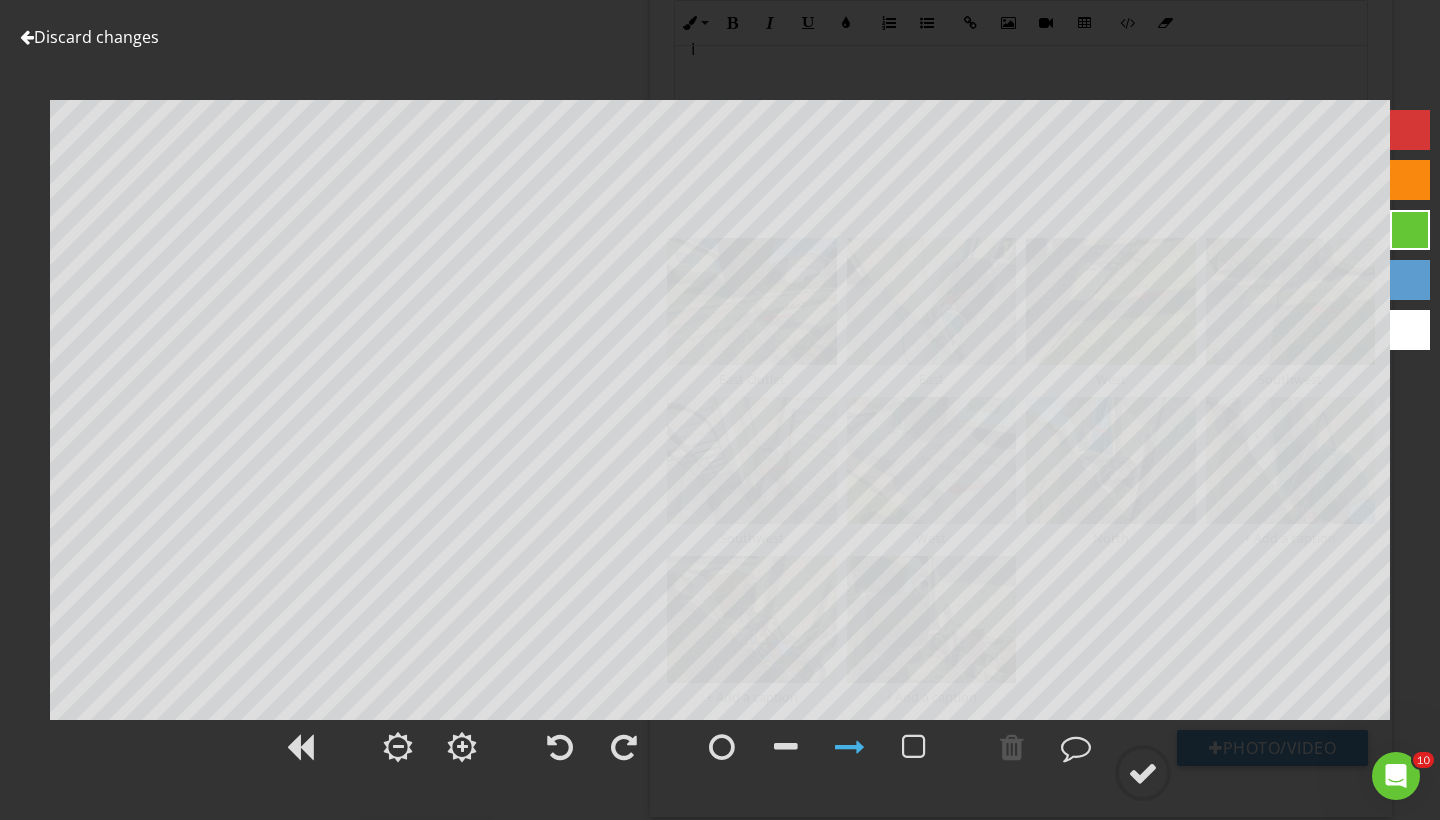 click at bounding box center (1410, 130) 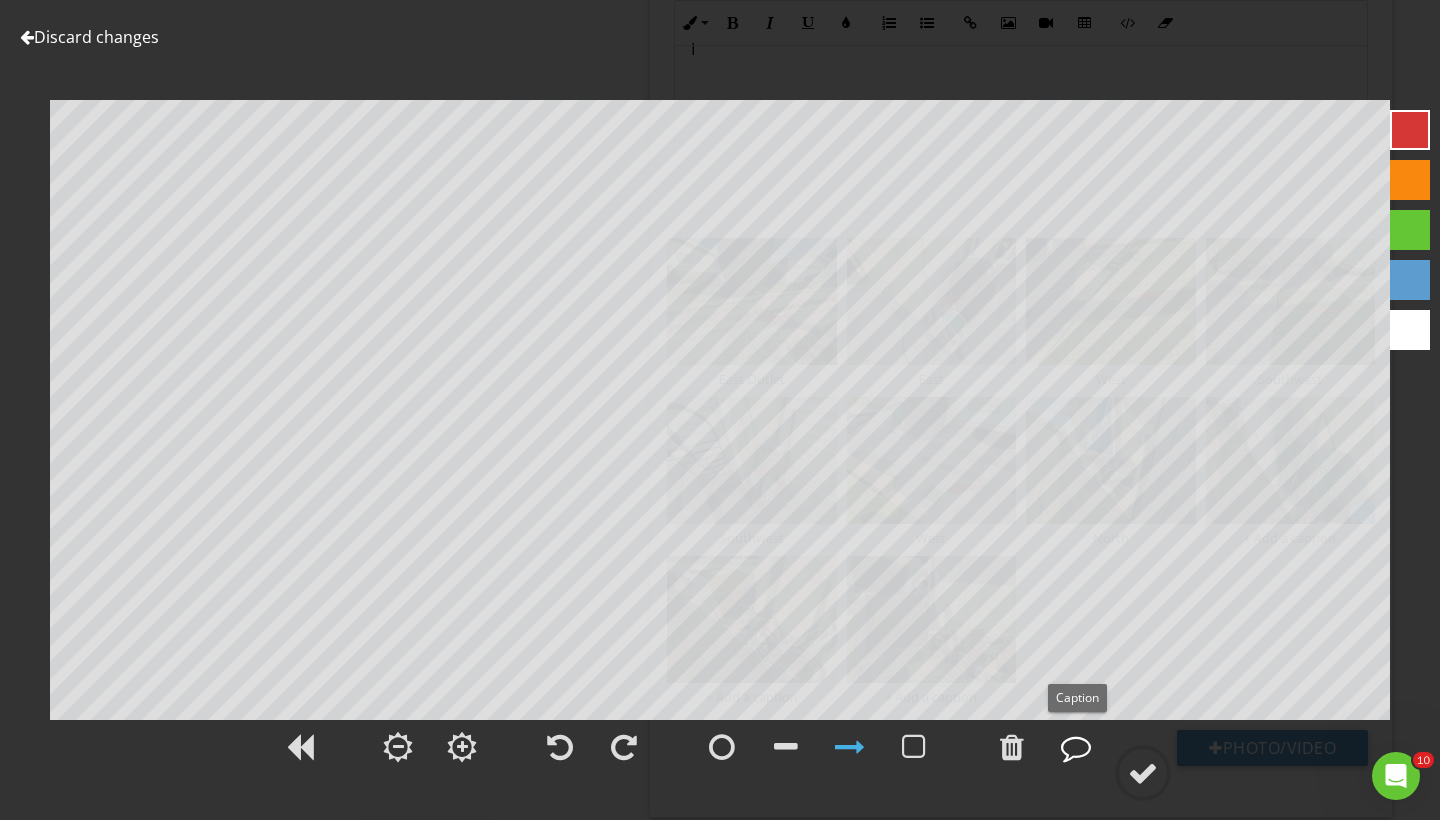 click at bounding box center (1076, 747) 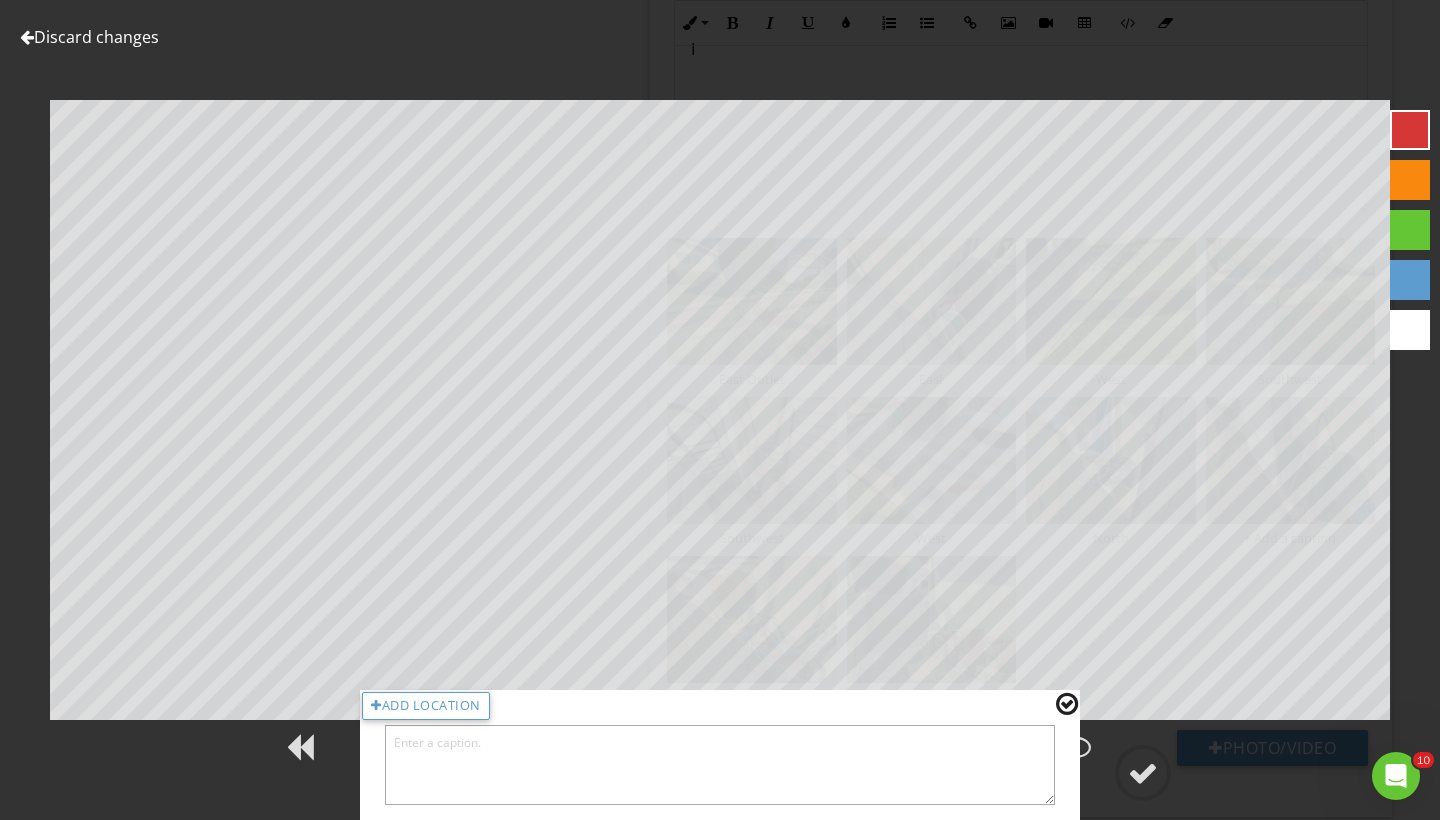 click at bounding box center (720, 765) 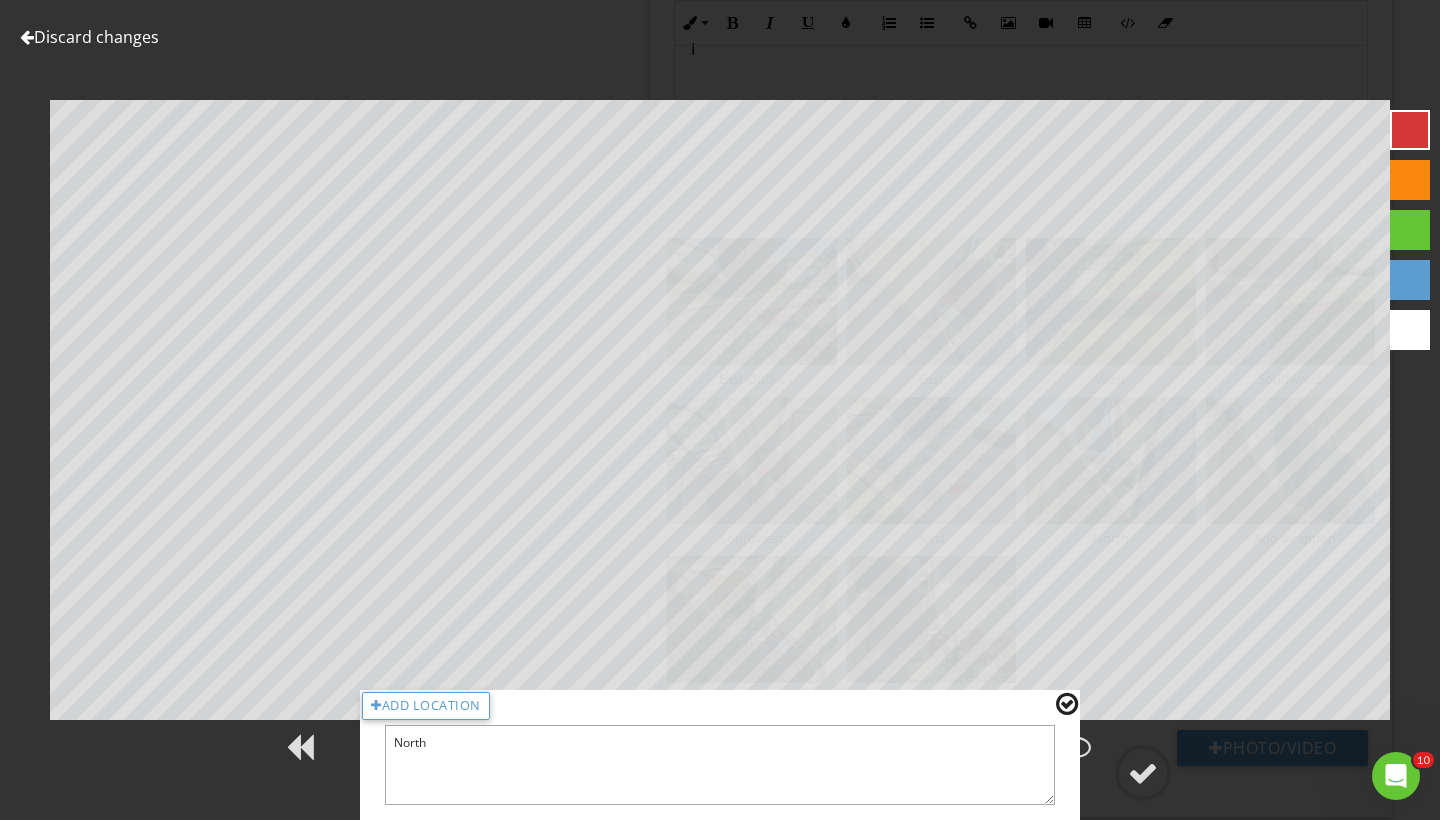 type on "North" 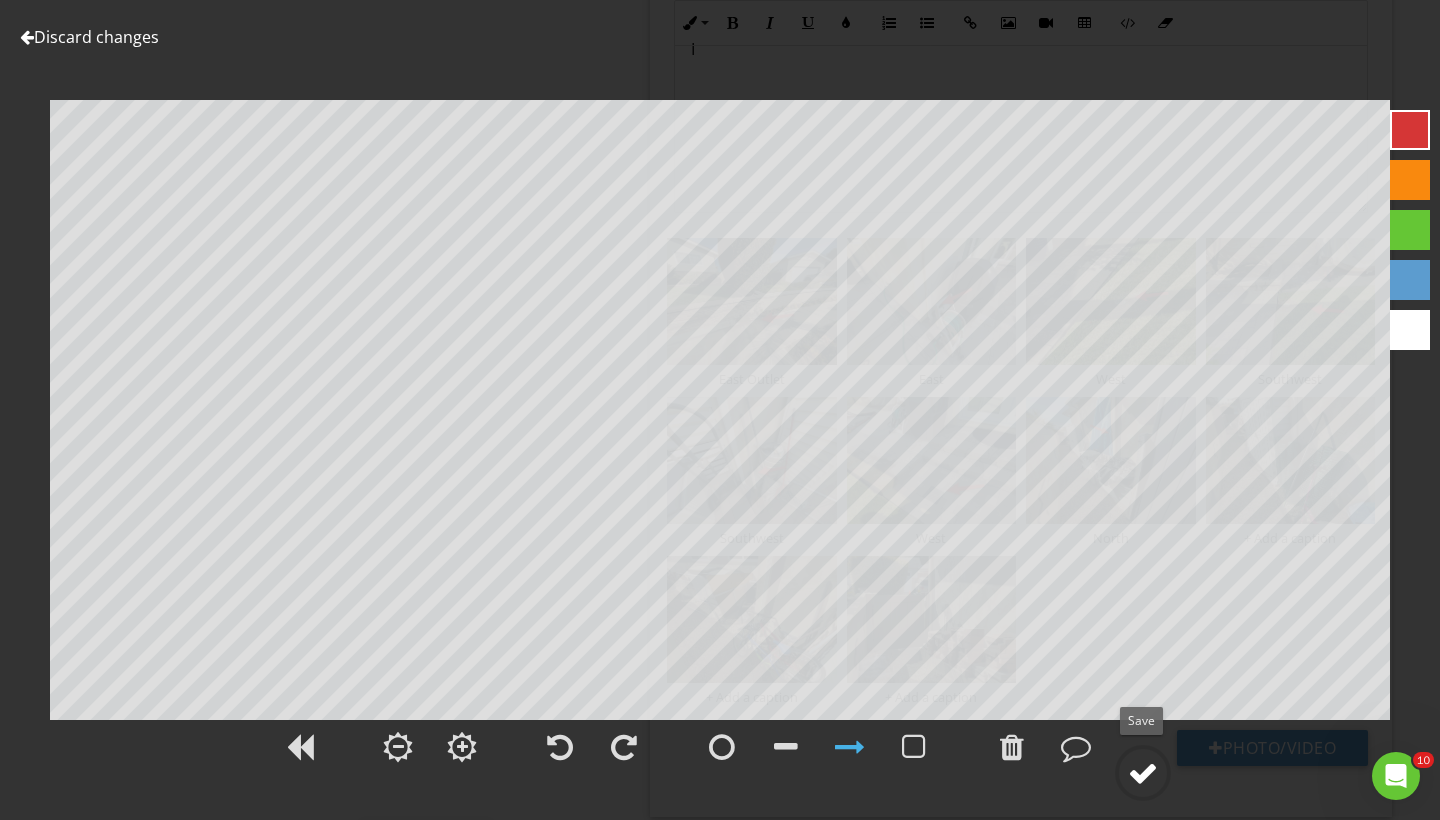 click at bounding box center (1143, 773) 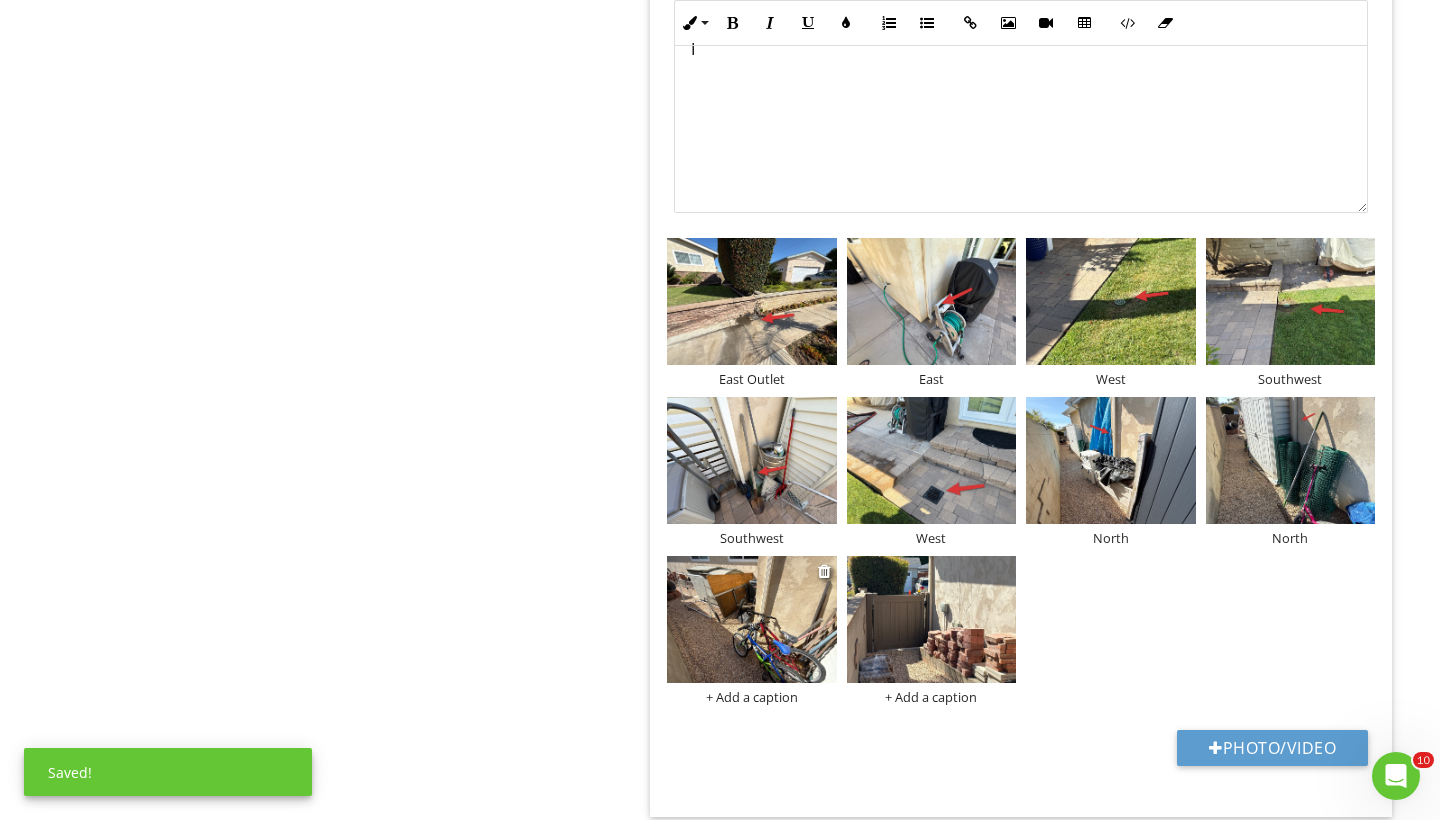 click at bounding box center [752, 619] 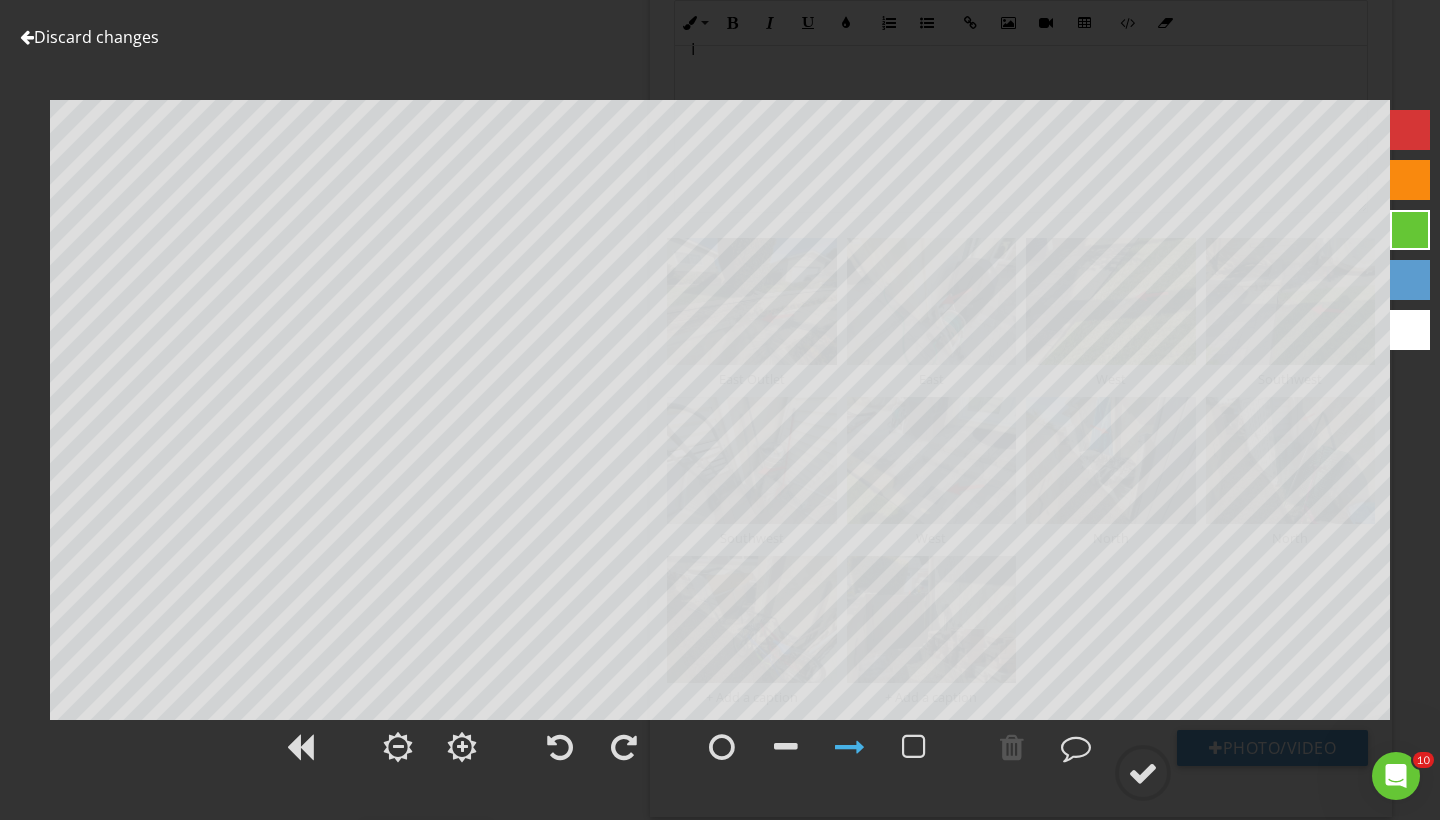 click at bounding box center [1410, 230] 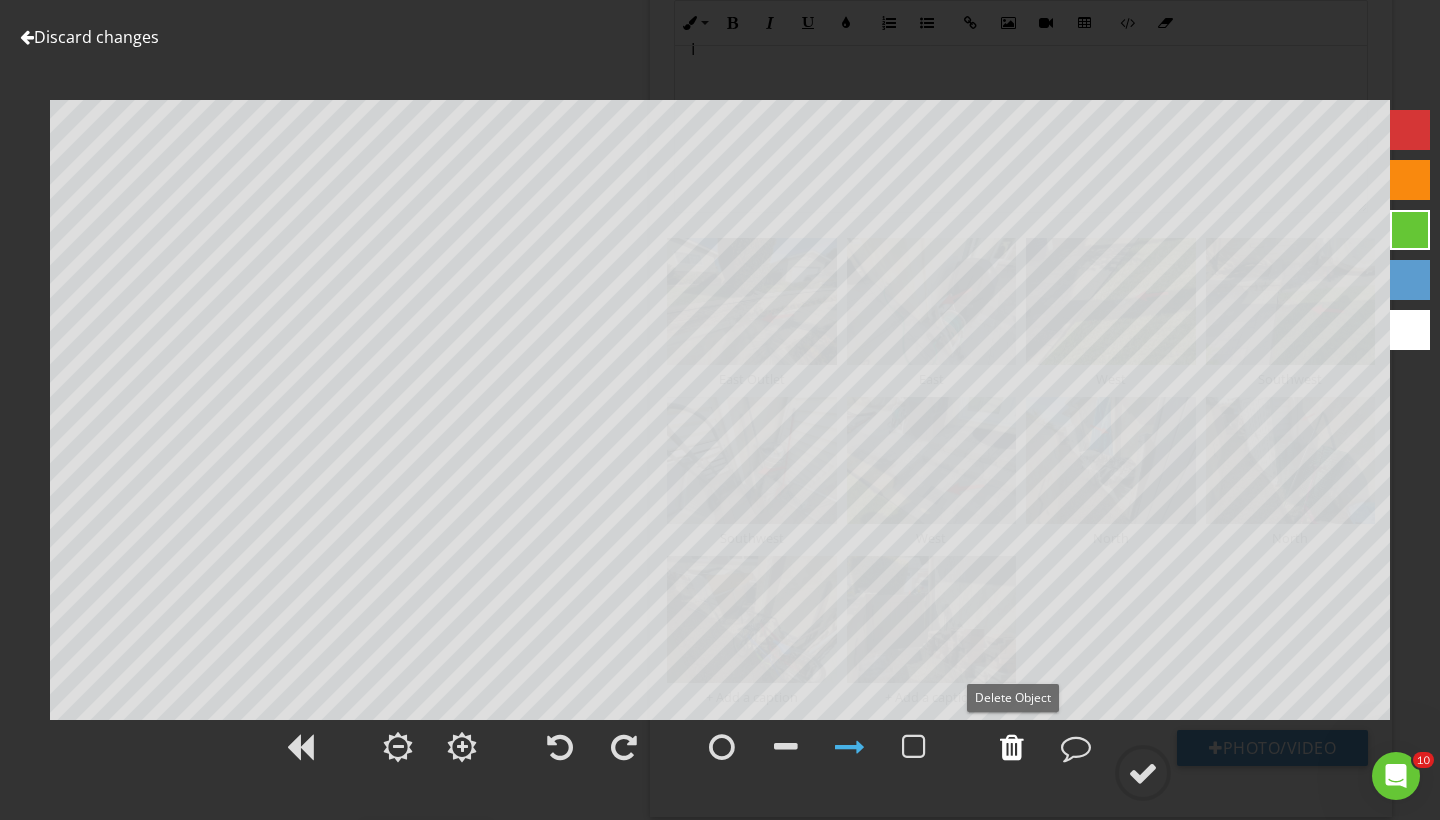 click at bounding box center [1012, 747] 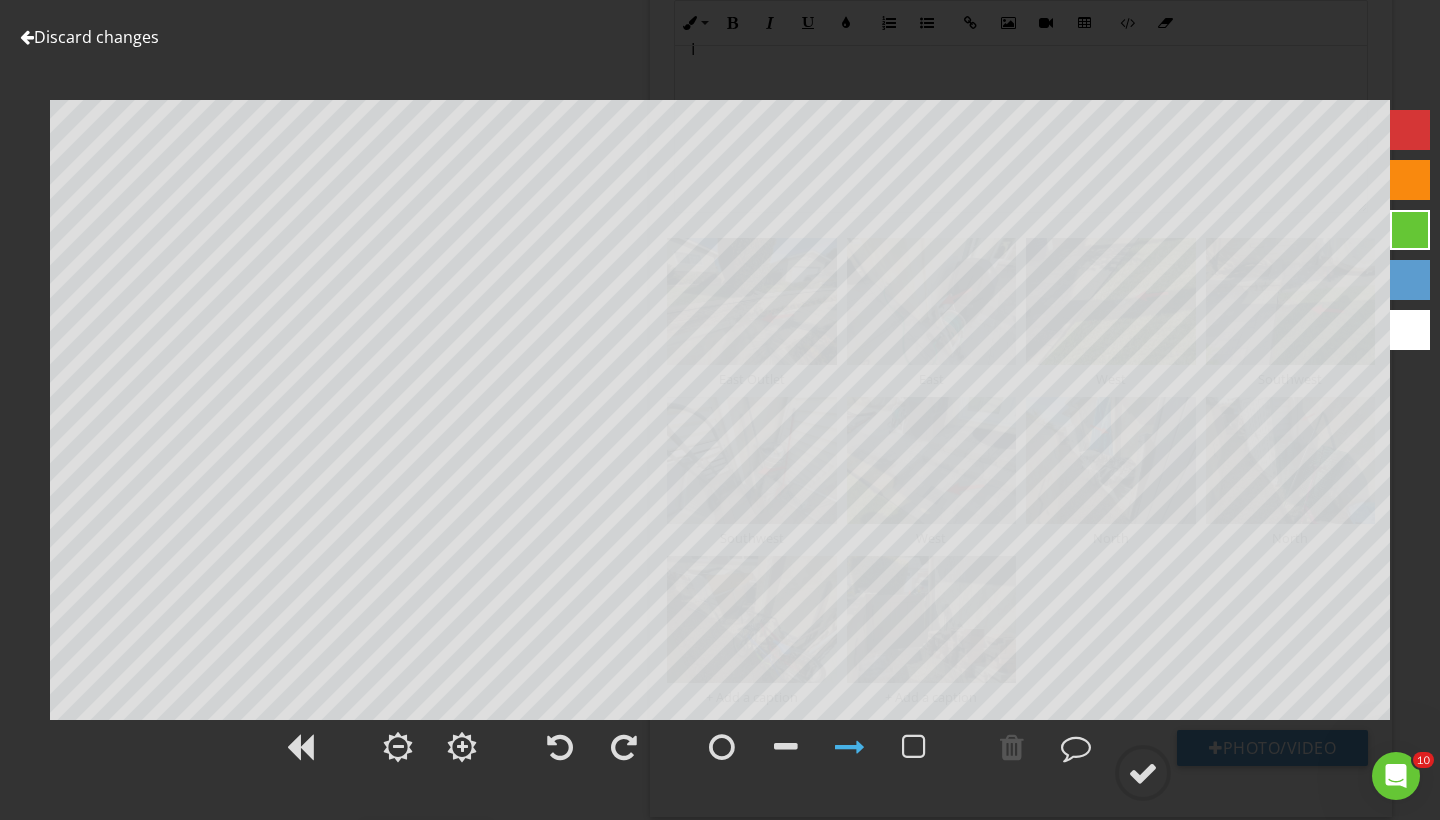 click at bounding box center (1410, 130) 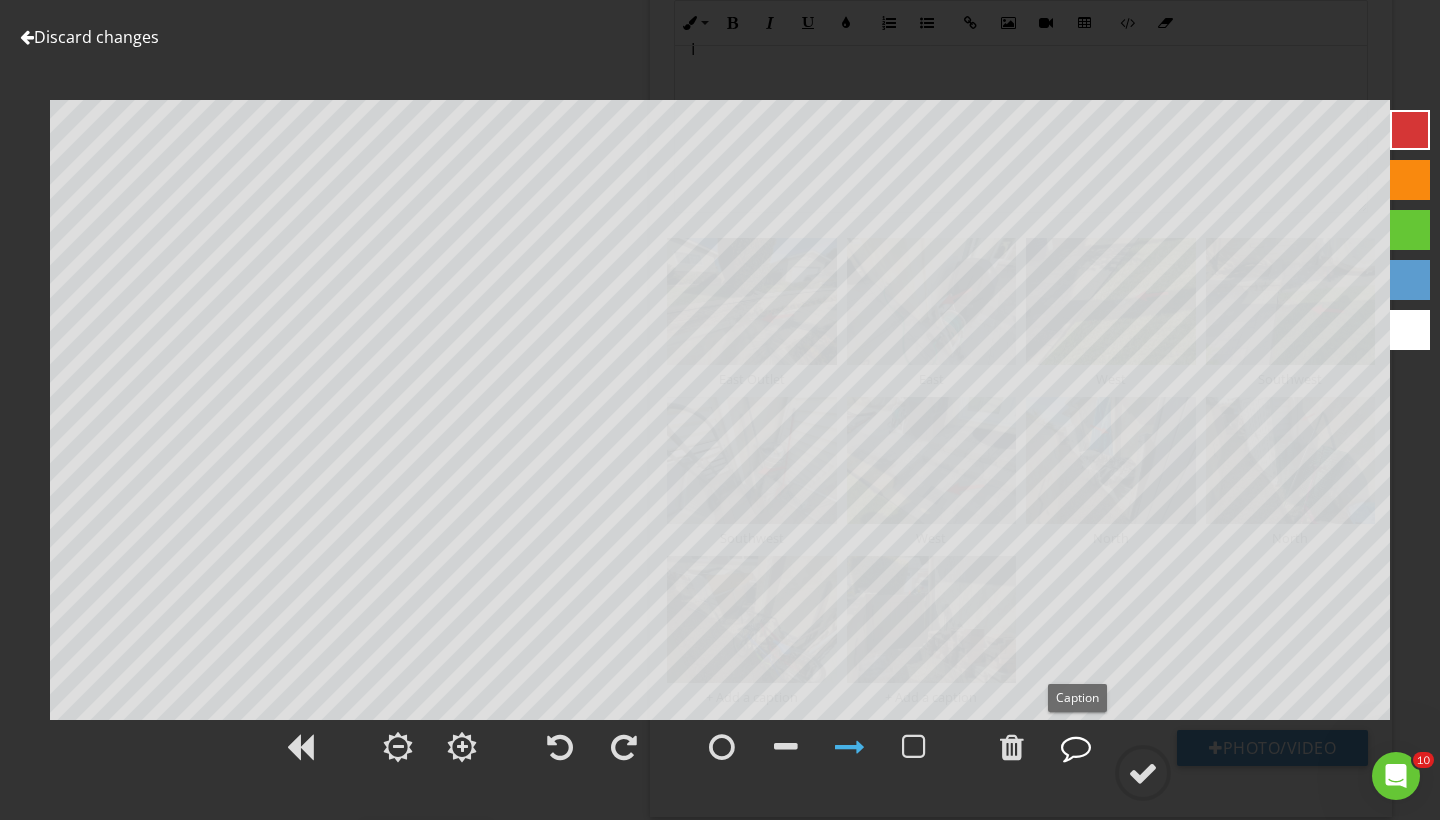 click at bounding box center (1076, 747) 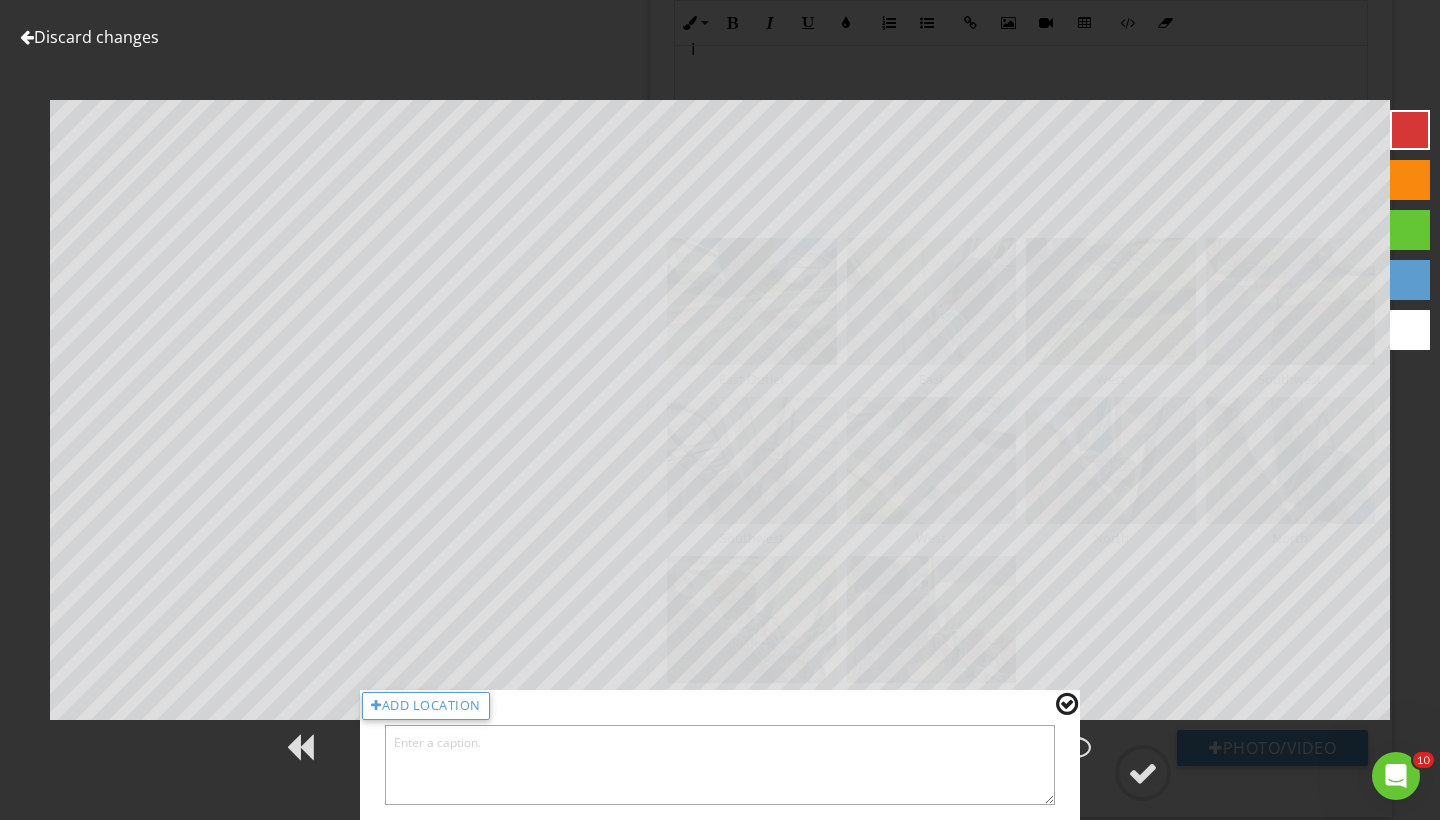 click at bounding box center [720, 765] 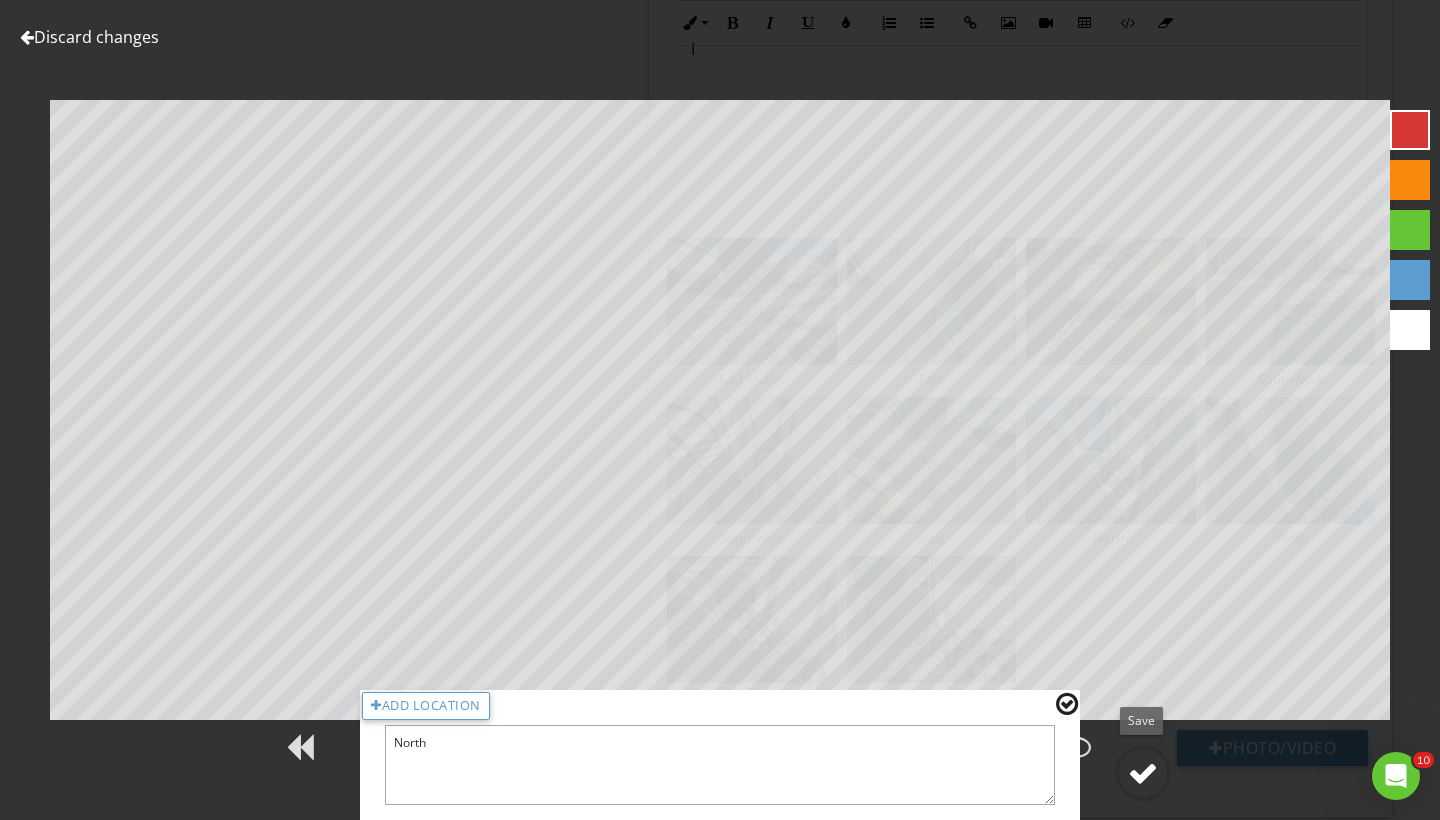 type on "North" 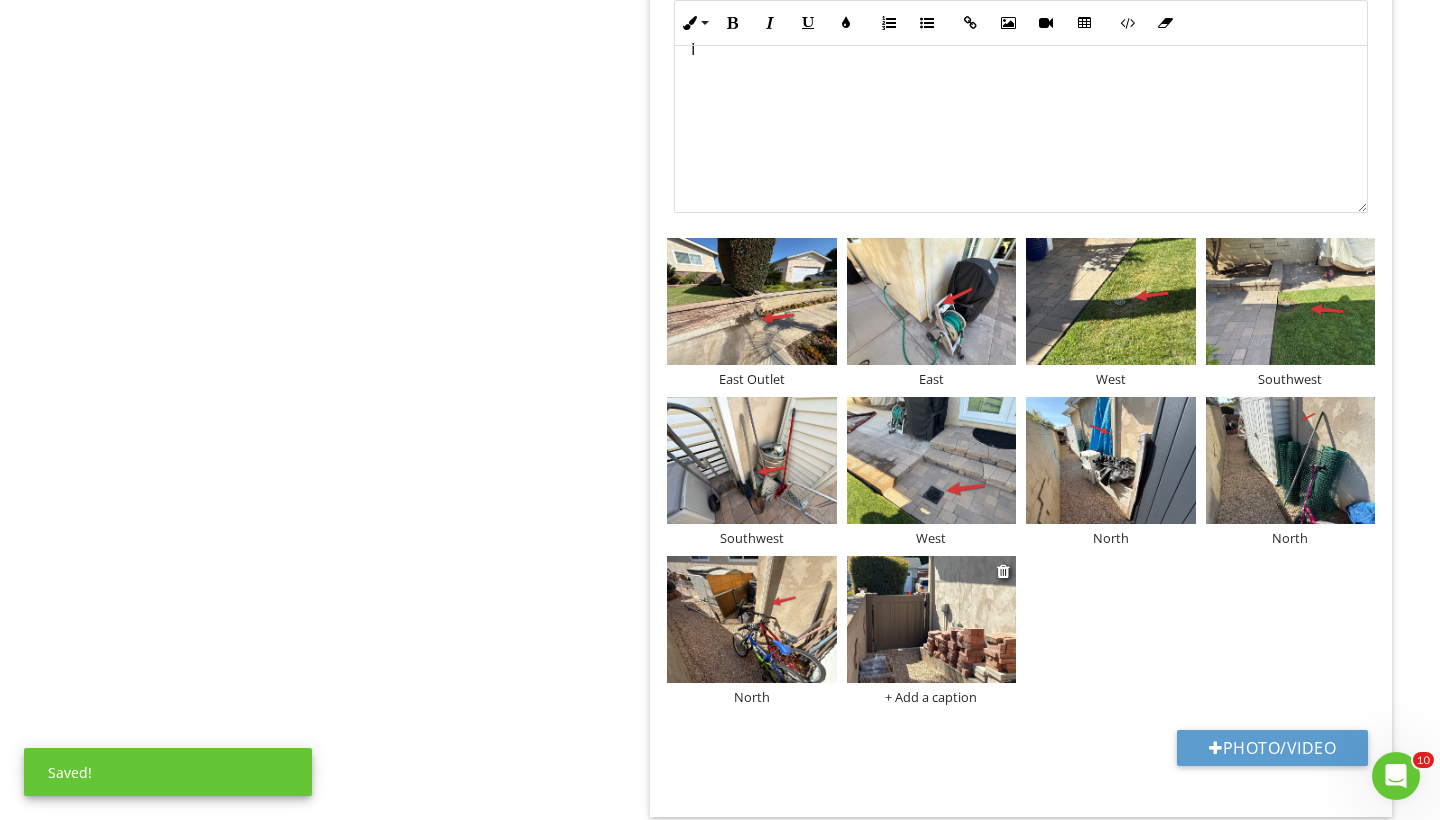 click at bounding box center [932, 619] 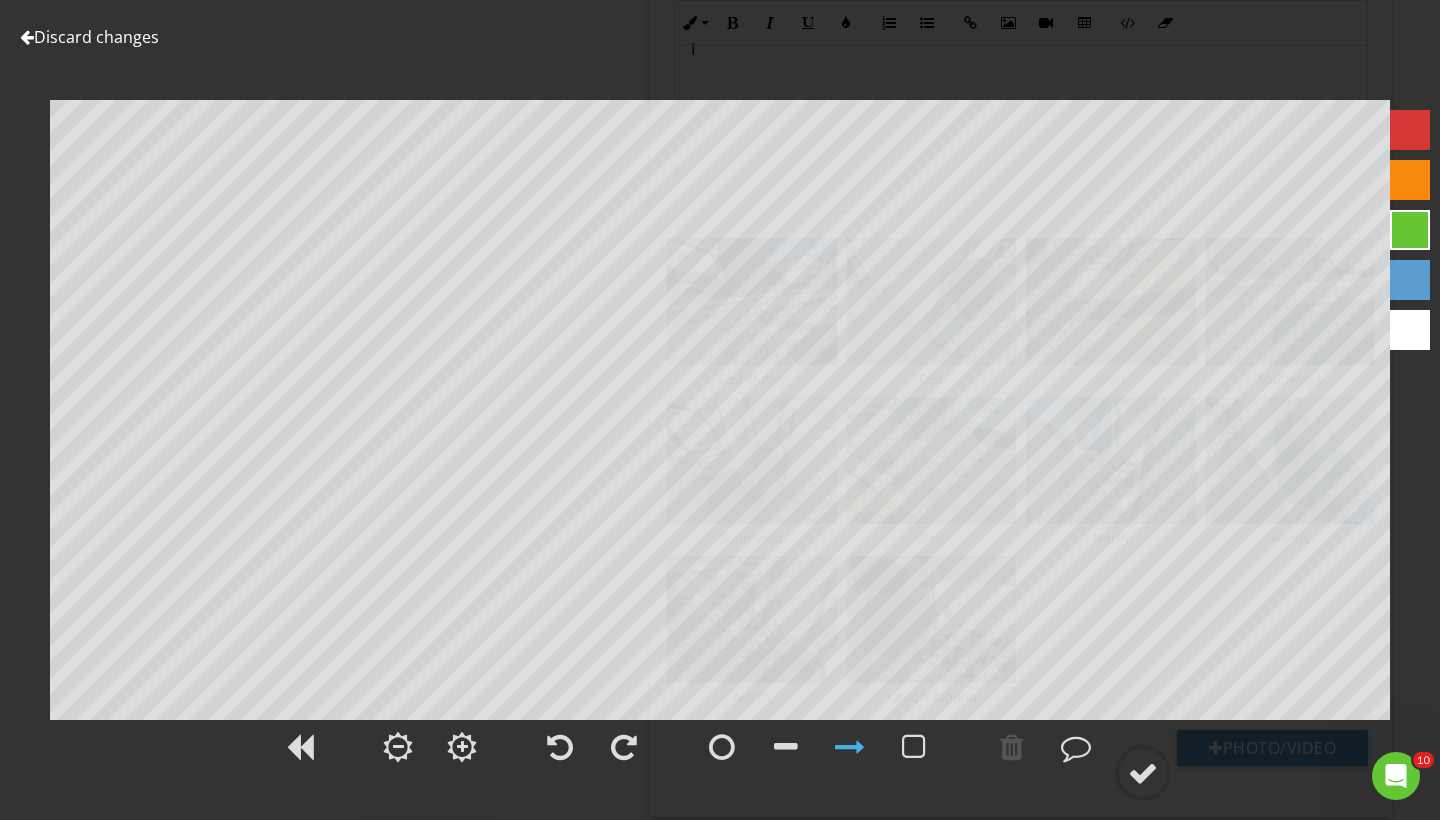 click at bounding box center [1410, 130] 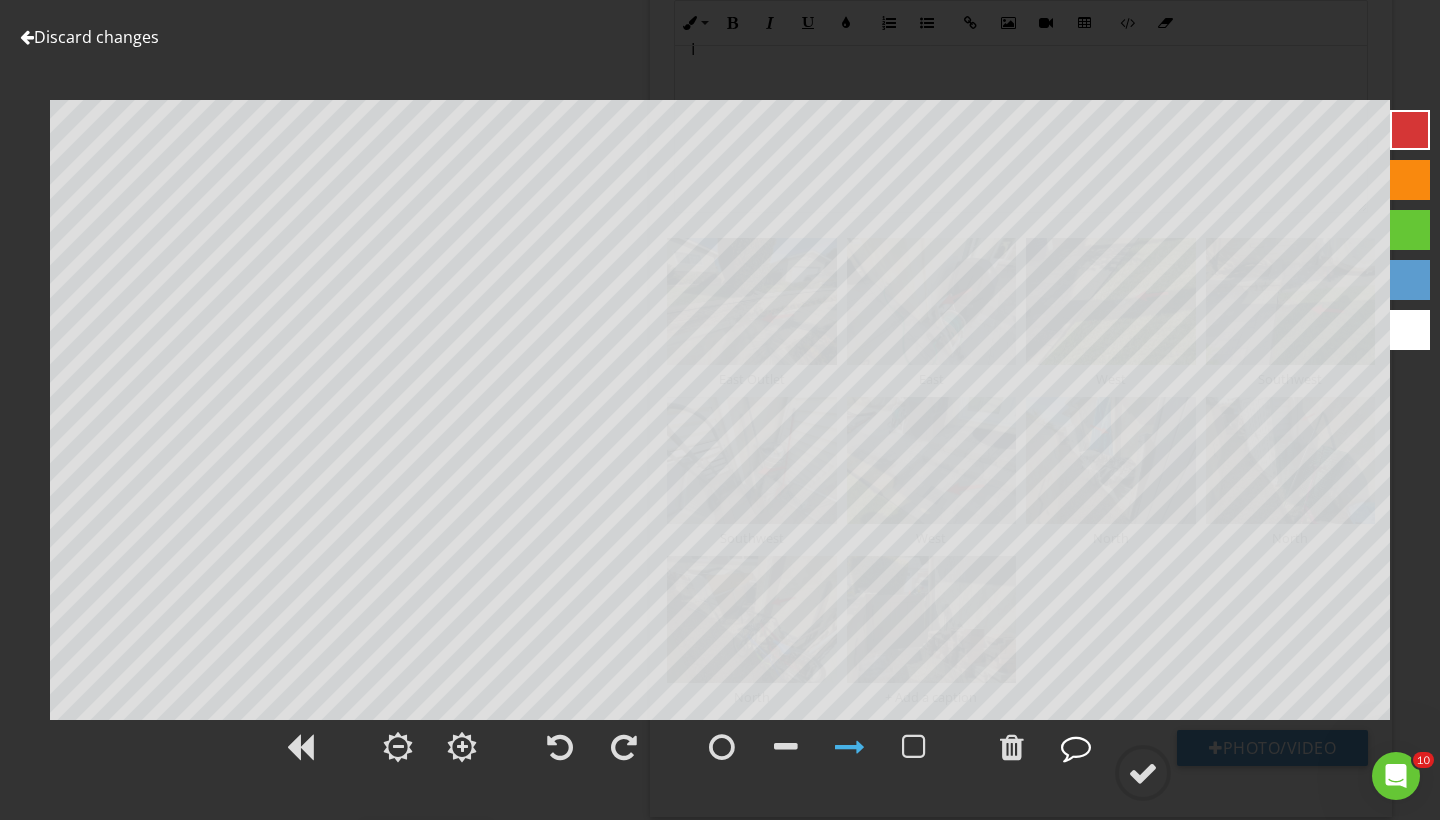 click at bounding box center (1076, 747) 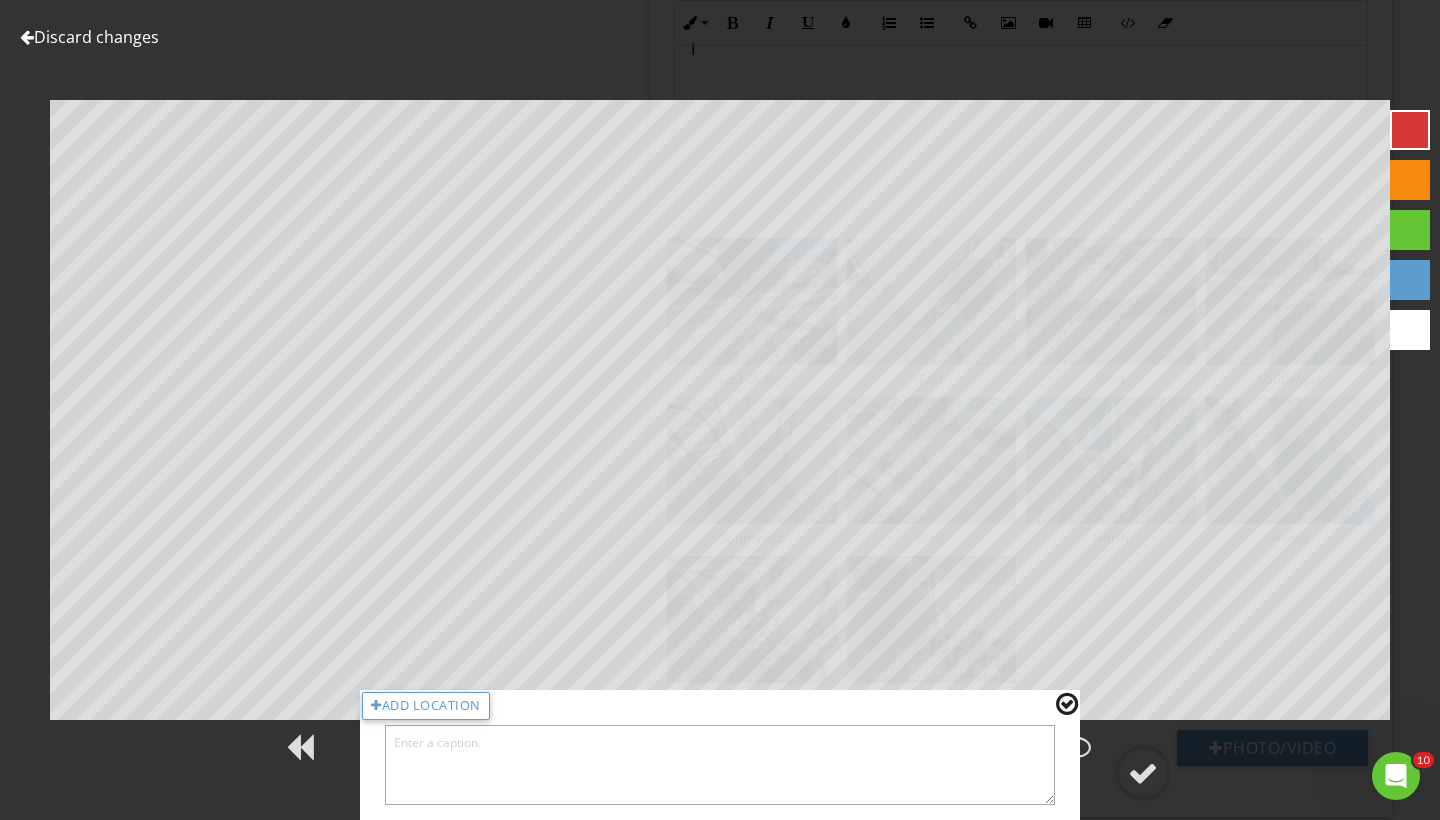 click at bounding box center [720, 765] 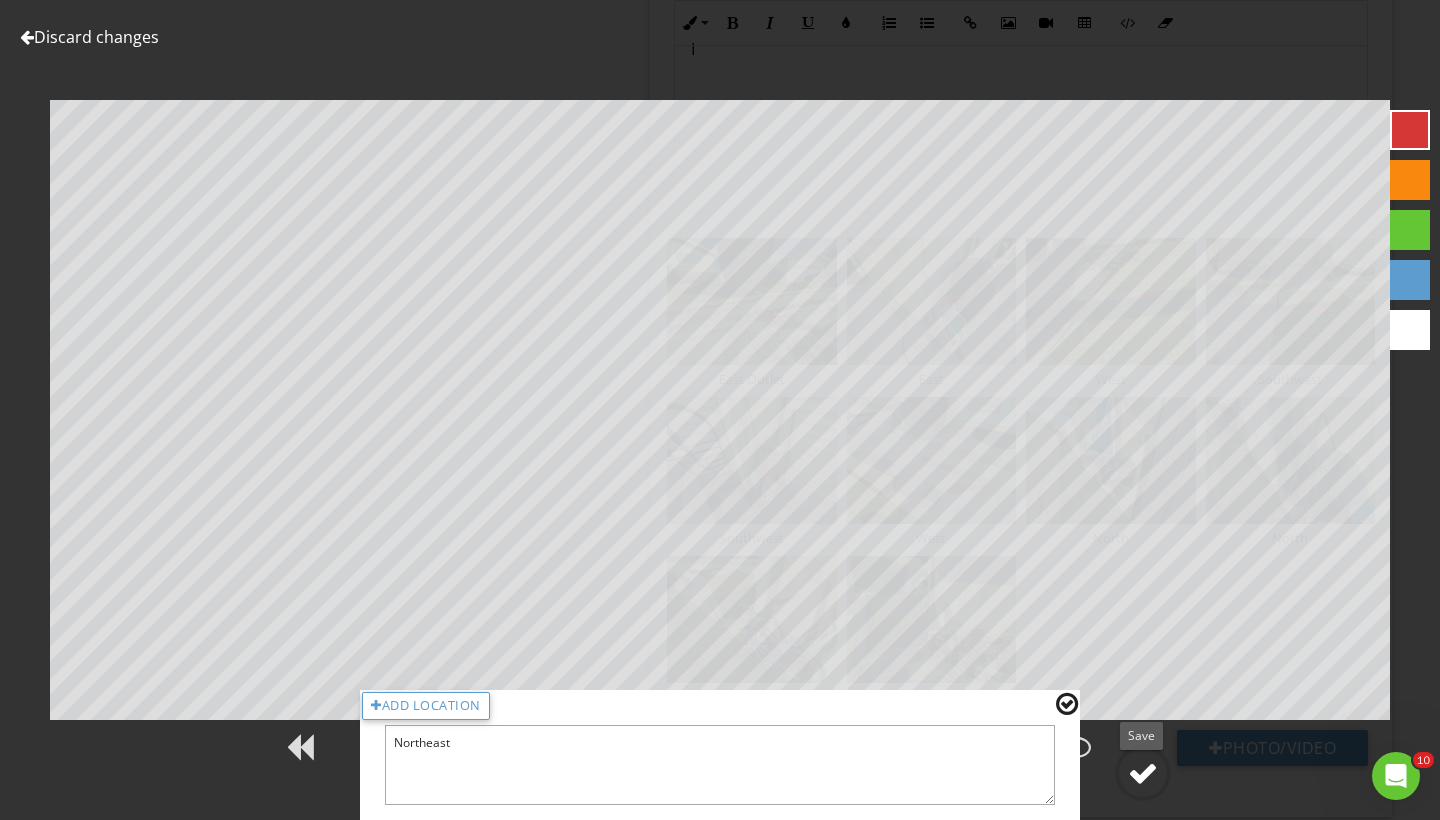 type on "Northeast" 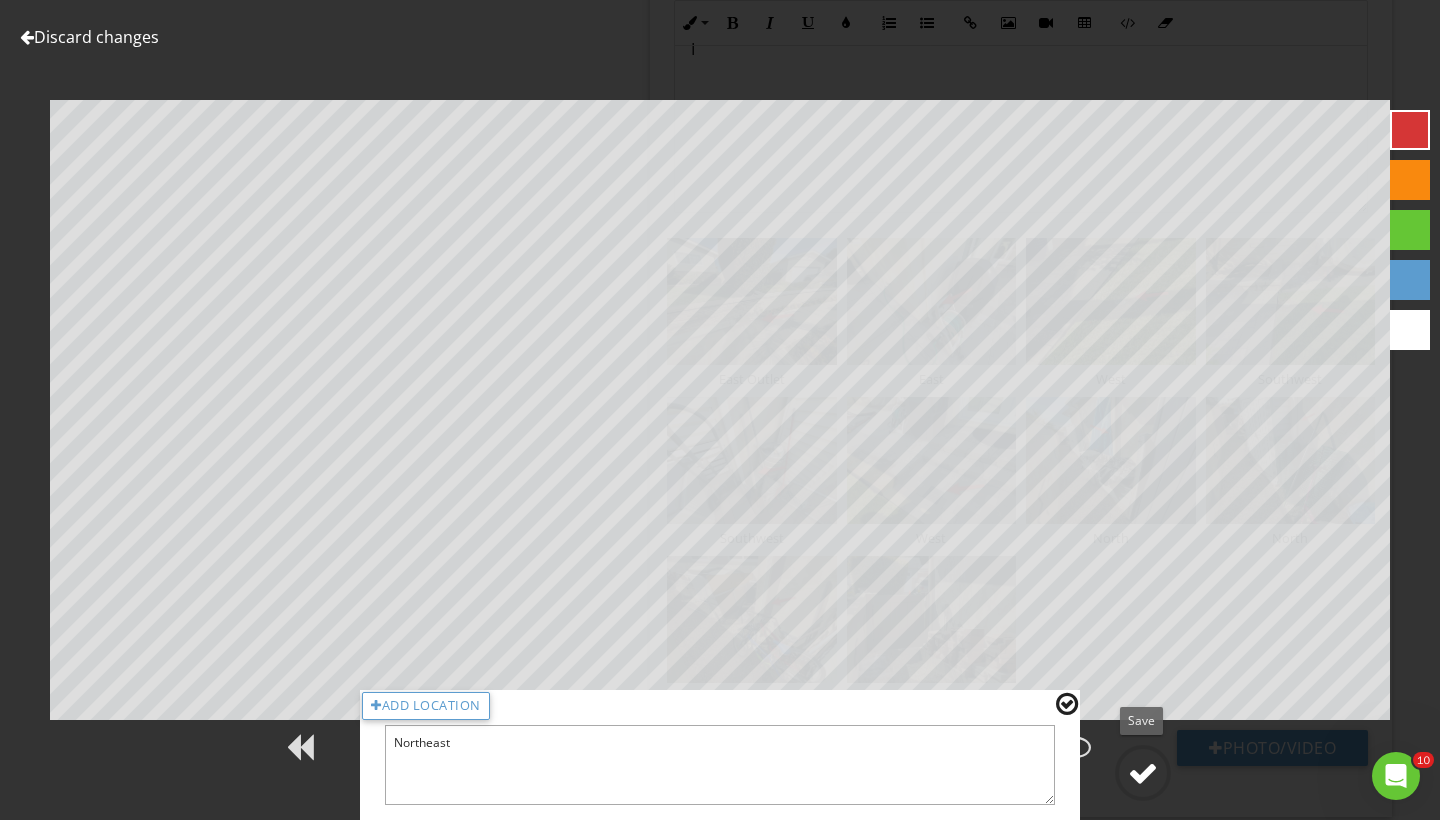 click at bounding box center (1143, 773) 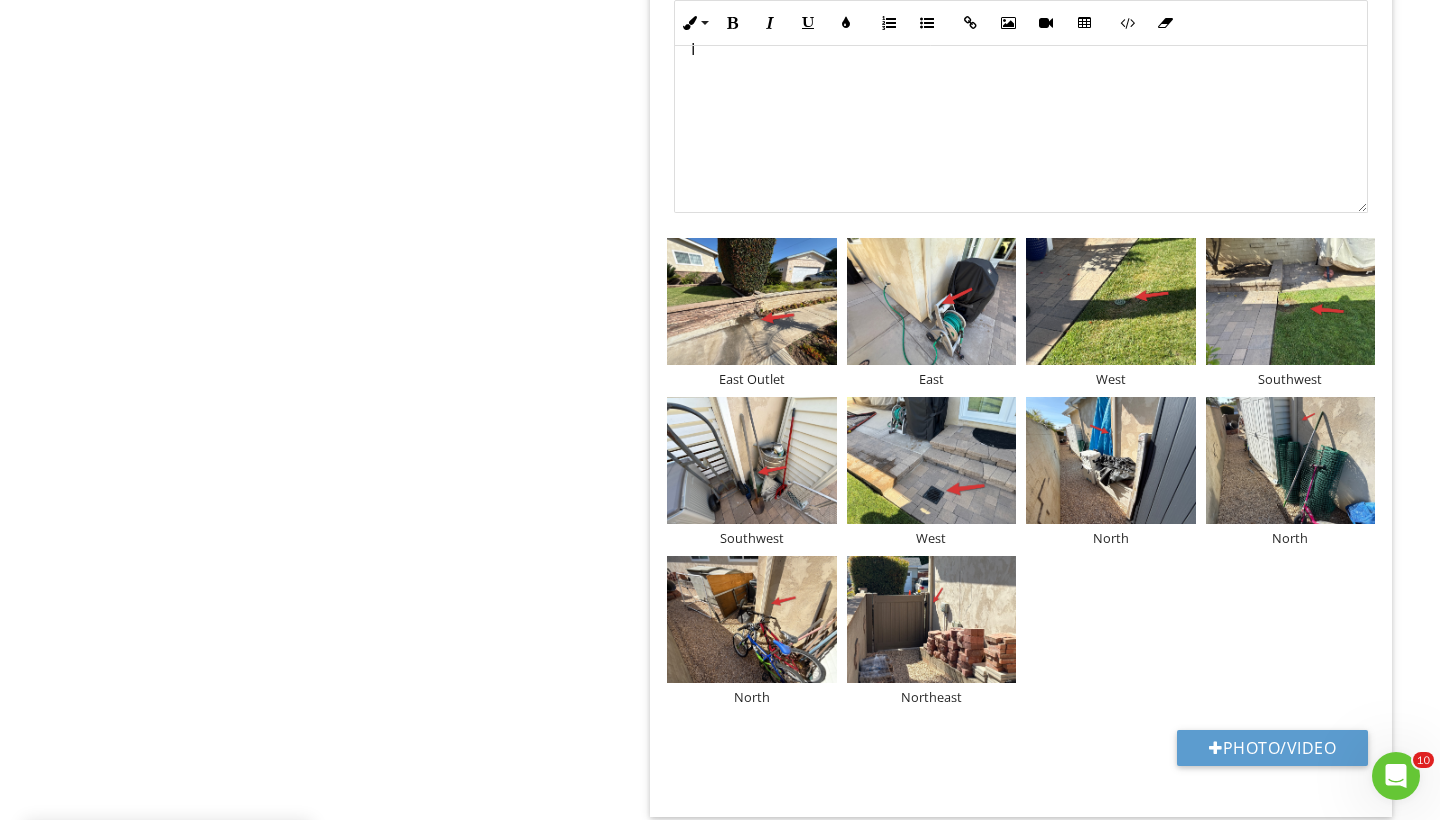 click on "Date
07/09/2025                       10
Drain/Clean Out Map
check_box_outline_blank 1 Drain Outlet   check_box_outline_blank 2 Drain Outlets   check_box_outline_blank 3 Drain Outlets   check_box_outline_blank Multiple In-Ground Drains   check_box Downspouts   check_box_outline_blank Channel Drains   check_box_outline_blank Cistern/Basin In-Ground Drains   check_box_outline_blank Culvert Systems   check_box_outline_blank Multiple Release Outlets   check_box_outline_blank Storm Drainage   check_box_outline_blank French Drains   check_box_outline_blank Swale Pit/Basin         OTHER                   Location edit       Inline Style XLarge Large Normal Small Light Small/Light Bold Italic Underline Colors Ordered List Unordered List Insert Link Insert Image Insert Video Insert Table Code View Clear Formatting I  Enter text here <p>I&nbsp;</p>
East Outlet
East" at bounding box center (1025, 450) 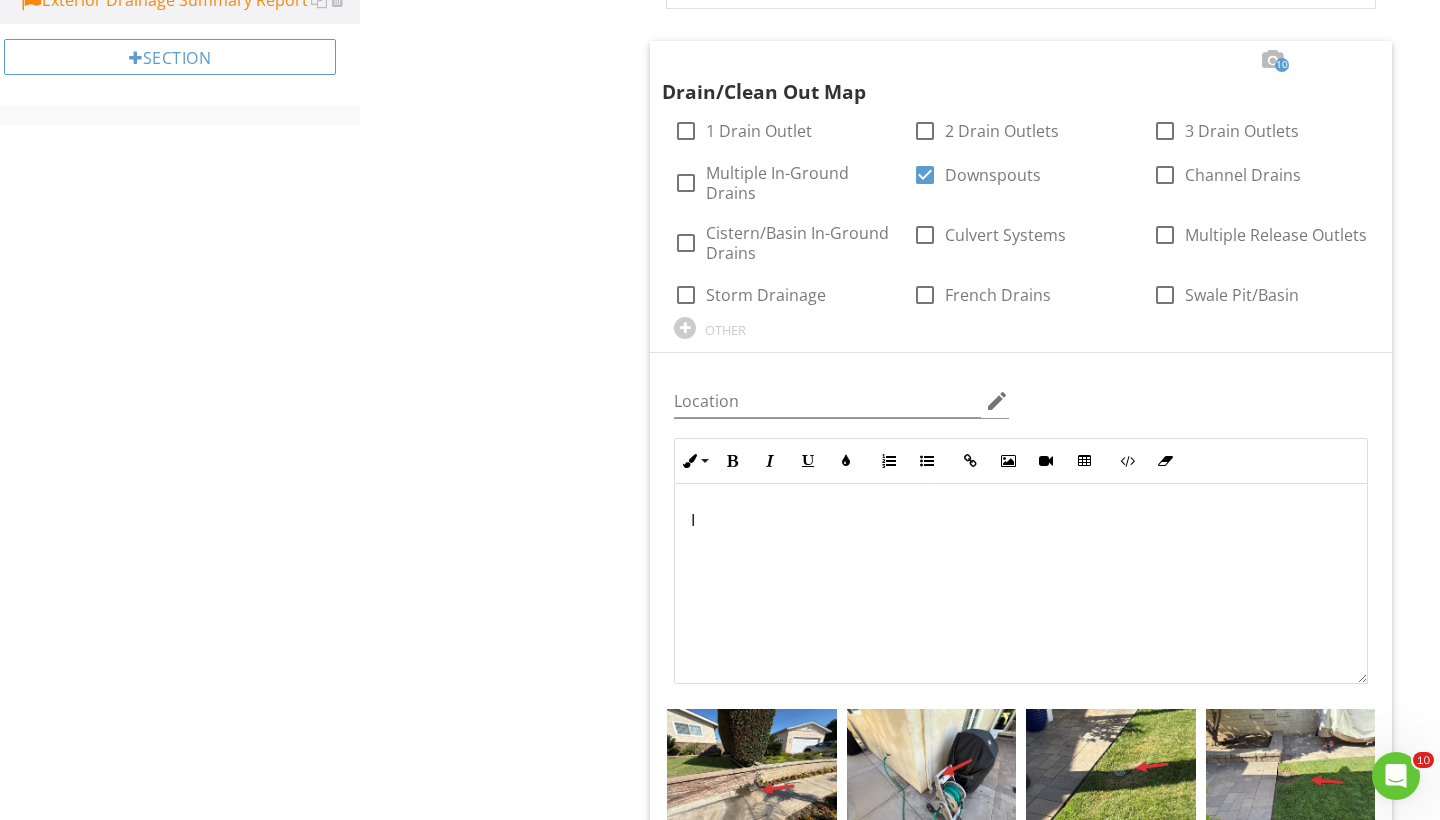 scroll, scrollTop: 492, scrollLeft: 0, axis: vertical 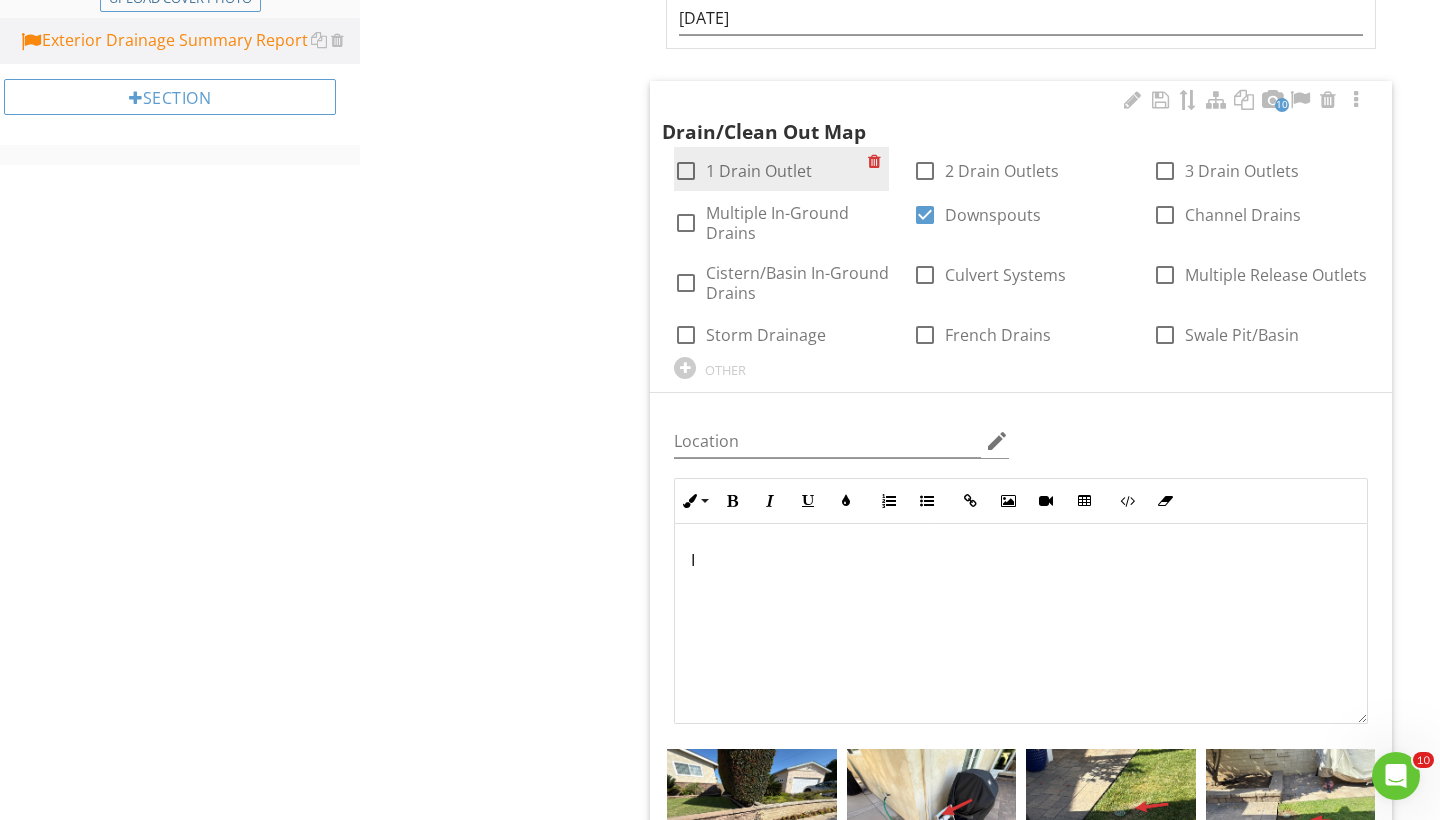 click at bounding box center [686, 171] 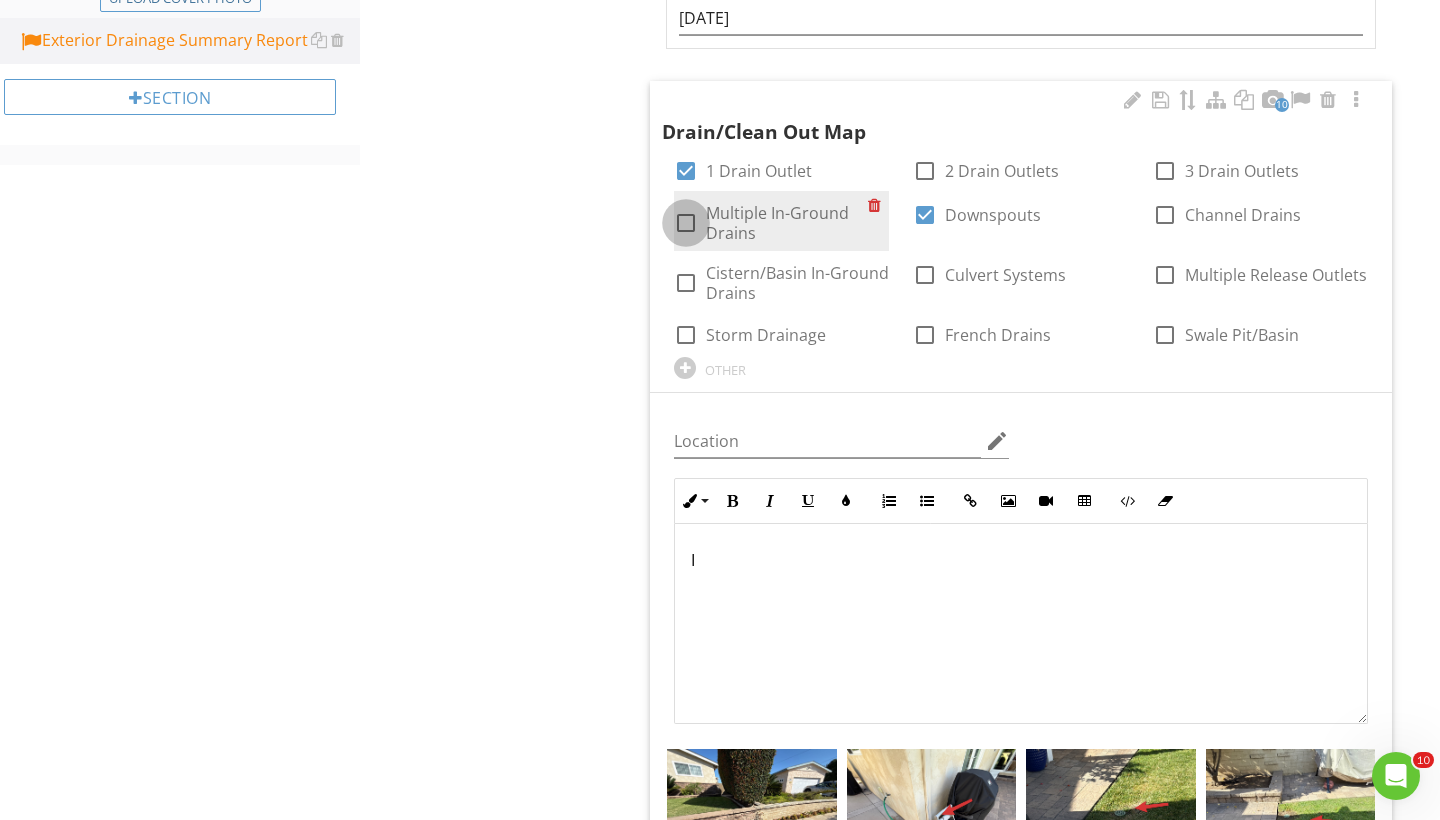 click at bounding box center [686, 223] 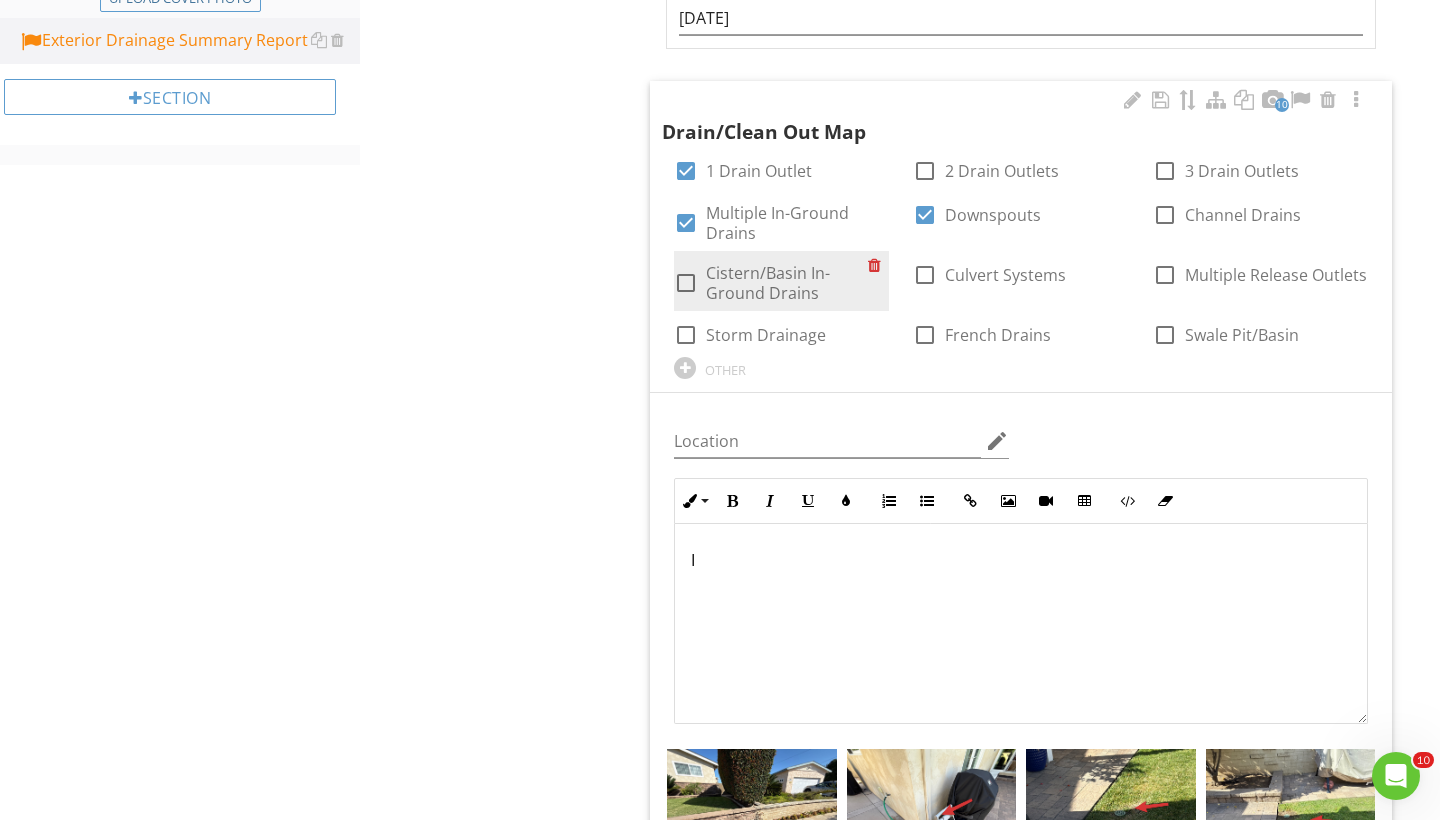 click at bounding box center (686, 283) 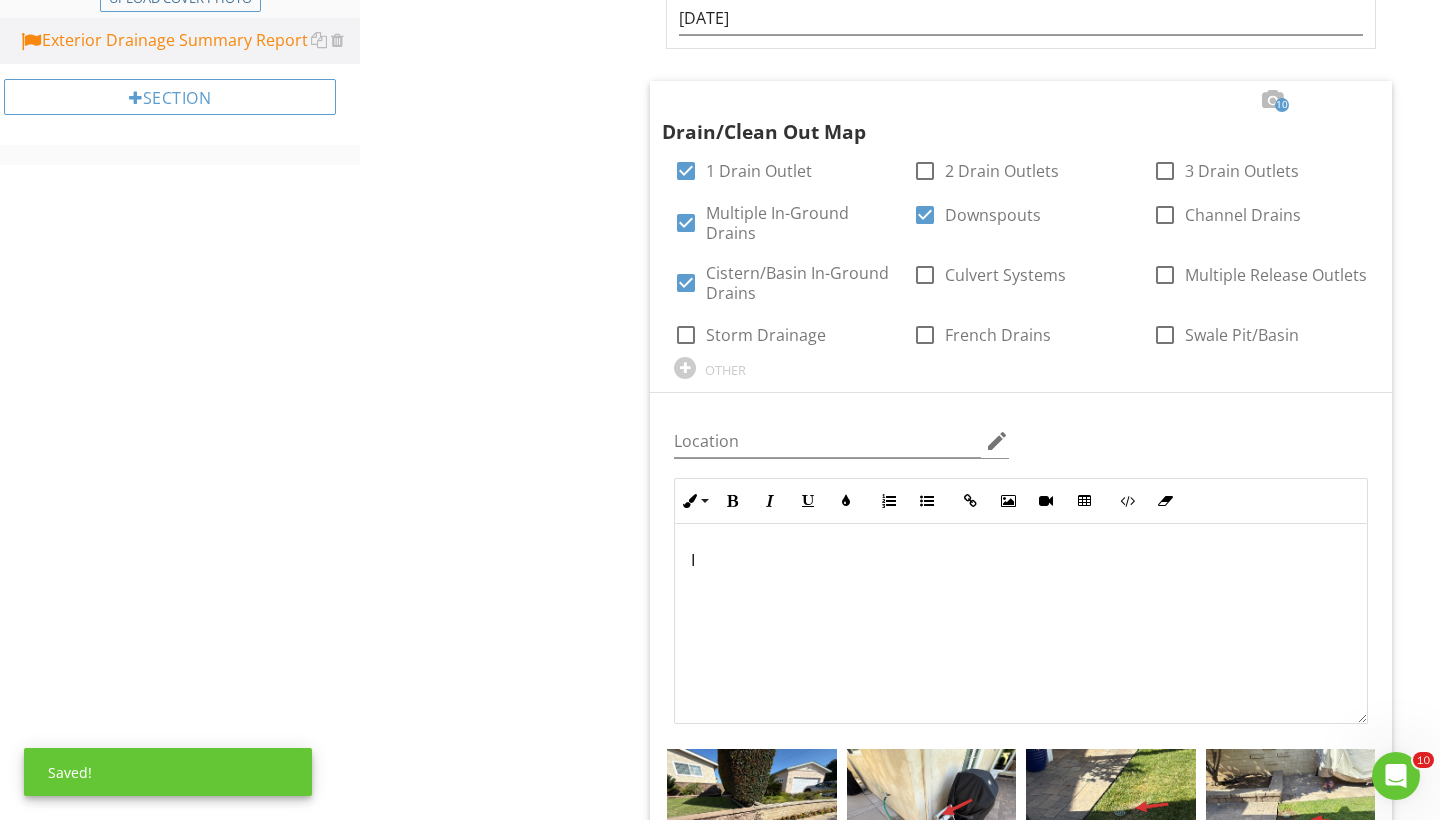 click on "General
Info
Information
Date
07/09/2025                       10
Drain/Clean Out Map
check_box 1 Drain Outlet   check_box_outline_blank 2 Drain Outlets   check_box_outline_blank 3 Drain Outlets   check_box Multiple In-Ground Drains   check_box Downspouts   check_box_outline_blank Channel Drains   check_box Cistern/Basin In-Ground Drains   check_box_outline_blank Culvert Systems   check_box_outline_blank Multiple Release Outlets   check_box_outline_blank Storm Drainage   check_box_outline_blank French Drains   check_box_outline_blank Swale Pit/Basin         OTHER                   Location edit       Inline Style XLarge Large Normal Small Light Small/Light Bold Italic Underline Colors Ordered List Unordered List Insert Link Insert Image Insert Video Insert Table Code View Clear Formatting I  Enter text here" at bounding box center (1035, 982) 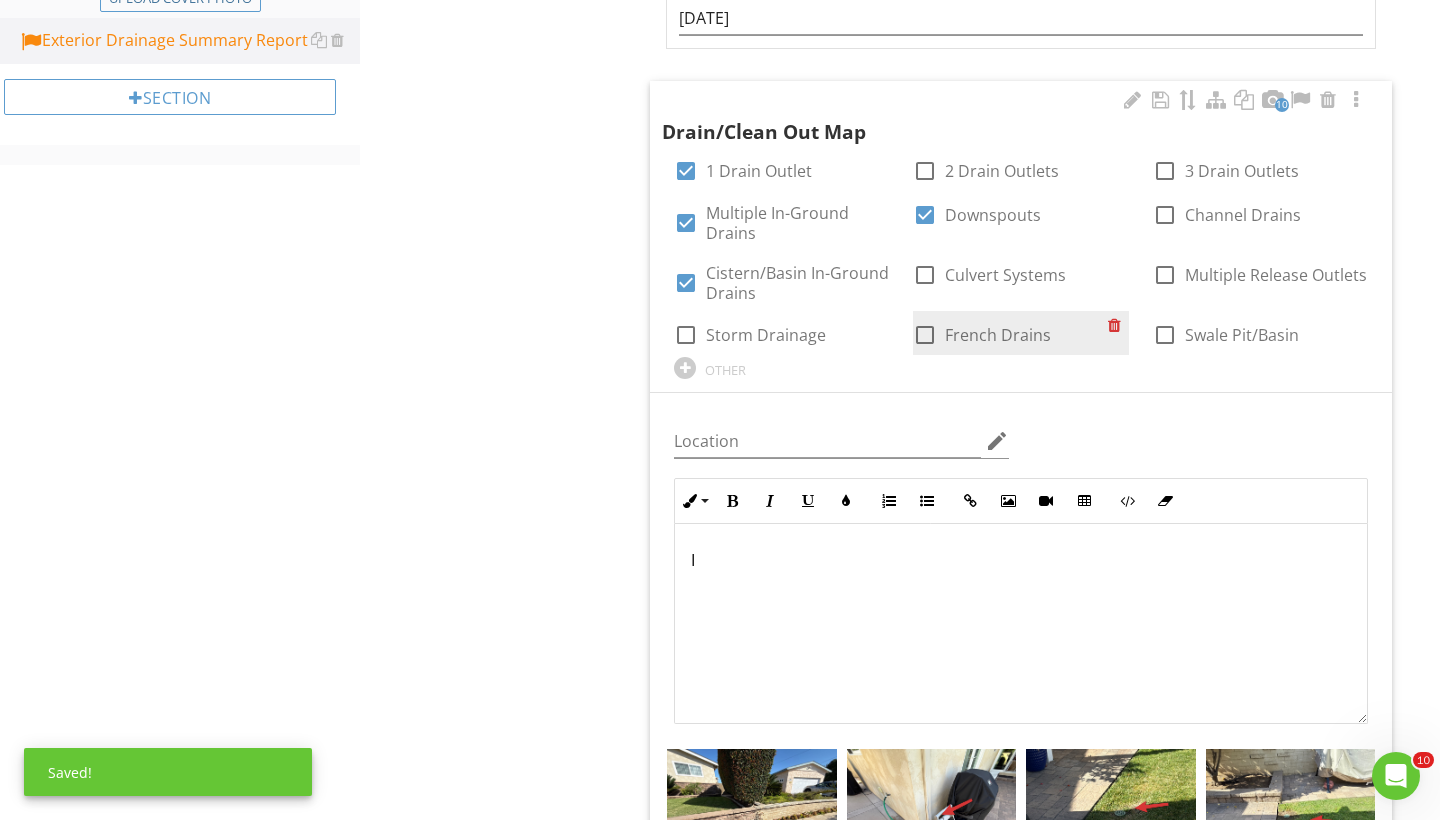 click at bounding box center [925, 335] 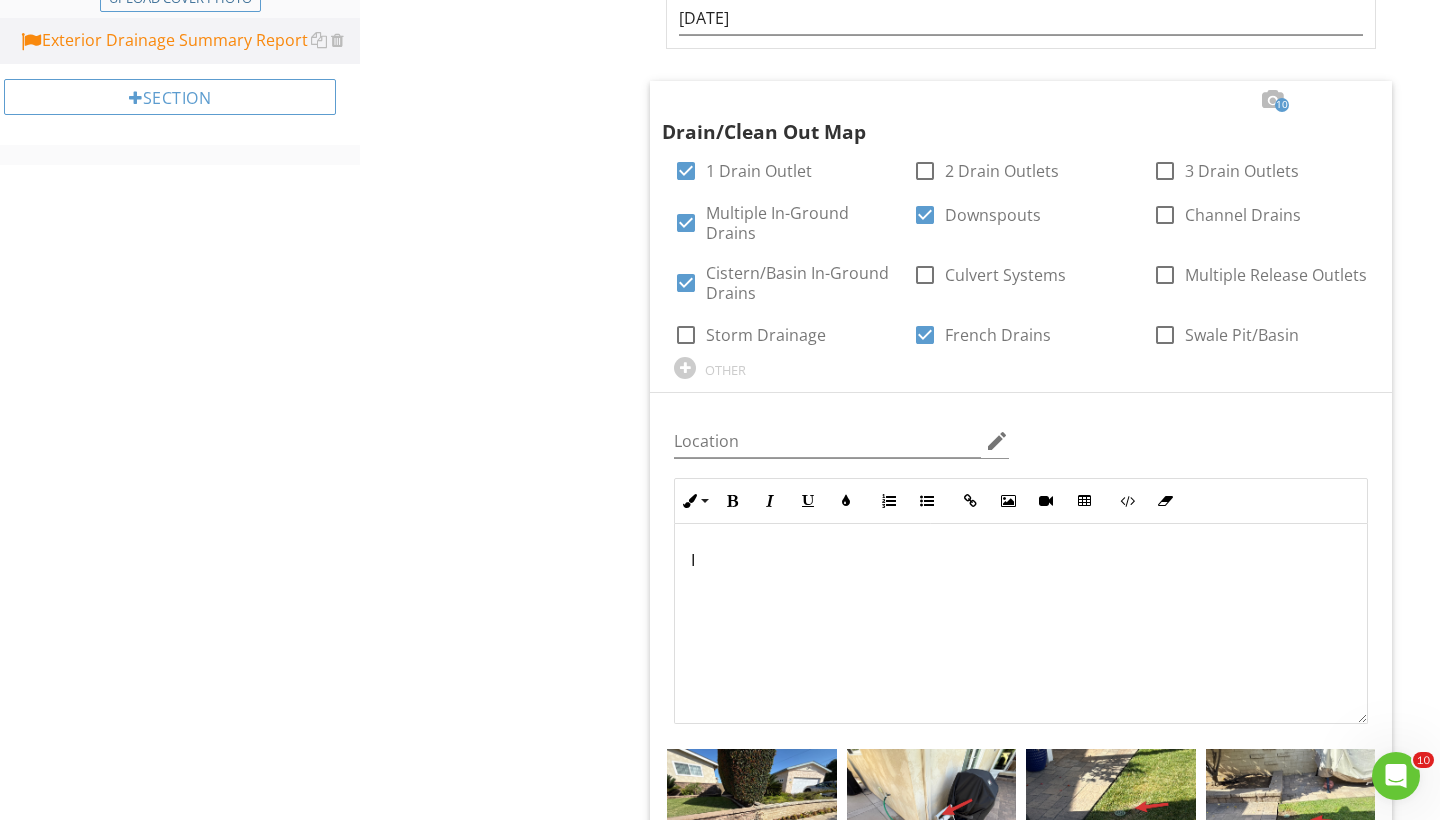 click on "General
Info
Information
Date
07/09/2025                       10
Drain/Clean Out Map
check_box 1 Drain Outlet   check_box_outline_blank 2 Drain Outlets   check_box_outline_blank 3 Drain Outlets   check_box Multiple In-Ground Drains   check_box Downspouts   check_box_outline_blank Channel Drains   check_box Cistern/Basin In-Ground Drains   check_box_outline_blank Culvert Systems   check_box_outline_blank Multiple Release Outlets   check_box_outline_blank Storm Drainage   check_box French Drains   check_box_outline_blank Swale Pit/Basin         OTHER                   Location edit       Inline Style XLarge Large Normal Small Light Small/Light Bold Italic Underline Colors Ordered List Unordered List Insert Link Insert Image Insert Video Insert Table Code View Clear Formatting I  Enter text here <p>I&nbsp;</p>" at bounding box center [1035, 982] 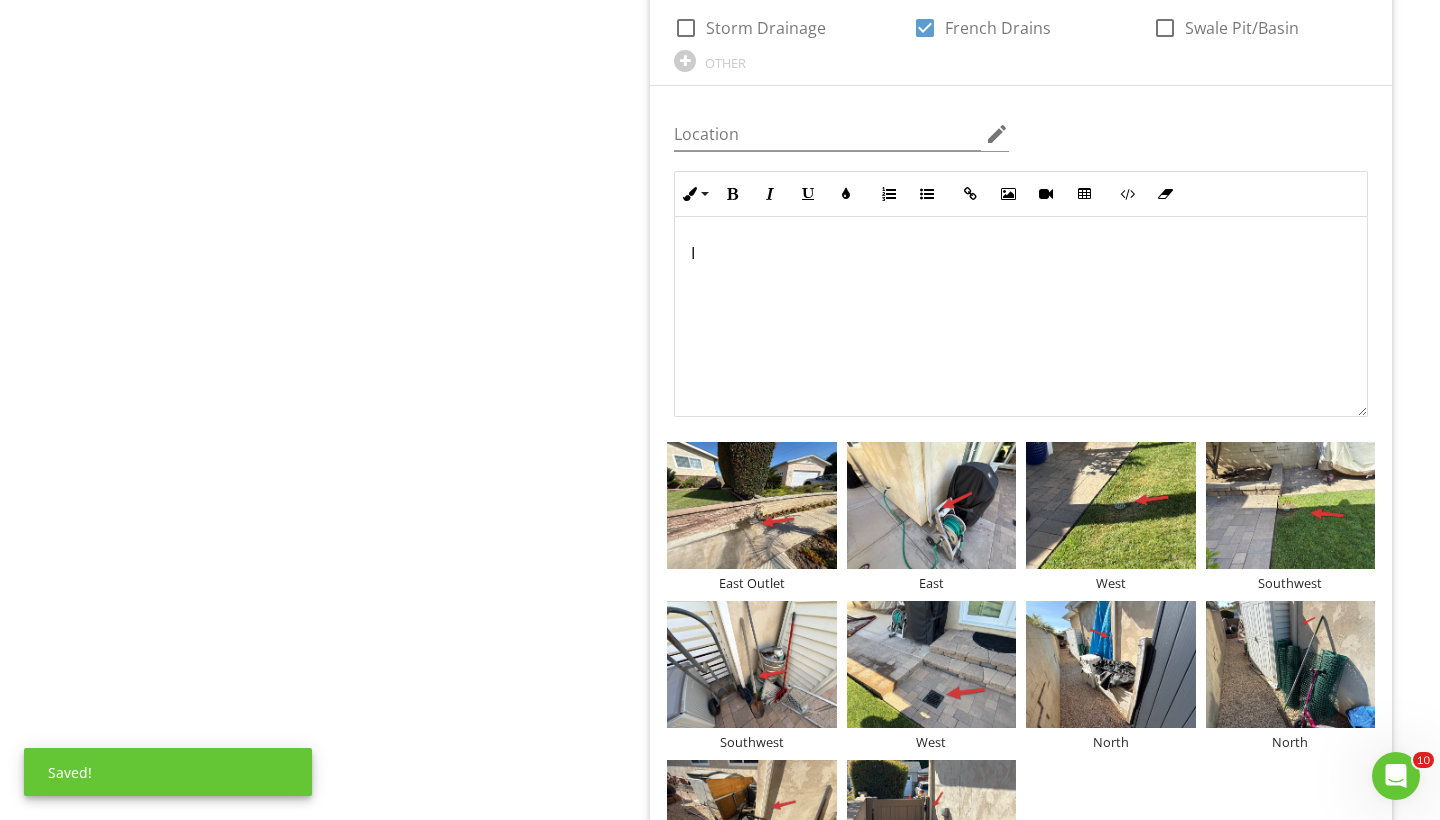 scroll, scrollTop: 804, scrollLeft: 0, axis: vertical 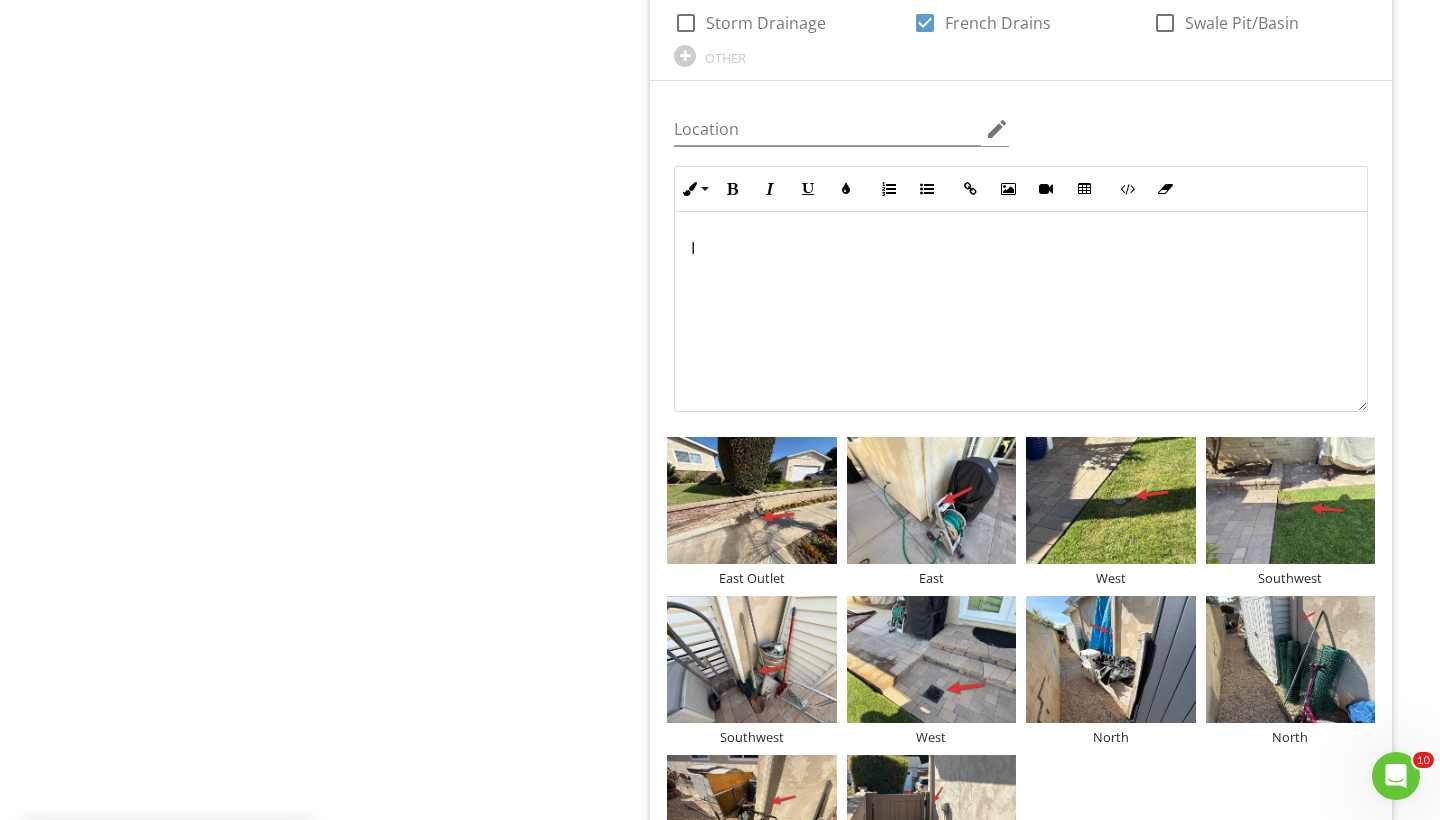 click on "I" at bounding box center (1021, 248) 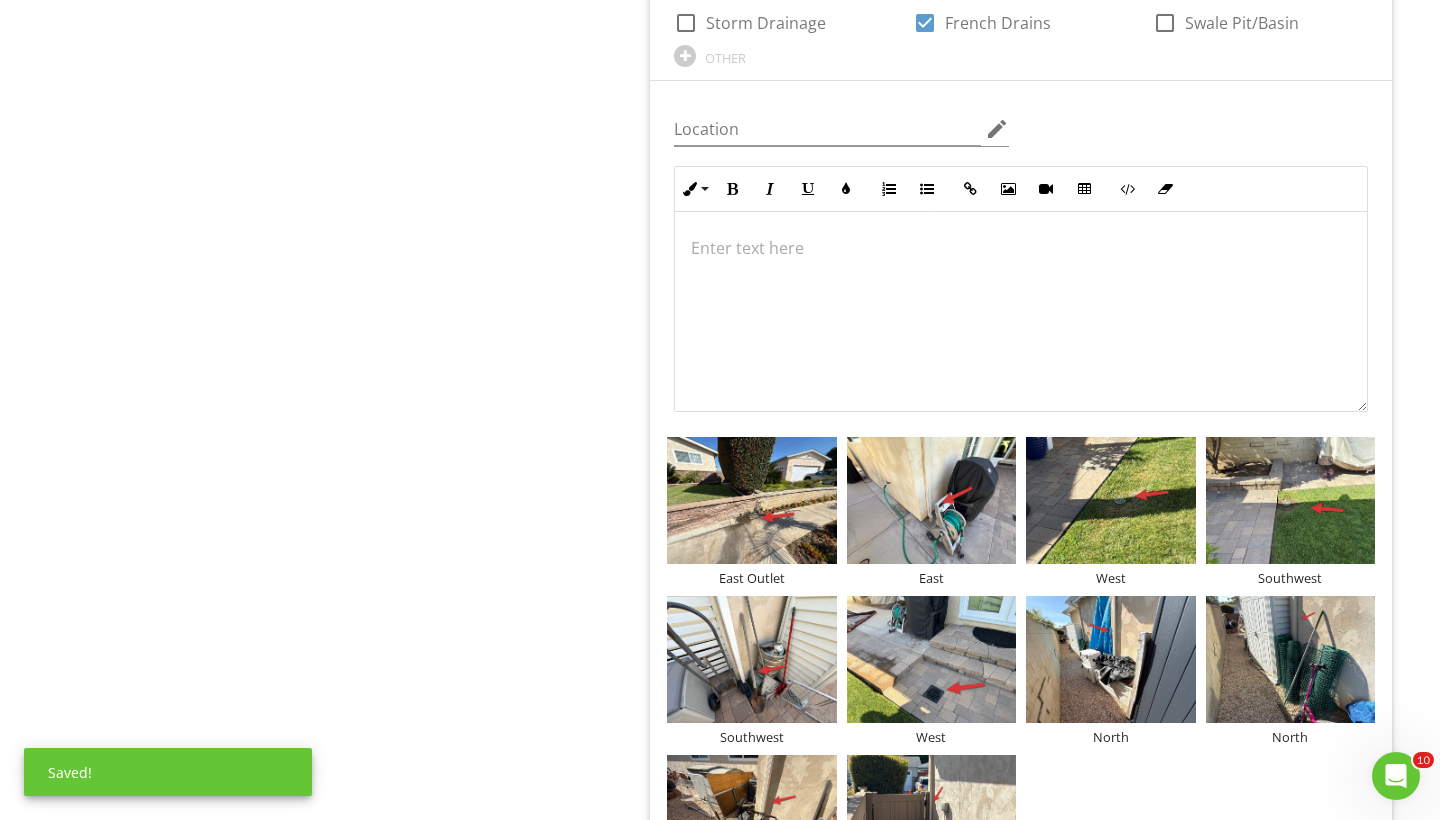 click on "Date
07/09/2025                       10
Drain/Clean Out Map
check_box 1 Drain Outlet   check_box_outline_blank 2 Drain Outlets   check_box_outline_blank 3 Drain Outlets   check_box Multiple In-Ground Drains   check_box Downspouts   check_box_outline_blank Channel Drains   check_box Cistern/Basin In-Ground Drains   check_box_outline_blank Culvert Systems   check_box_outline_blank Multiple Release Outlets   check_box_outline_blank Storm Drainage   check_box French Drains   check_box_outline_blank Swale Pit/Basin         OTHER                   Location edit       Inline Style XLarge Large Normal Small Light Small/Light Bold Italic Underline Colors Ordered List Unordered List Insert Link Insert Image Insert Video Insert Table Code View Clear Formatting Enter text here
East Outlet
East
West
Southwest
Southwest" at bounding box center (1025, 649) 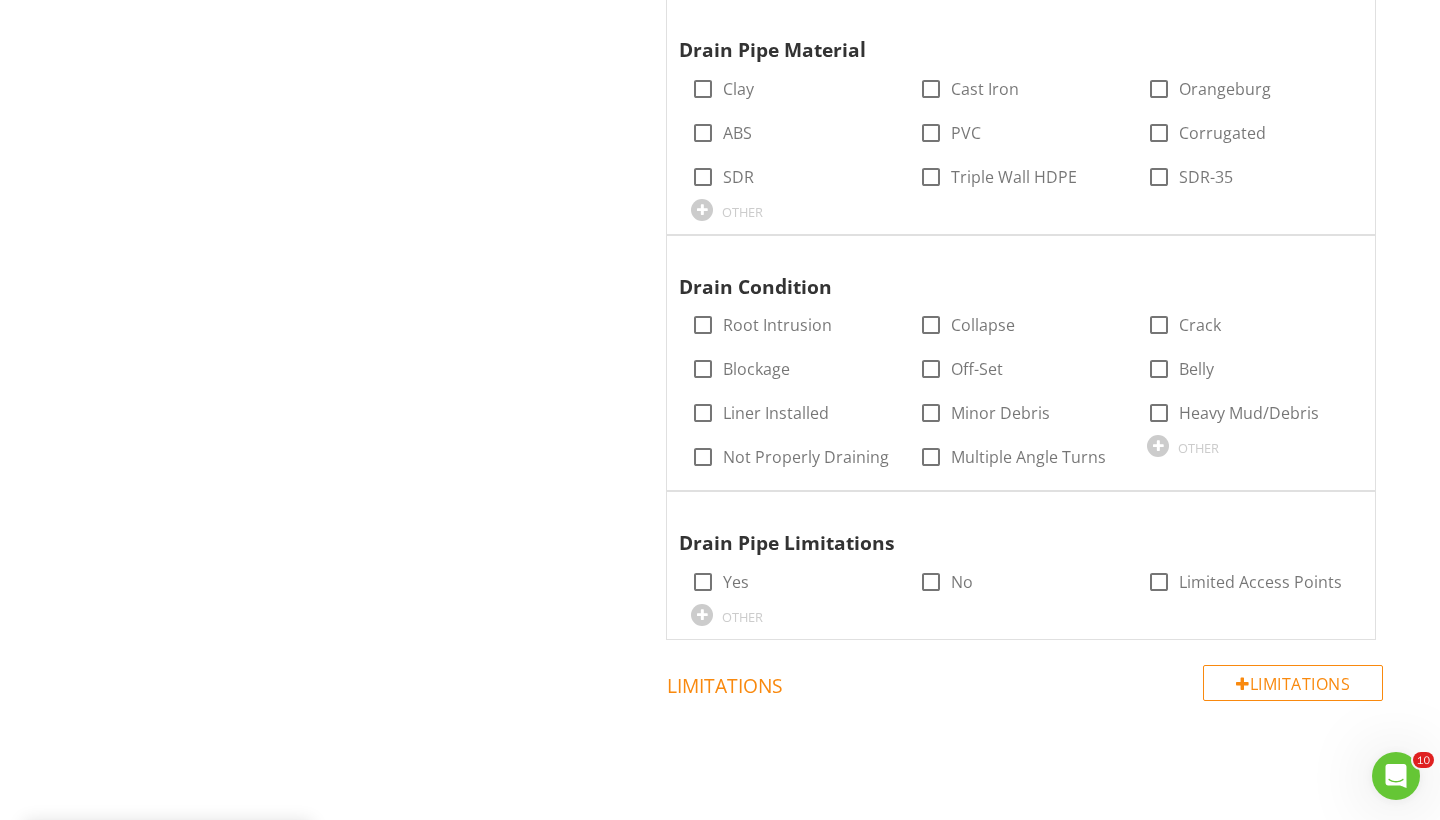 scroll, scrollTop: 1859, scrollLeft: 0, axis: vertical 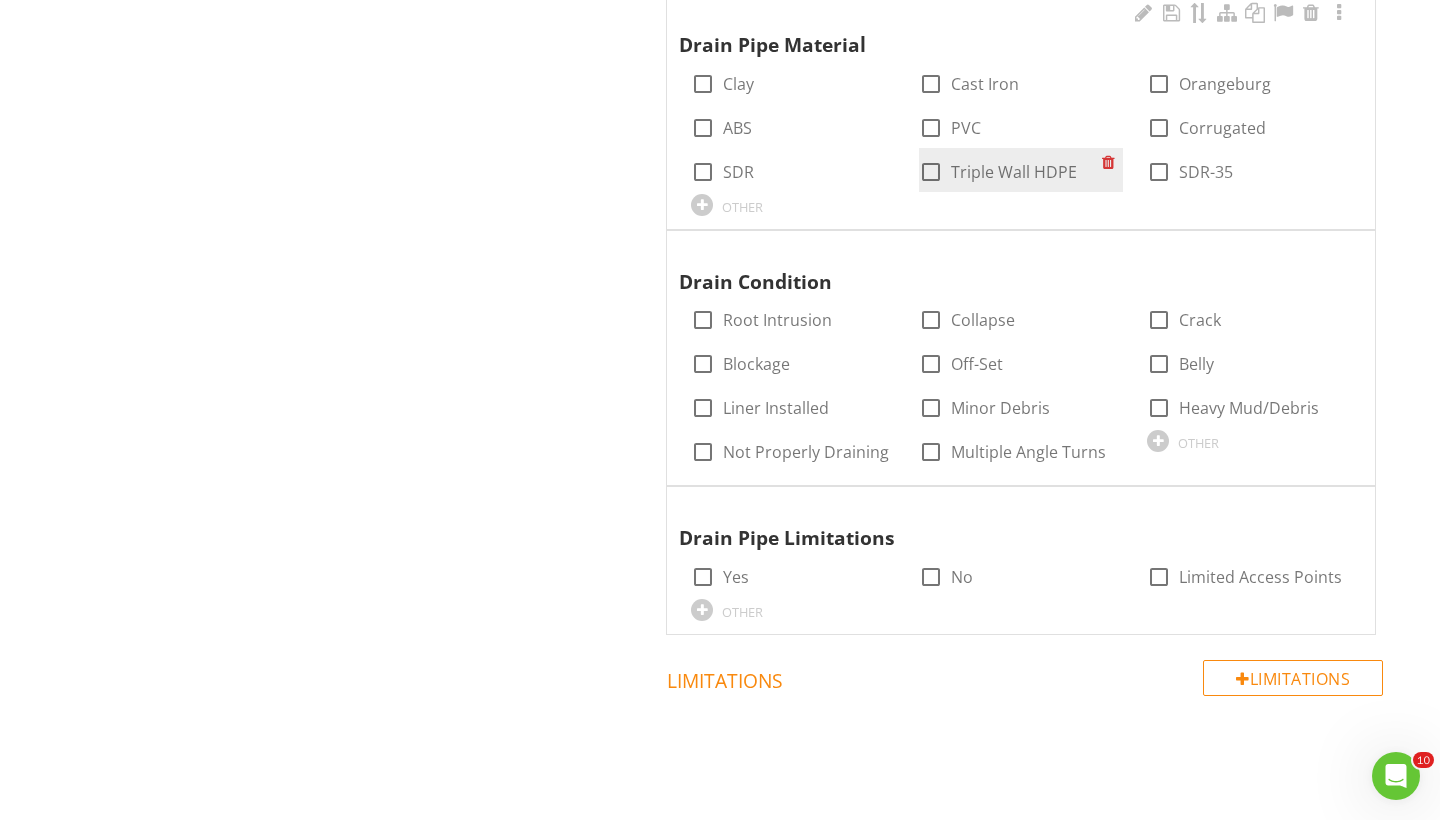 click at bounding box center [931, 172] 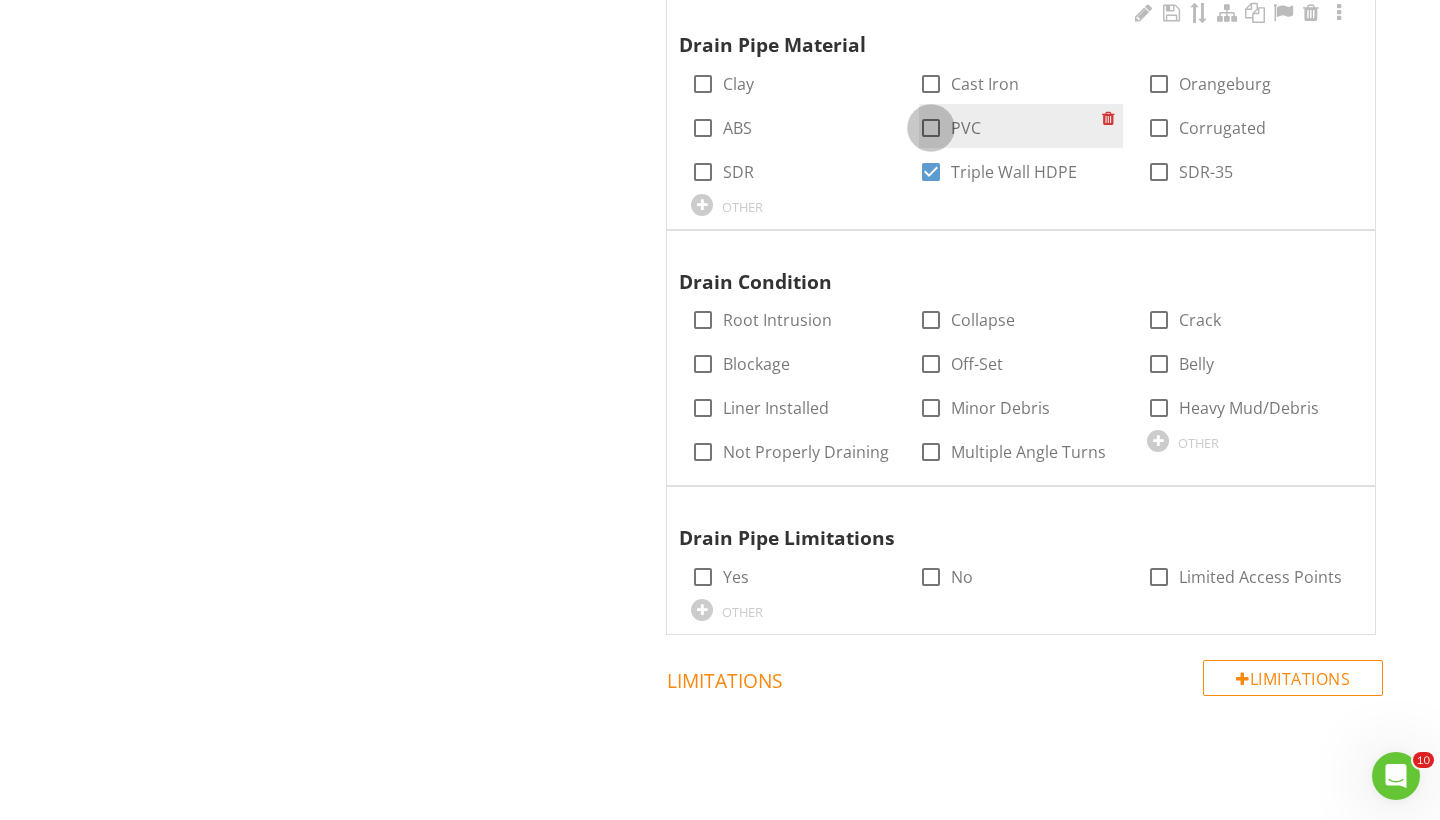 click at bounding box center [931, 128] 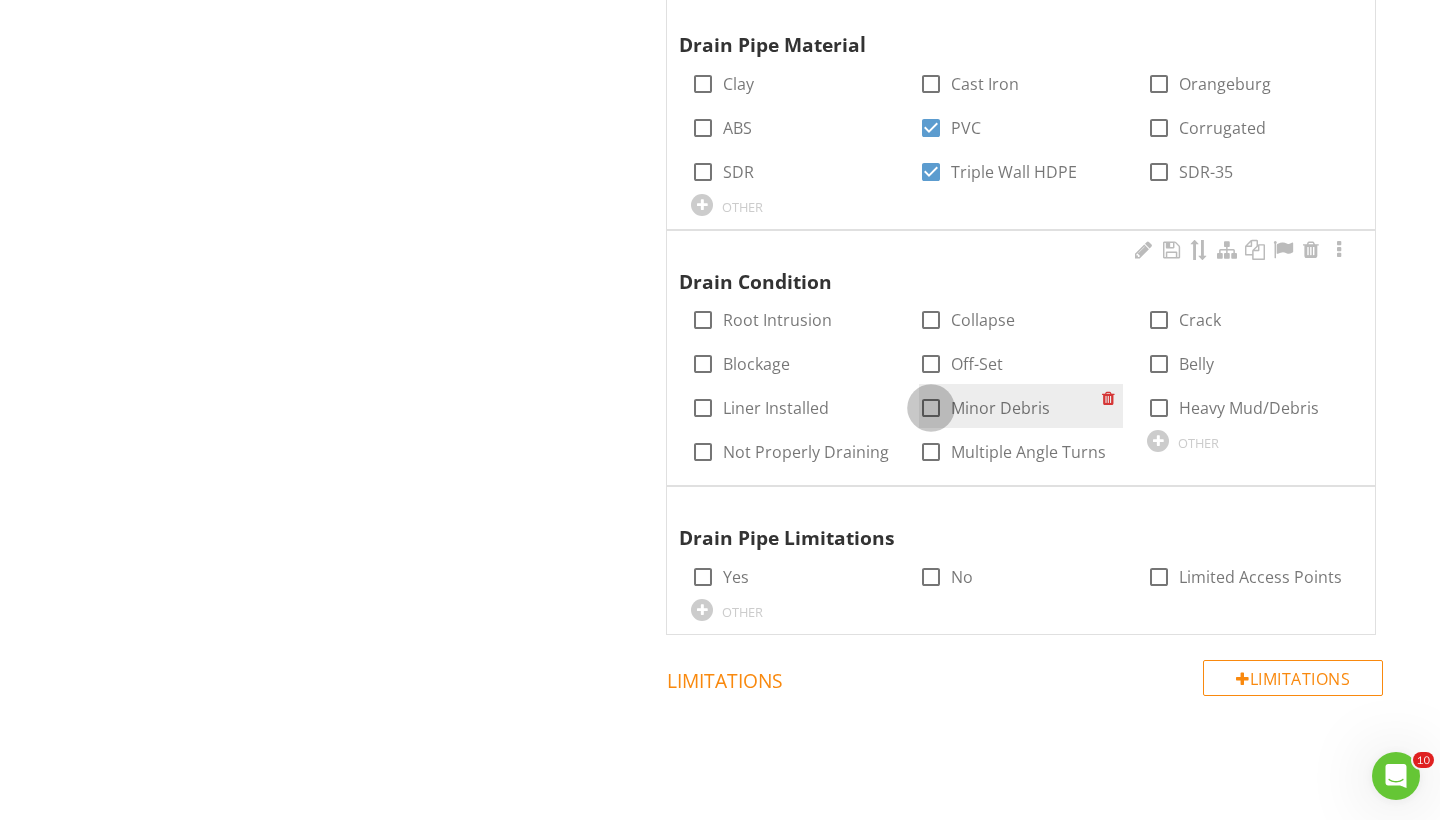 click at bounding box center [931, 408] 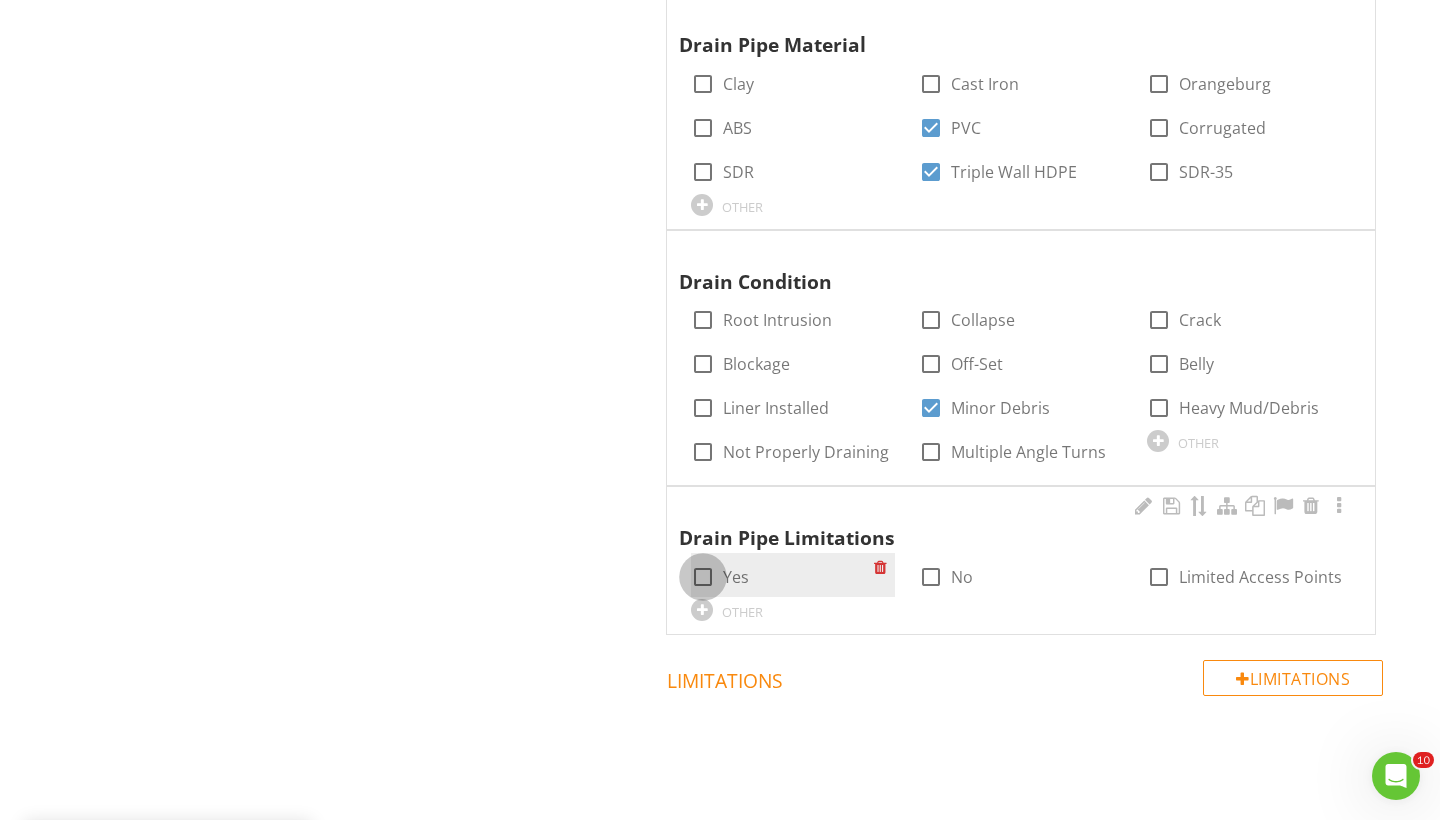 click at bounding box center [703, 577] 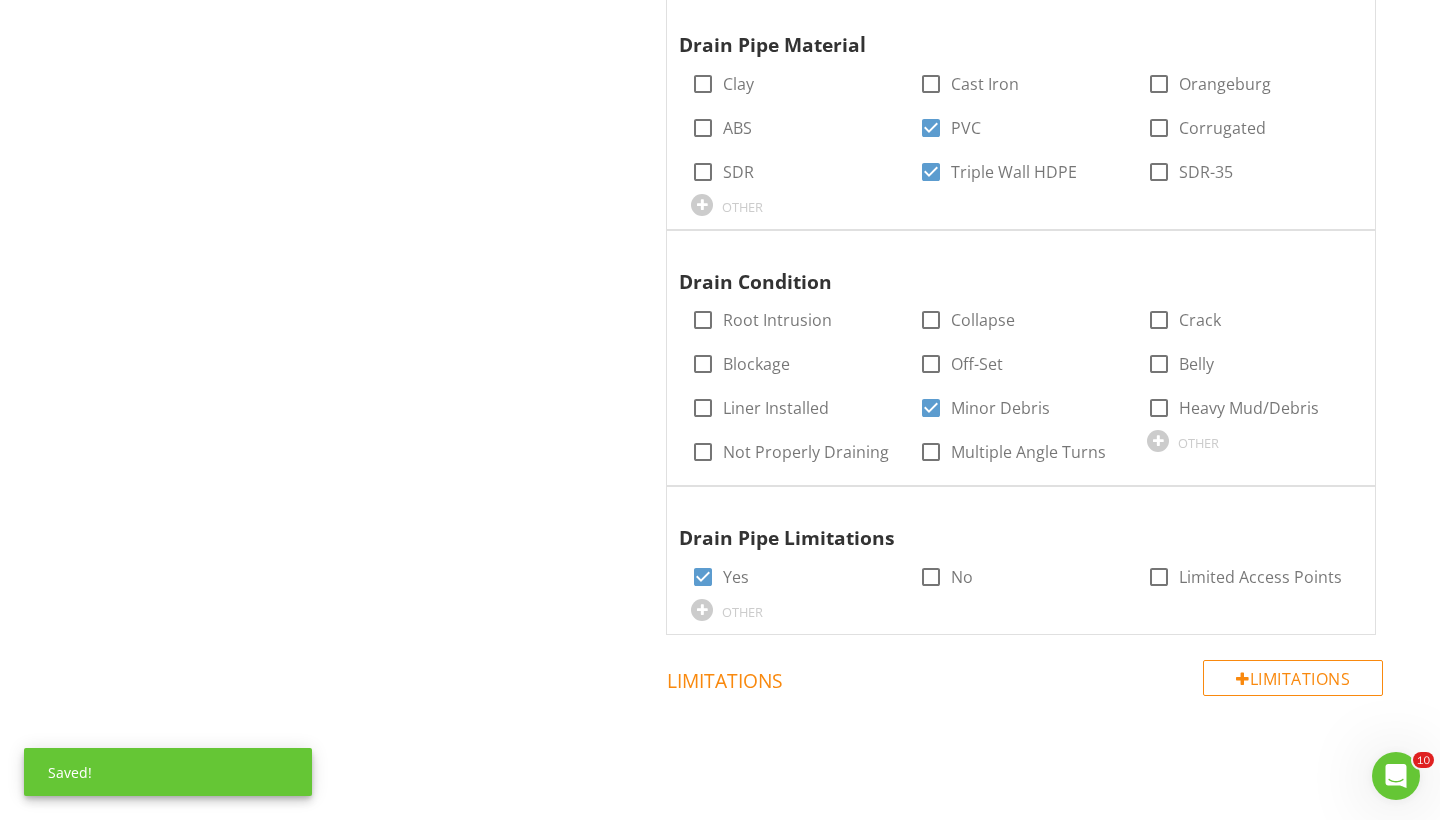 click on "Date
07/09/2025                       10
Drain/Clean Out Map
check_box 1 Drain Outlet   check_box_outline_blank 2 Drain Outlets   check_box_outline_blank 3 Drain Outlets   check_box Multiple In-Ground Drains   check_box Downspouts   check_box_outline_blank Channel Drains   check_box Cistern/Basin In-Ground Drains   check_box_outline_blank Culvert Systems   check_box_outline_blank Multiple Release Outlets   check_box_outline_blank Storm Drainage   check_box French Drains   check_box_outline_blank Swale Pit/Basin         OTHER                   Location edit       Inline Style XLarge Large Normal Small Light Small/Light Bold Italic Underline Colors Ordered List Unordered List Insert Link Insert Image Insert Video Insert Table Code View Clear Formatting Enter text here
East Outlet
East
West
Southwest
Southwest" at bounding box center (1025, -406) 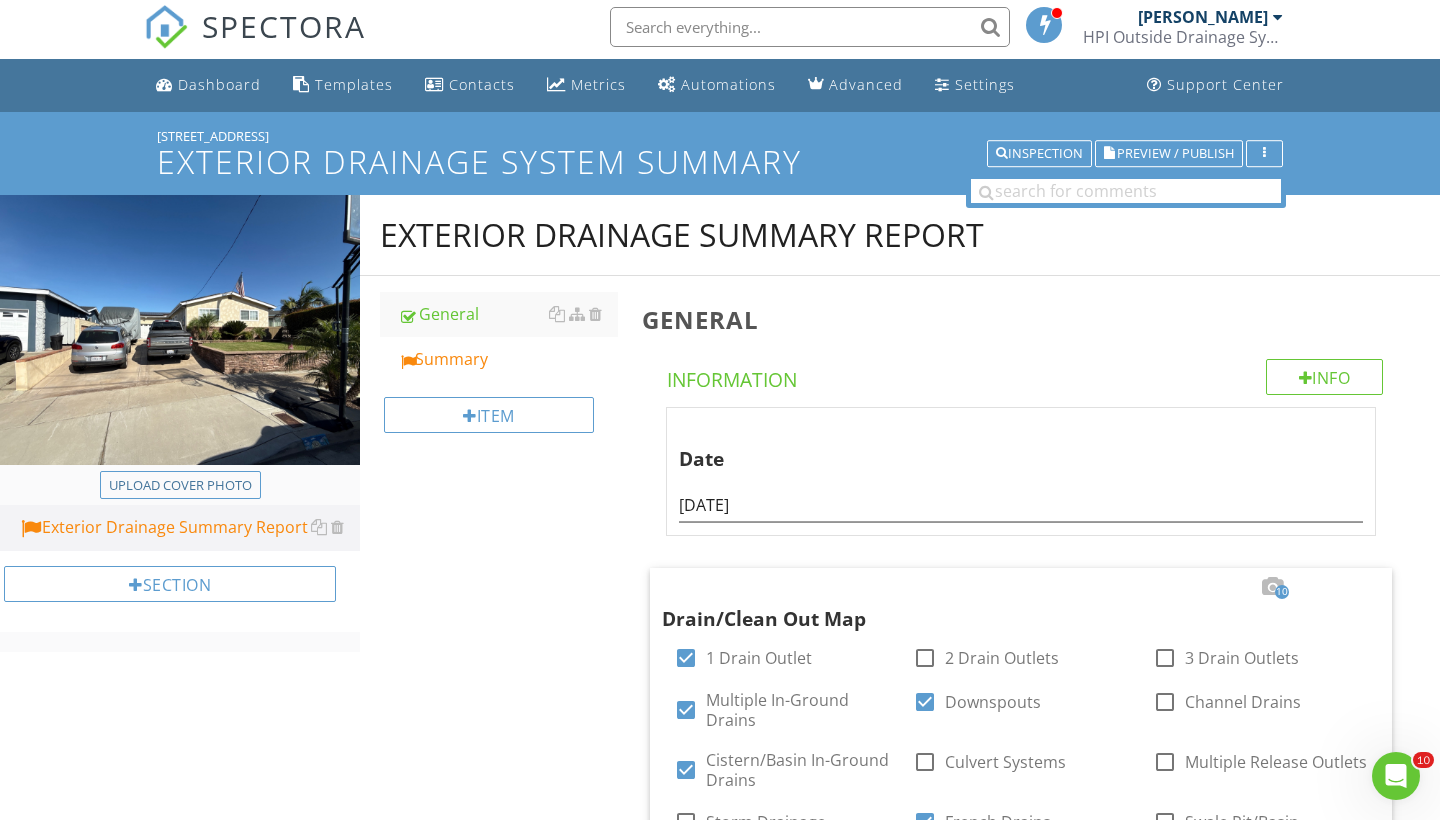 scroll, scrollTop: -1, scrollLeft: 0, axis: vertical 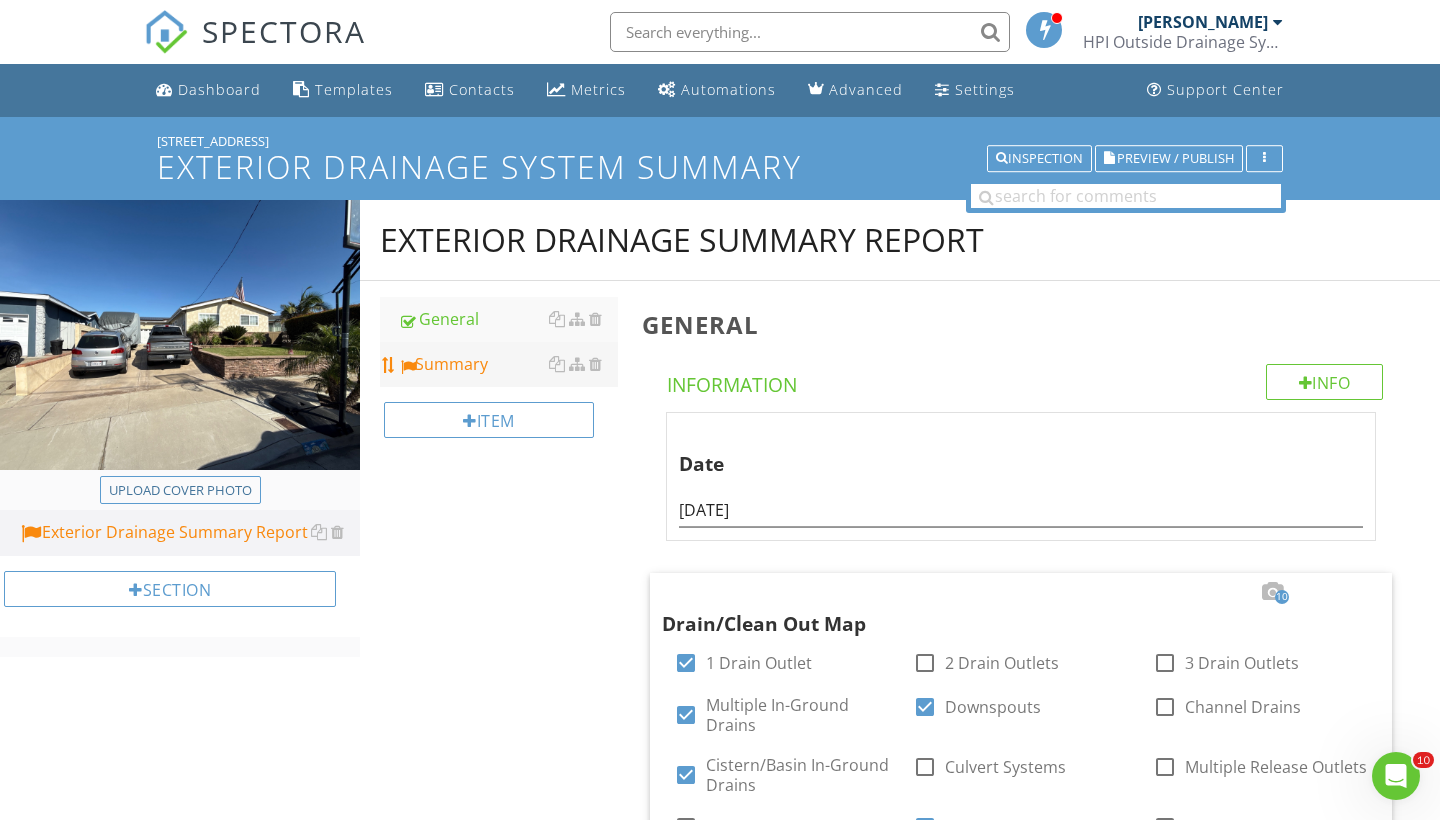 click on "Summary" at bounding box center [508, 364] 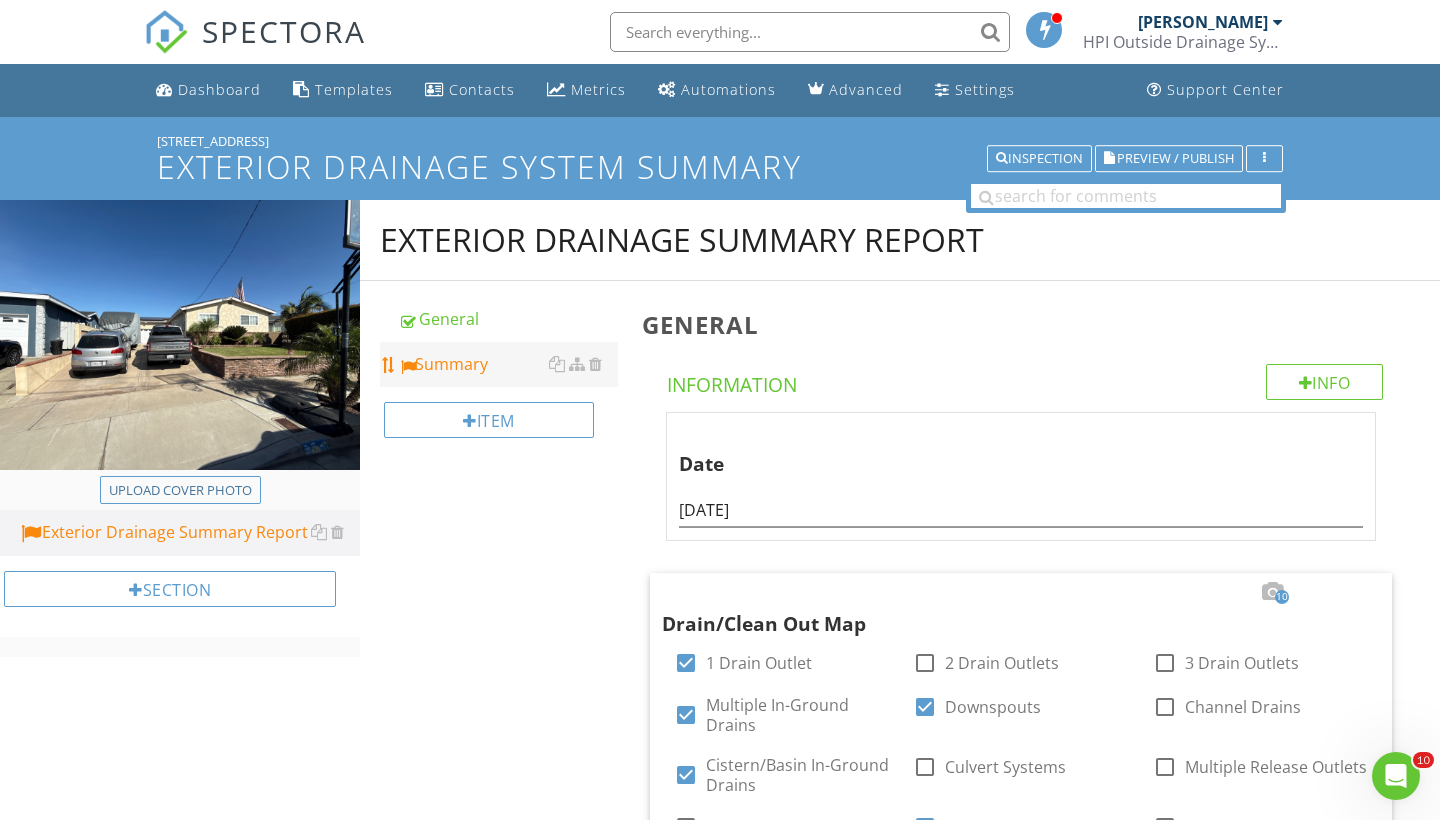 scroll, scrollTop: 0, scrollLeft: 0, axis: both 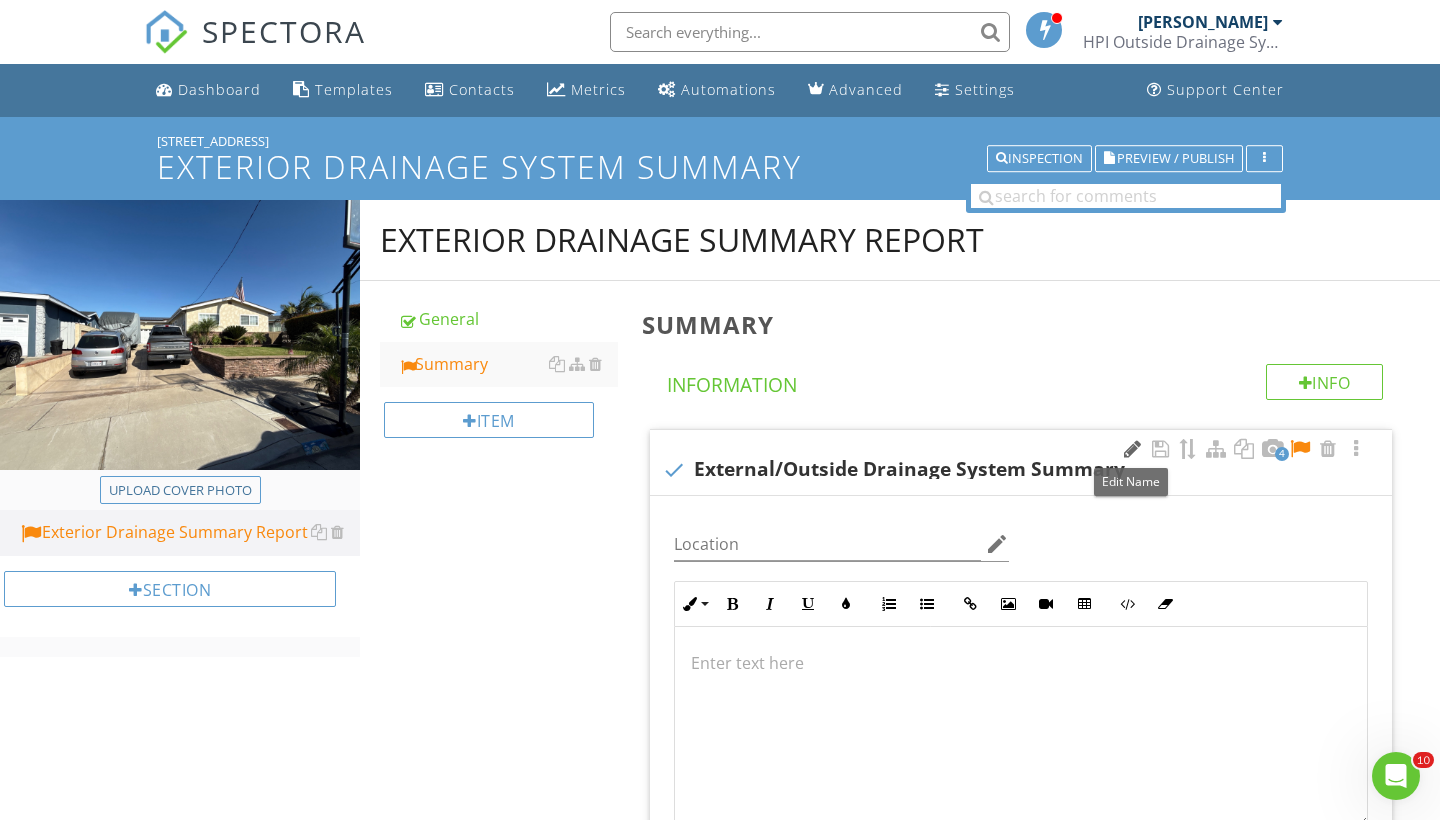 click at bounding box center (1132, 449) 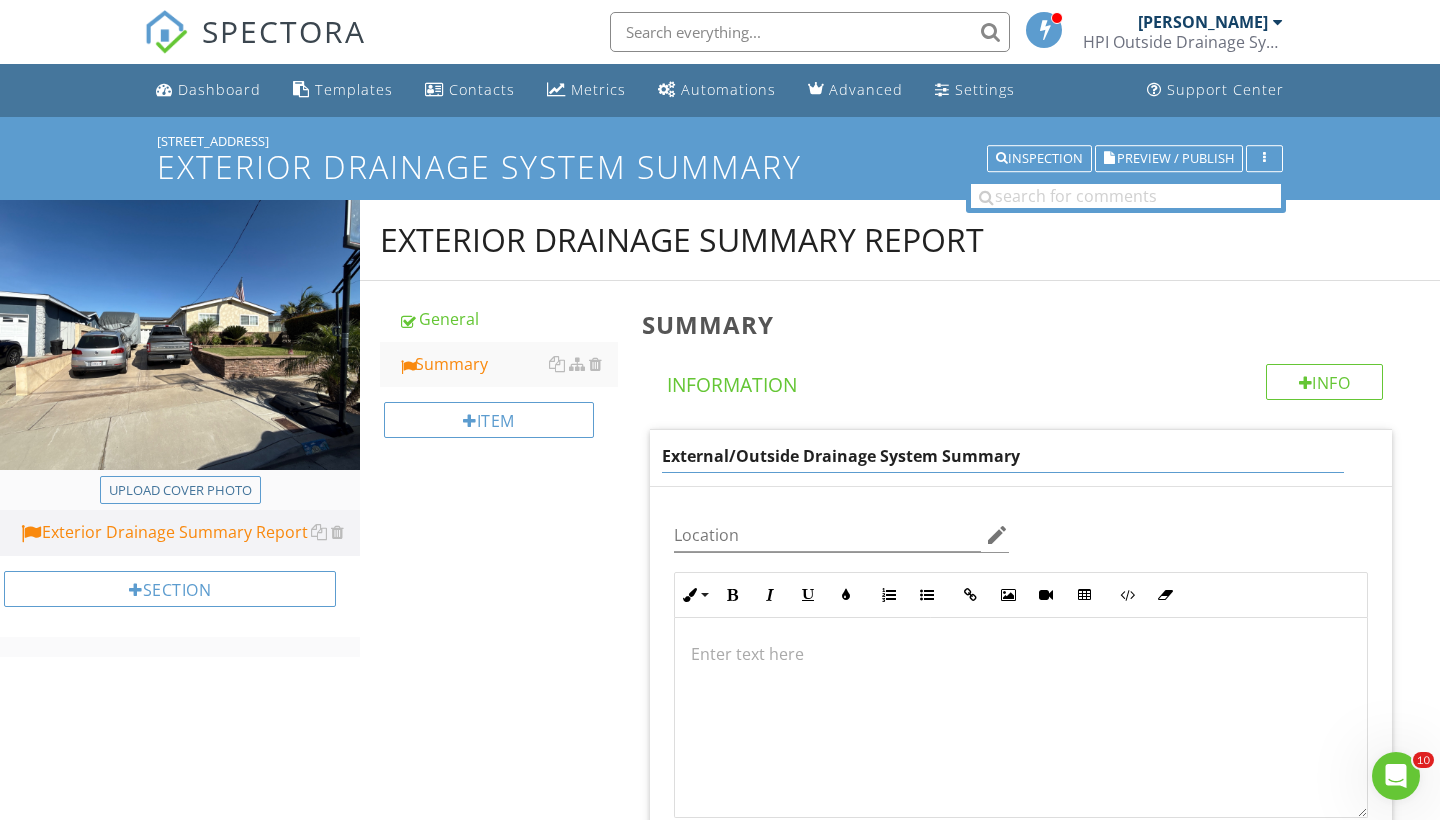 click on "External/Outside Drainage System Summary" at bounding box center [1003, 456] 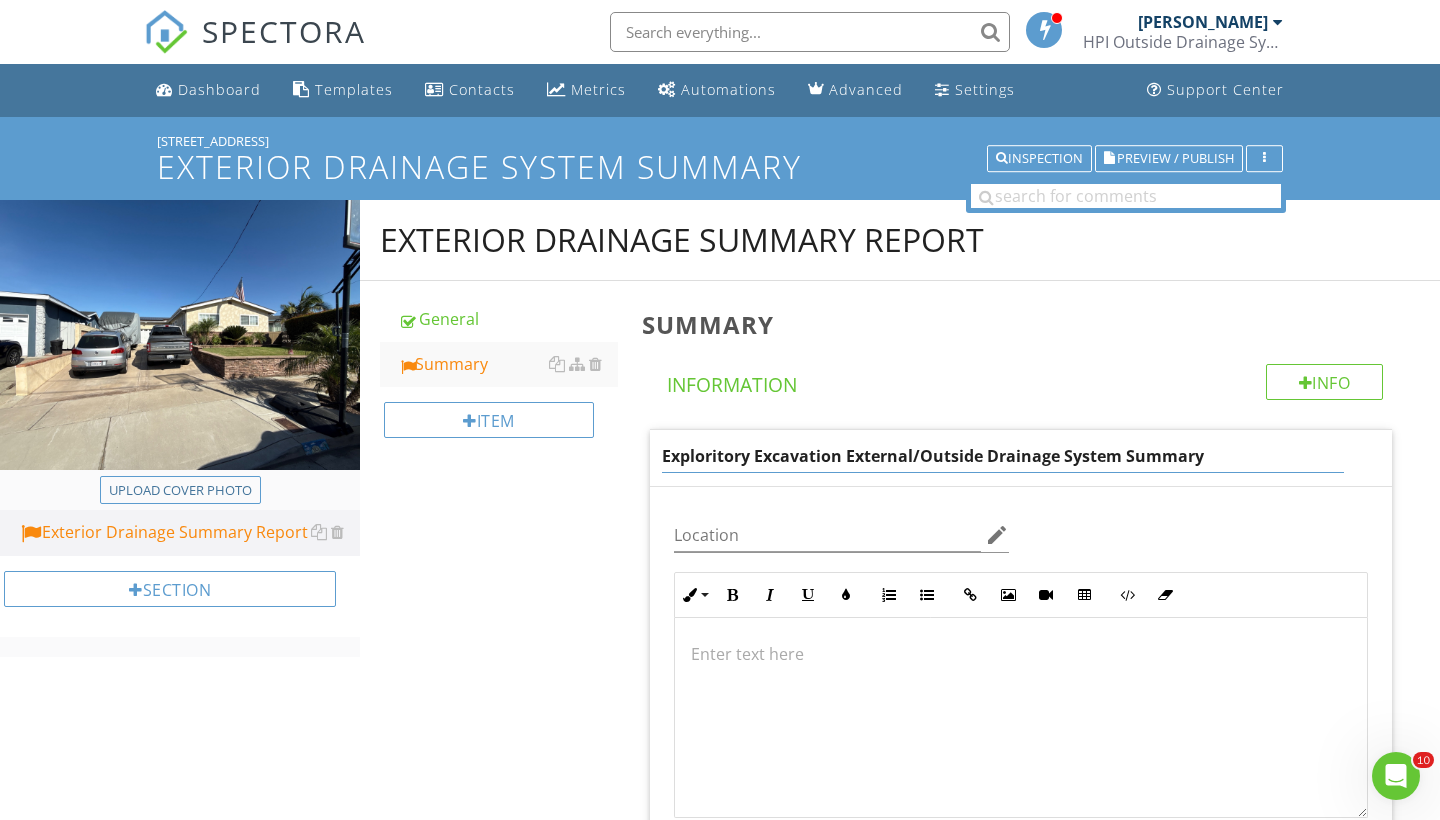 drag, startPoint x: 1200, startPoint y: 459, endPoint x: 848, endPoint y: 448, distance: 352.17184 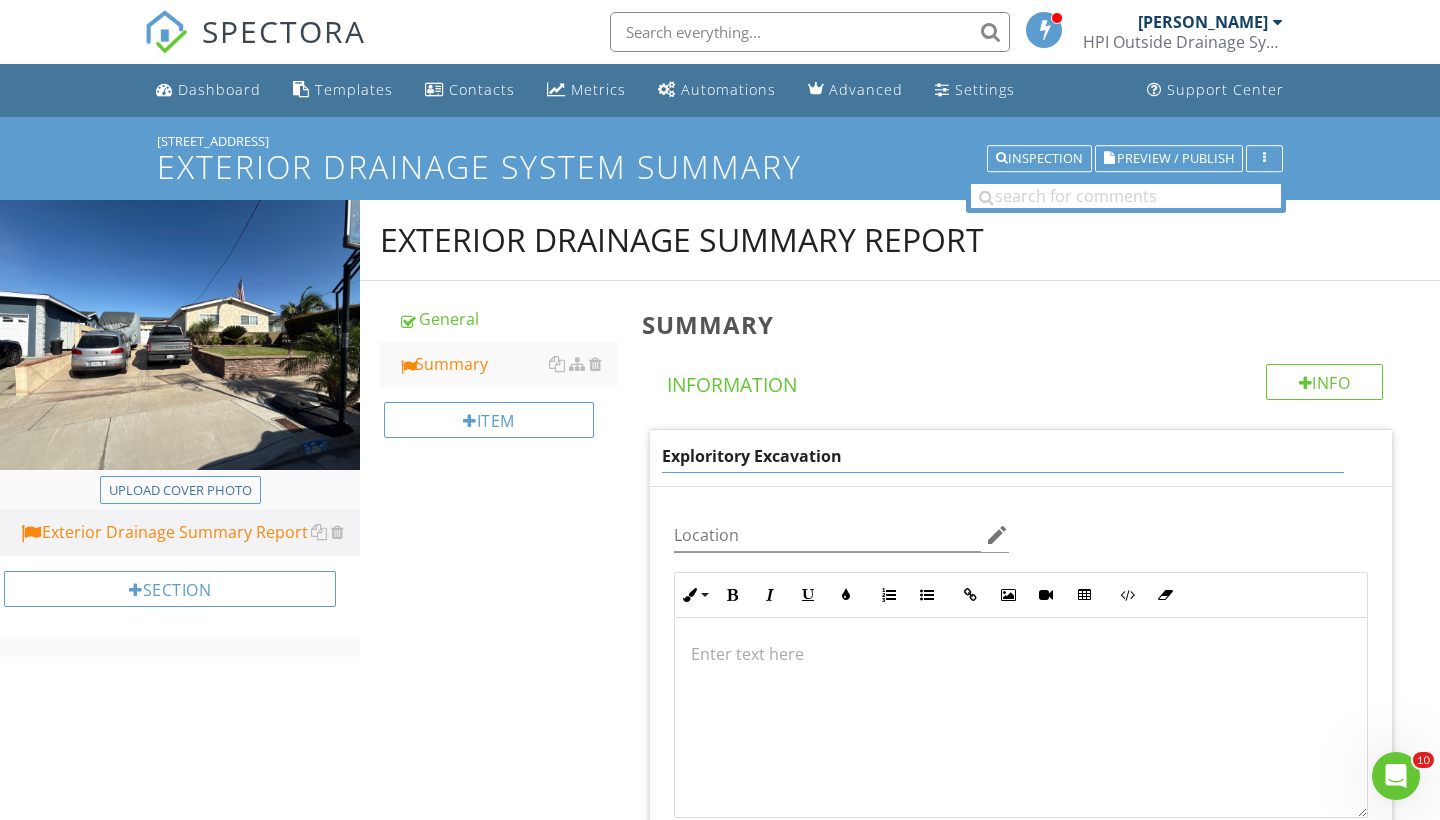 type on "Exploritory Excavation" 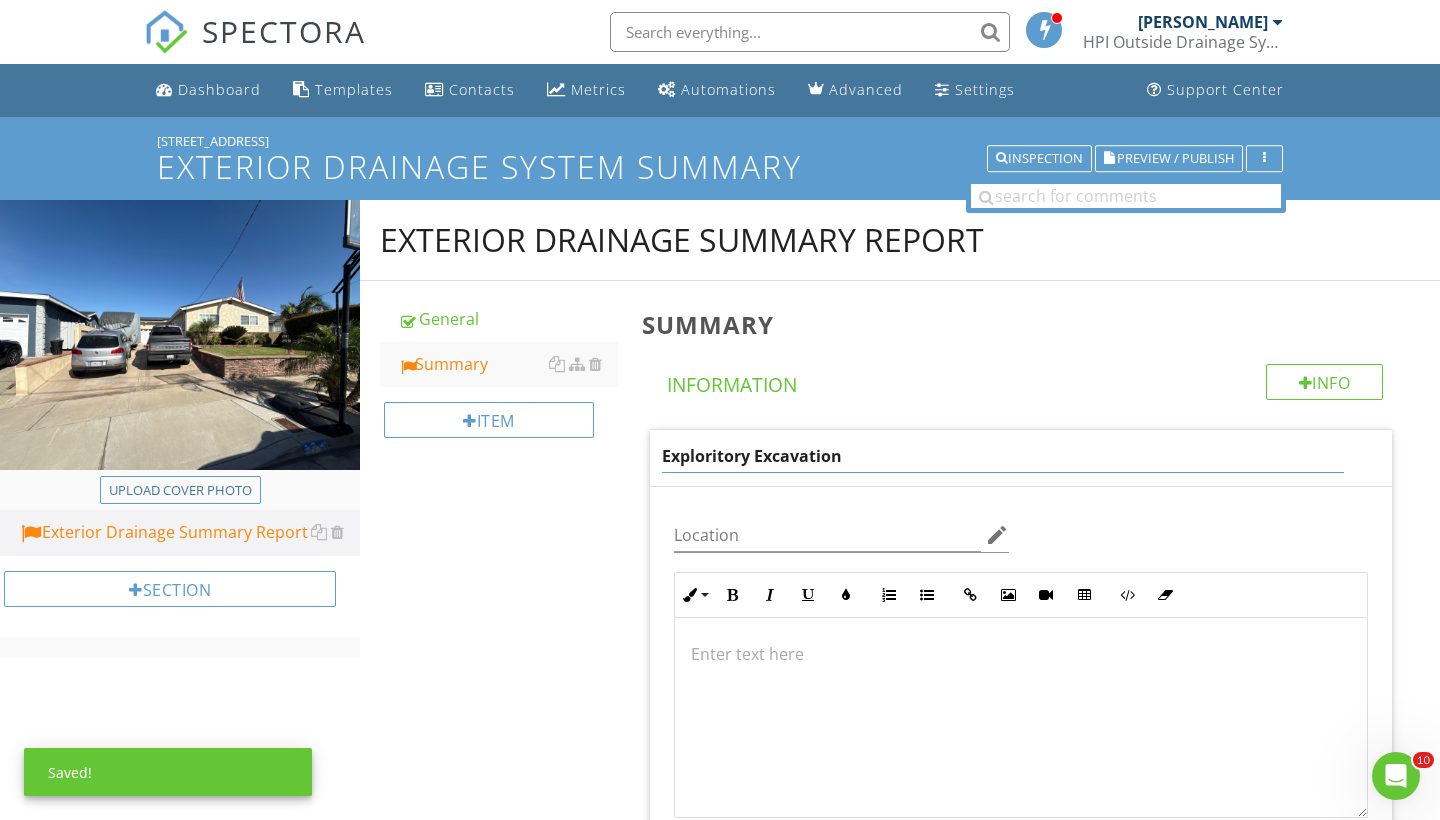click on "Summary
Info
Information       Exploritory Excavation         Location edit       Inline Style XLarge Large Normal Small Light Small/Light Bold Italic Underline Colors Ordered List Unordered List Insert Link Insert Image Insert Video Insert Table Code View Clear Formatting Enter text here
West Backyard
Front Yard
Photo/Video
18         check
External/Outside Drainage System Summary
Location edit       Inline Style XLarge Large Normal Small Light Small/Light Bold Italic Underline Colors Ordered List Unordered List Insert Link Insert Image Insert Video Insert Table Code View Clear Formatting Enter text here                     + Add a caption         + Add a caption         + Add a caption         + Add a caption         + Add a caption" at bounding box center (1035, 3799) 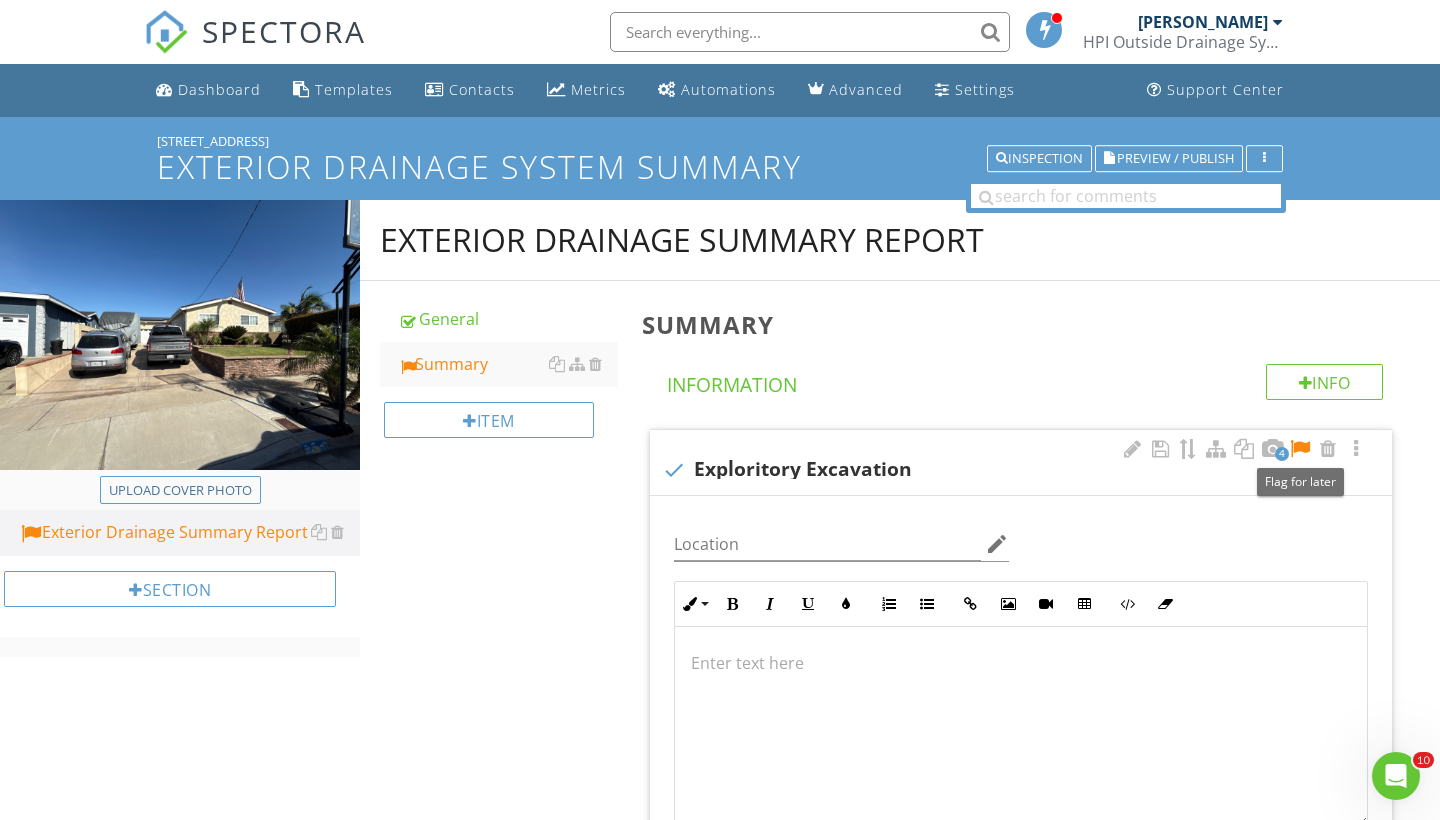 click at bounding box center (1300, 449) 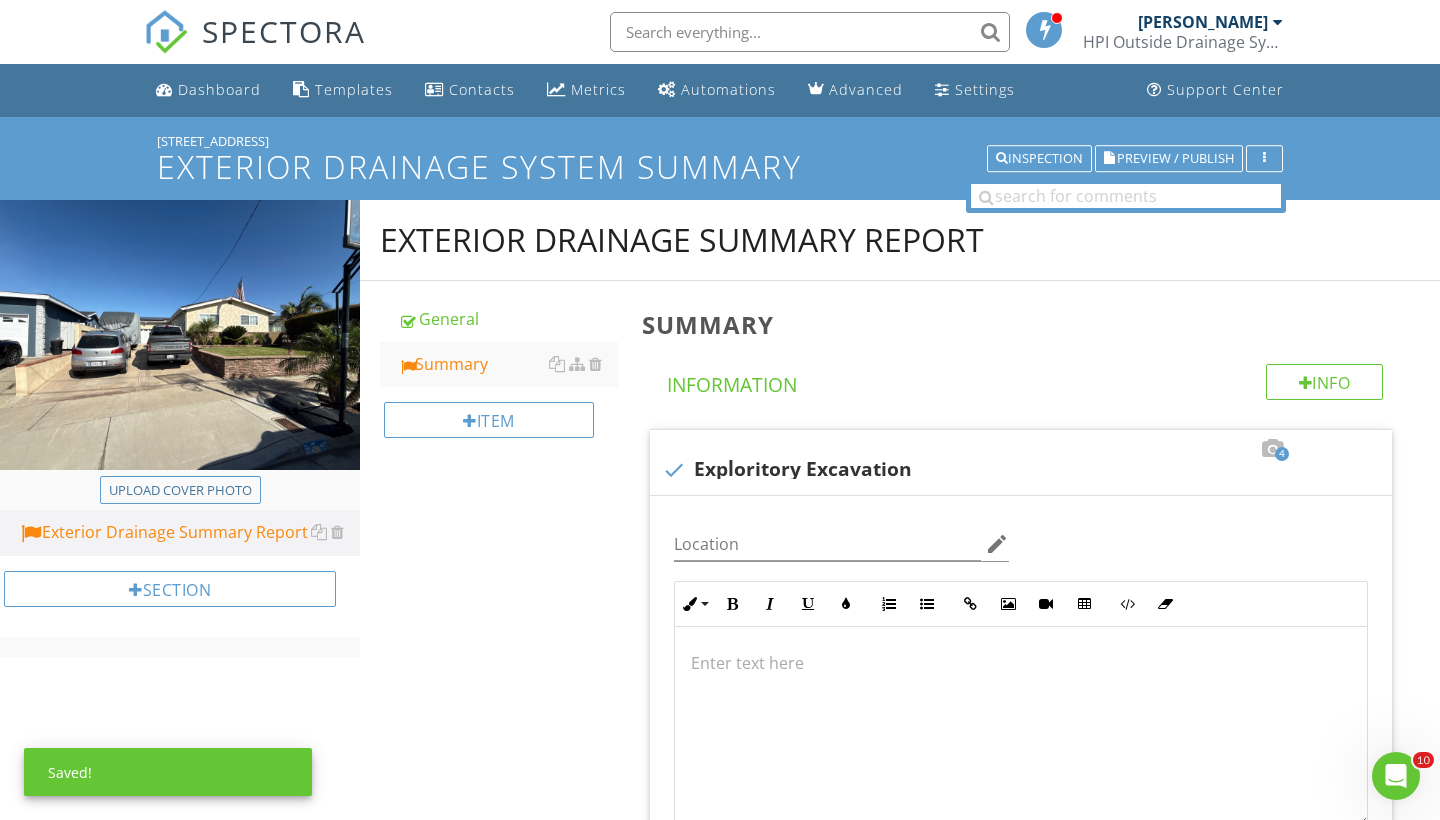 click on "Summary
Info
Information                 4         check
Exploritory Excavation
Location edit       Inline Style XLarge Large Normal Small Light Small/Light Bold Italic Underline Colors Ordered List Unordered List Insert Link Insert Image Insert Video Insert Table Code View Clear Formatting Enter text here
West Backyard
Front Yard
Photo/Video
18         check
External/Outside Drainage System Summary
Location edit       Inline Style XLarge Large Normal Small Light Small/Light Bold Italic Underline Colors Ordered List Unordered List Insert Link Insert Image Insert Video Insert Table Code View Clear Formatting Enter text here                     + Add a caption         + Add a caption" at bounding box center [1035, 3803] 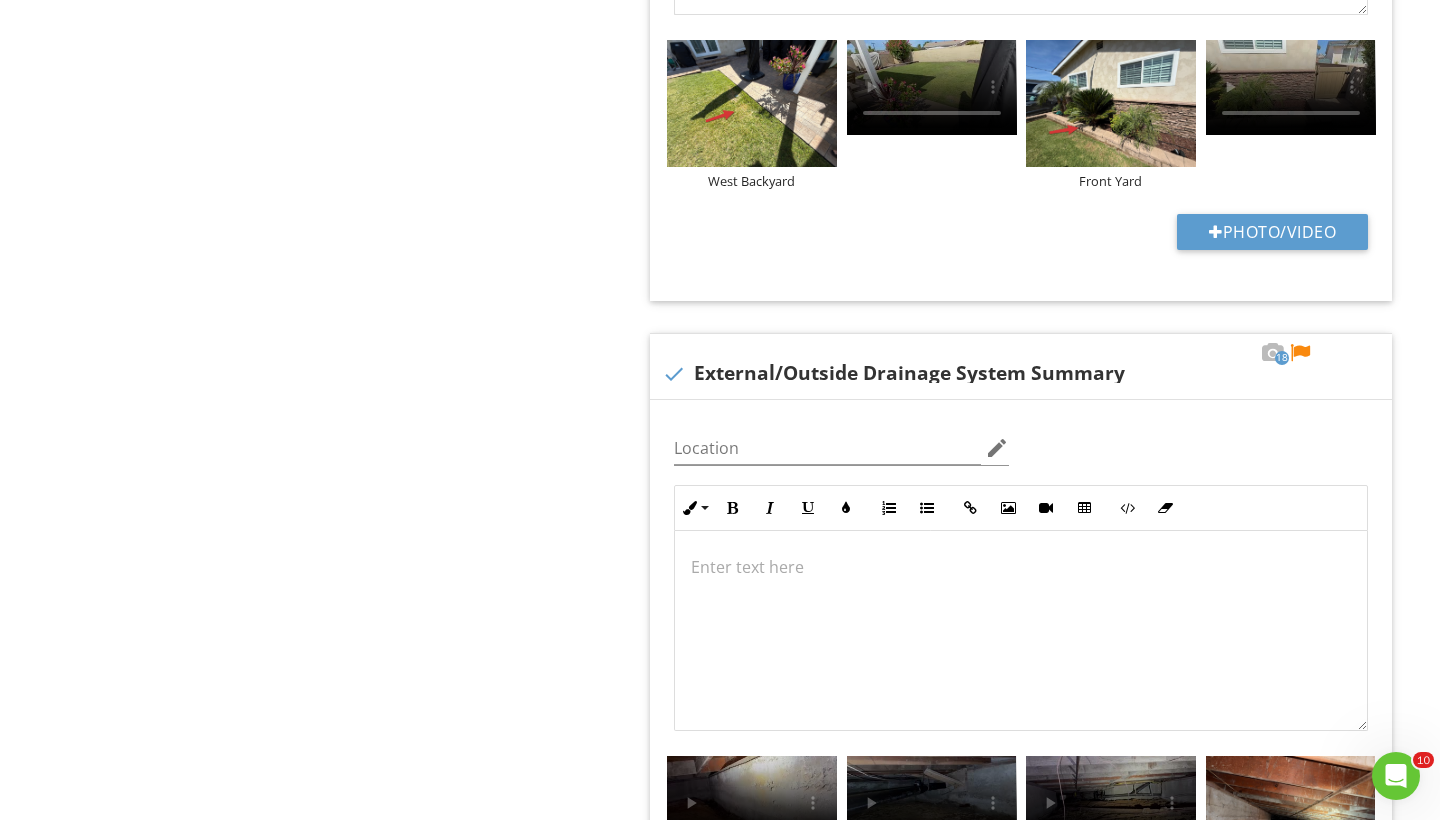 scroll, scrollTop: 814, scrollLeft: 0, axis: vertical 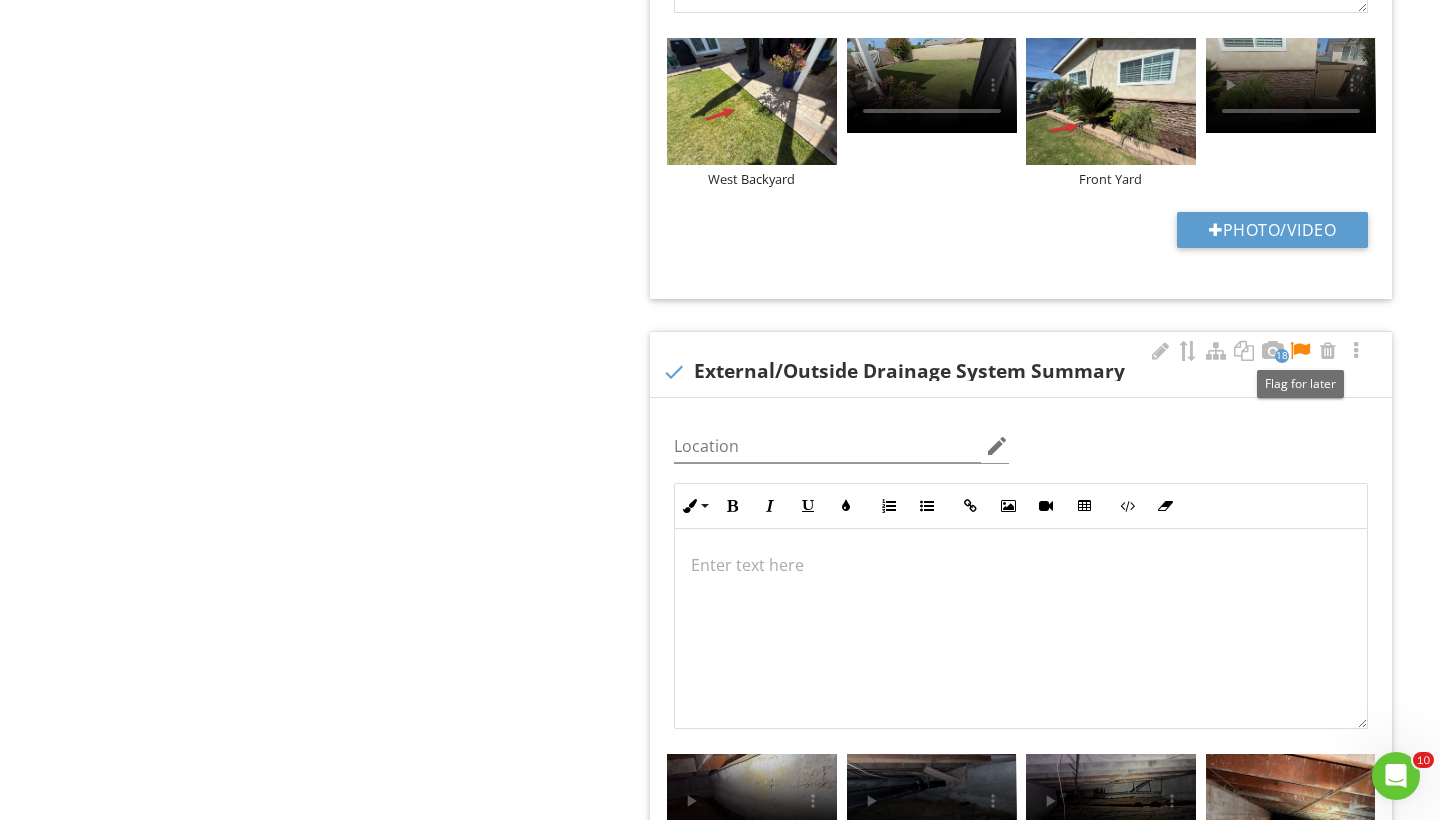 click at bounding box center [1300, 351] 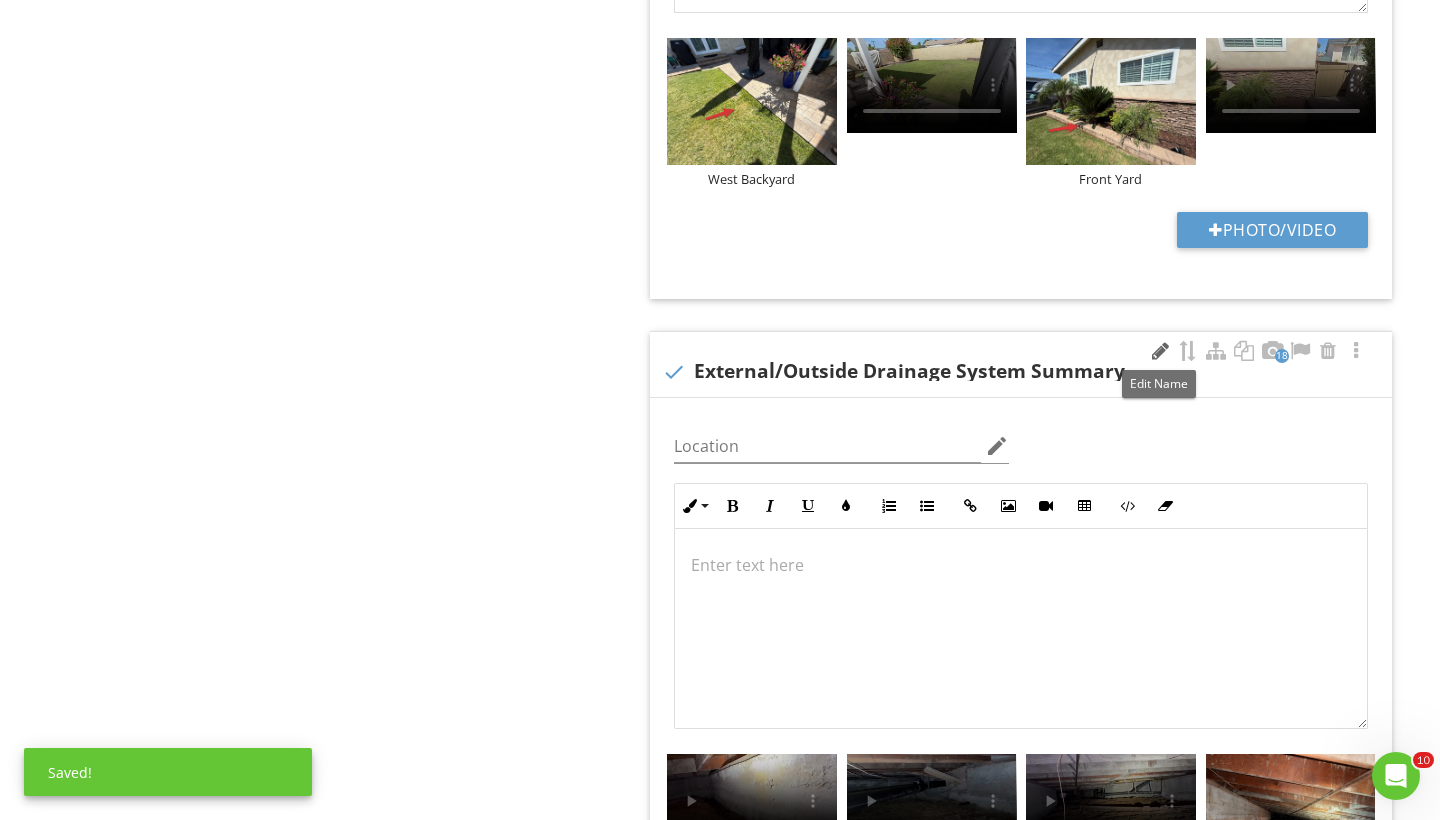 click at bounding box center [1160, 351] 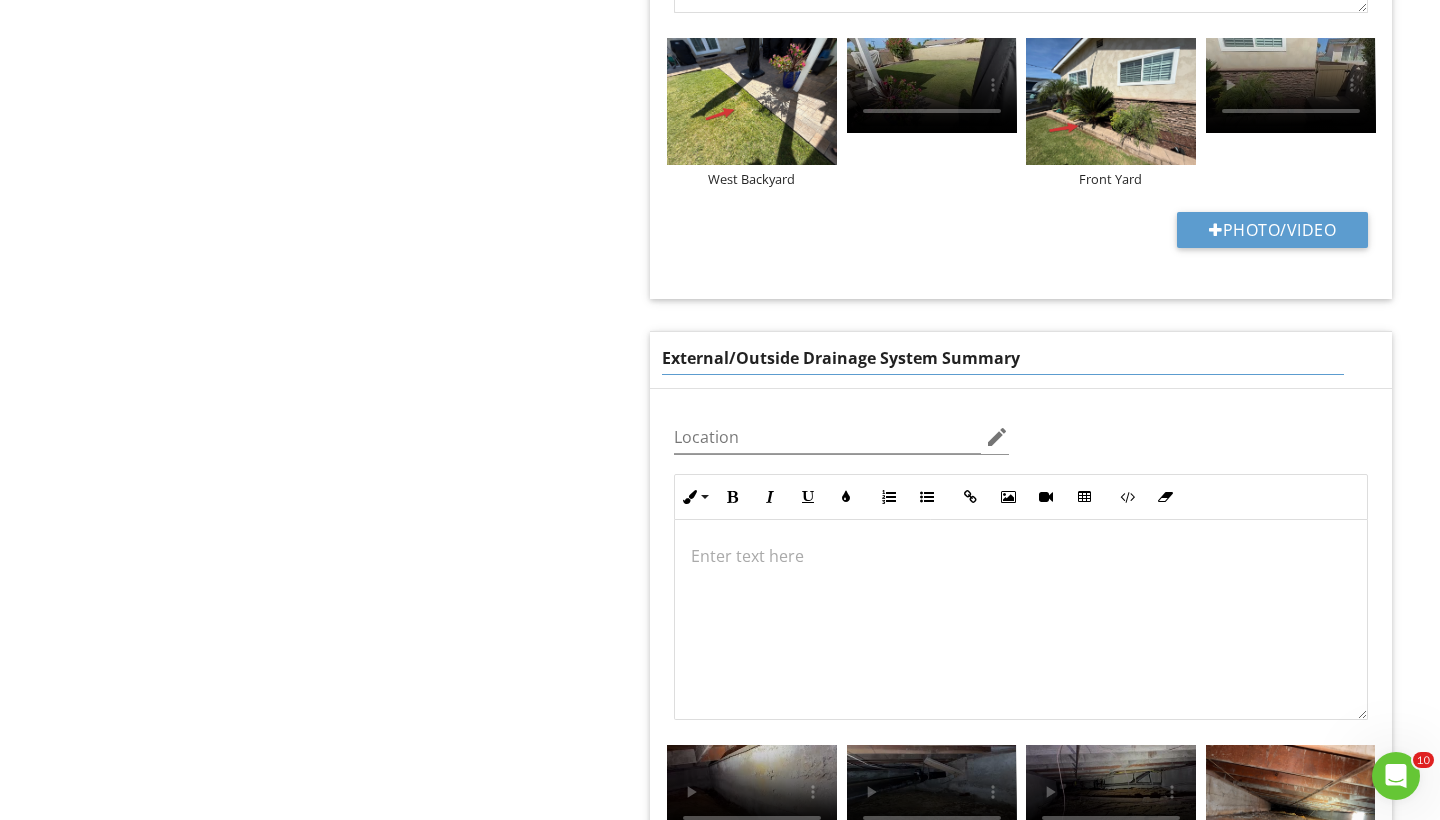 drag, startPoint x: 1026, startPoint y: 361, endPoint x: 663, endPoint y: 357, distance: 363.02203 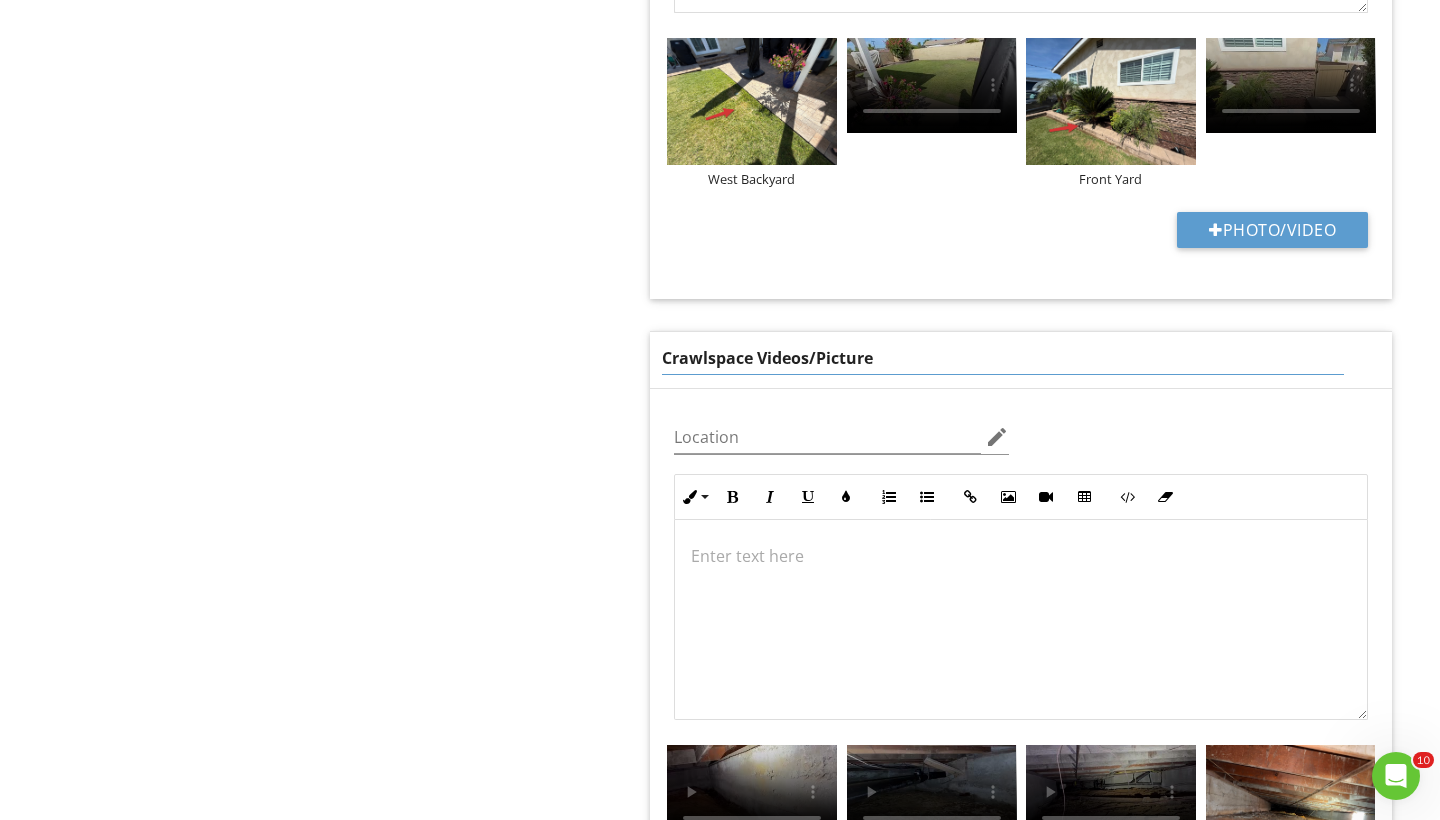 type on "Crawlspace Videos/Pictures" 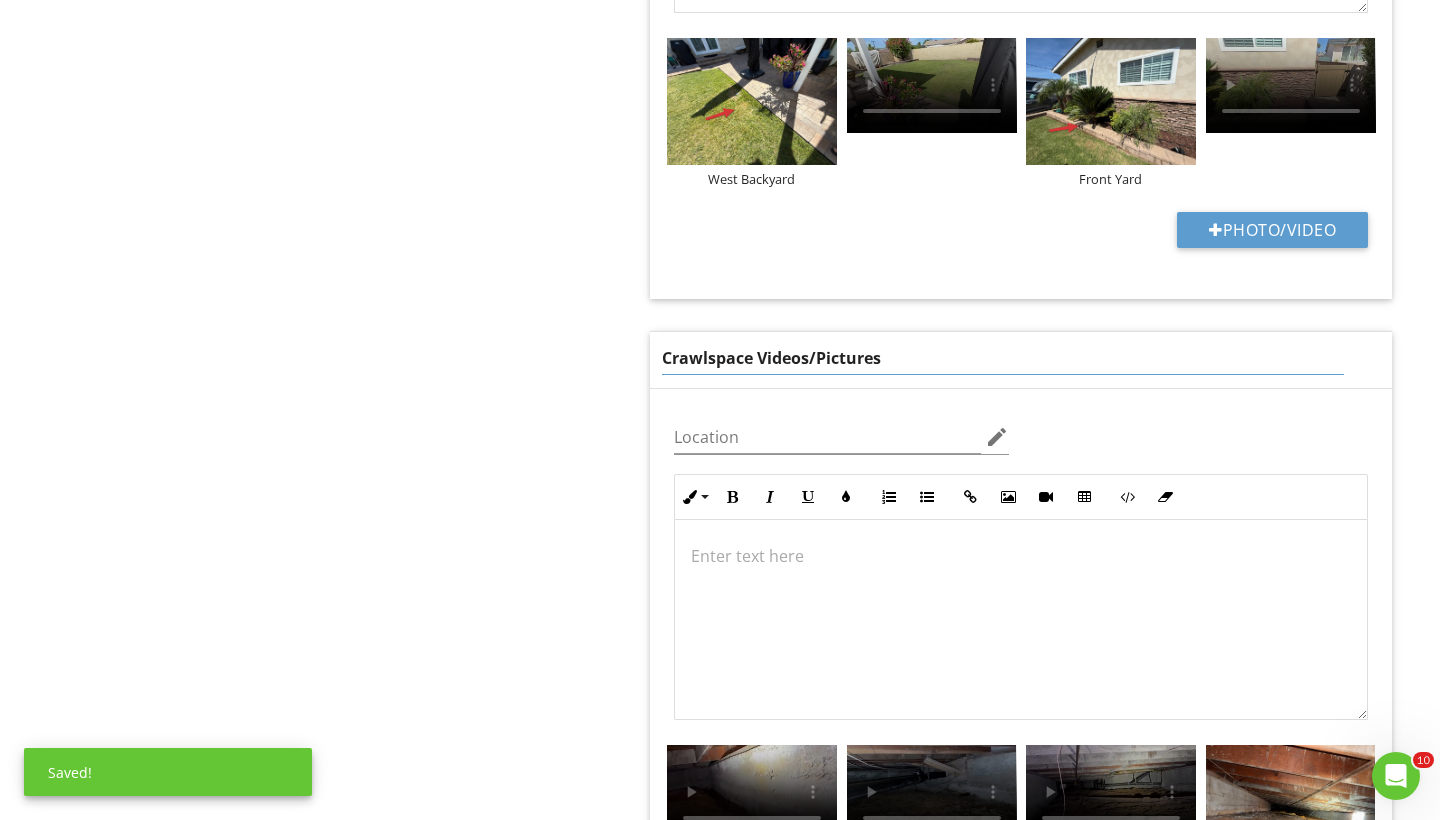 click on "4         check
Exploritory Excavation
Location edit       Inline Style XLarge Large Normal Small Light Small/Light Bold Italic Underline Colors Ordered List Unordered List Insert Link Insert Image Insert Video Insert Table Code View Clear Formatting Enter text here
West Backyard
Front Yard
Photo/Video
Crawlspace Videos/Pictures         Location edit       Inline Style XLarge Large Normal Small Light Small/Light Bold Italic Underline Colors Ordered List Unordered List Insert Link Insert Image Insert Video Insert Table Code View Clear Formatting Enter text here                     + Add a caption         + Add a caption         + Add a caption         + Add a caption         + Add a caption         + Add a caption         + Add a caption         + Add a caption         + Add a caption         + Add a caption         + Add a caption" at bounding box center (1025, 629) 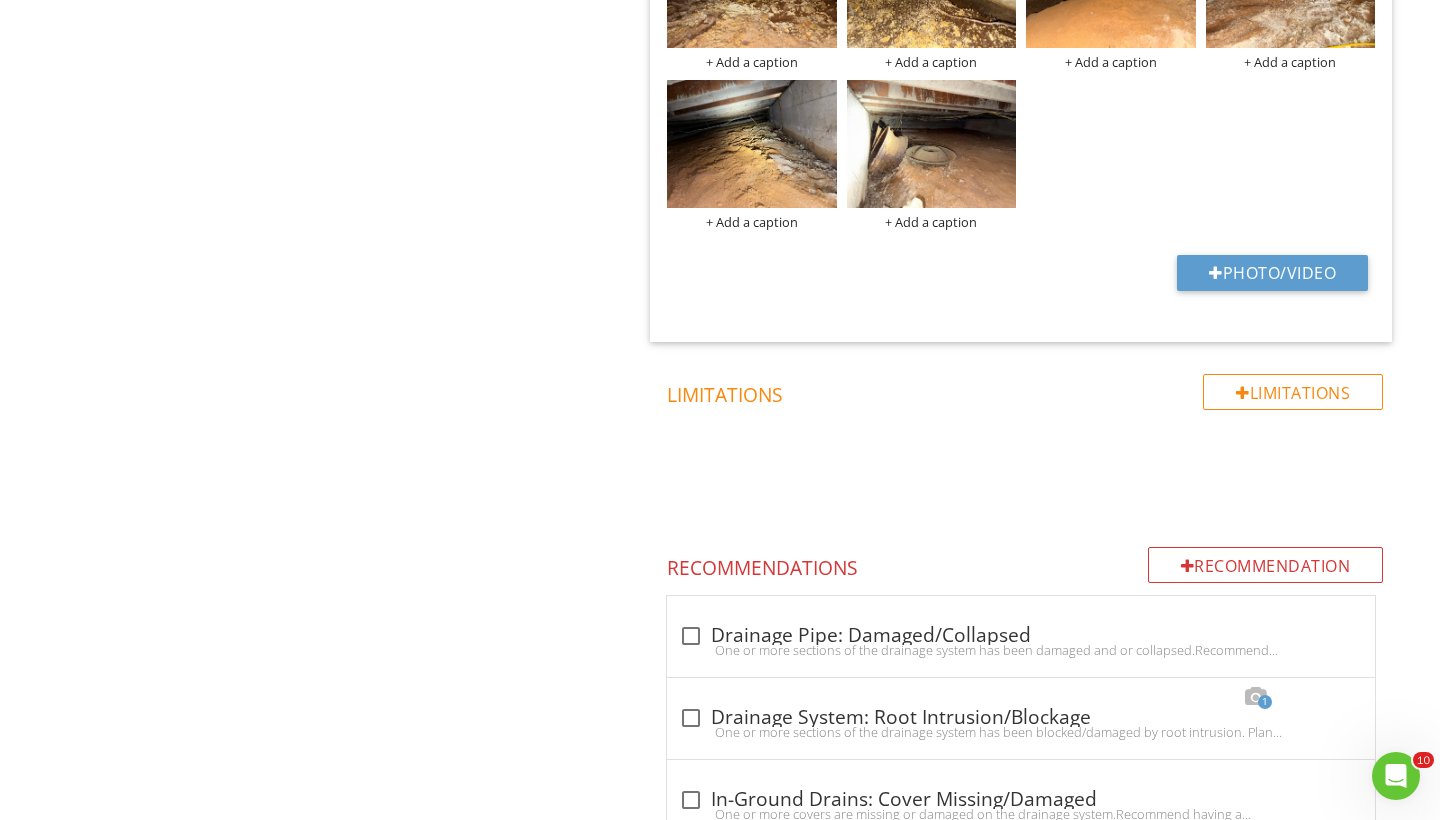 scroll, scrollTop: 2147, scrollLeft: 0, axis: vertical 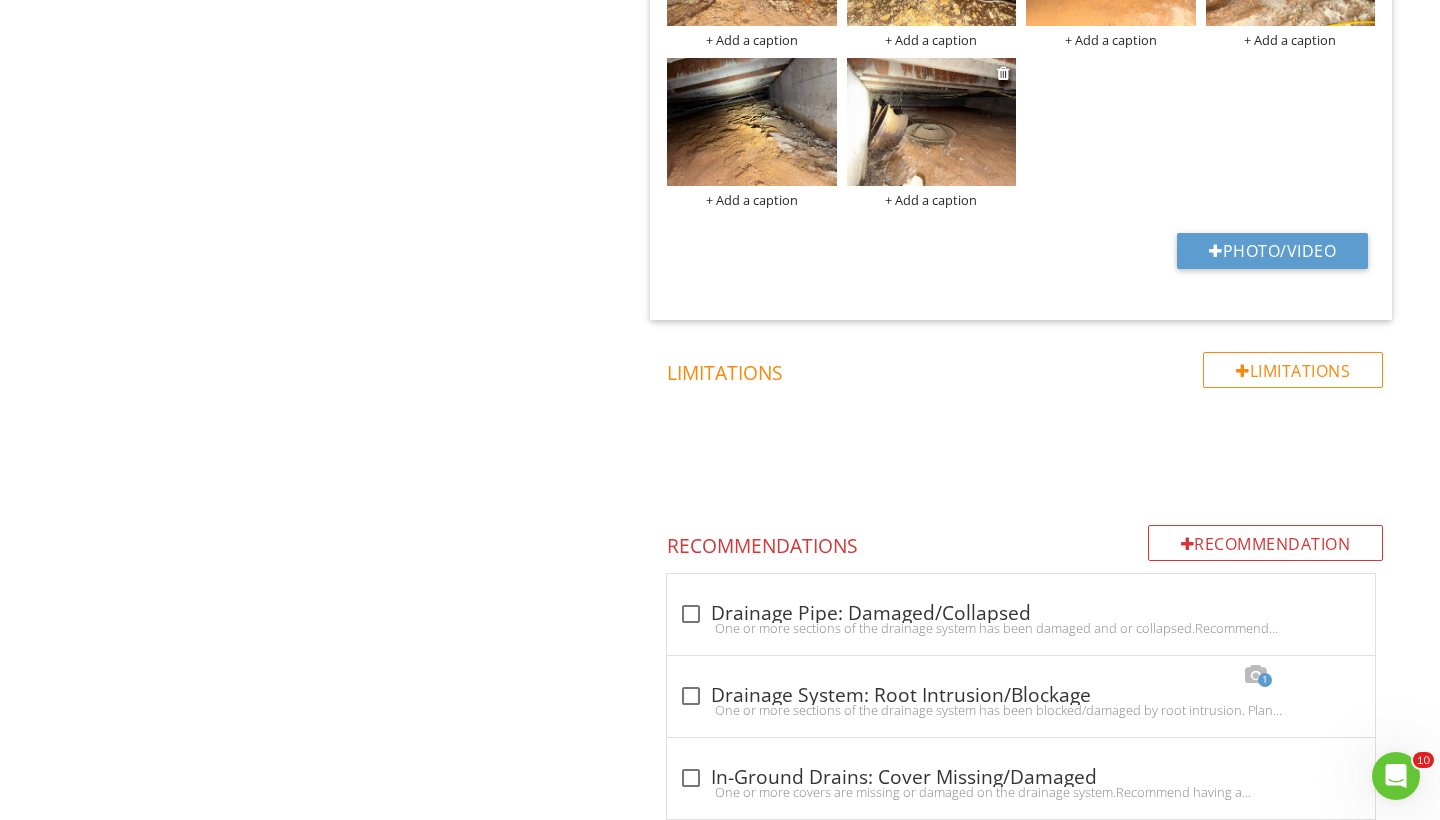 click at bounding box center [932, 121] 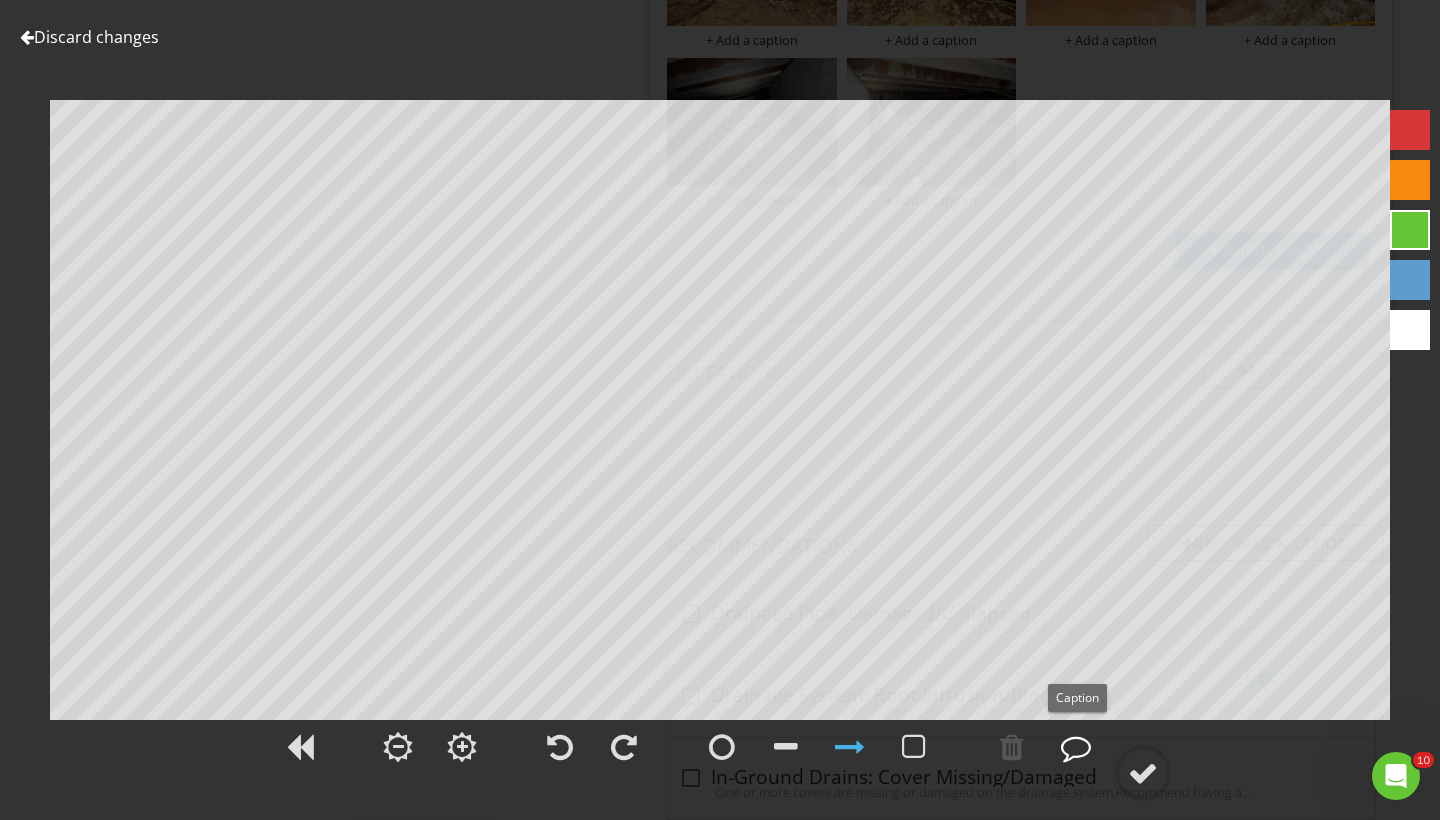 click at bounding box center [1076, 747] 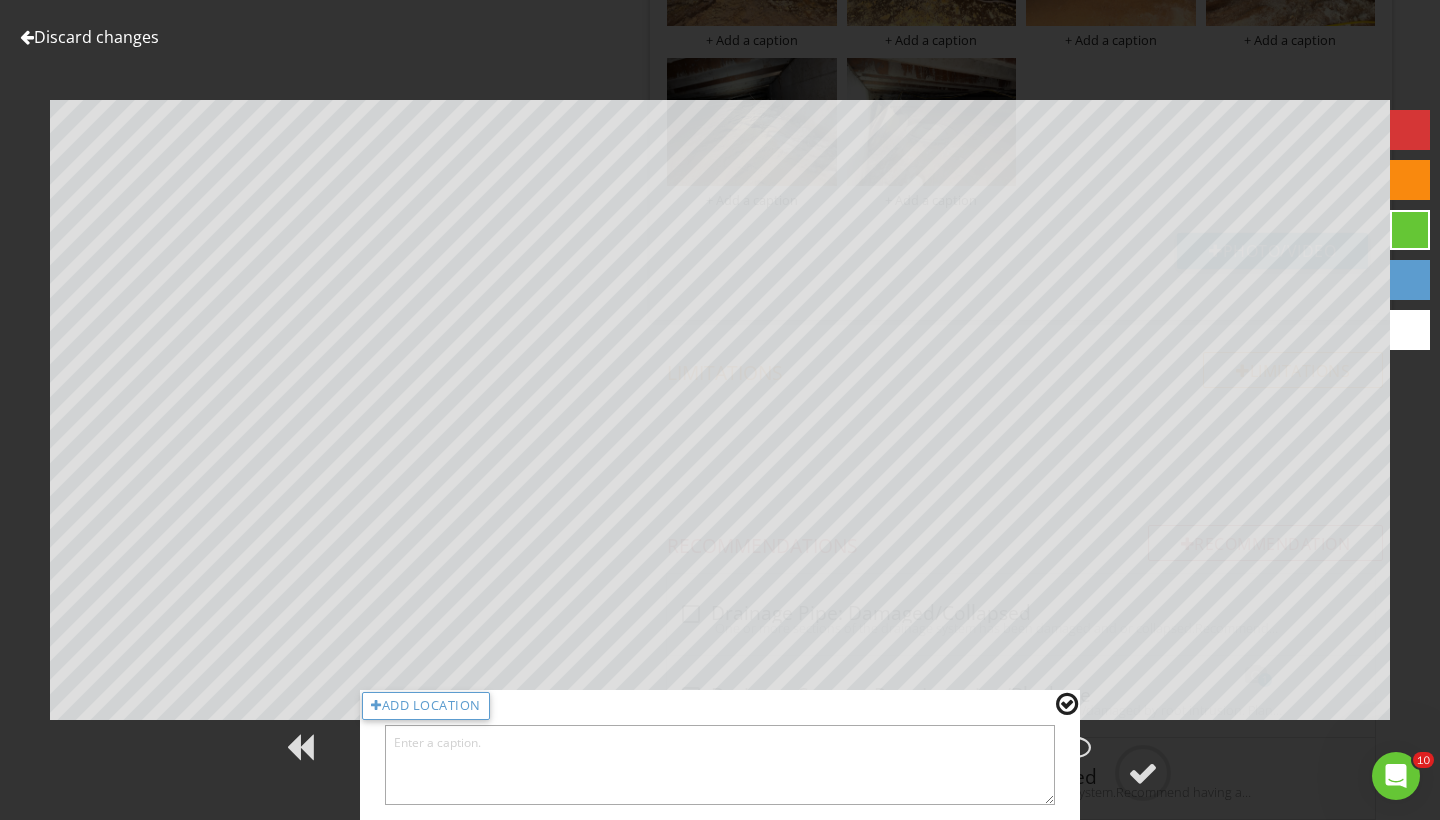 click at bounding box center (720, 765) 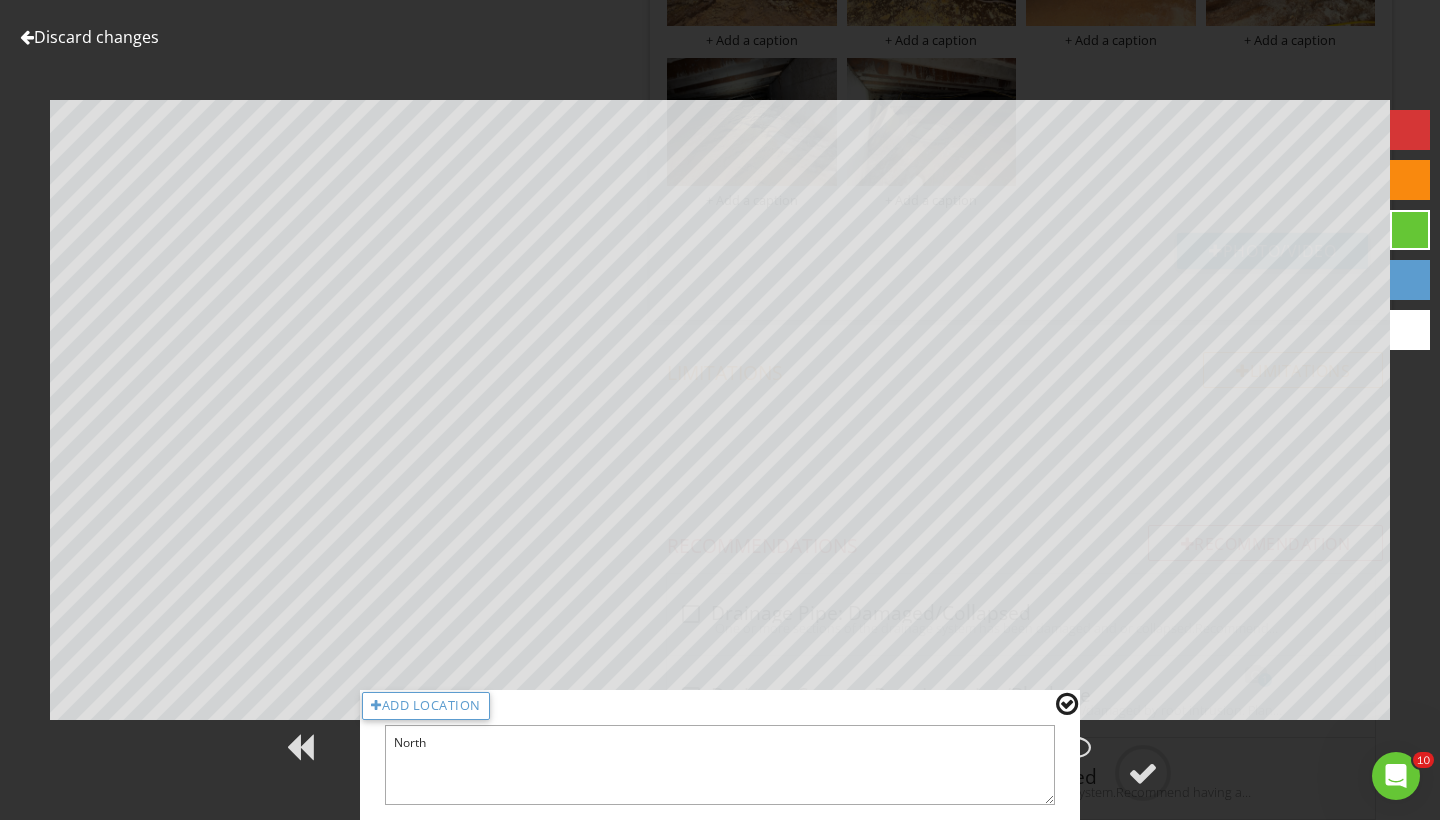 click at bounding box center [1067, 704] 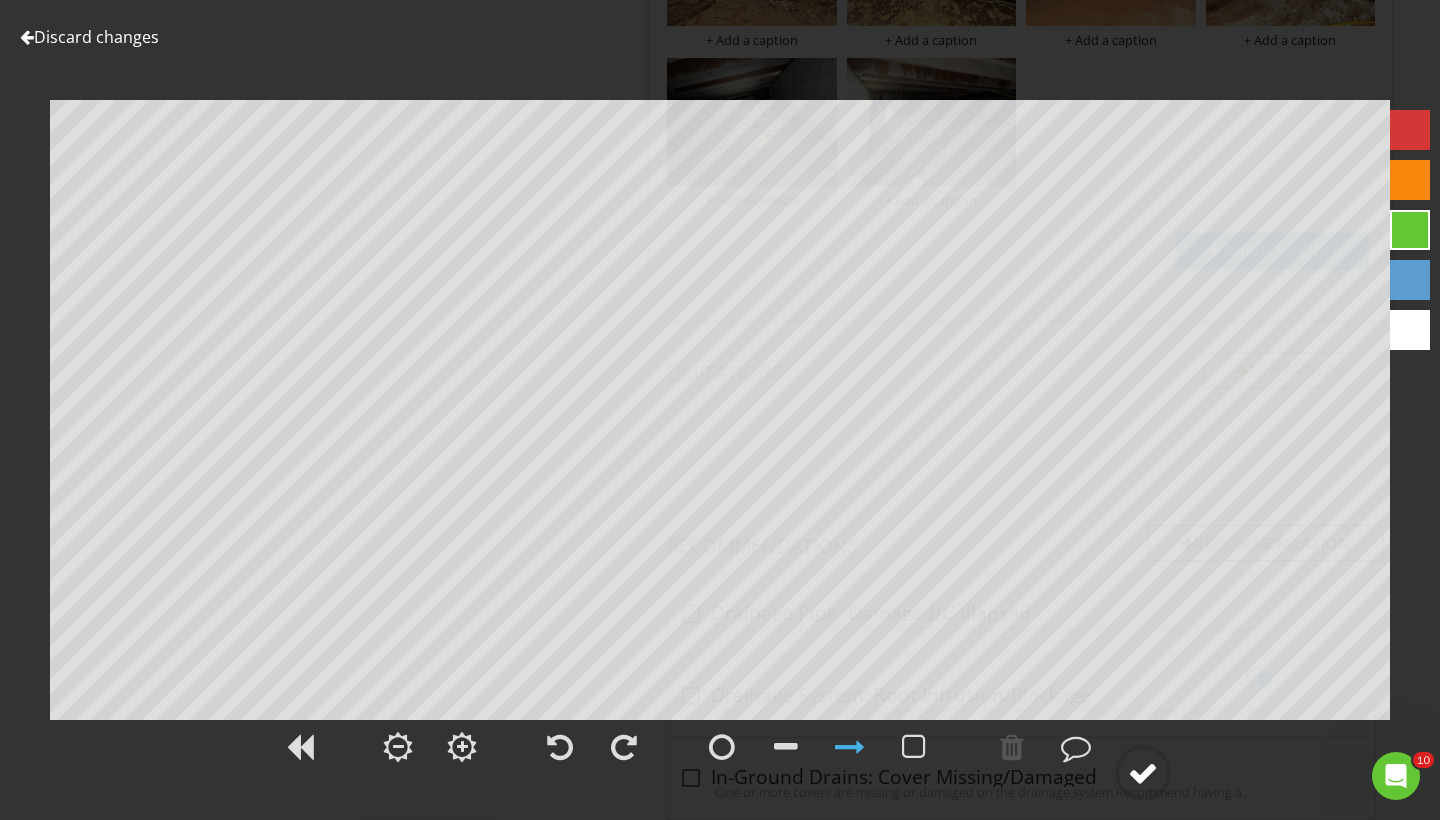 click 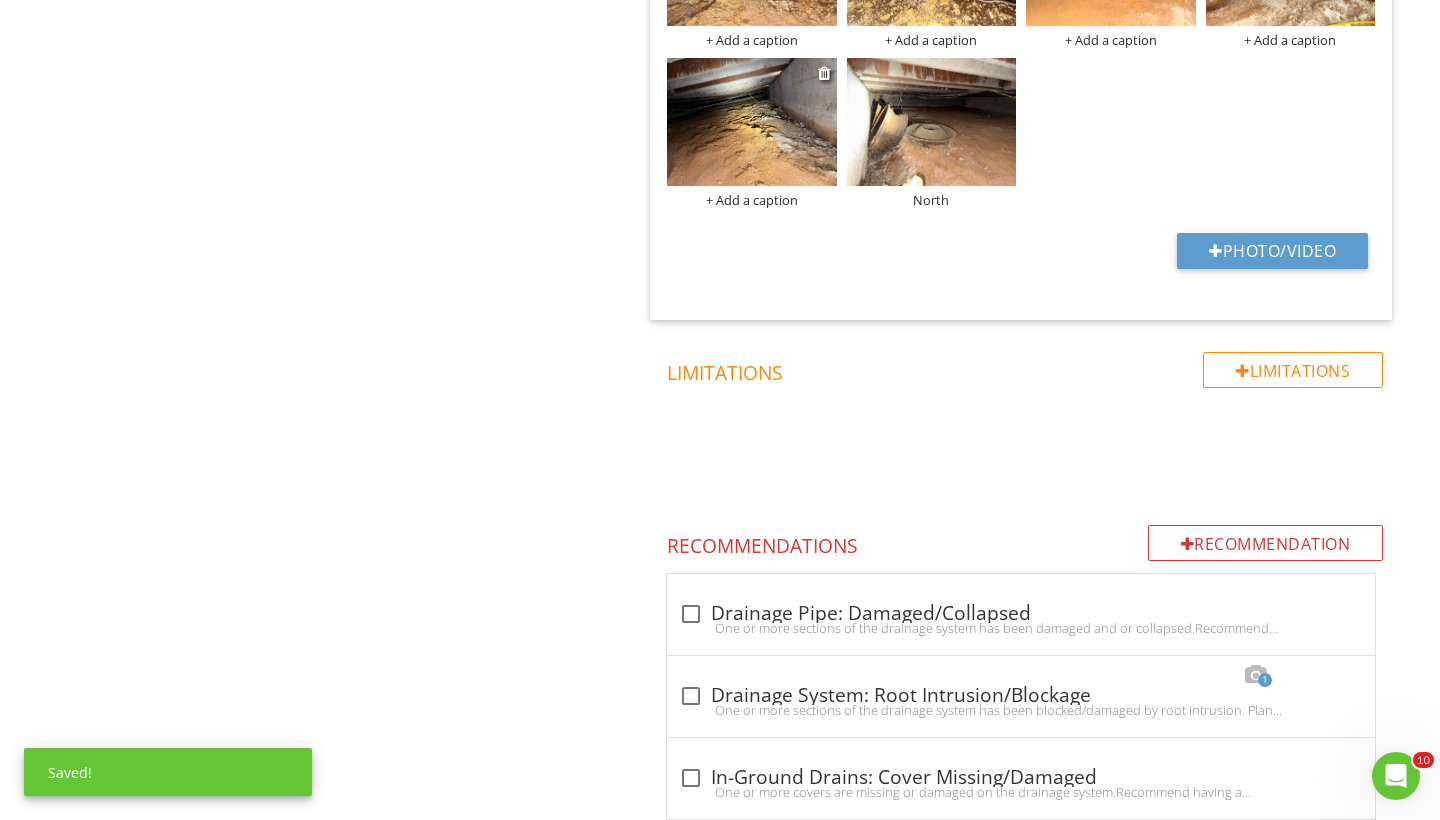 click at bounding box center (752, 121) 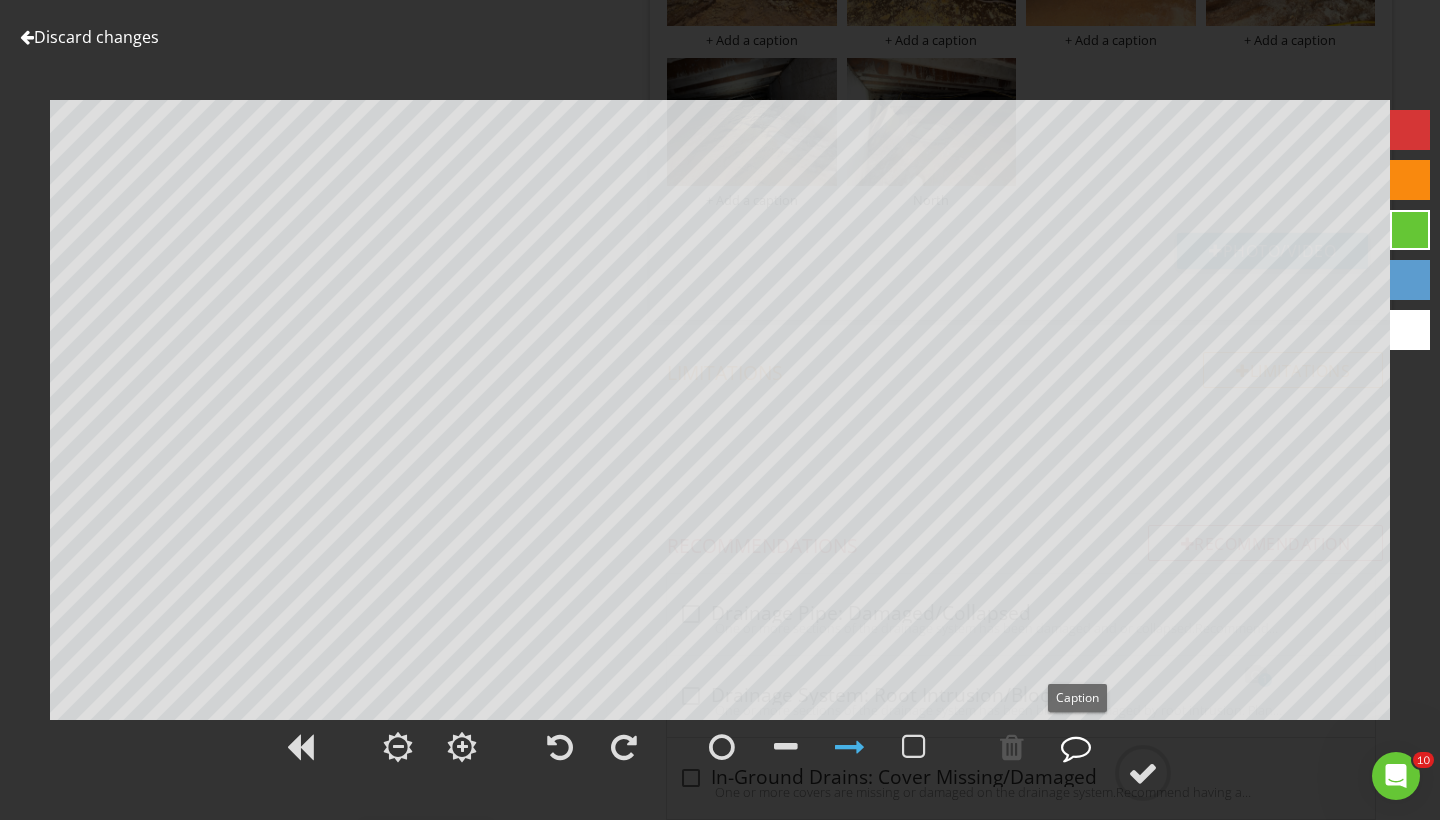 click at bounding box center [1076, 747] 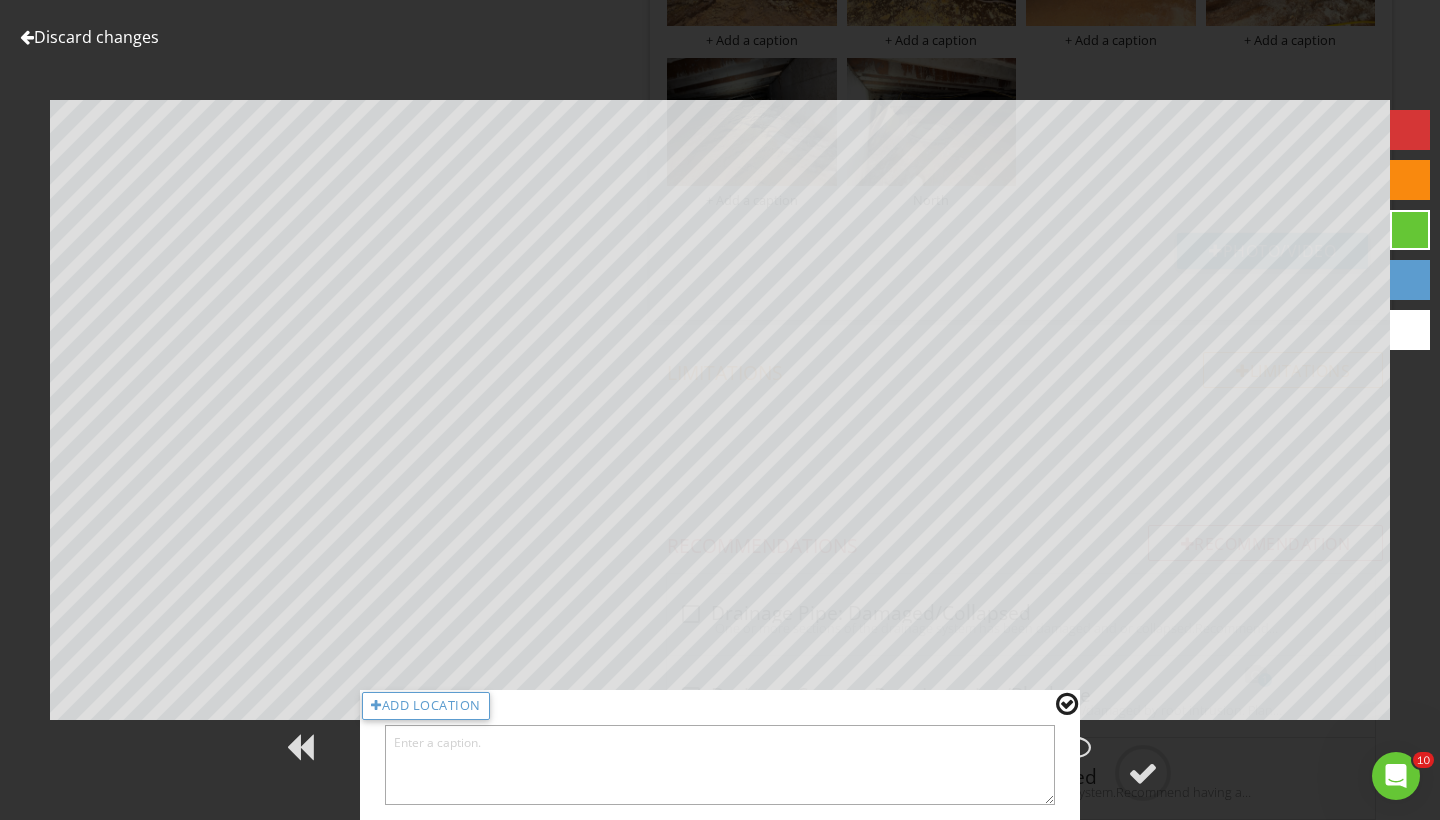 click at bounding box center [720, 765] 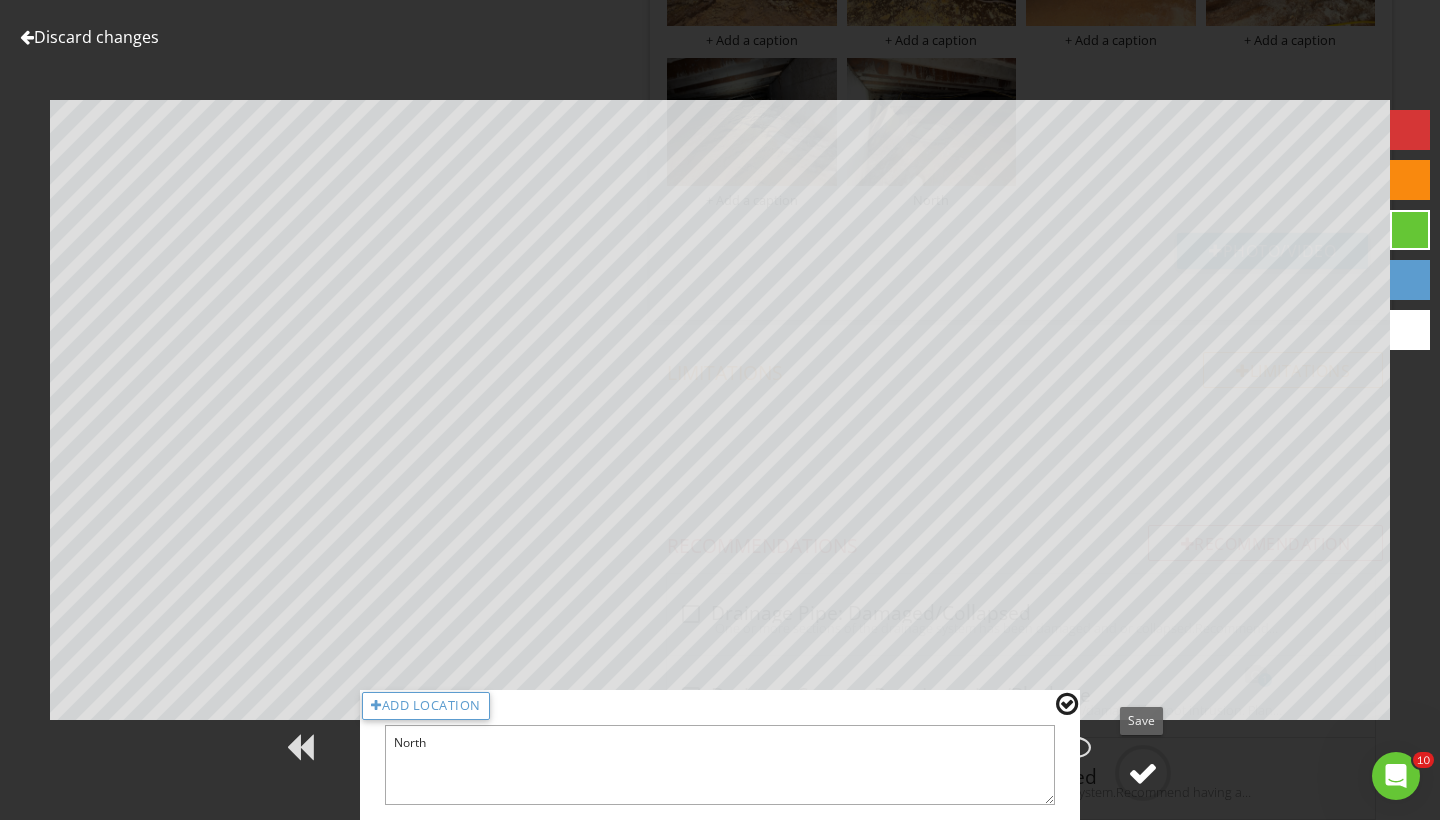type on "North" 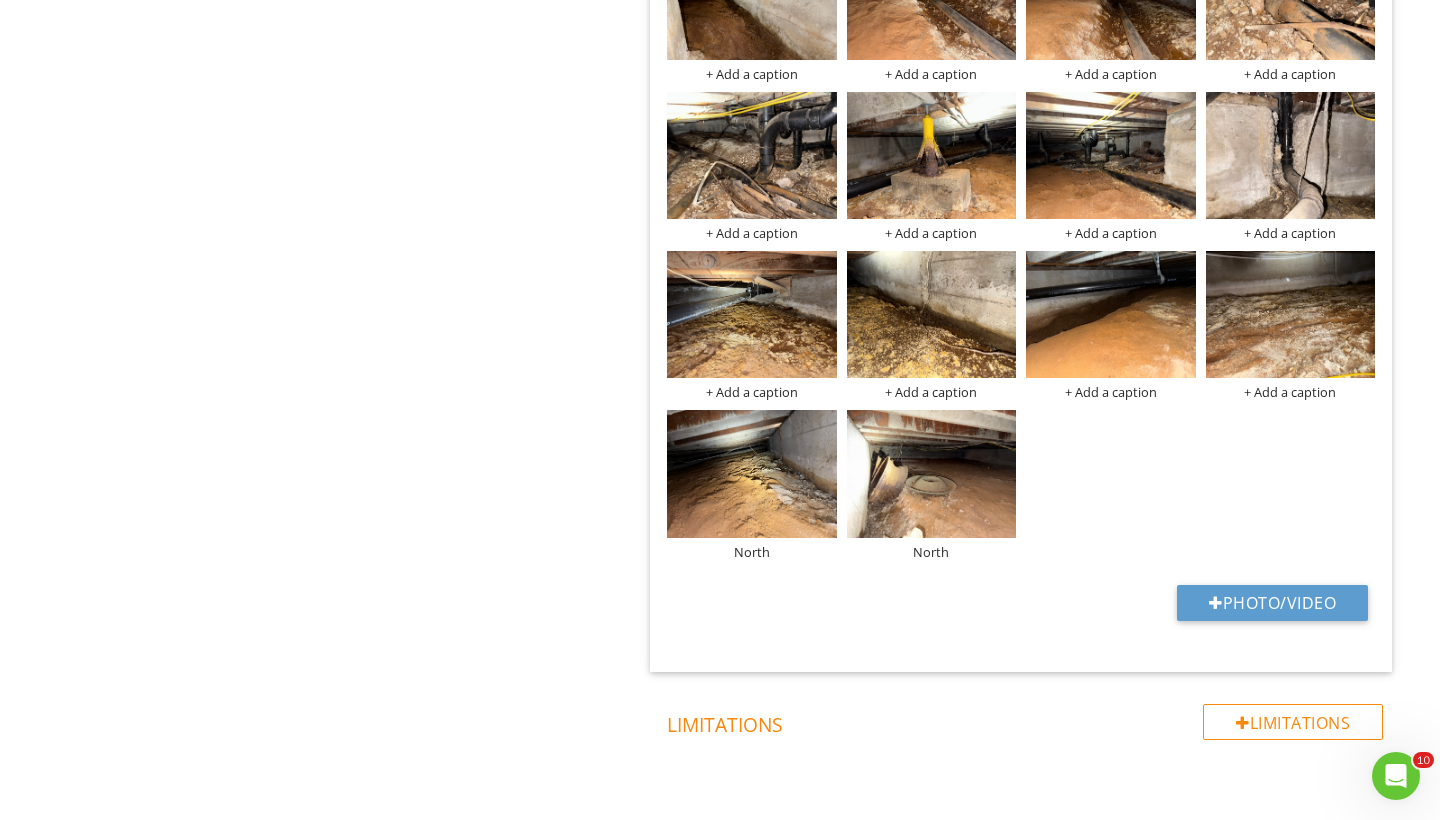 scroll, scrollTop: 1778, scrollLeft: 0, axis: vertical 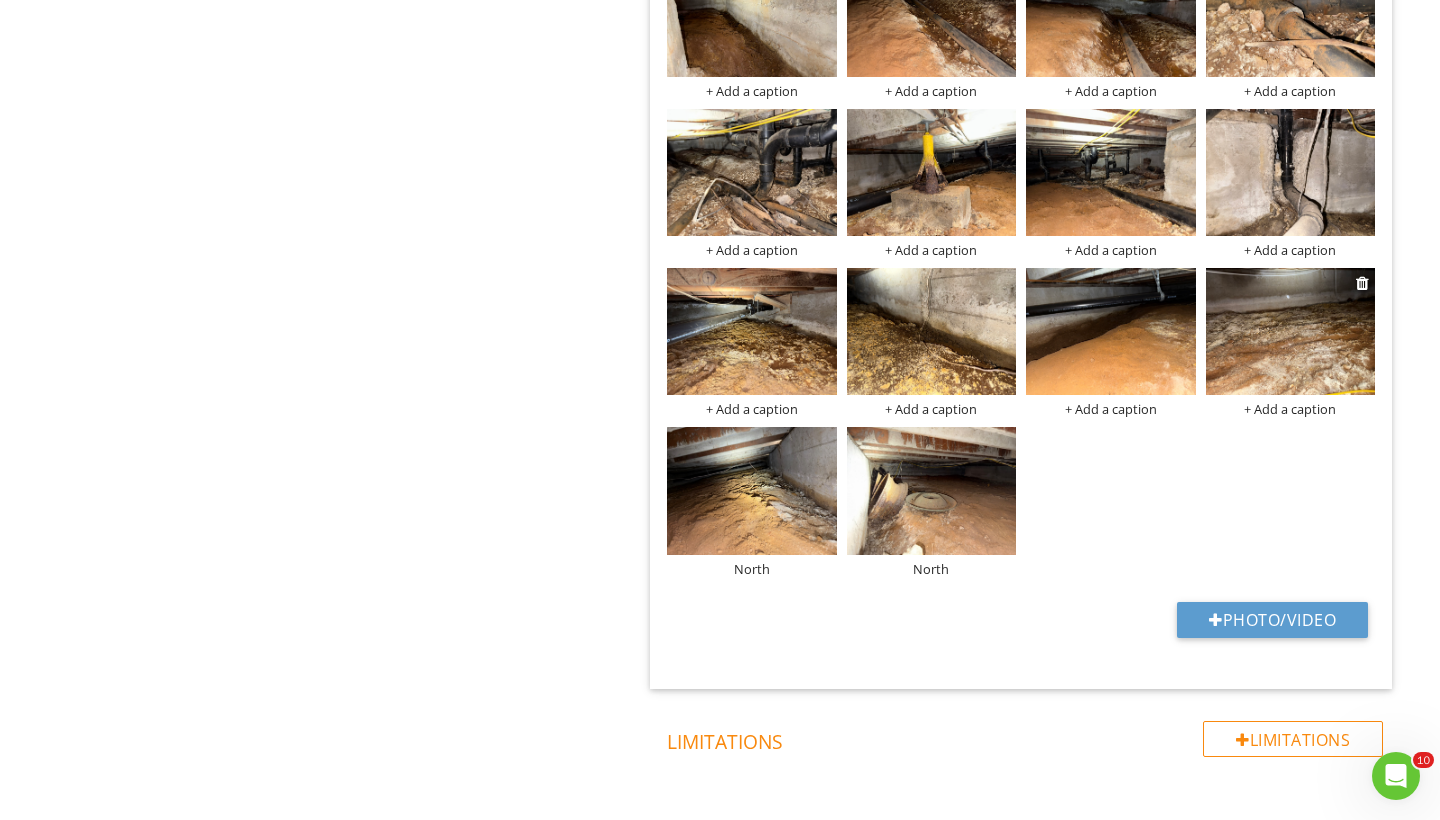 click at bounding box center [1291, 331] 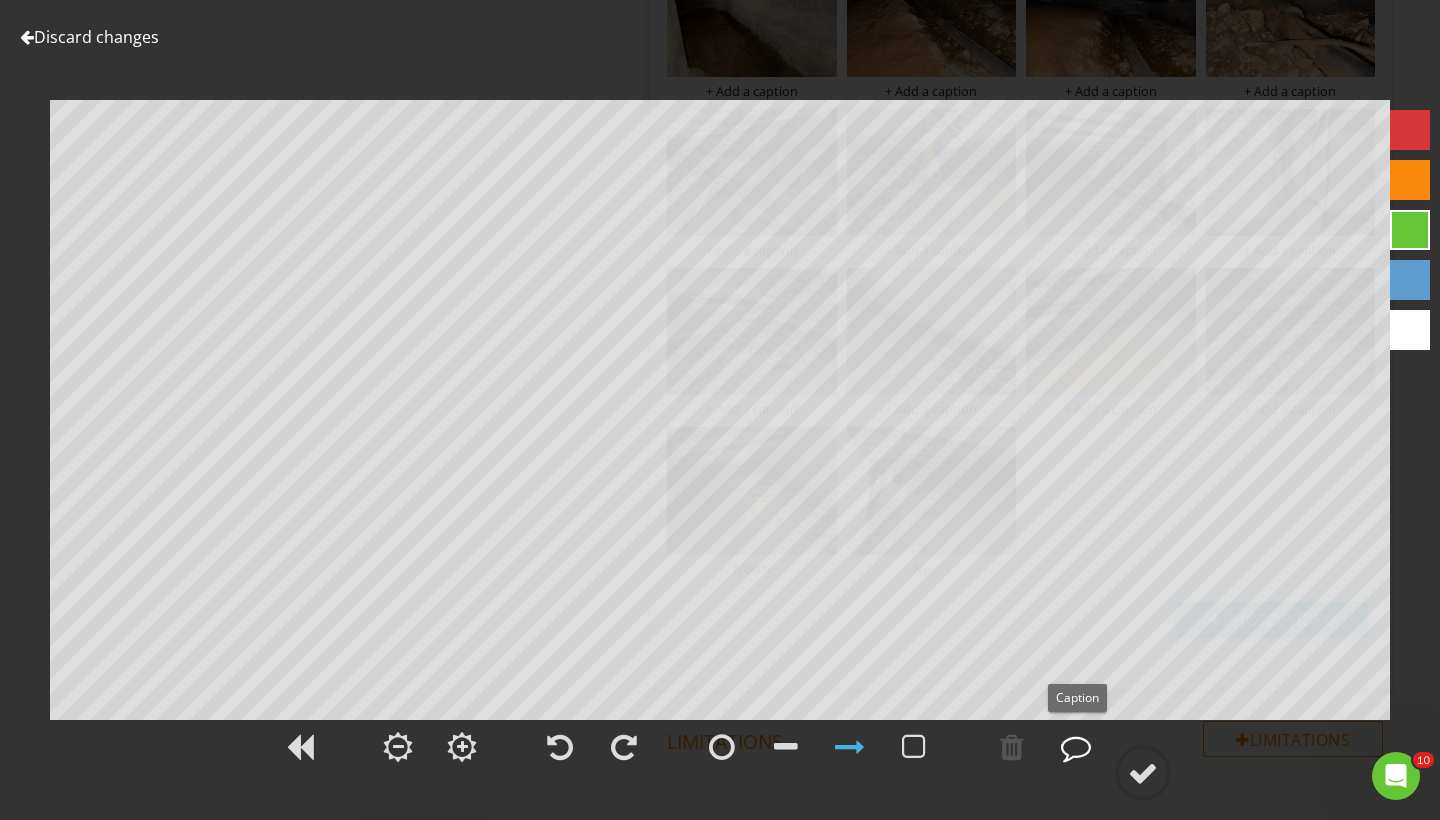 click at bounding box center (1076, 747) 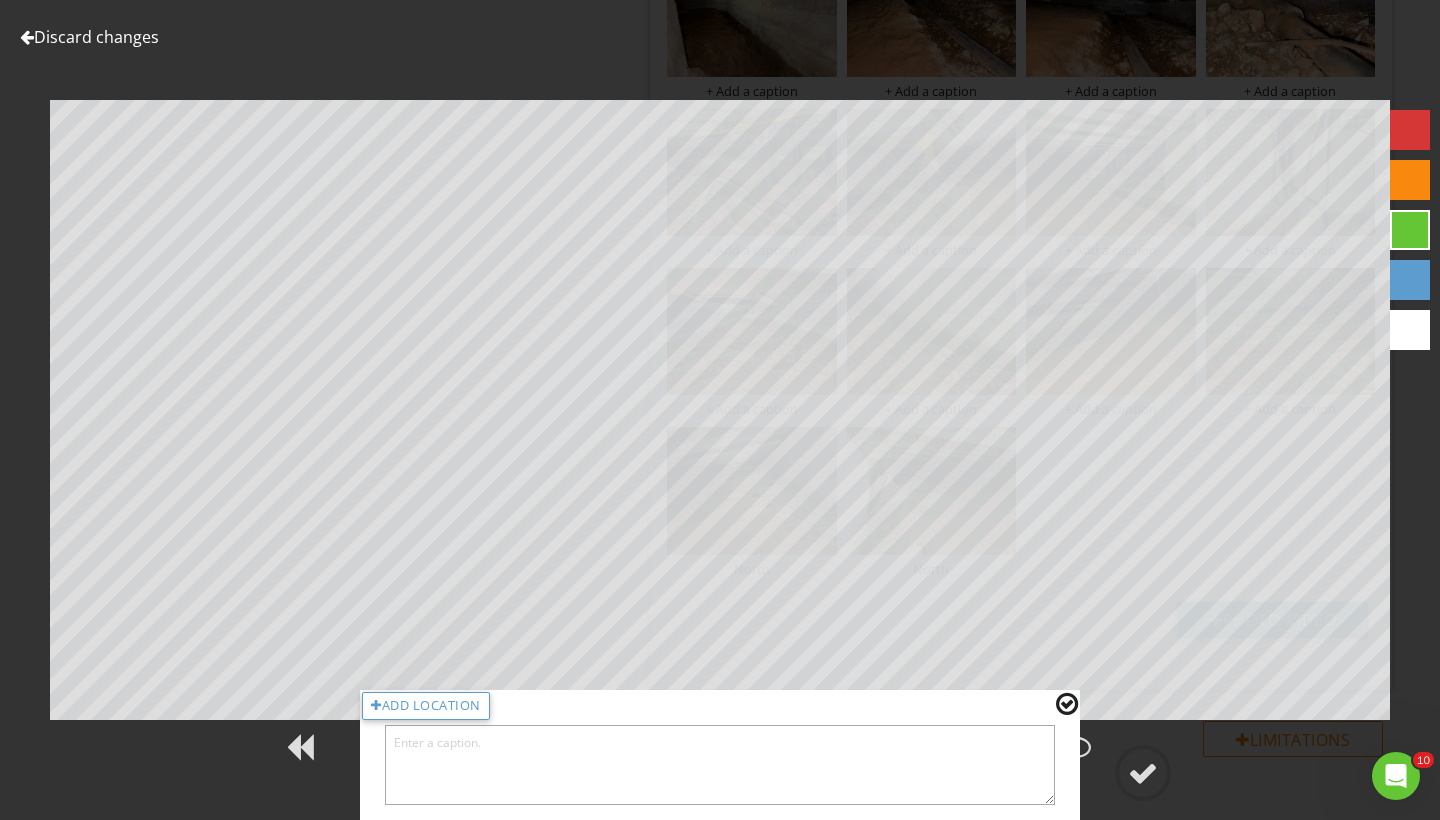 click at bounding box center [720, 765] 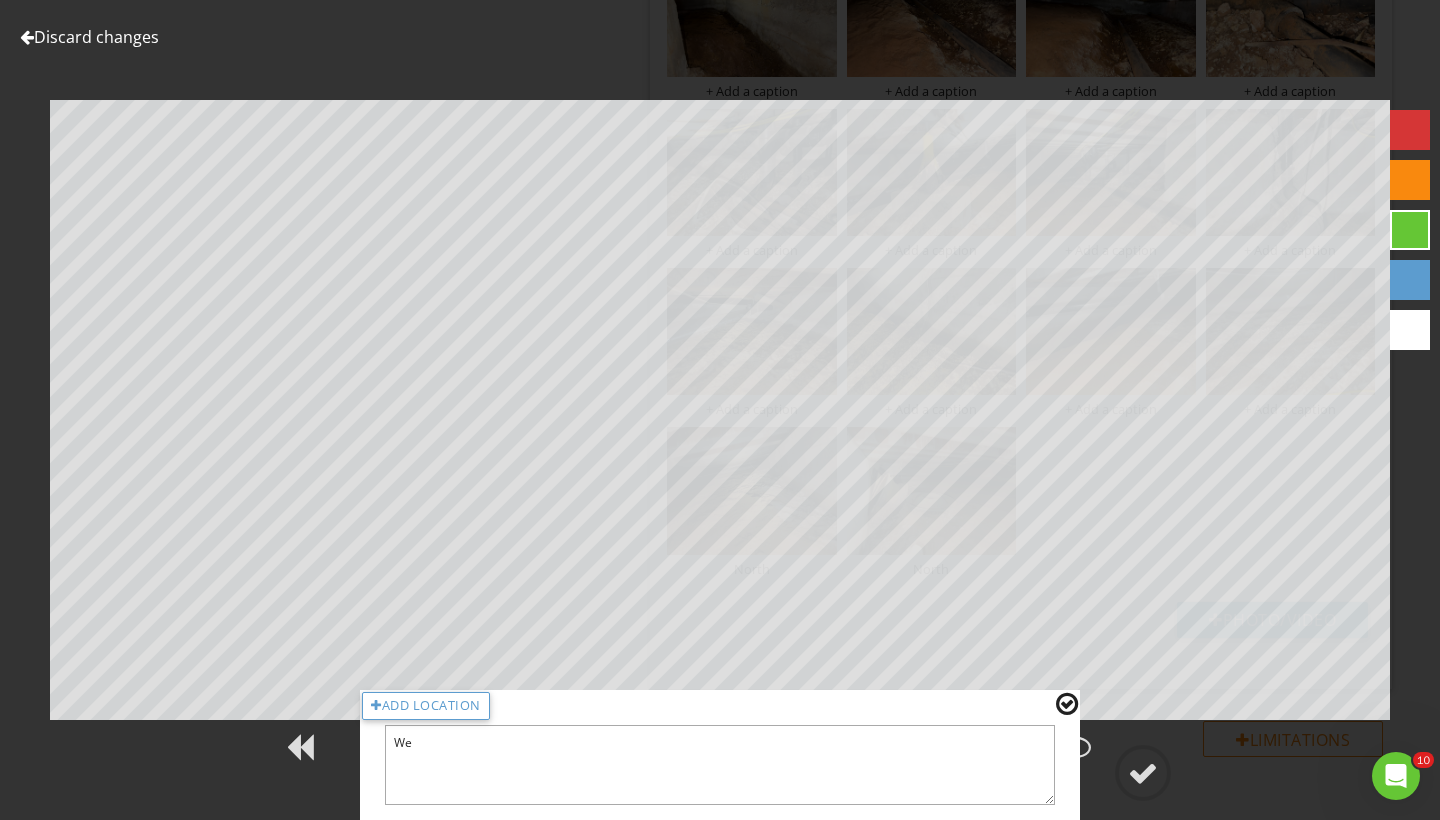 type on "W" 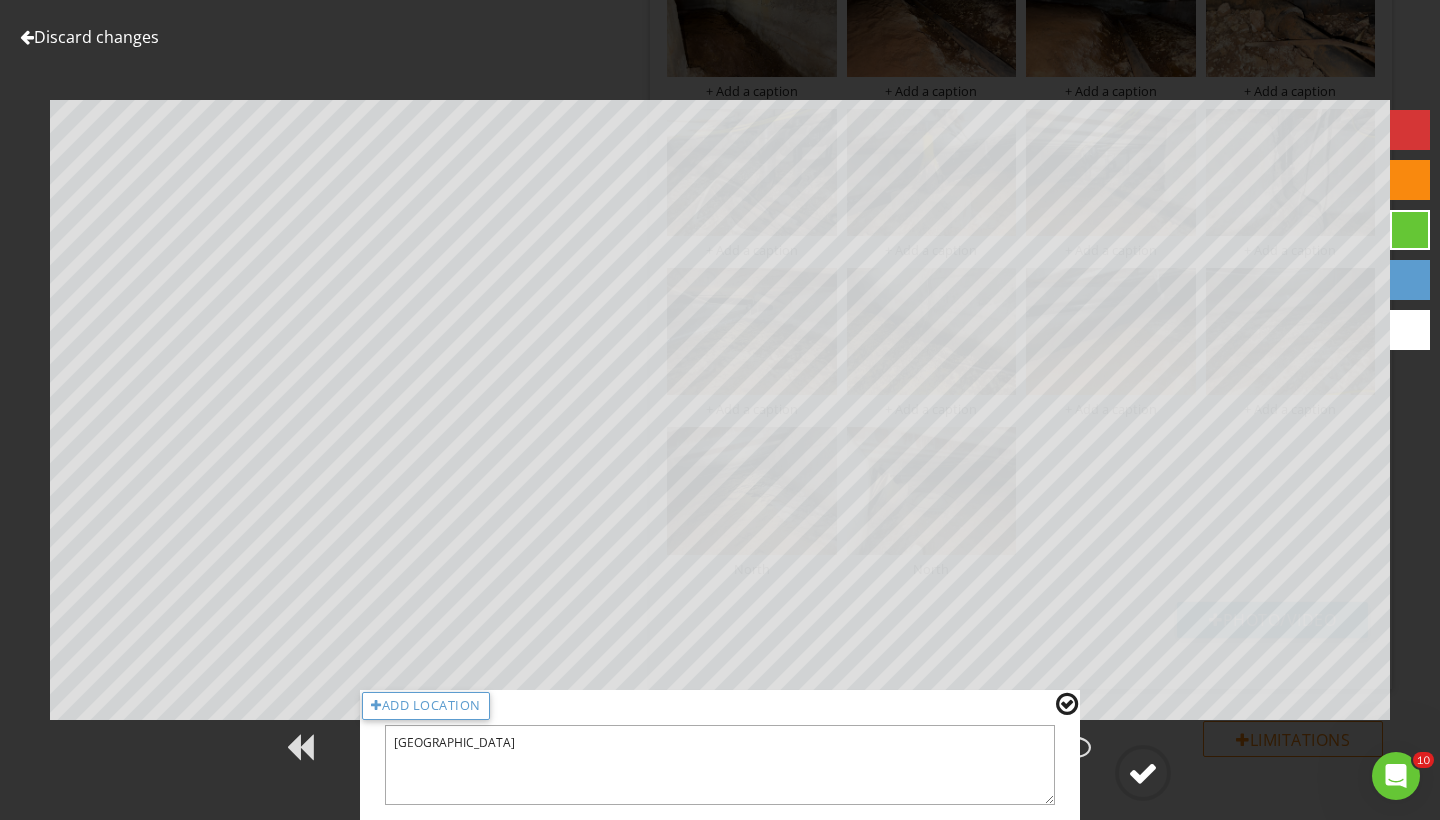 type on "Middle West" 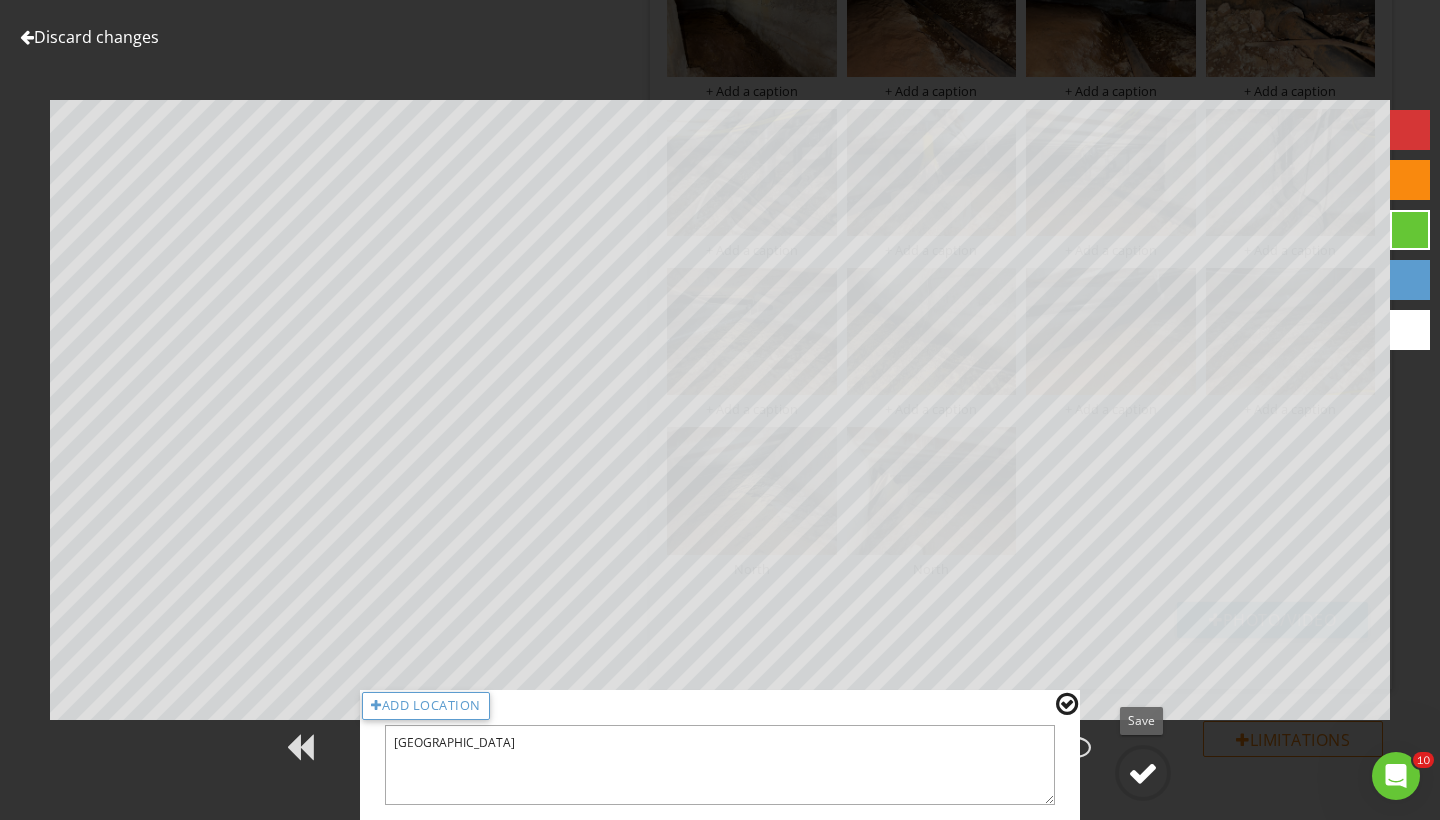 click at bounding box center (1143, 773) 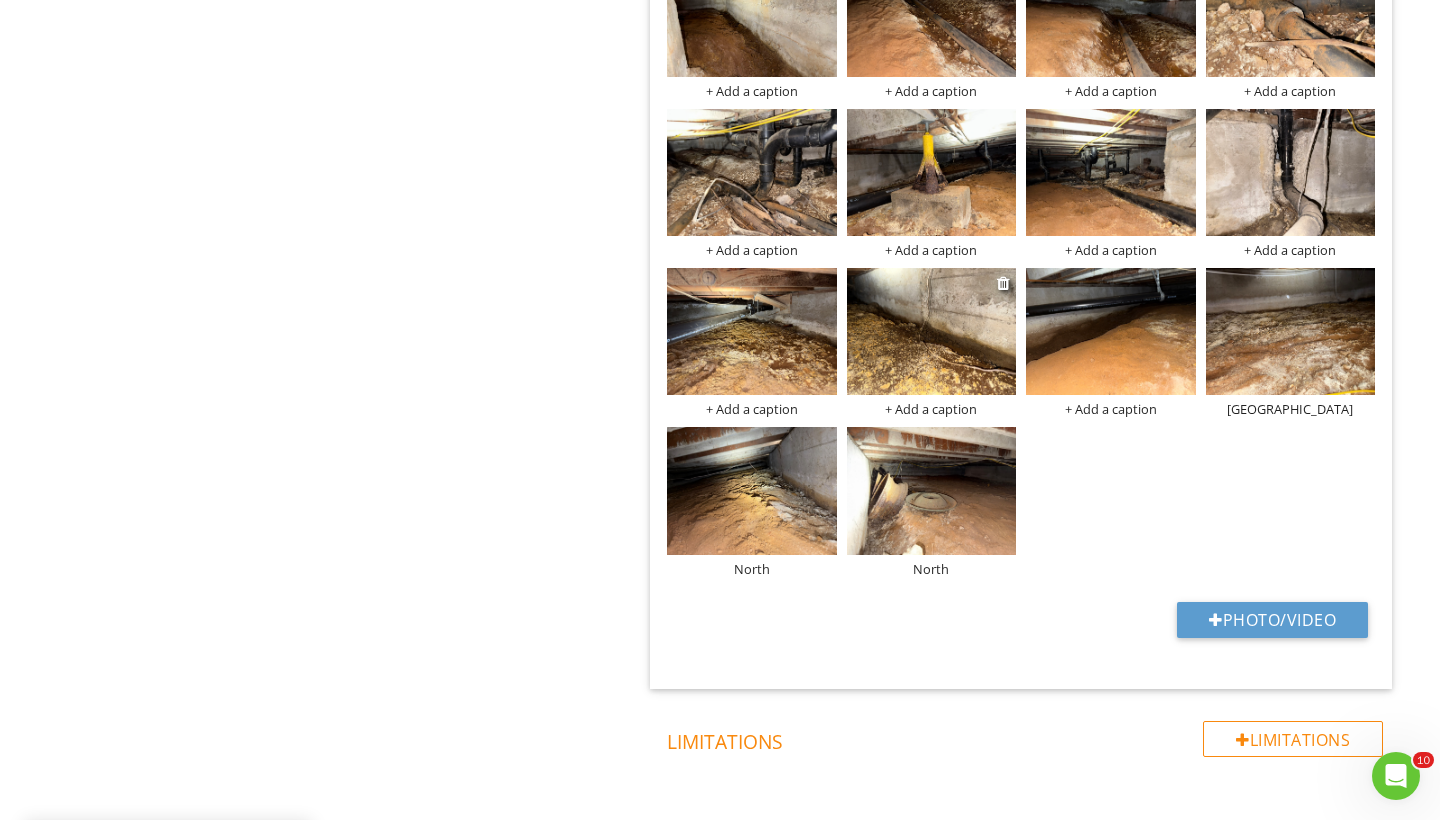 click at bounding box center [932, 331] 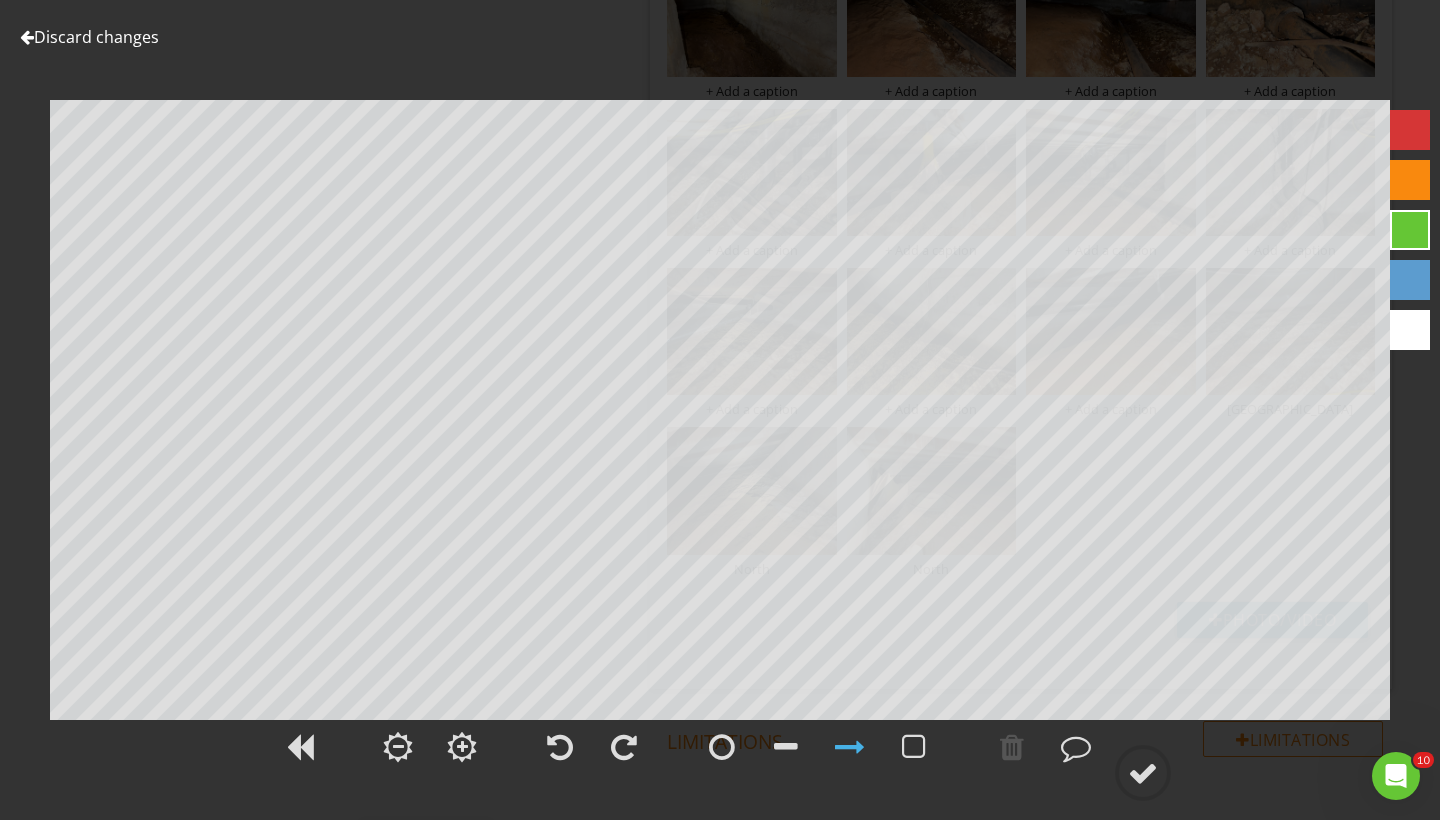 click at bounding box center [1410, 130] 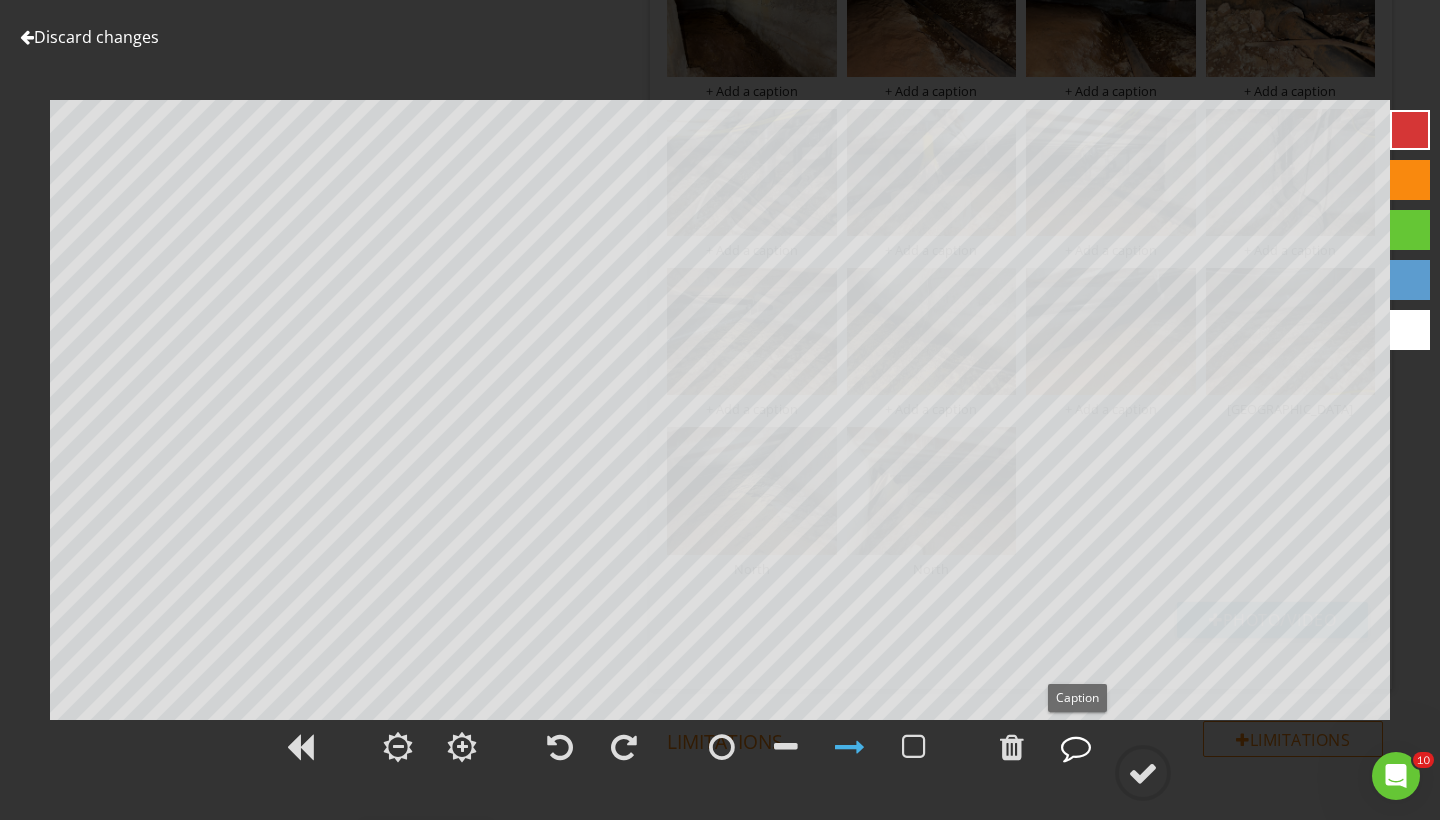click at bounding box center [1076, 747] 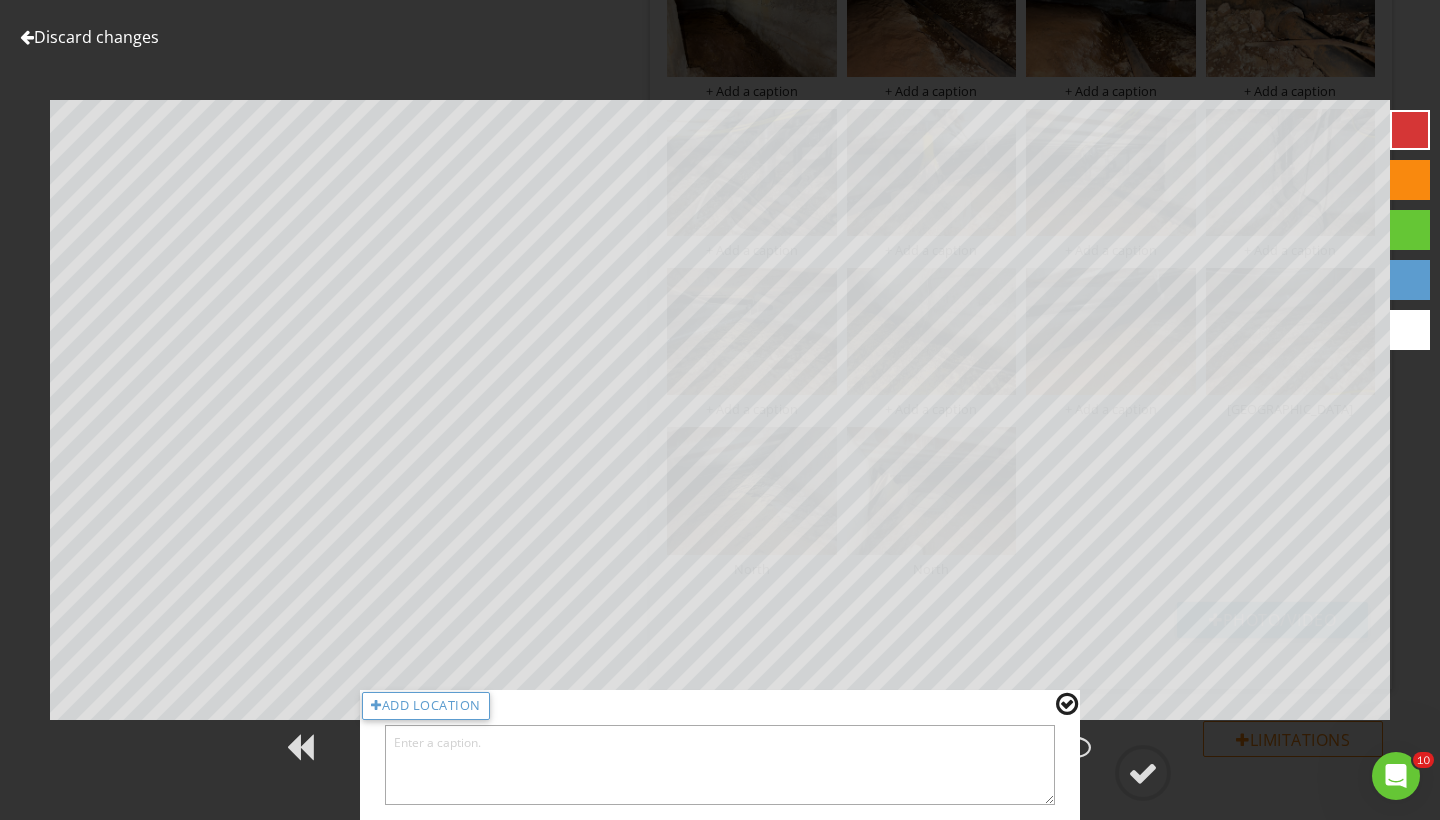 click at bounding box center (720, 765) 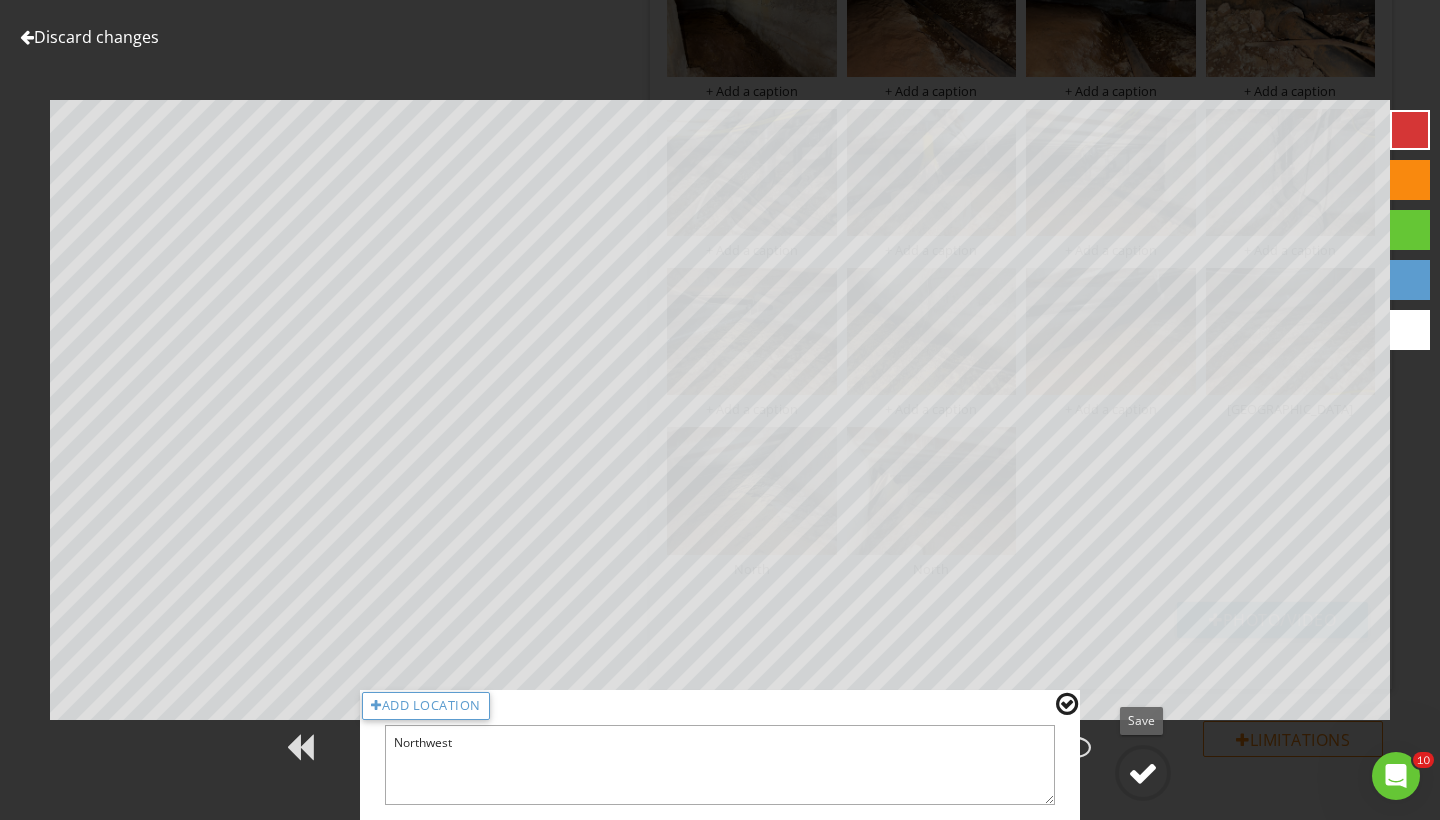 type on "Northwest" 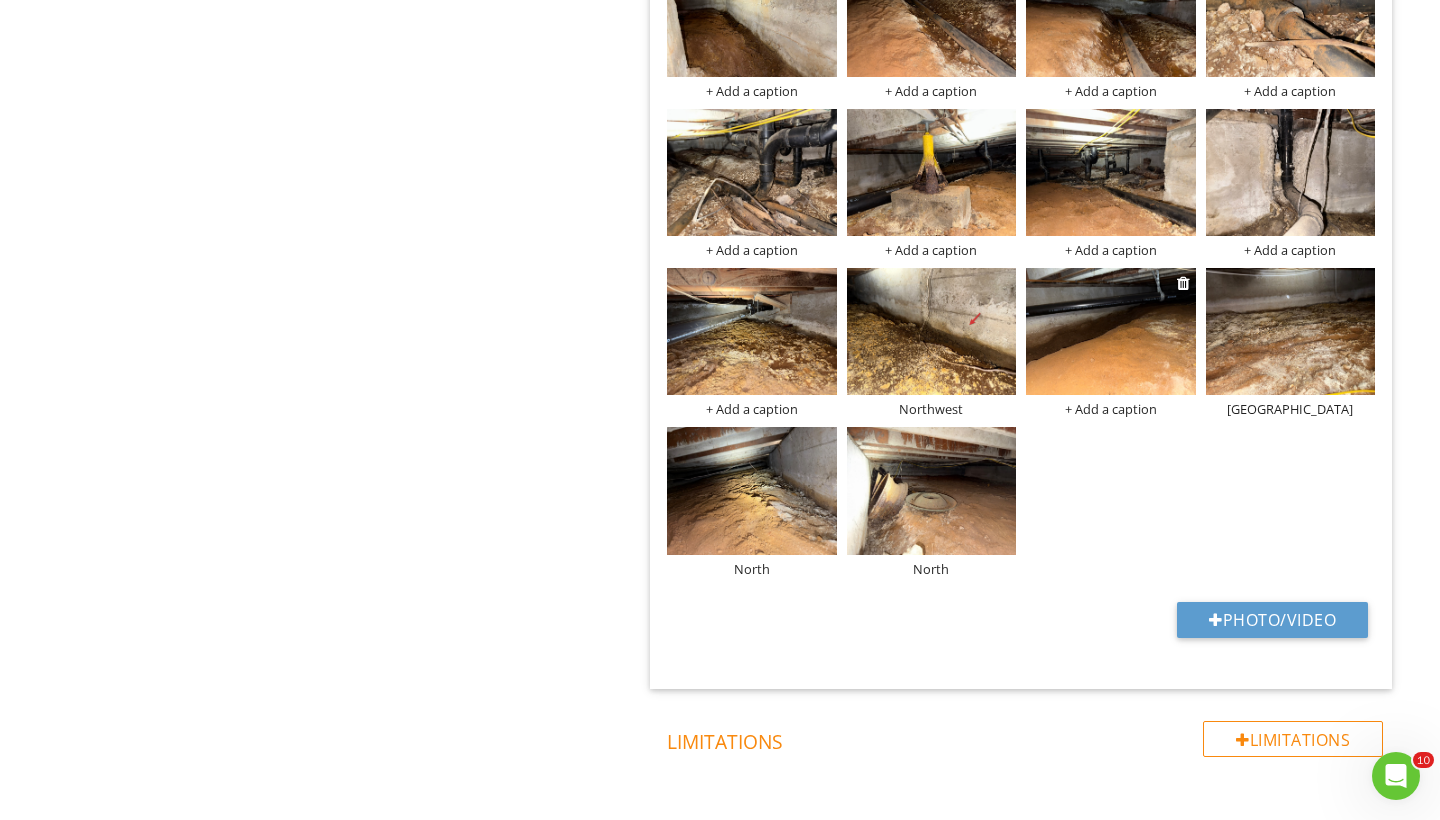 click at bounding box center [1111, 331] 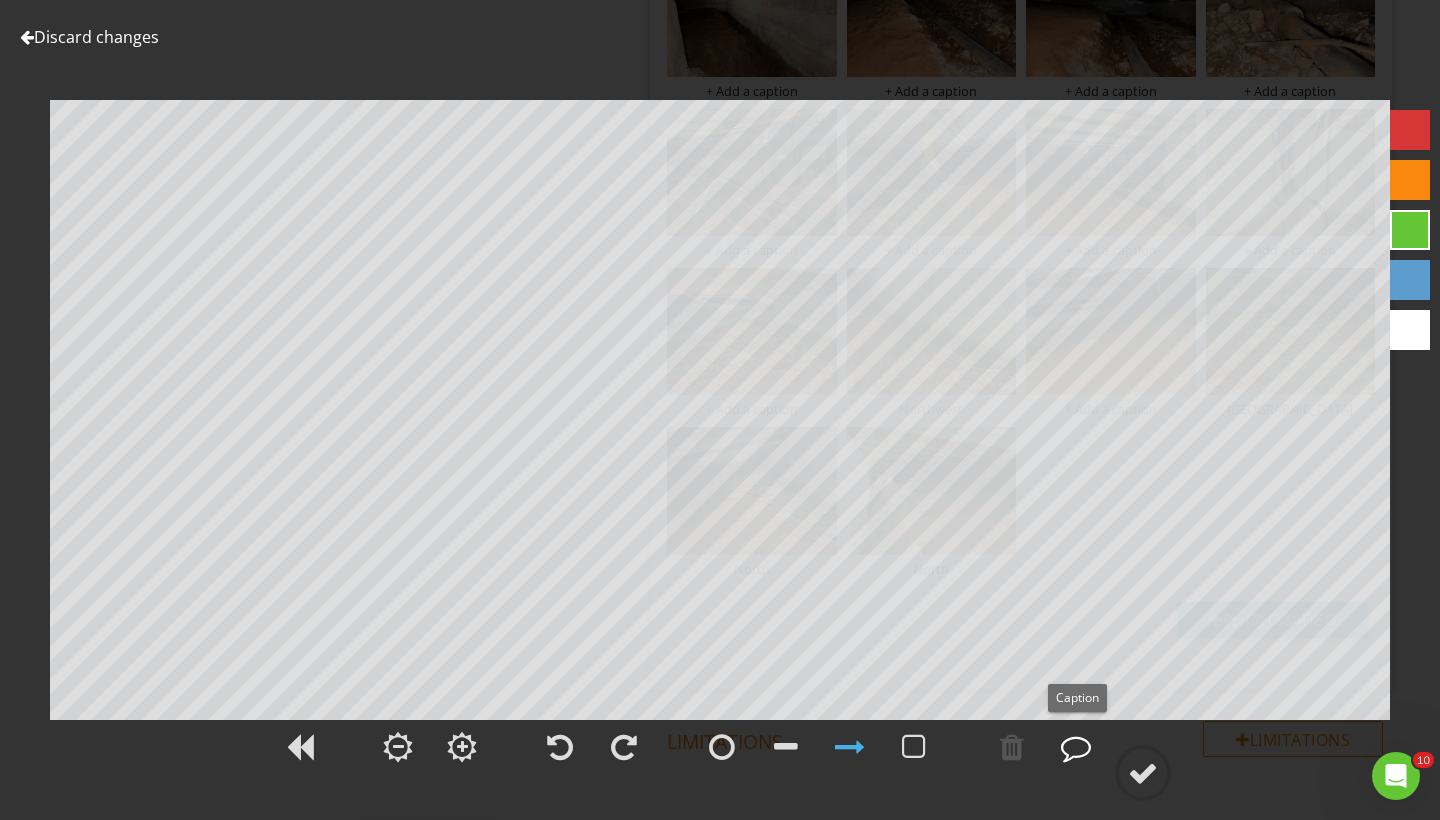 click at bounding box center (1076, 747) 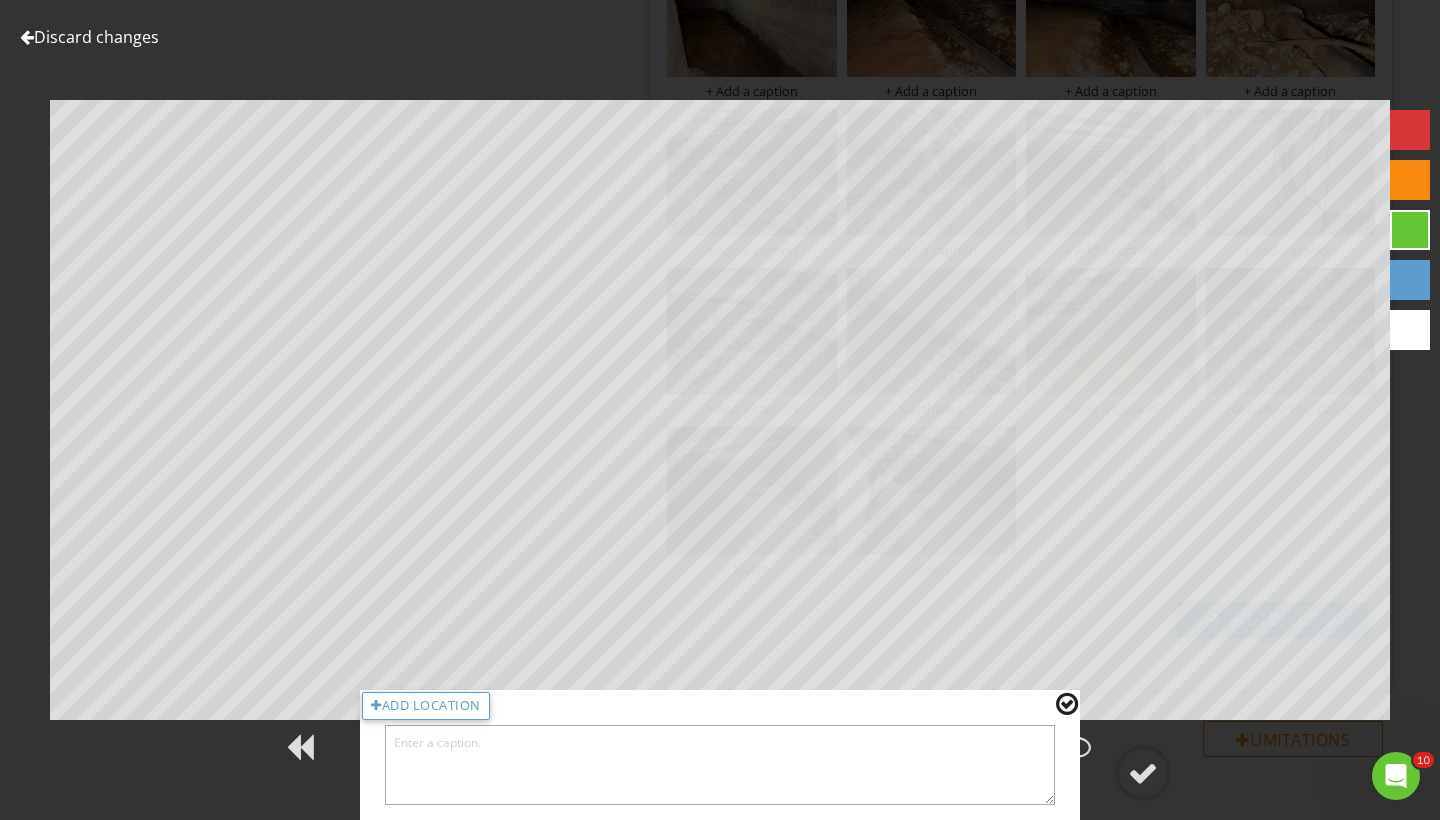 click at bounding box center [720, 765] 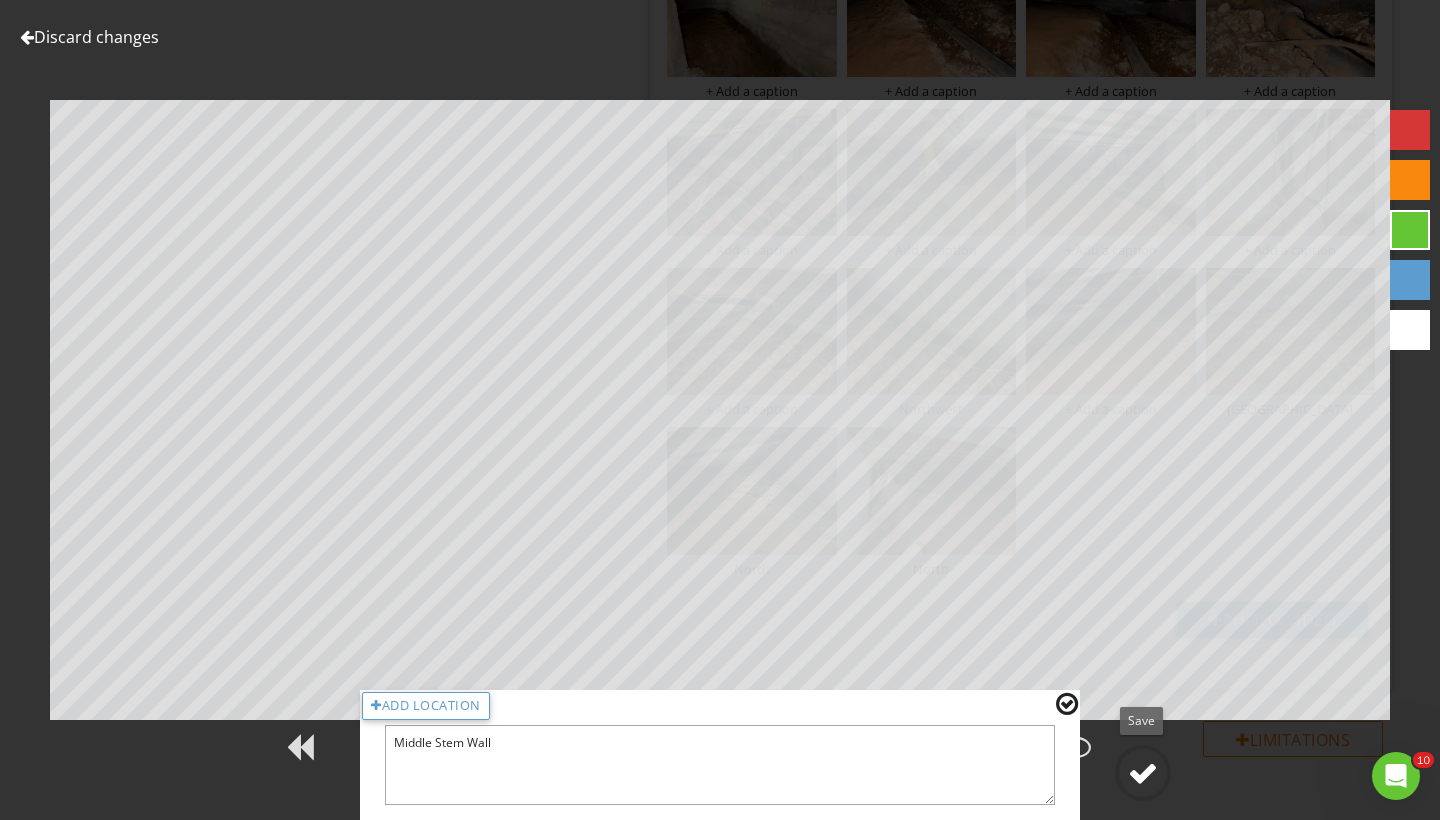 type on "Middle Stem Wall" 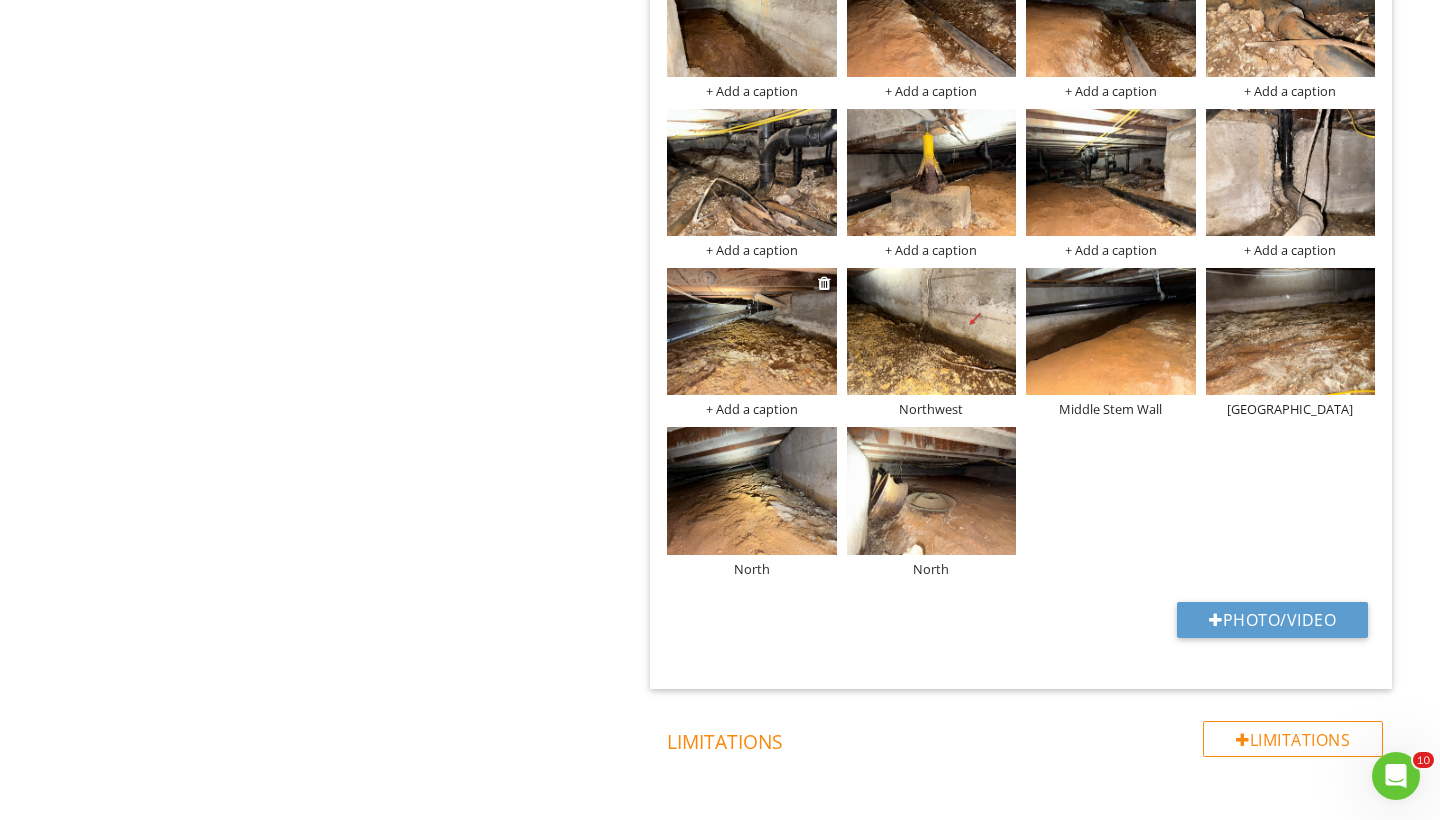 click at bounding box center (752, 331) 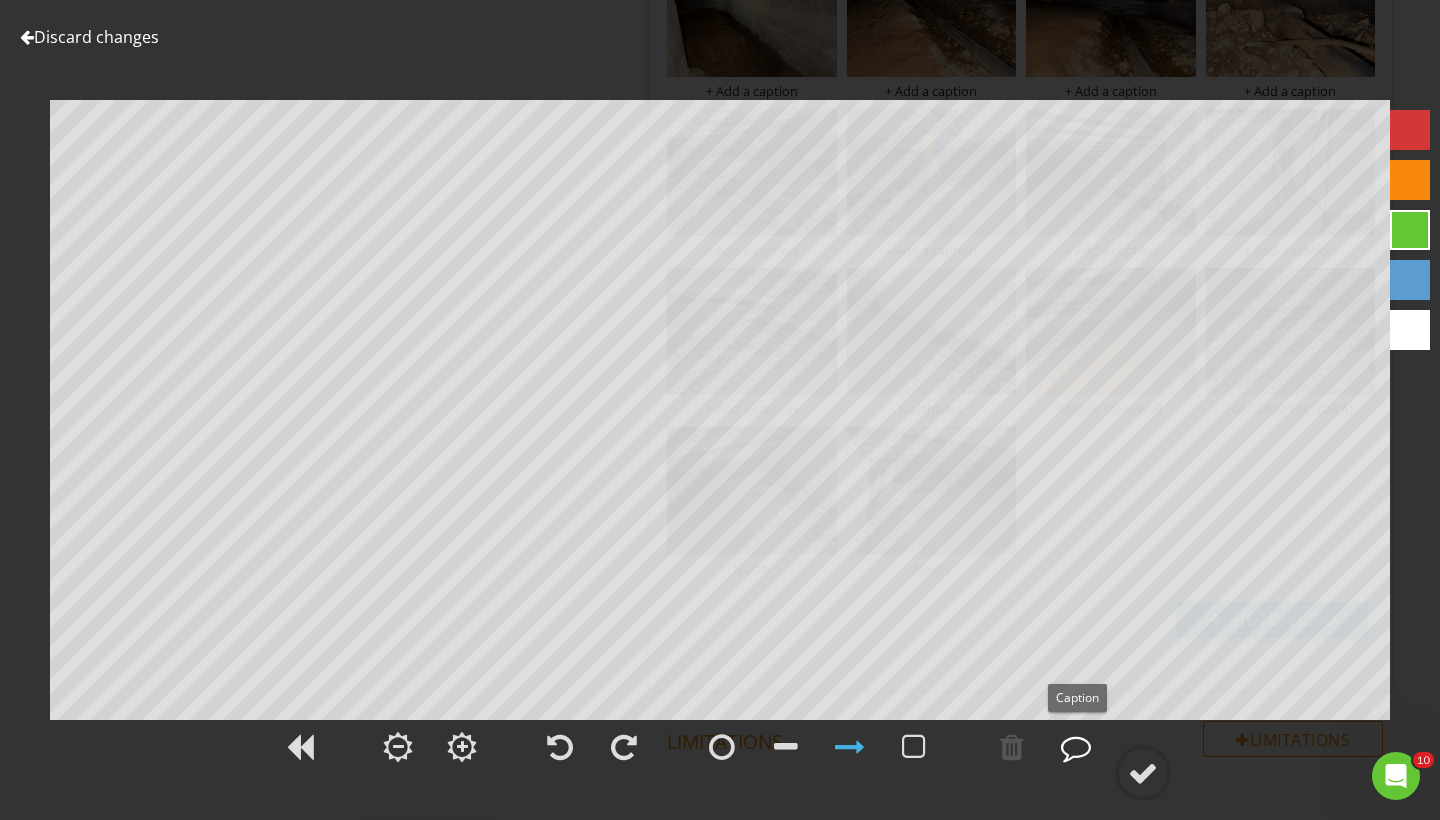 click at bounding box center (1076, 747) 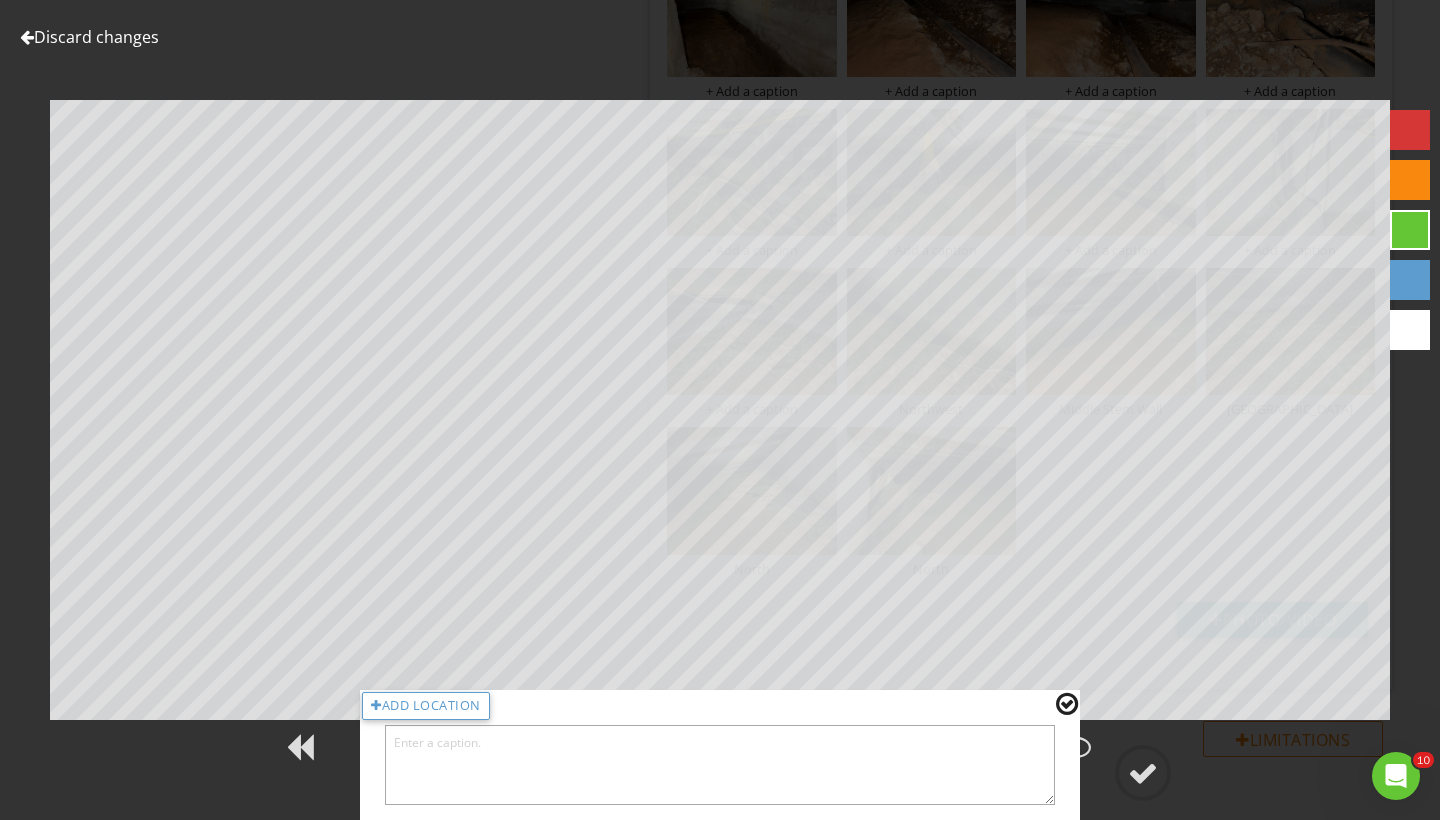 click at bounding box center (720, 765) 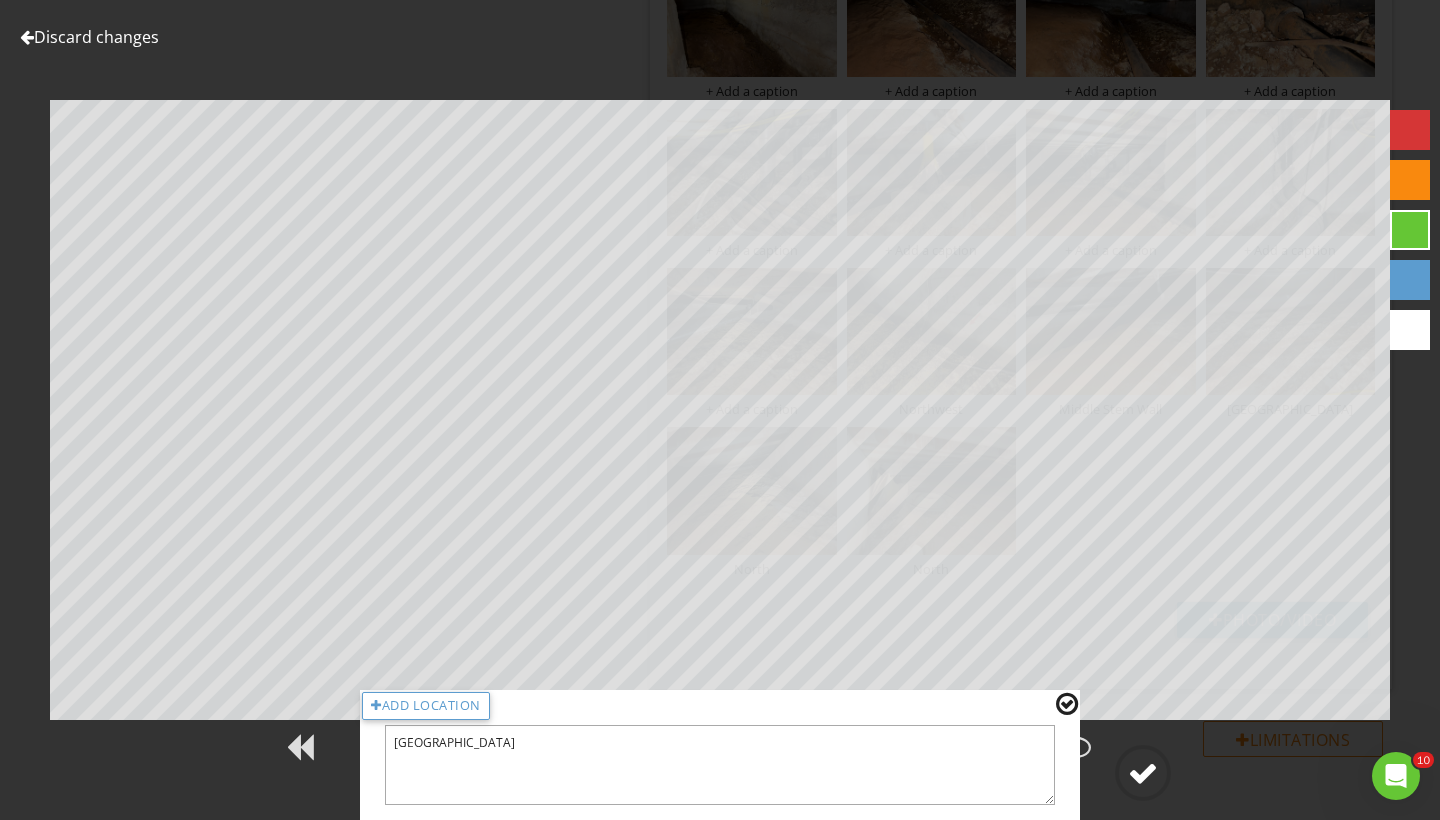 type on "Northwest Corner" 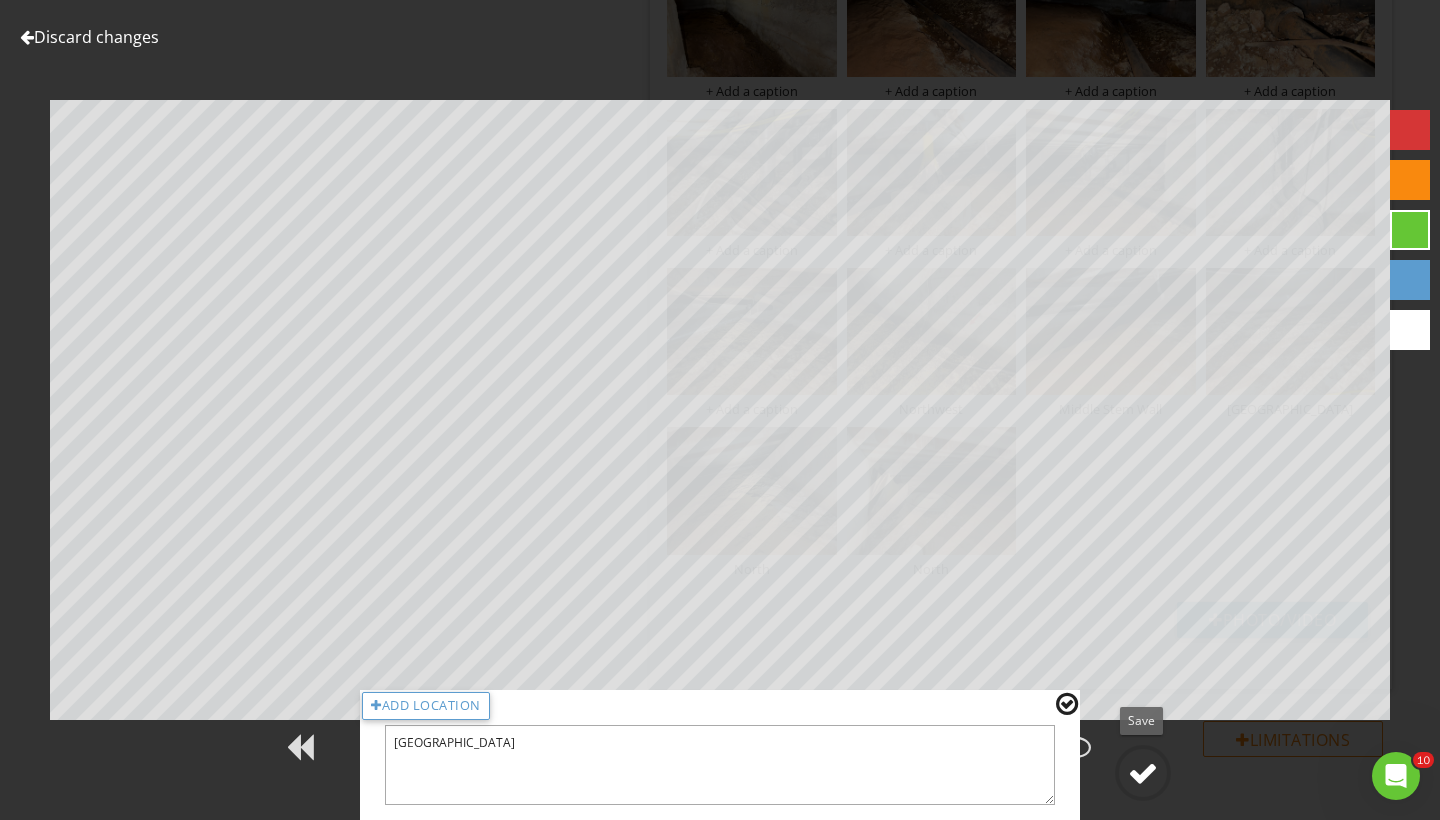 click at bounding box center (1143, 773) 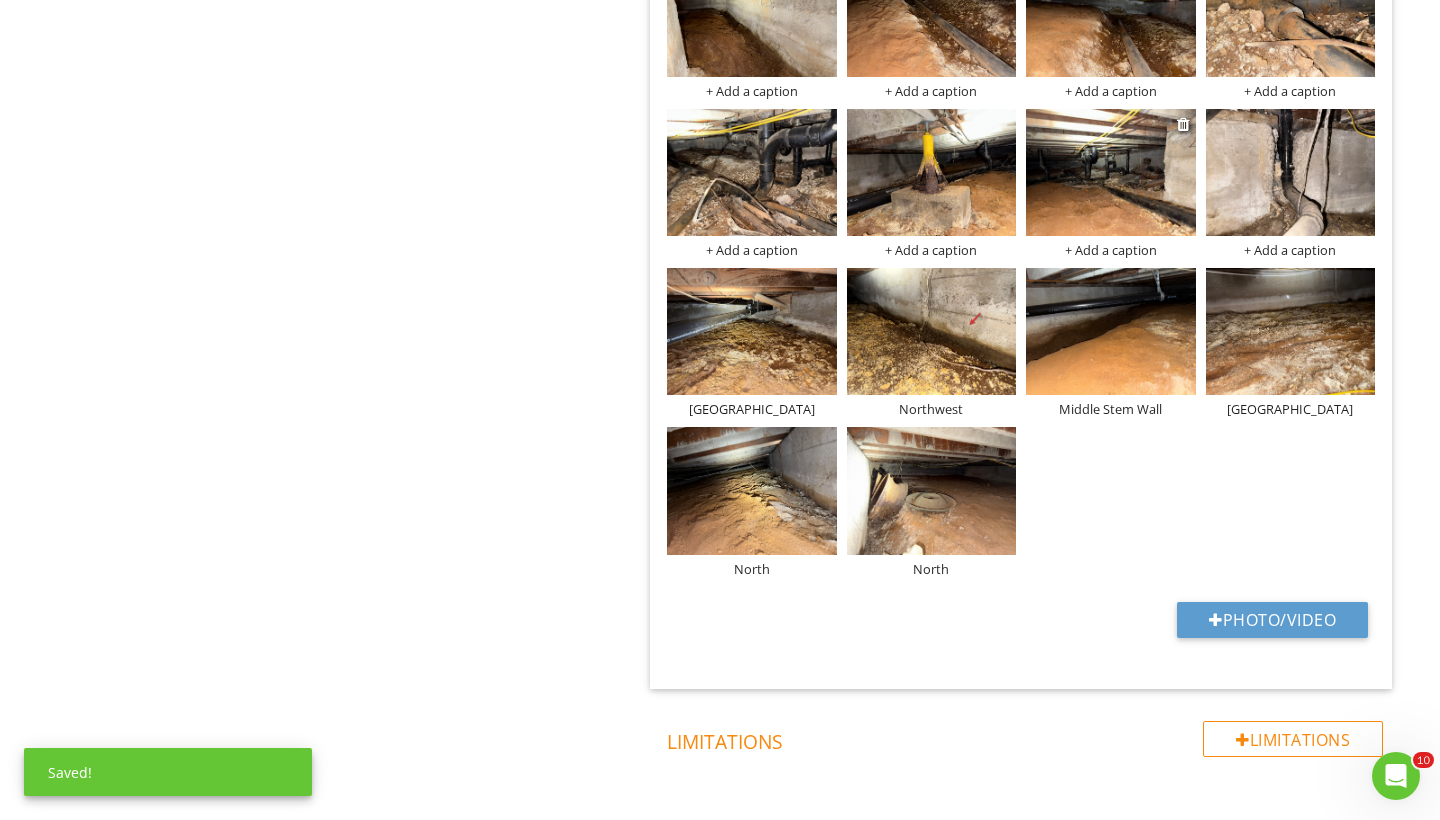 click at bounding box center [1111, 172] 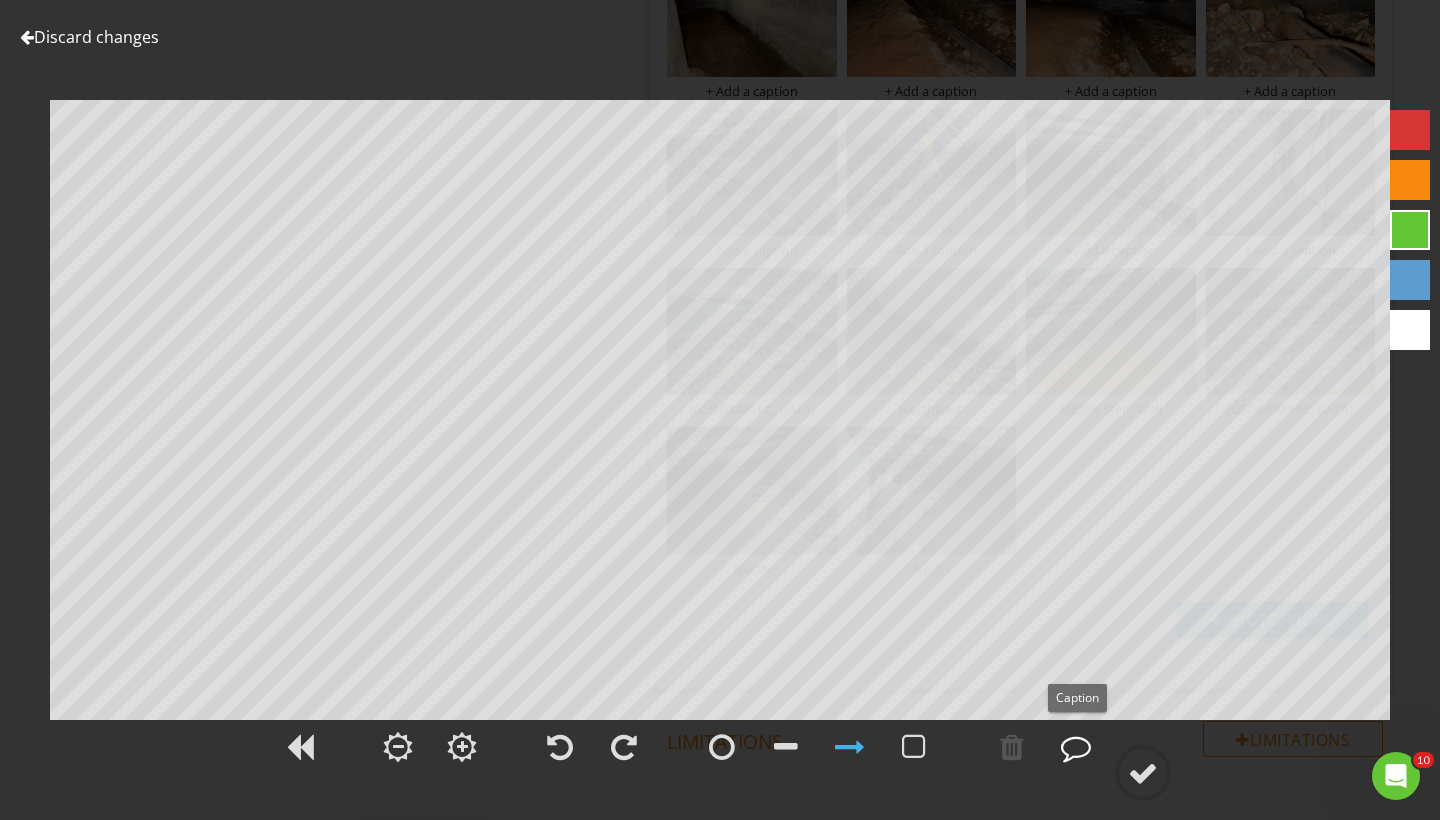click at bounding box center (1076, 747) 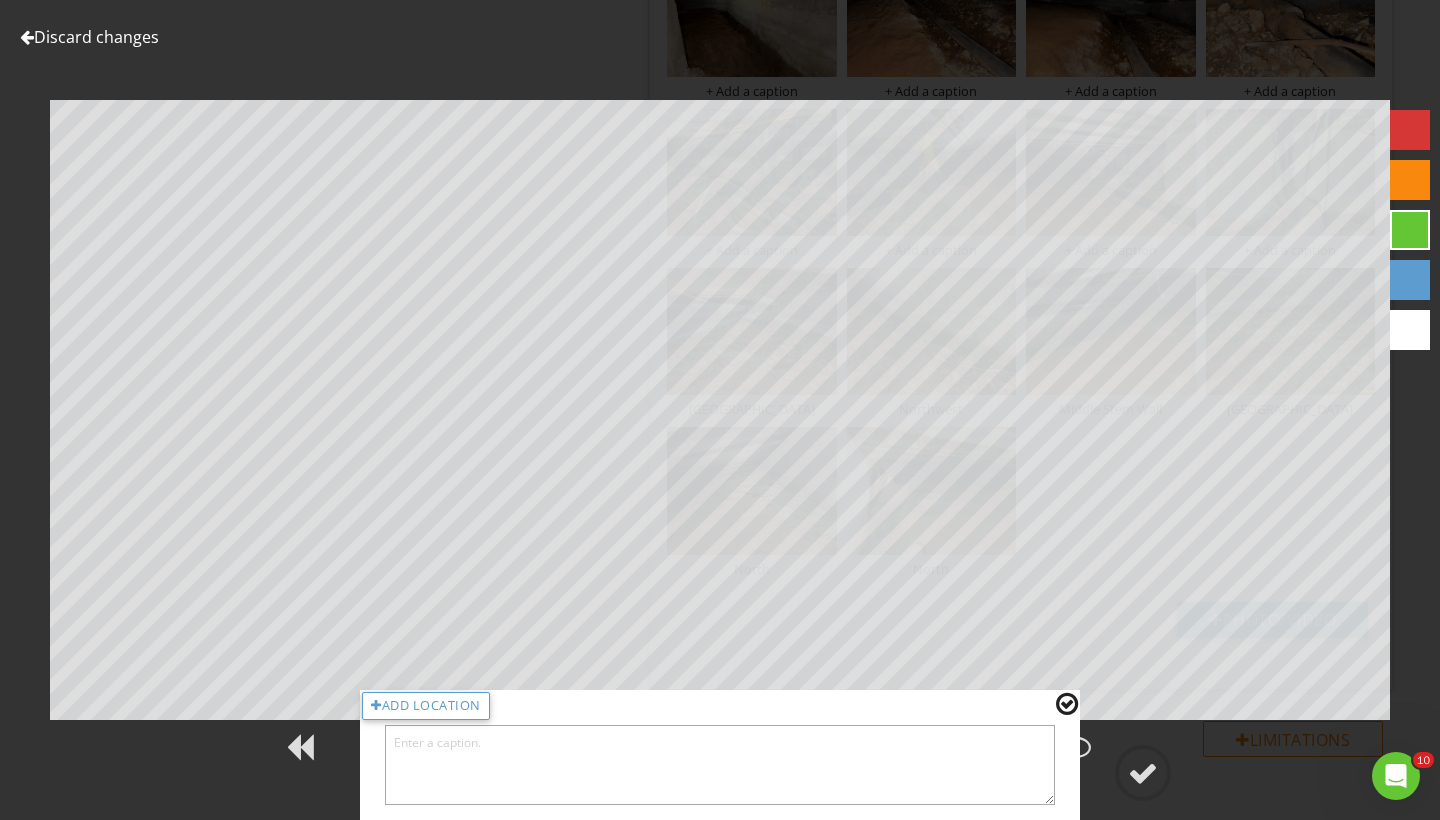 click at bounding box center (720, 765) 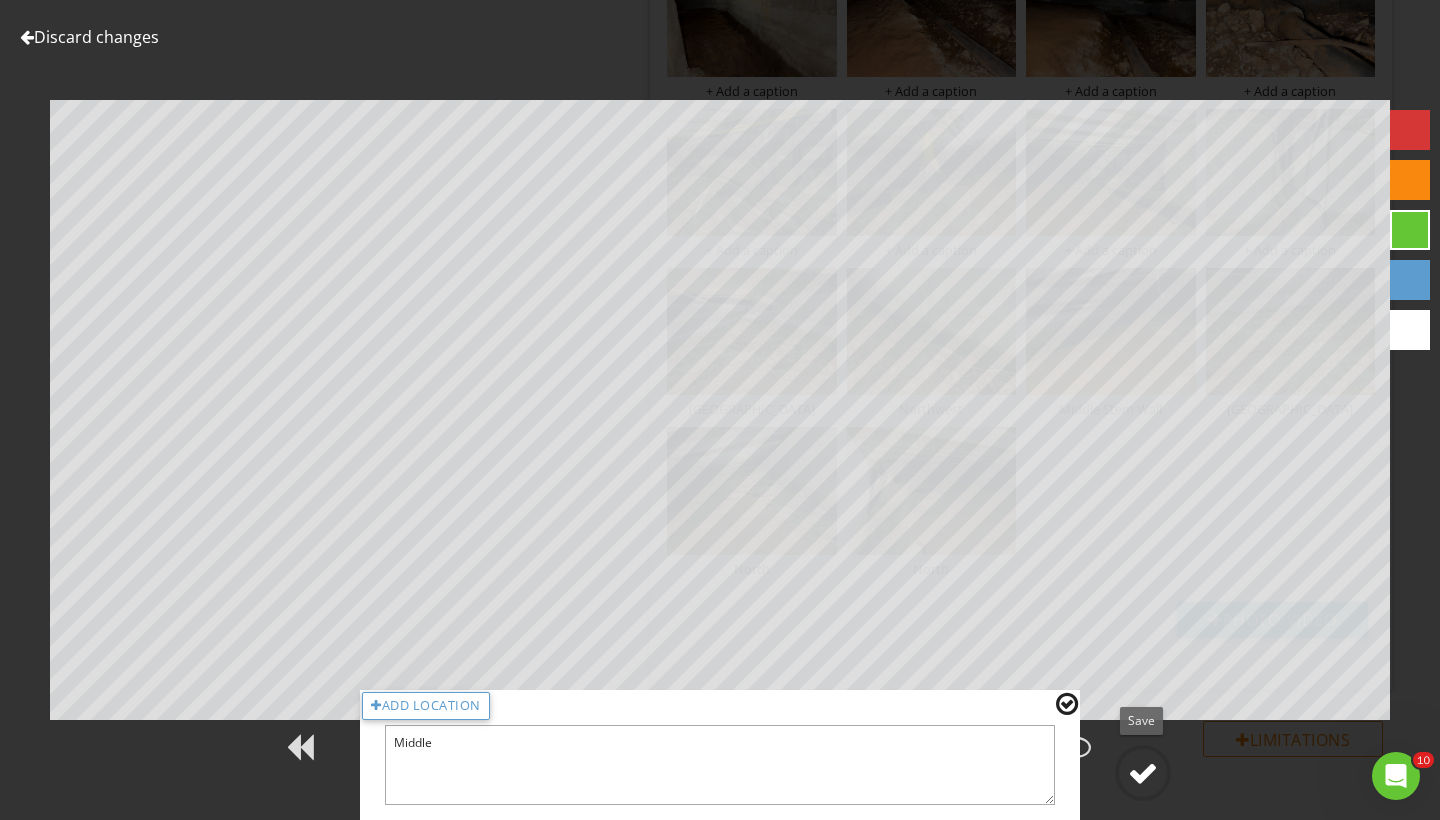 type on "Middle" 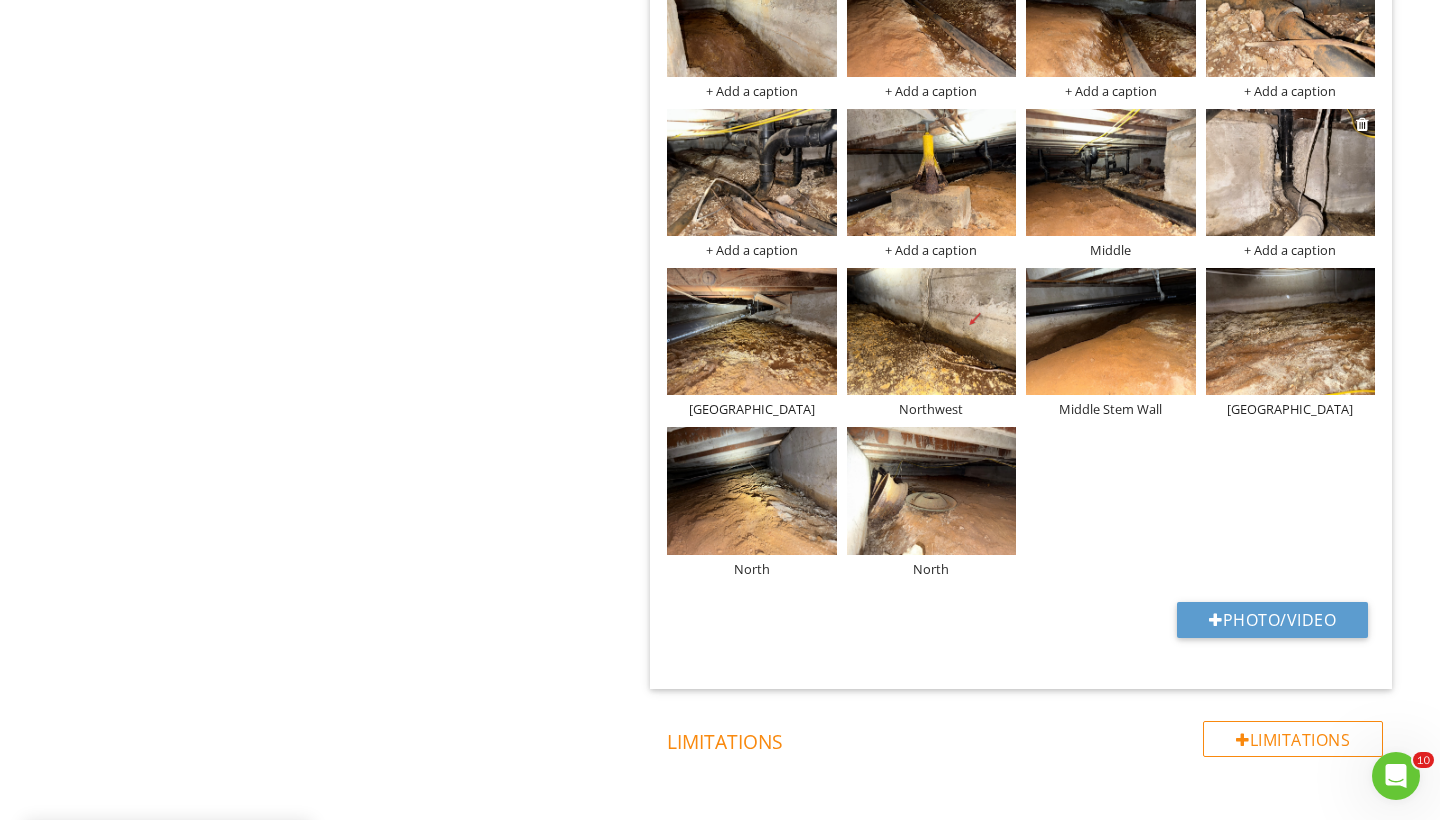 click at bounding box center (1291, 172) 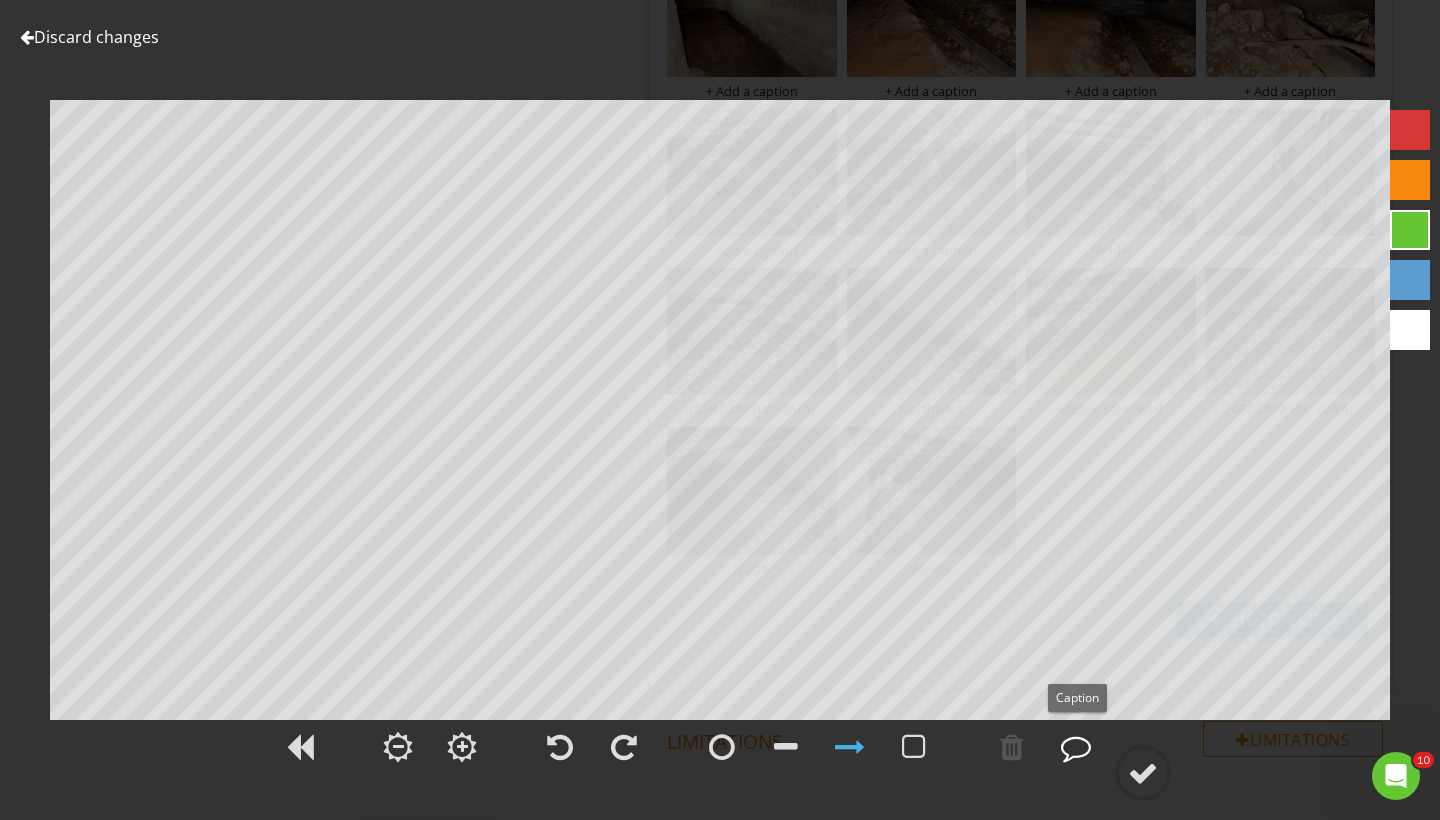 click at bounding box center (1076, 747) 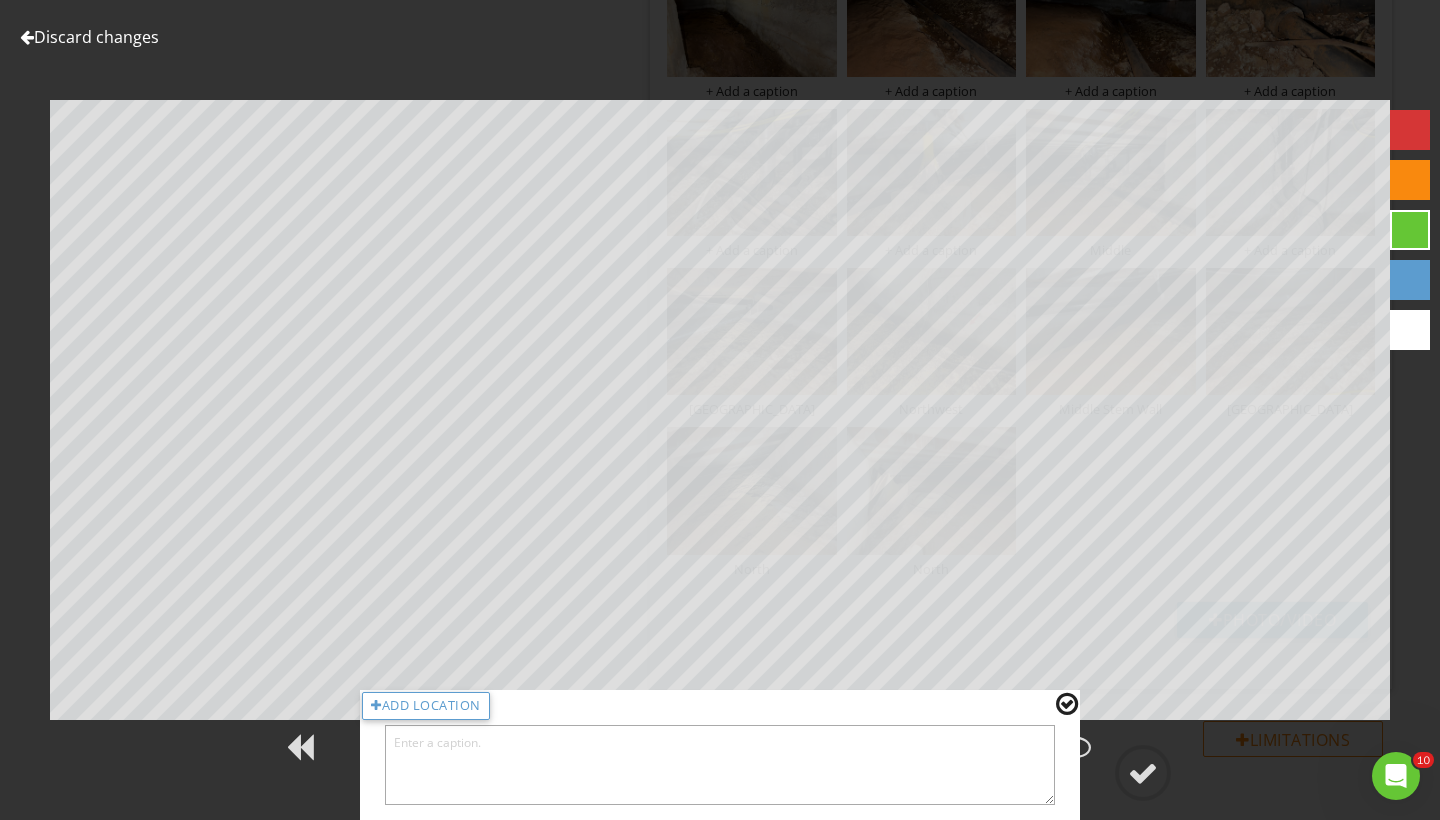click at bounding box center [720, 765] 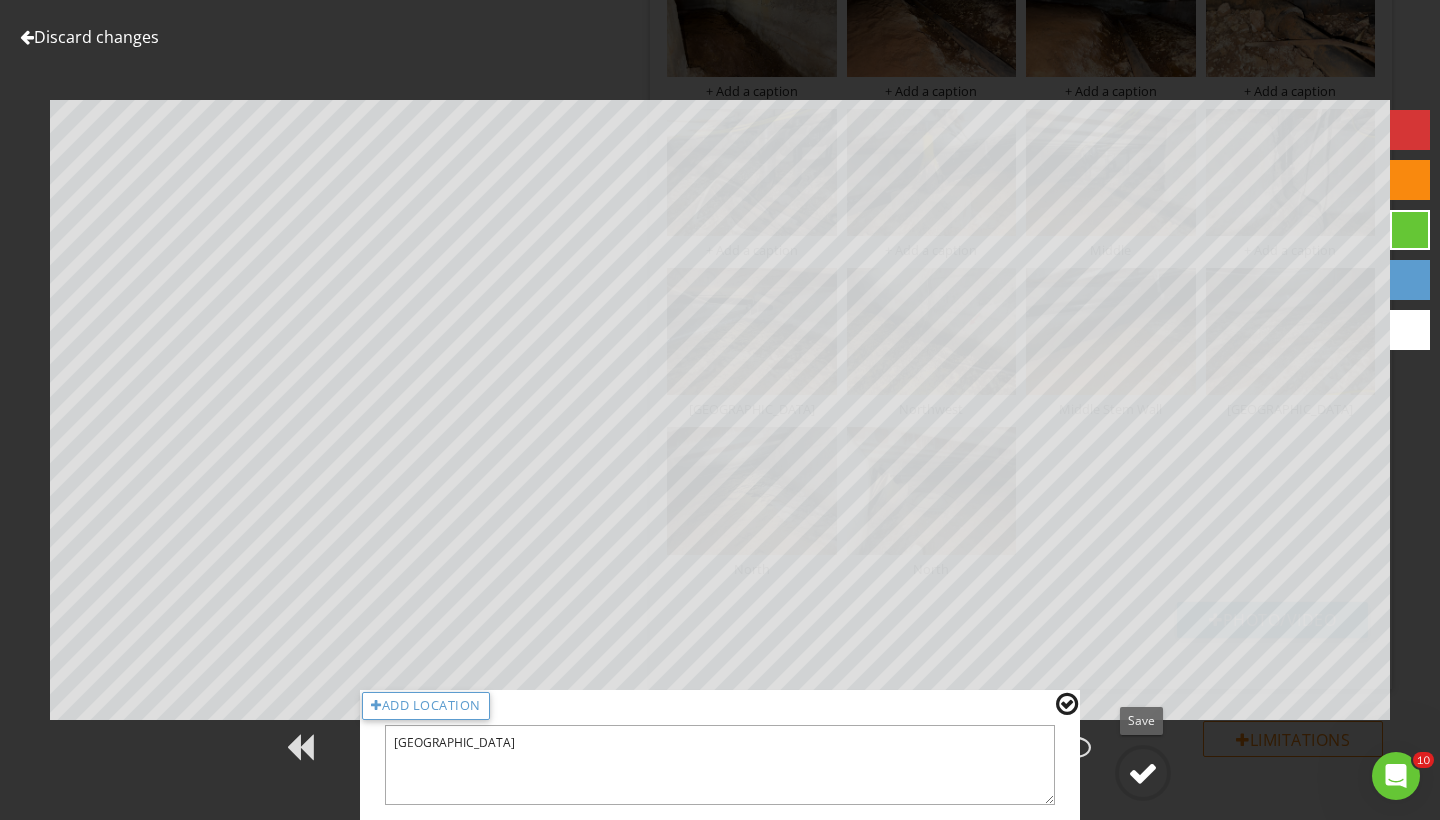 type on "Midlle Stem West Side" 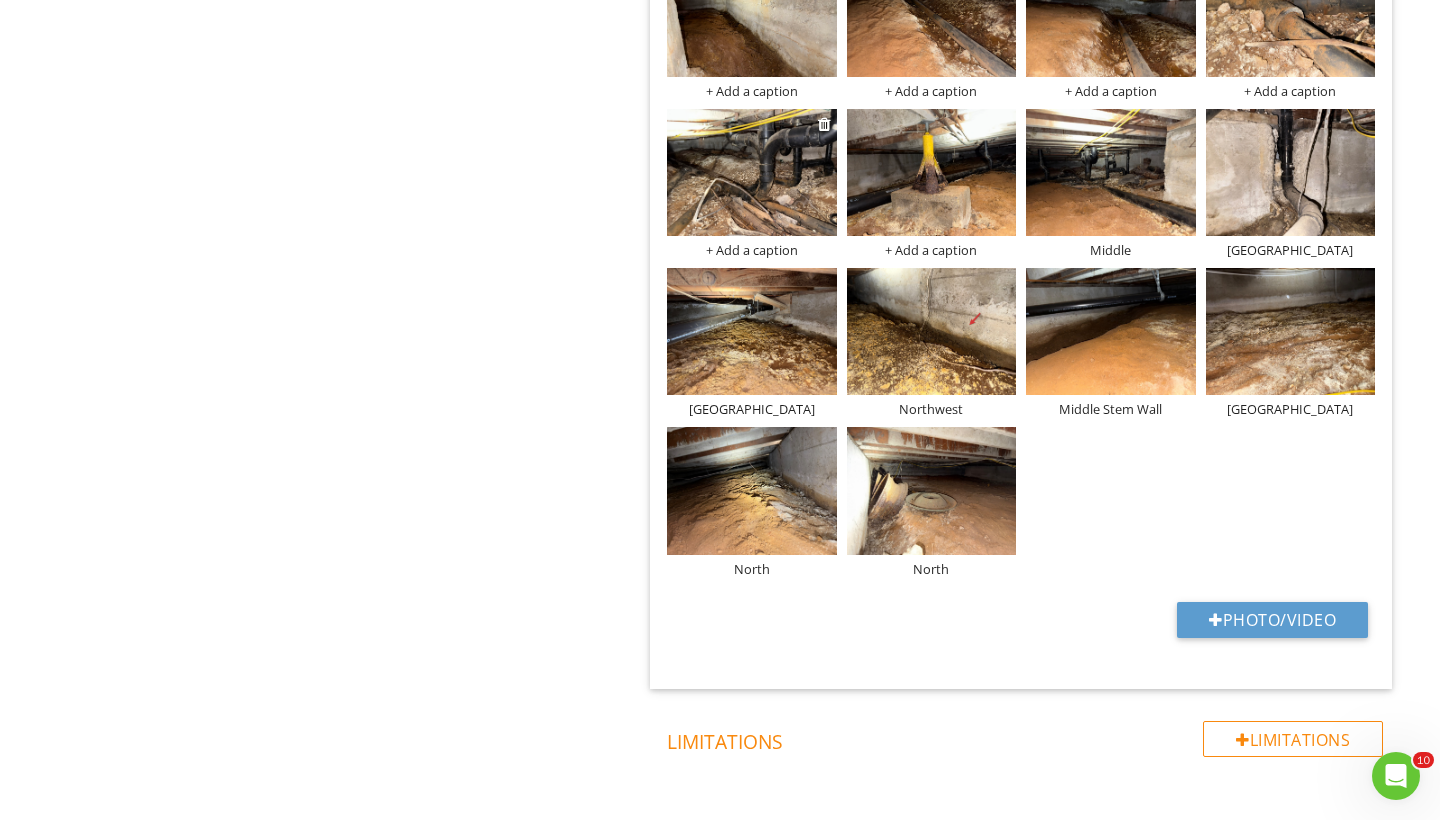 click at bounding box center (752, 172) 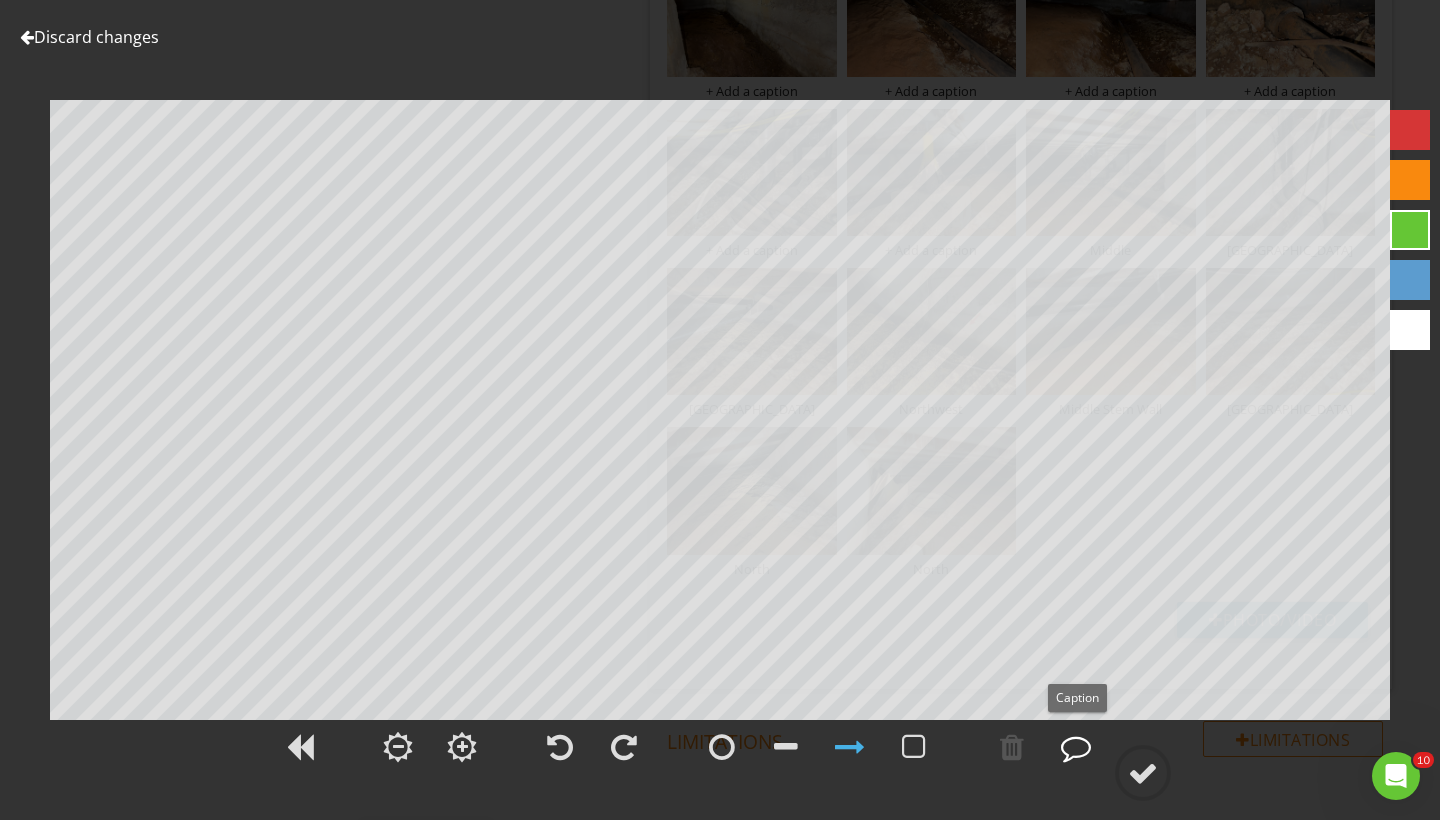 click at bounding box center [1076, 747] 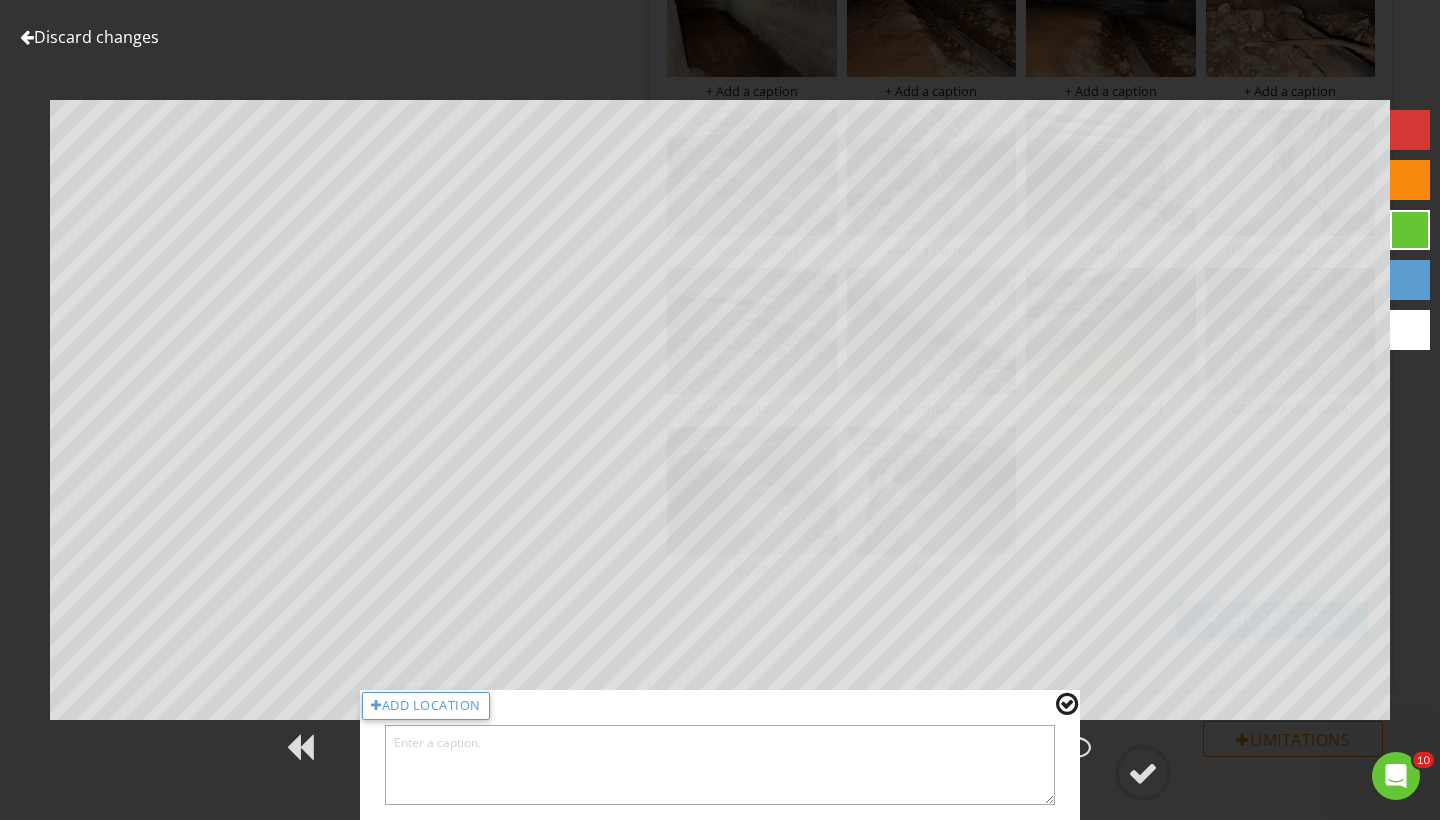 click at bounding box center [720, 765] 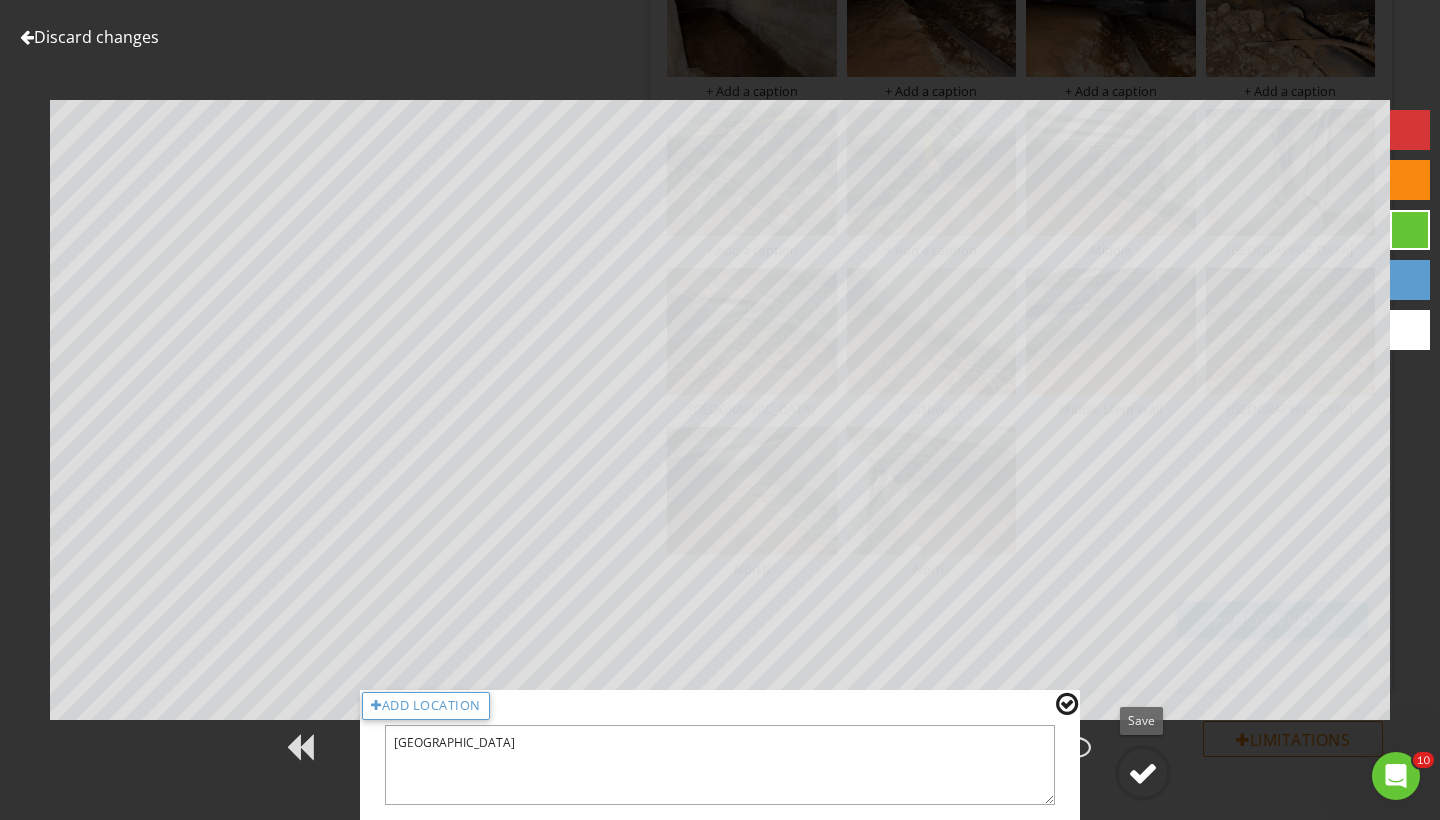 type on "Middle Stem East" 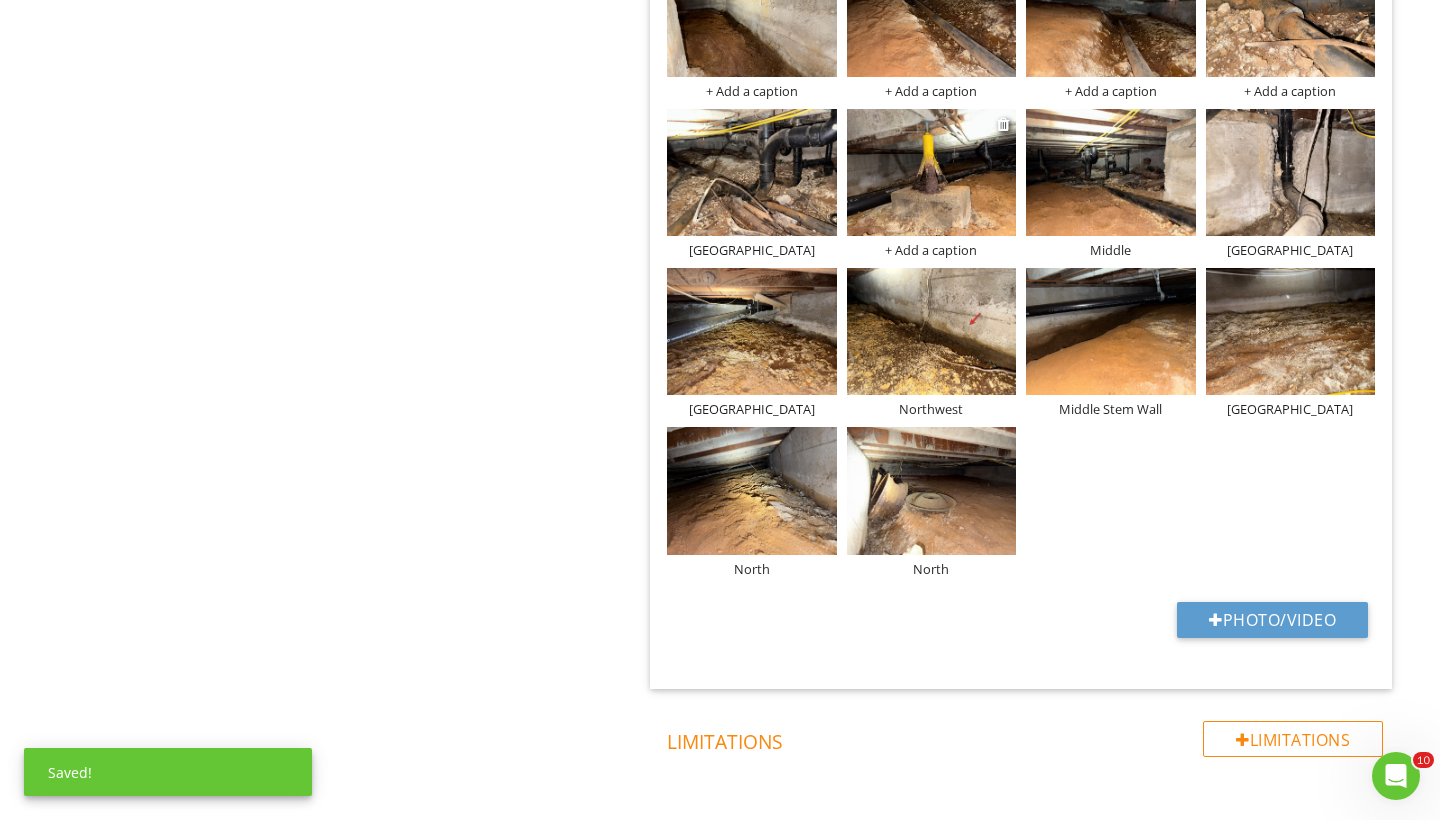 click at bounding box center (932, 172) 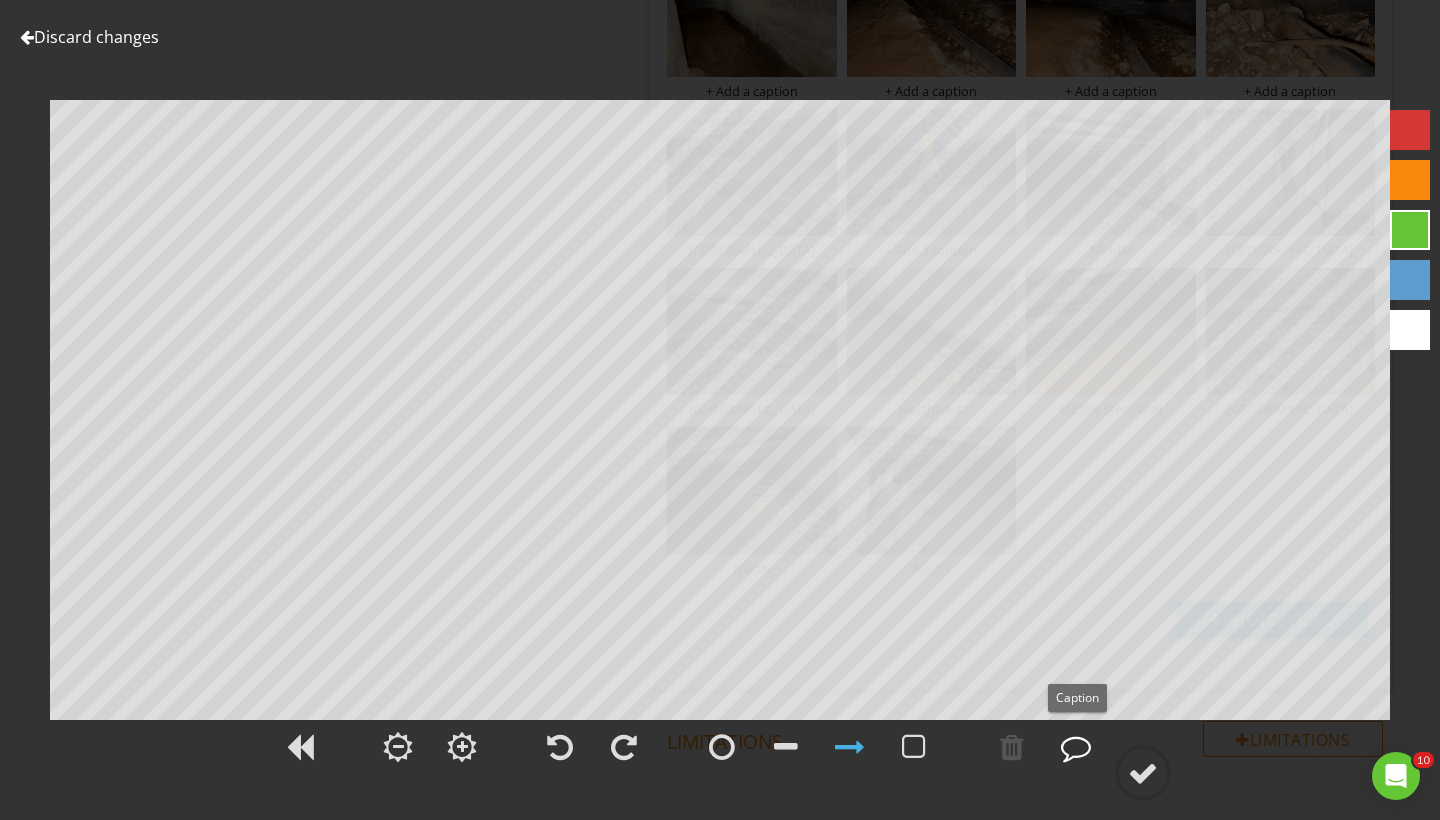 click at bounding box center [1076, 747] 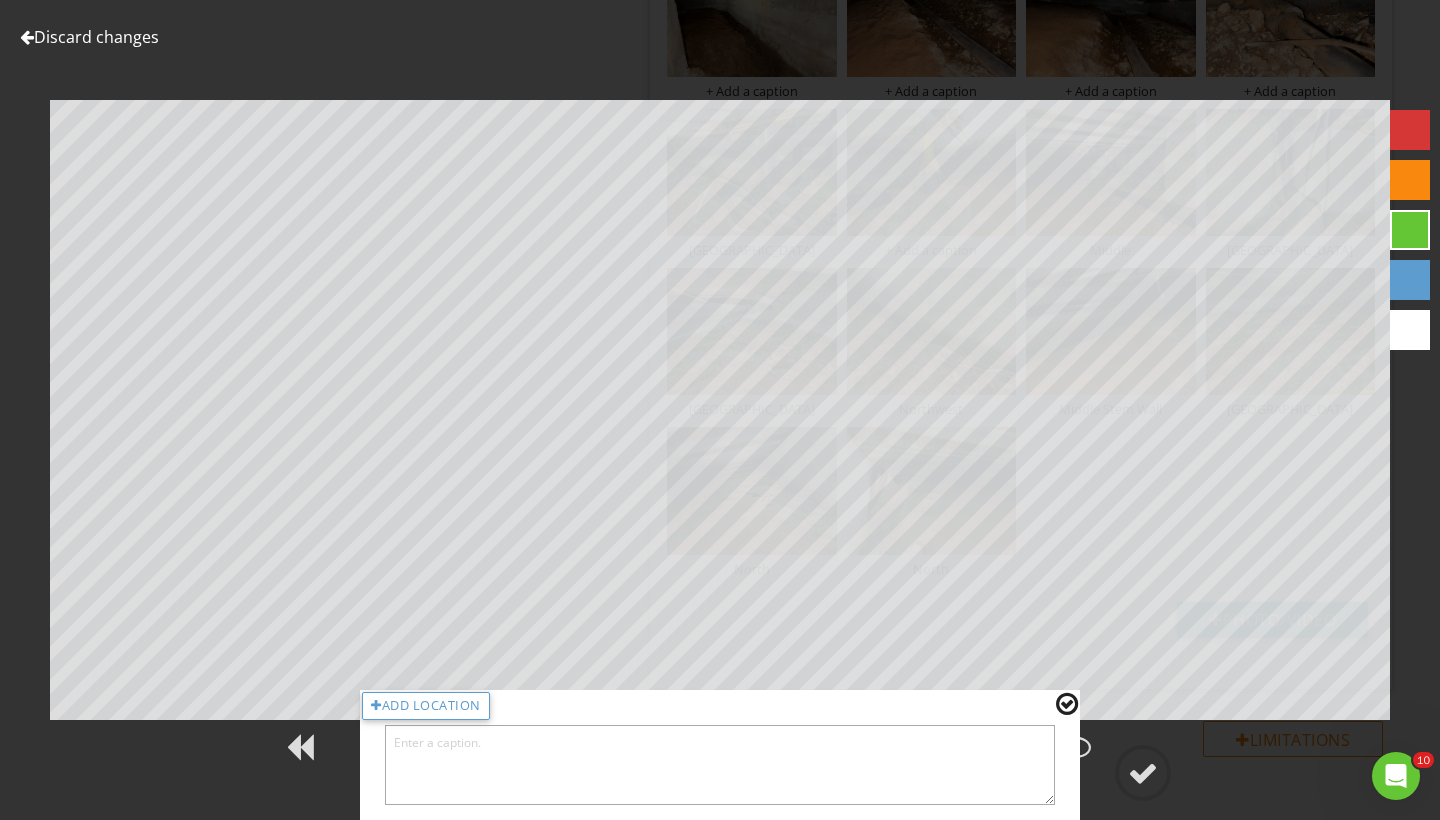 click at bounding box center (720, 765) 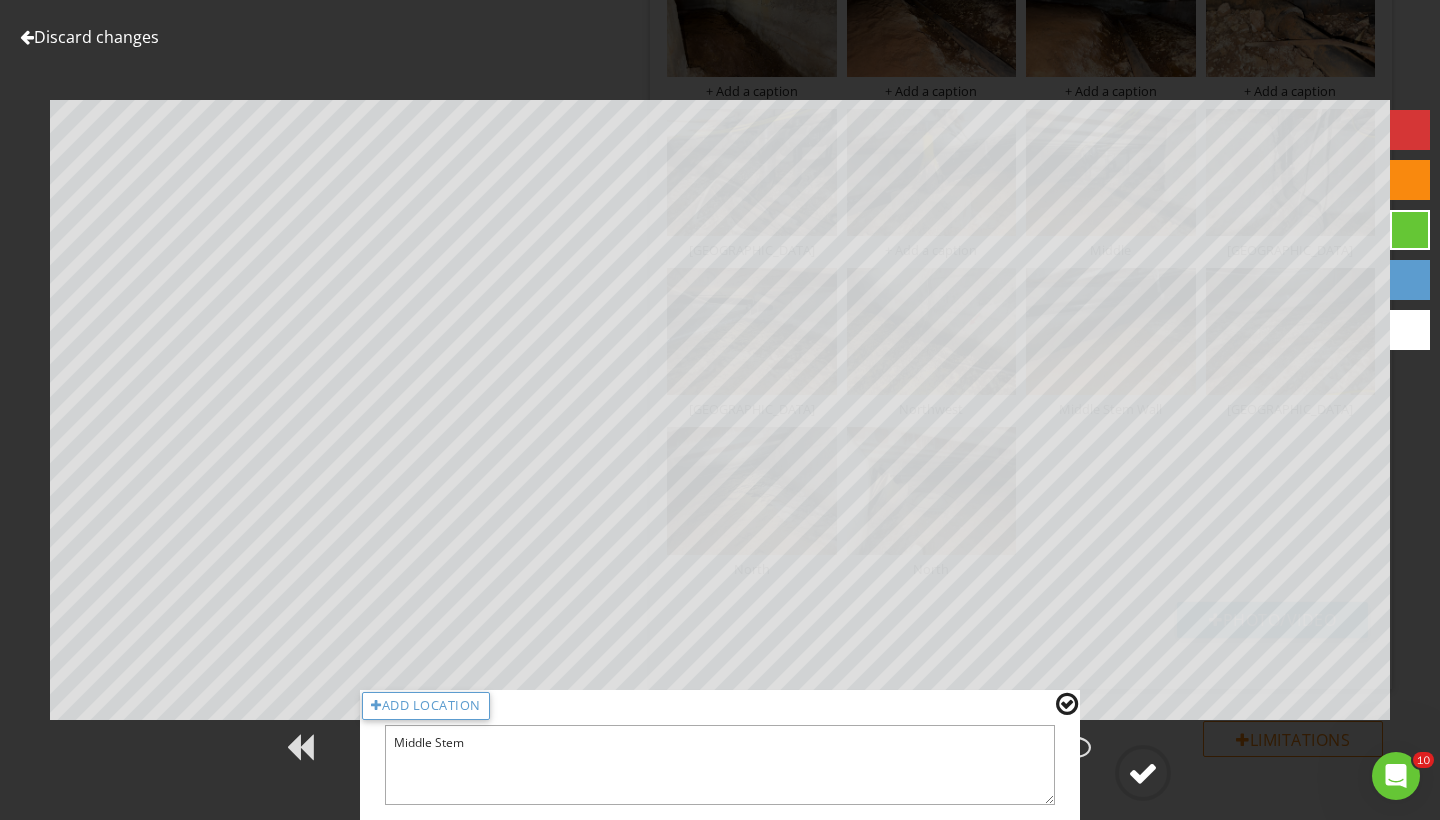 type on "Middle Stem" 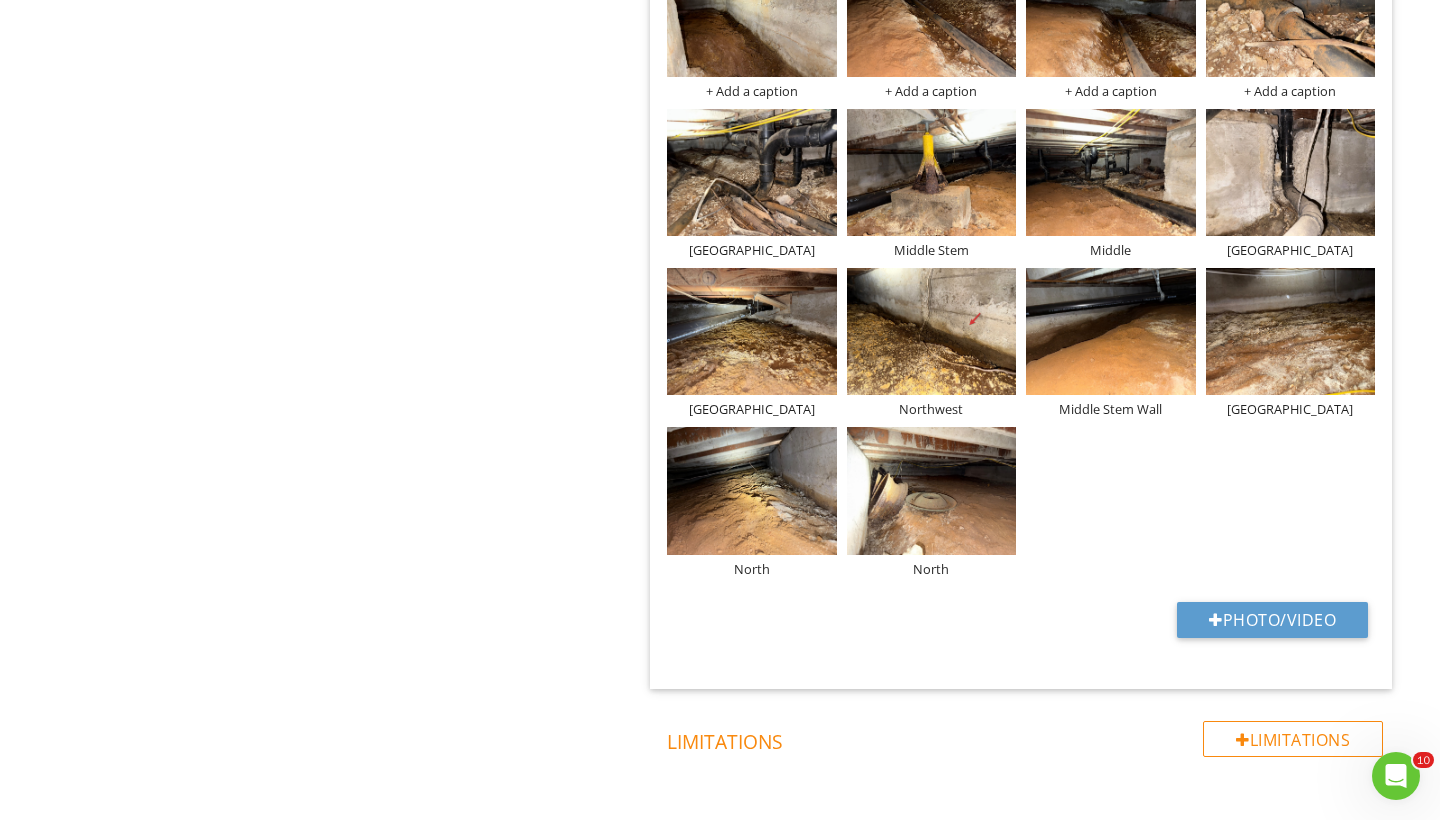 click at bounding box center [752, 13] 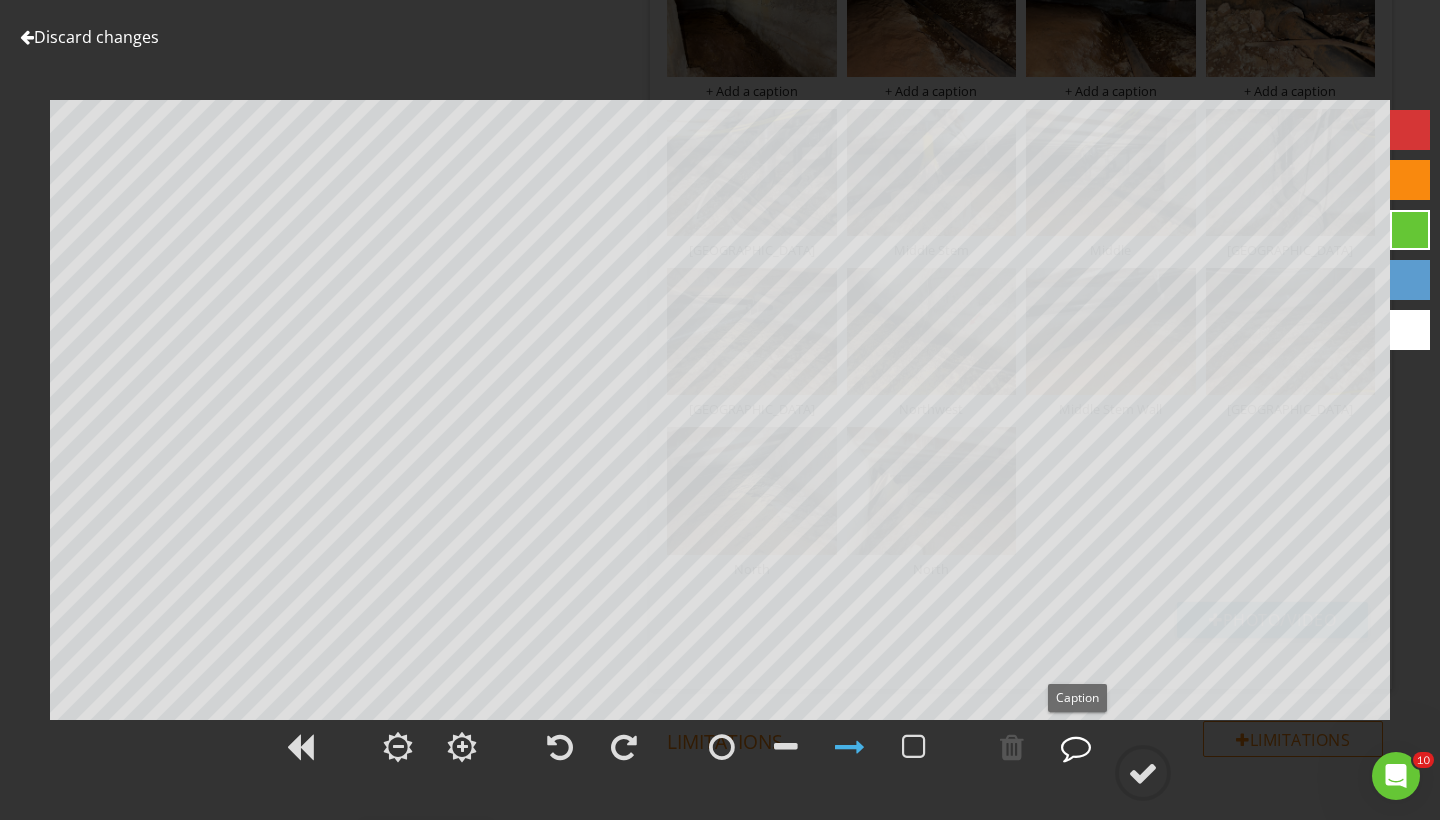 click at bounding box center (1076, 747) 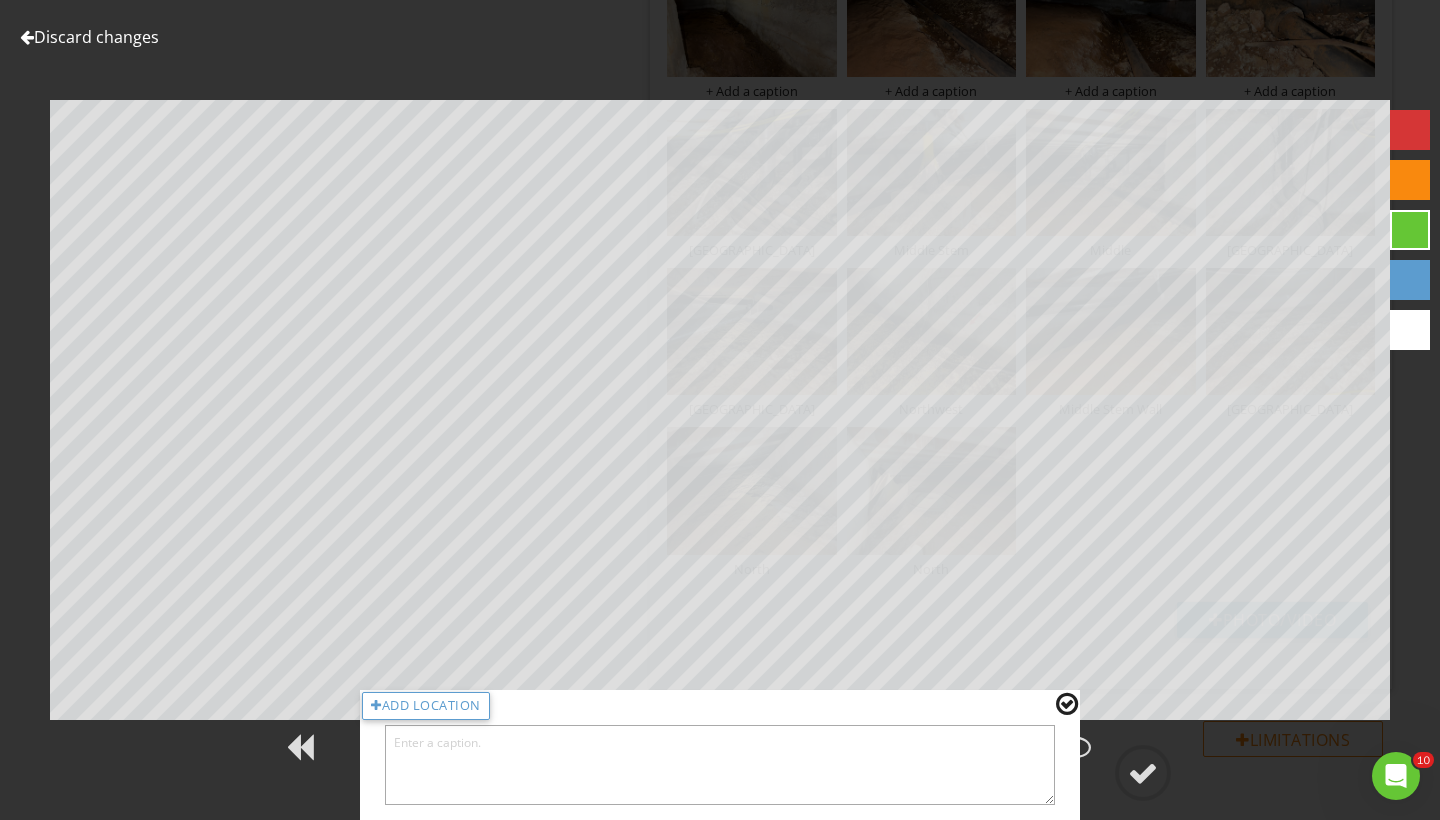 click at bounding box center [720, 765] 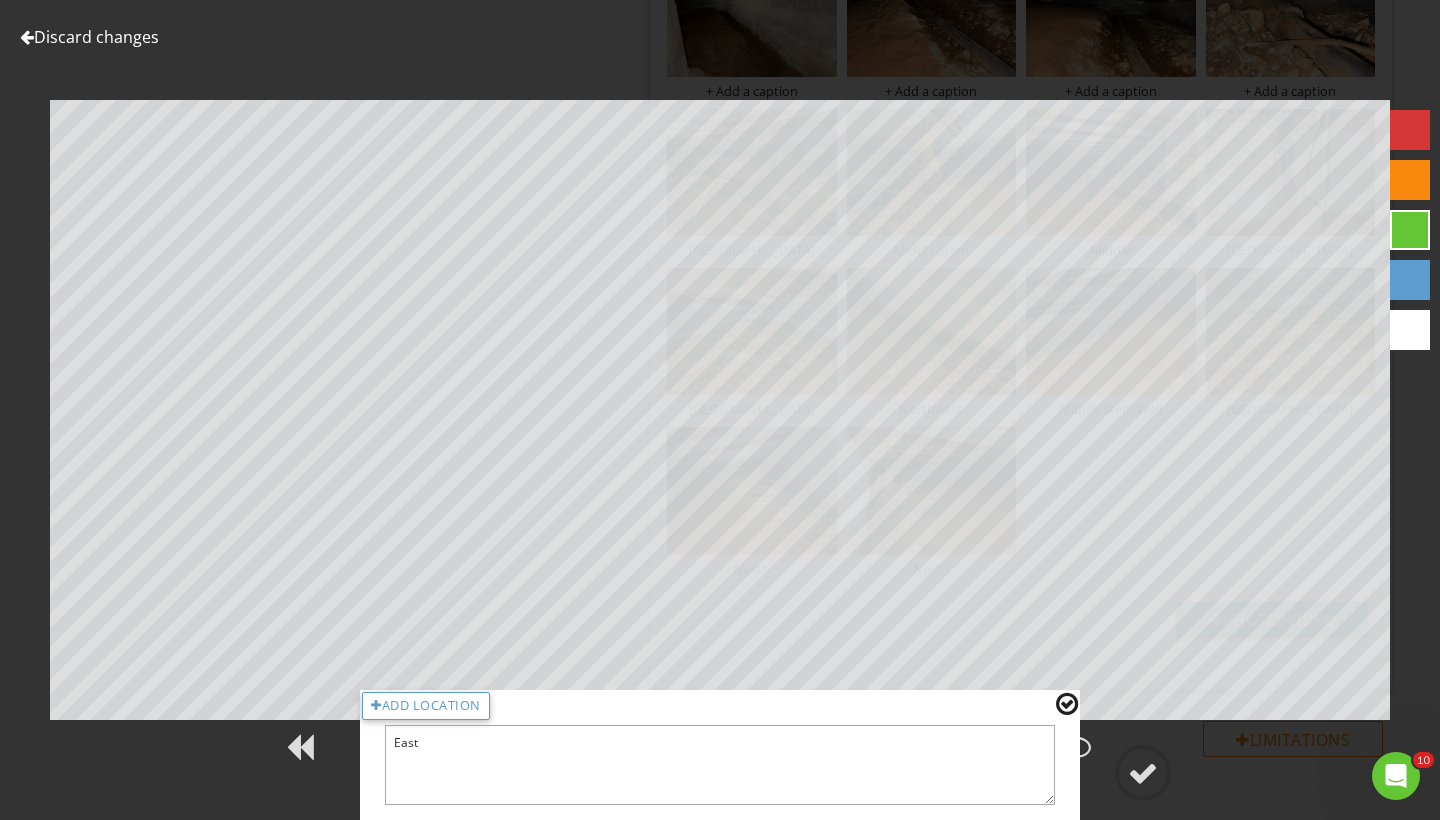 type on "East" 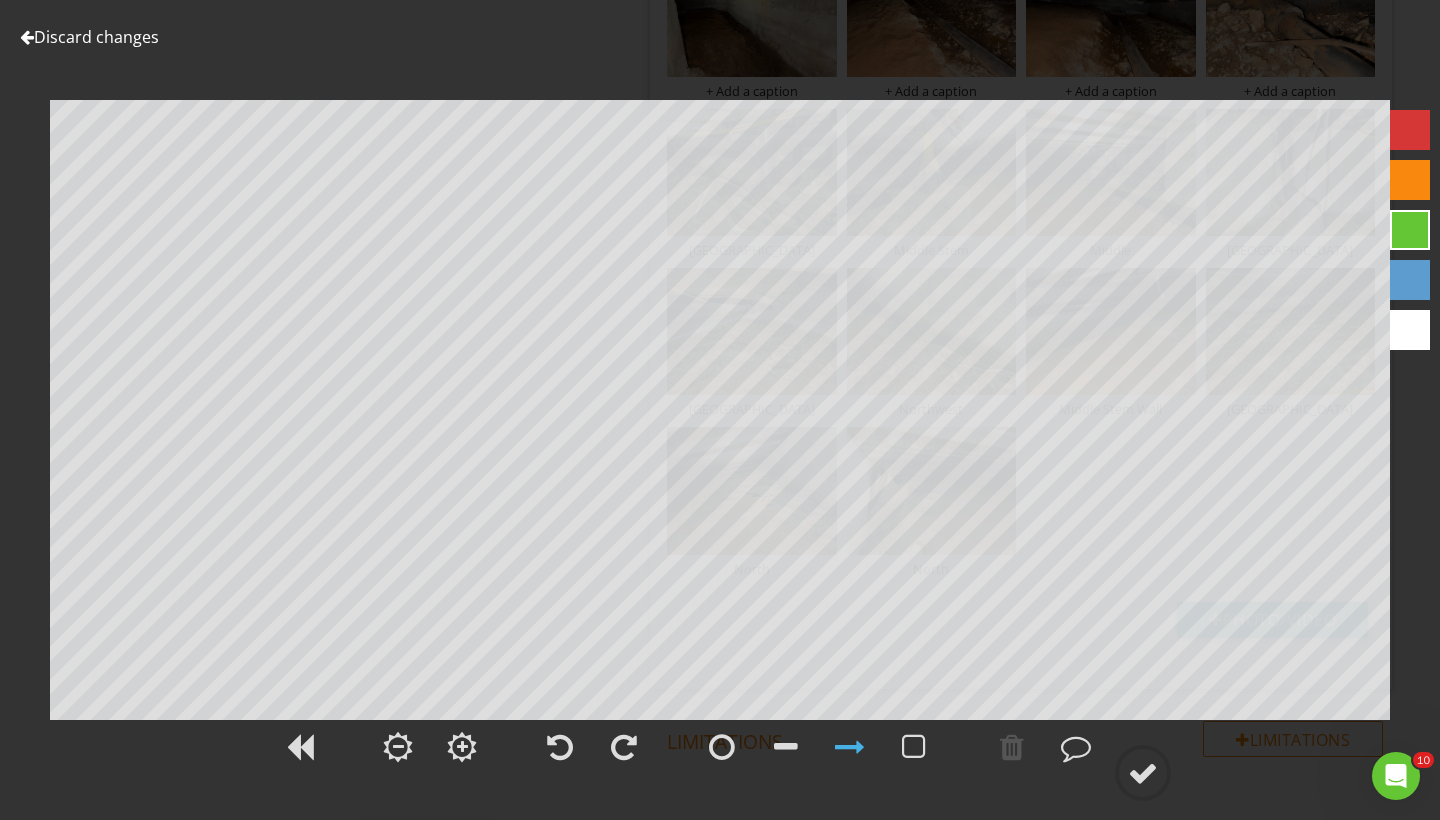 click at bounding box center (1410, 130) 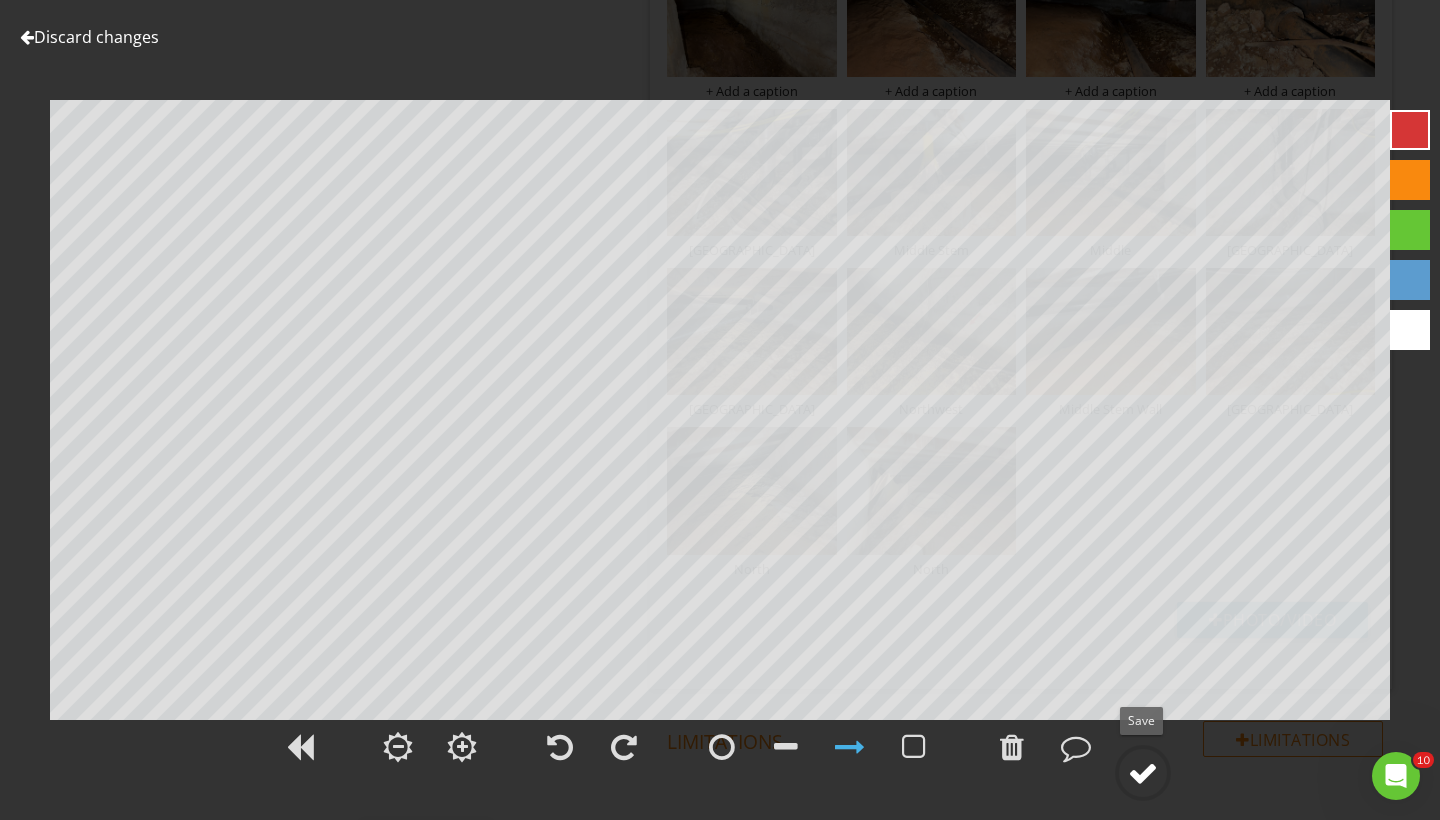 click 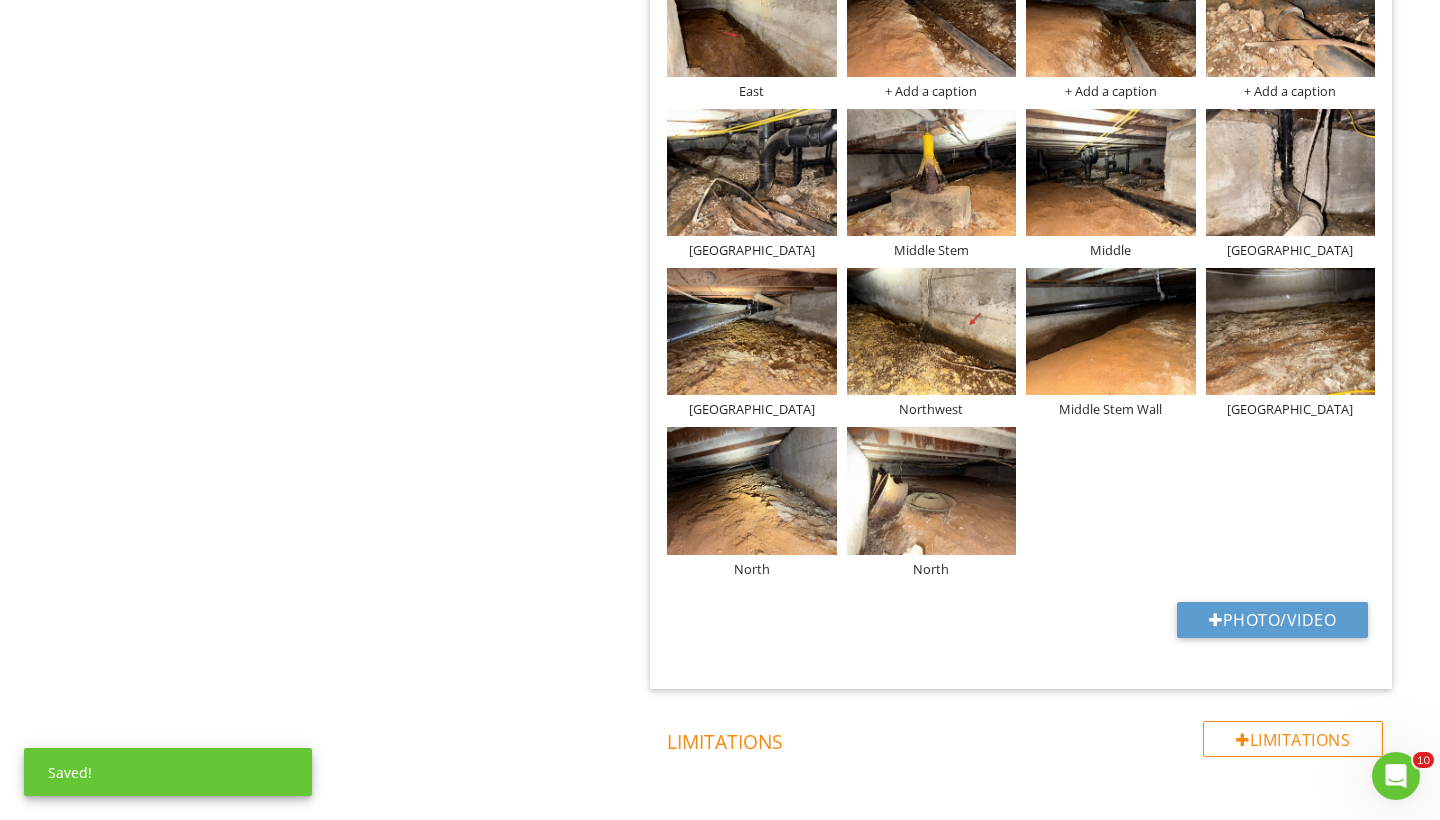 click at bounding box center [932, 13] 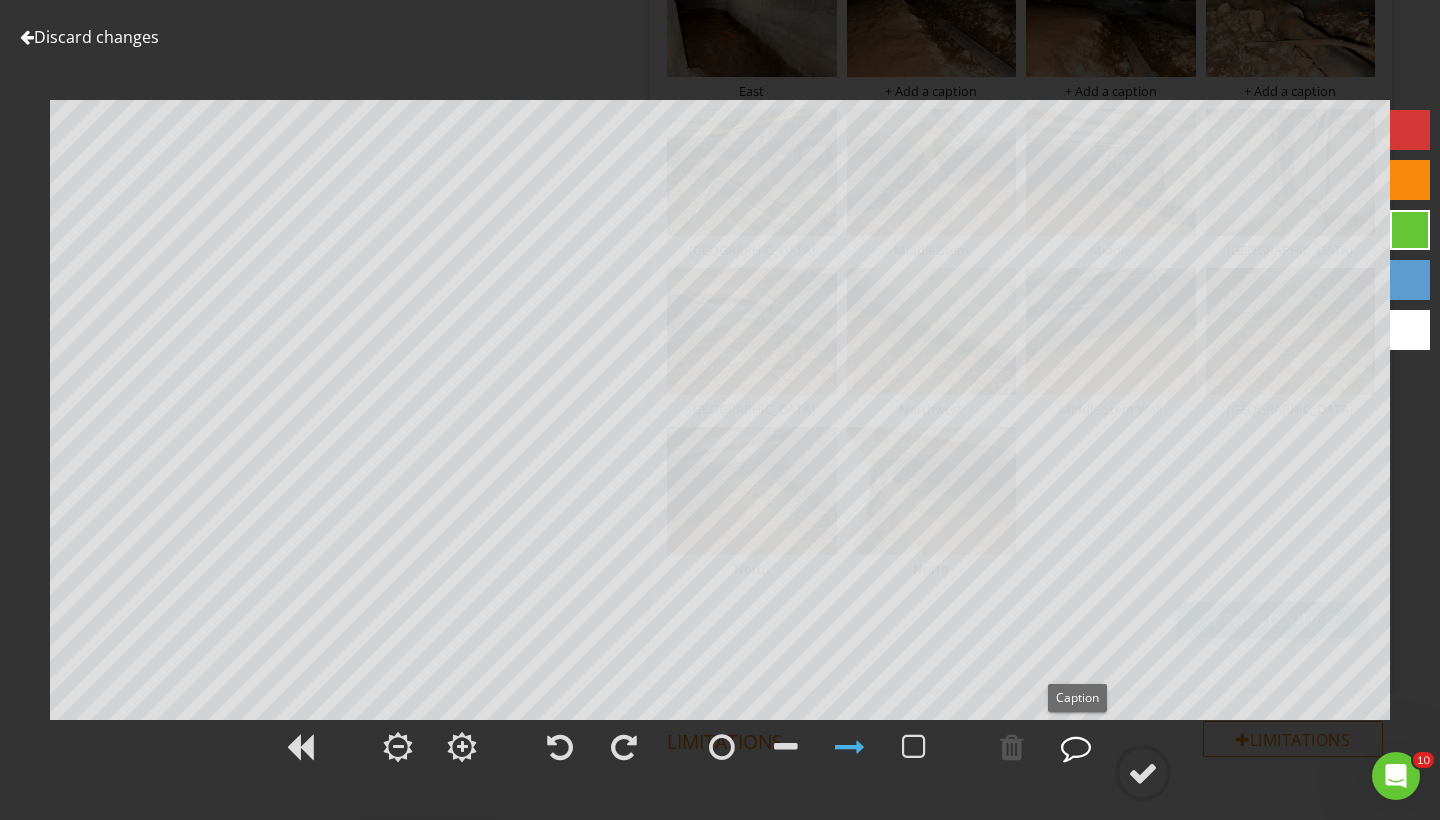 click at bounding box center (1076, 747) 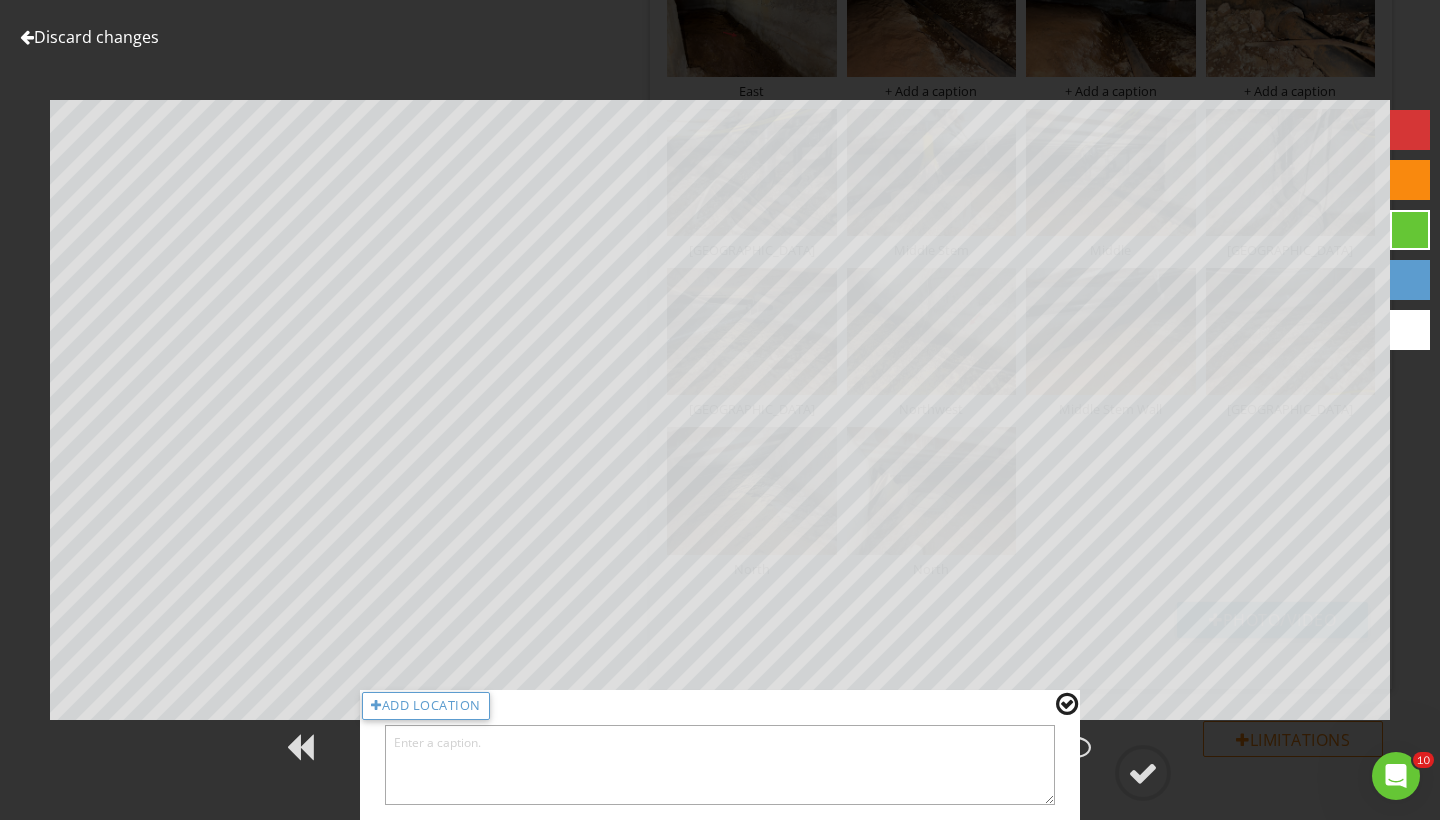 click at bounding box center [720, 765] 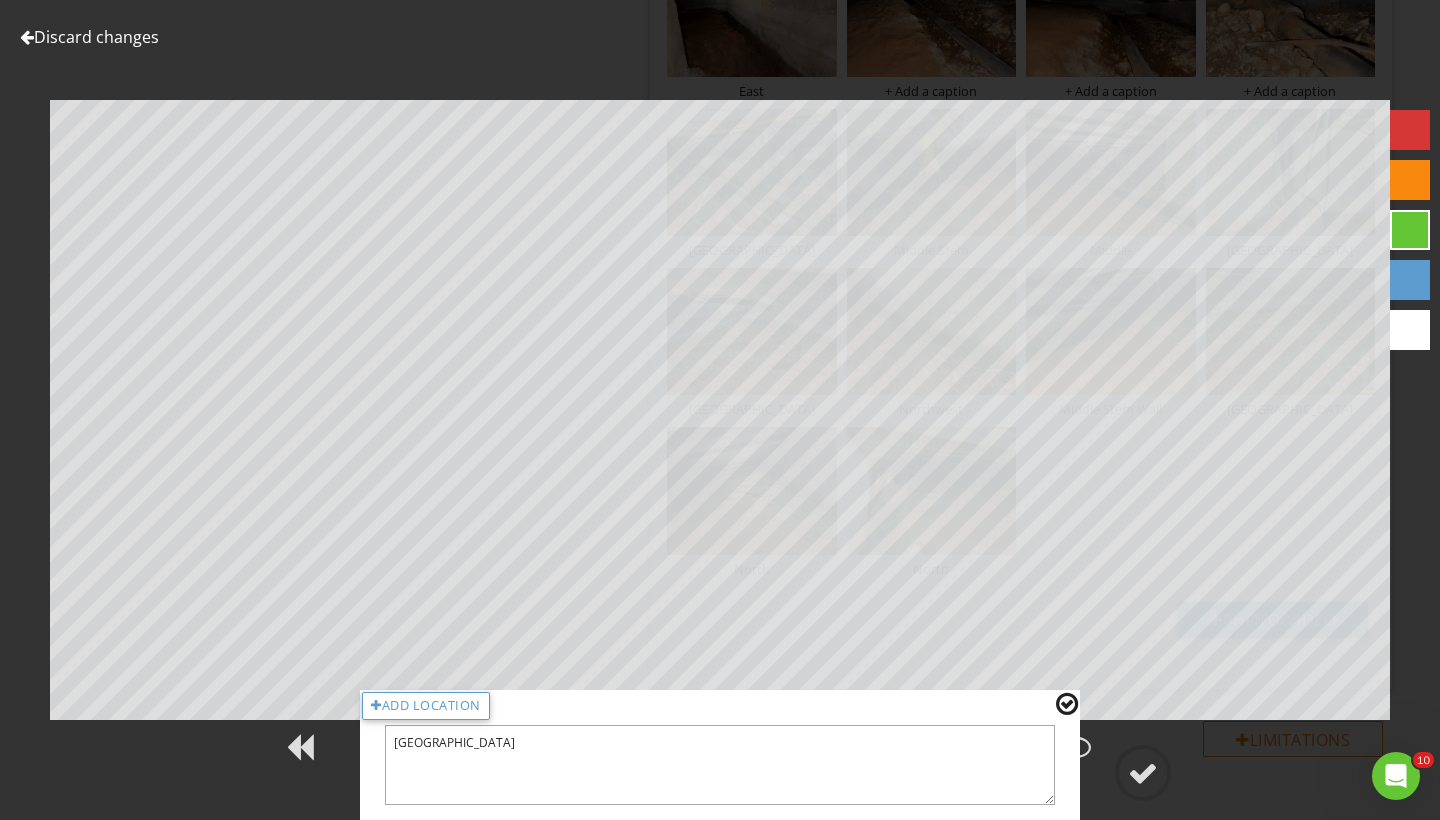 type on "Middle East" 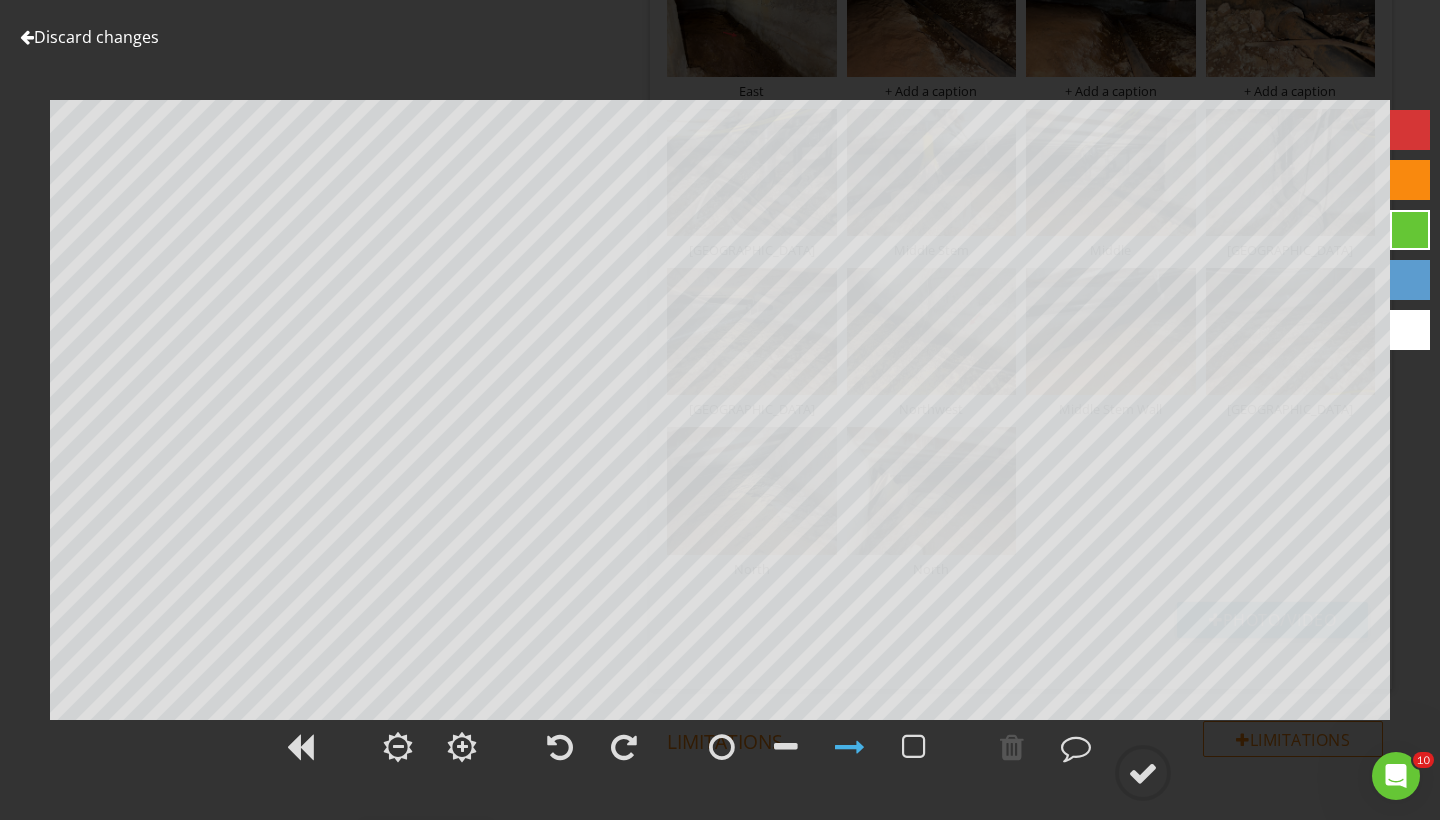 click at bounding box center [1410, 130] 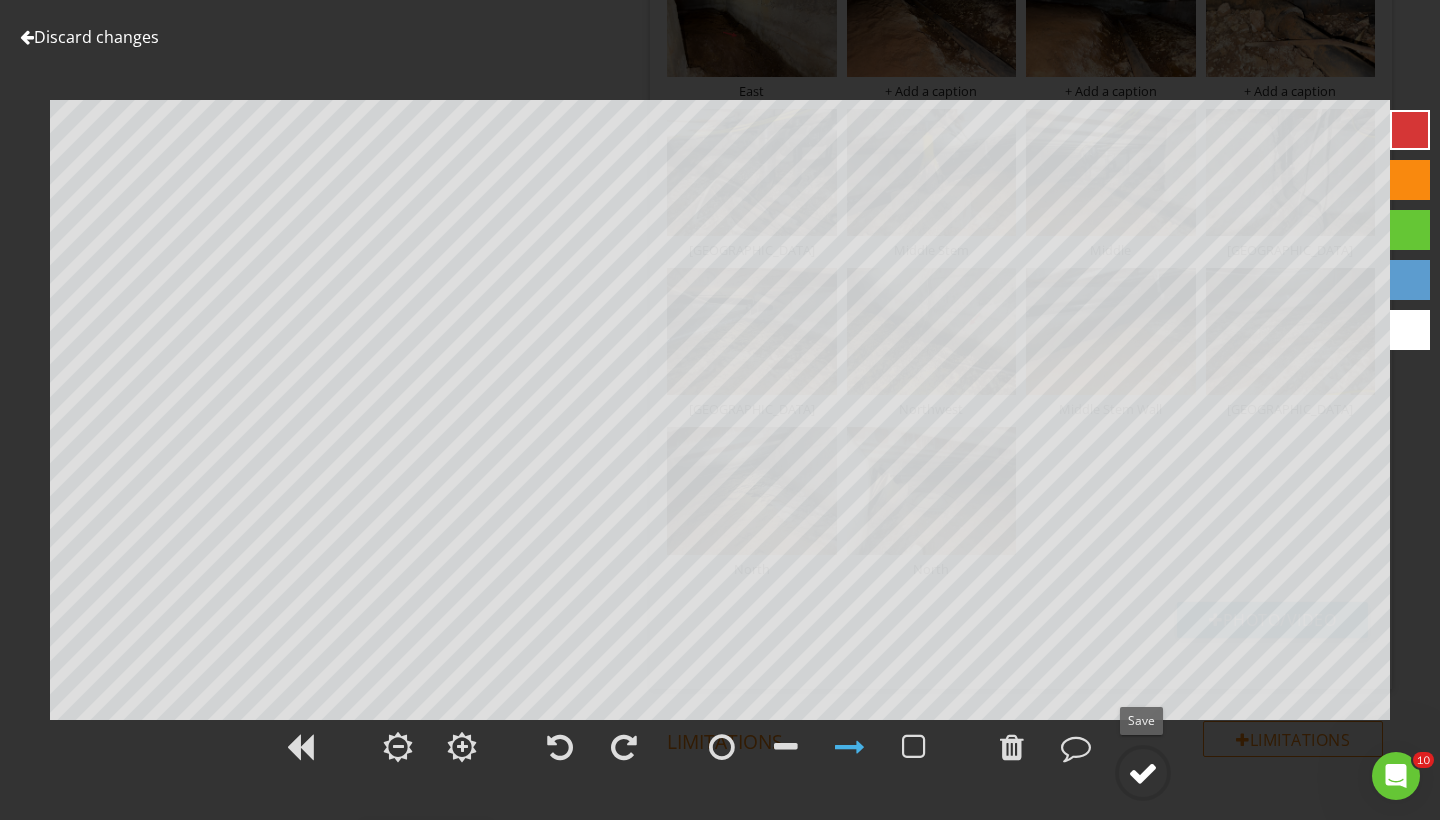 click at bounding box center (1143, 773) 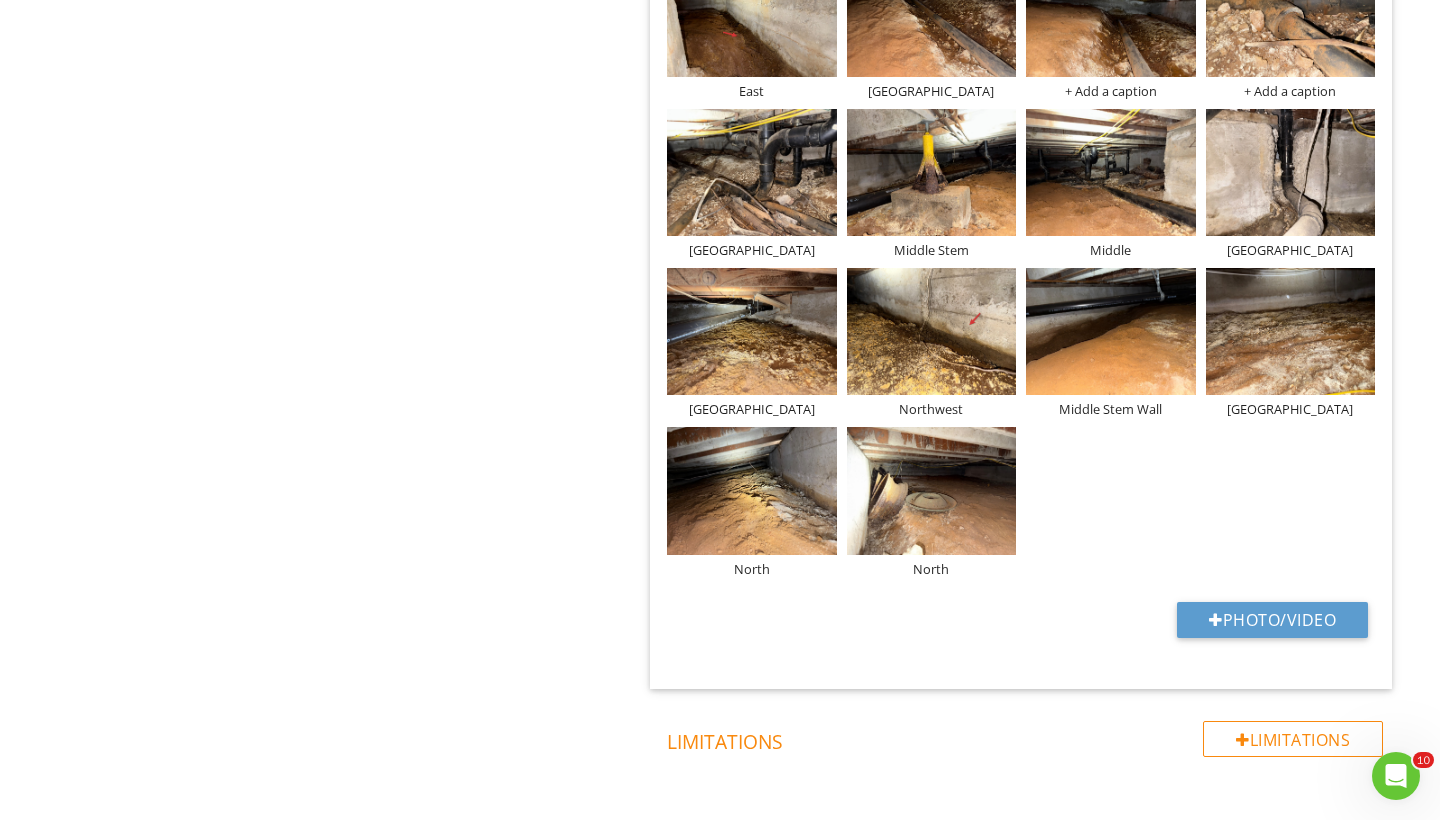 click at bounding box center [1111, 13] 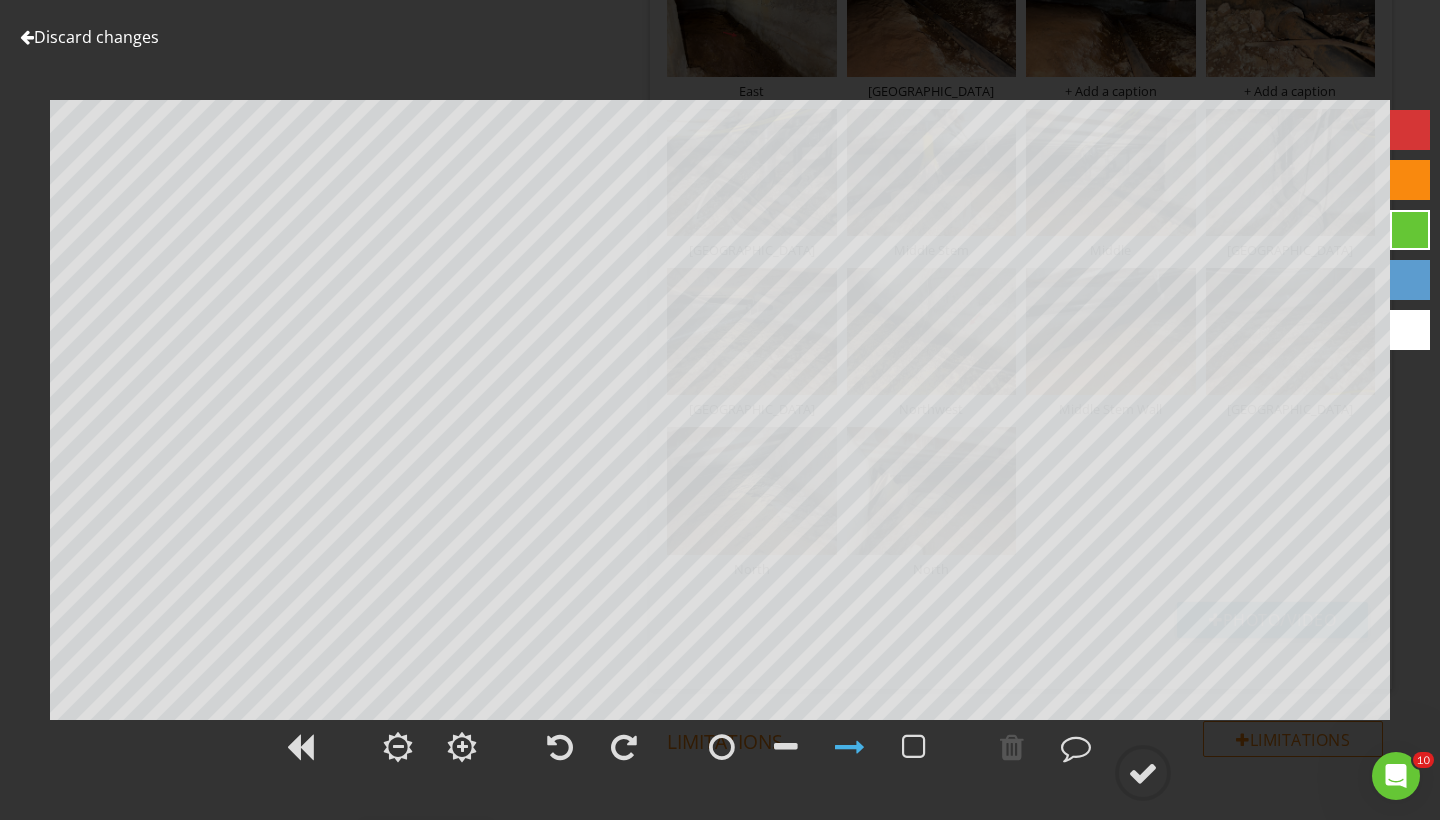click at bounding box center [1410, 130] 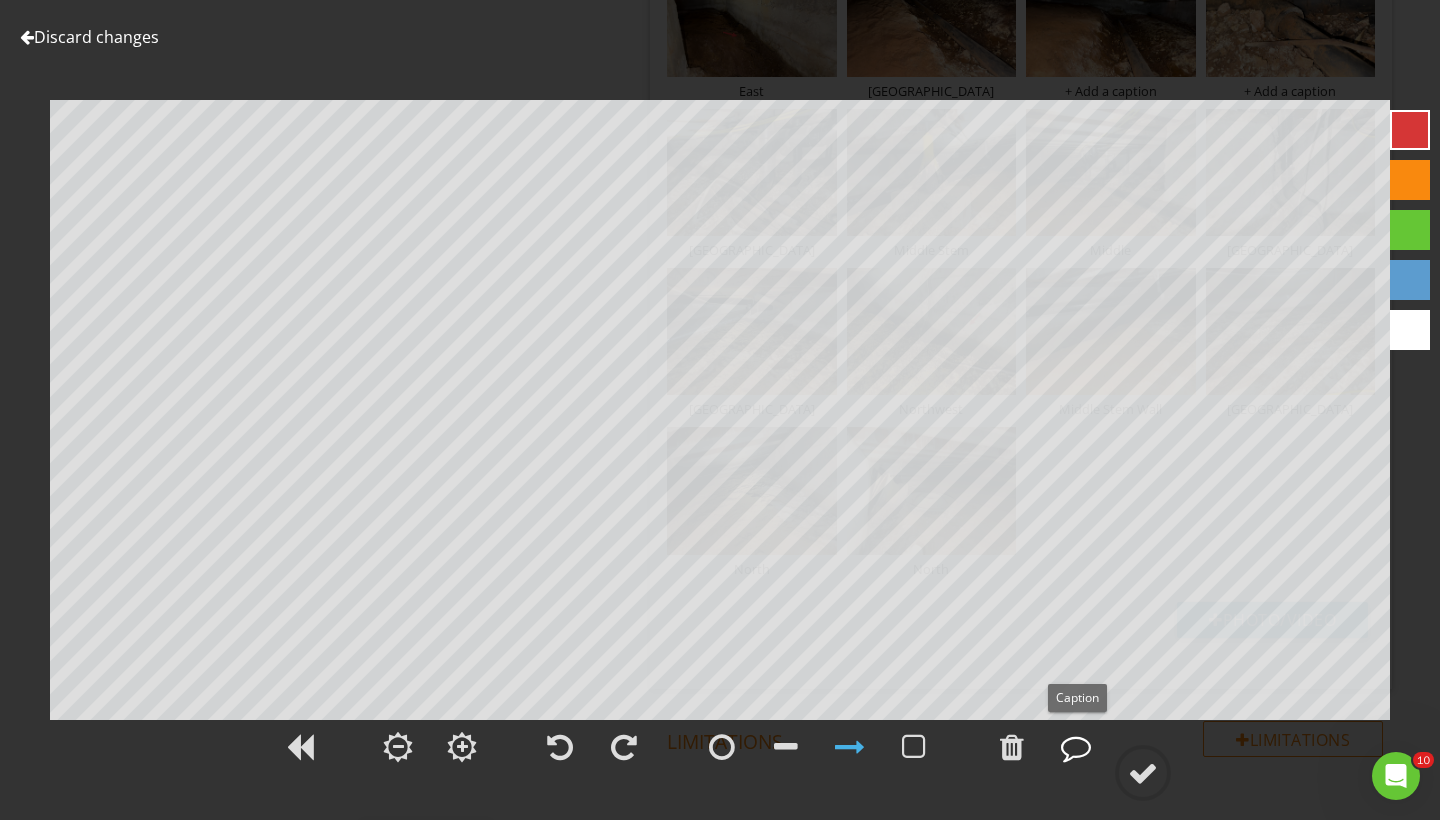 click at bounding box center (1076, 747) 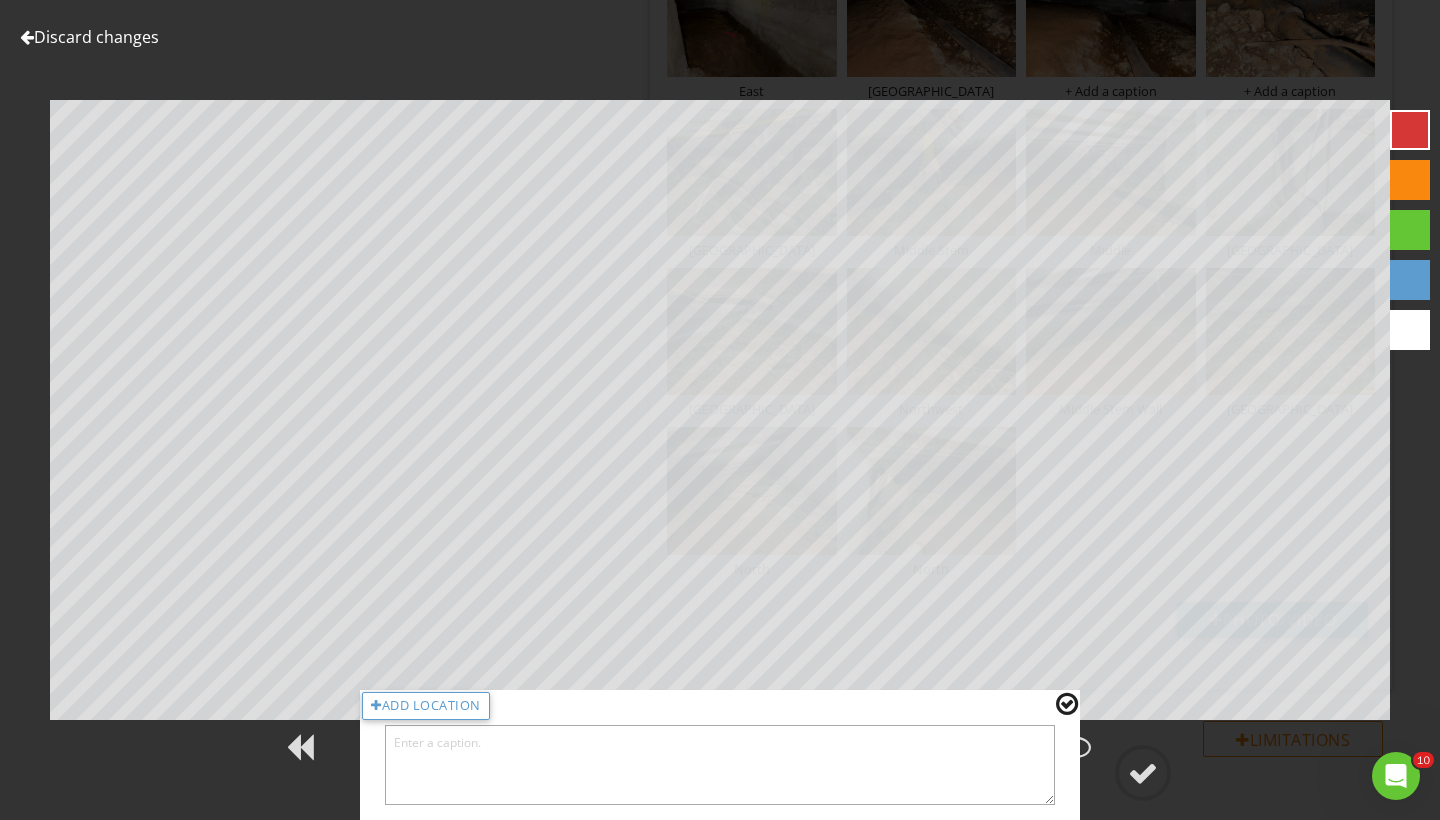 click at bounding box center [720, 765] 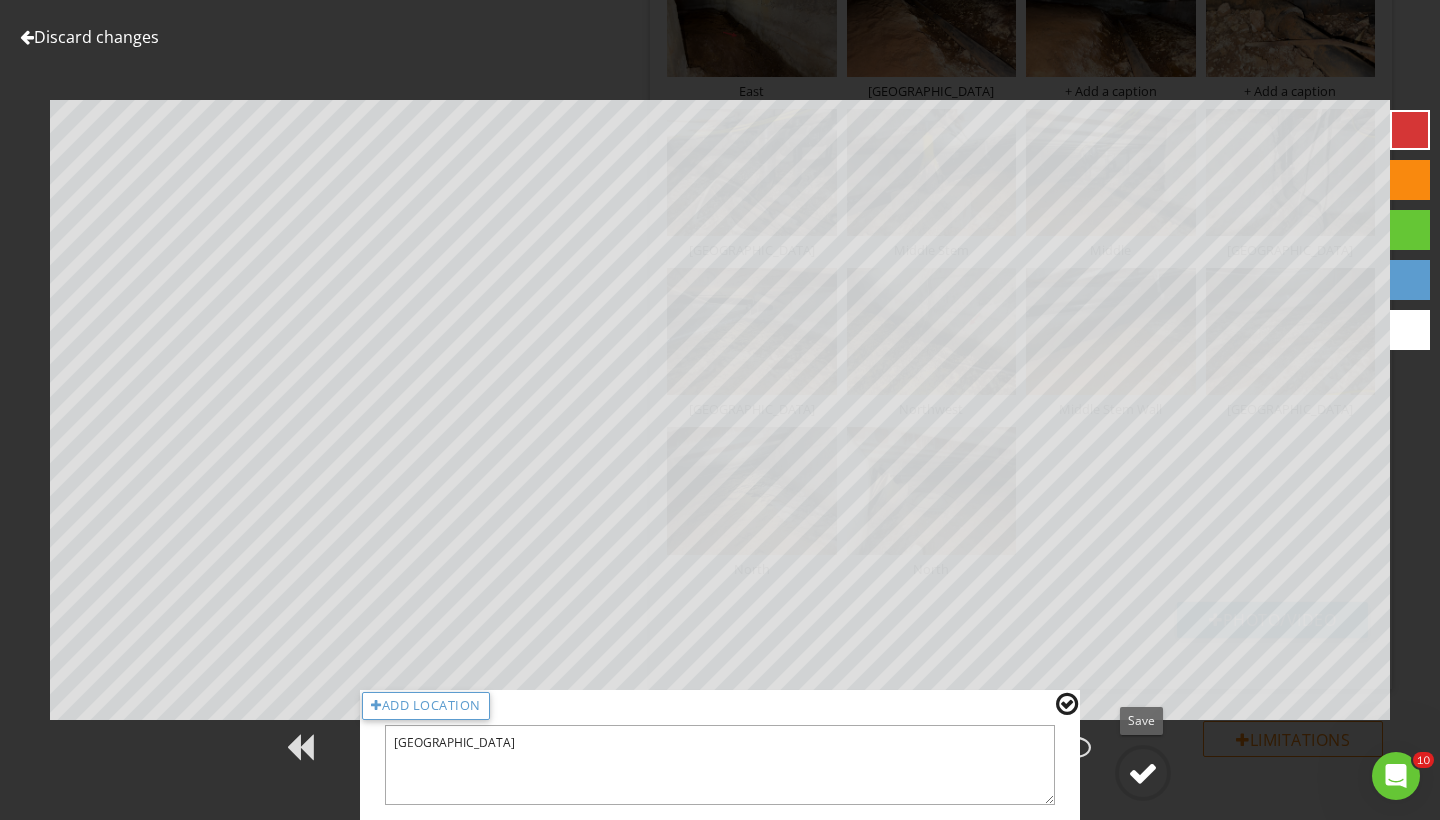 type on "Middle East" 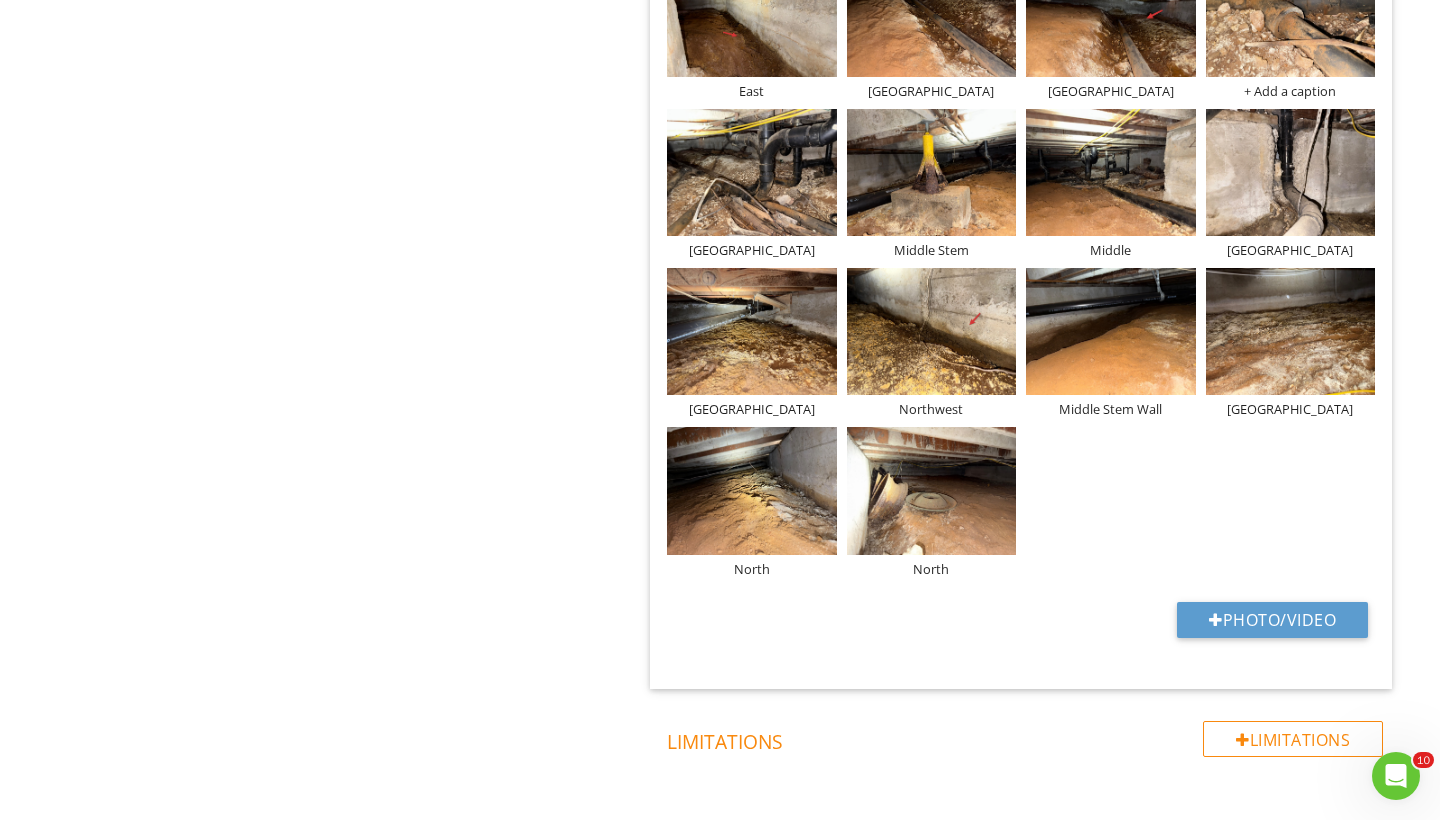 click at bounding box center (1291, 13) 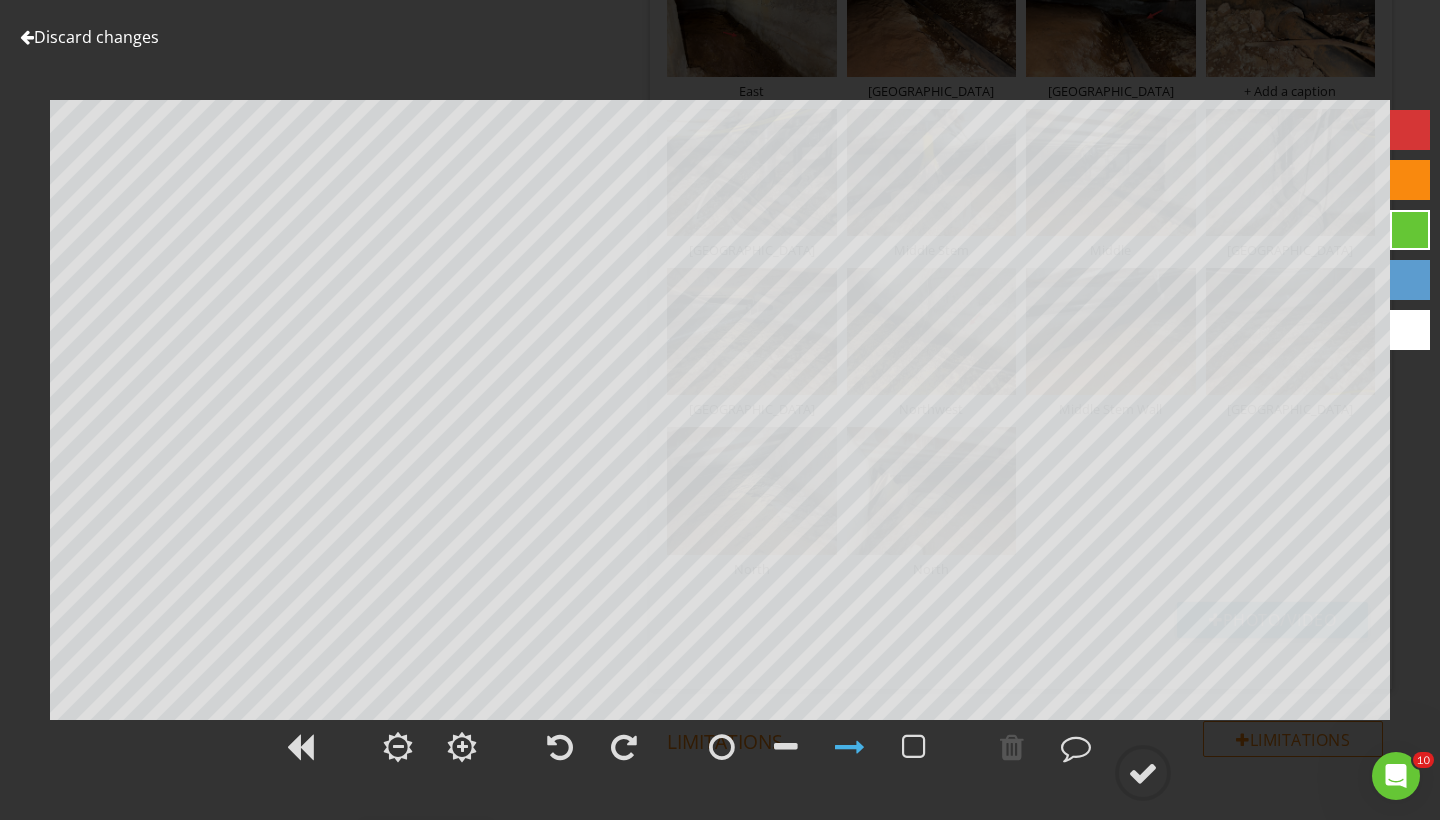 click at bounding box center (1410, 130) 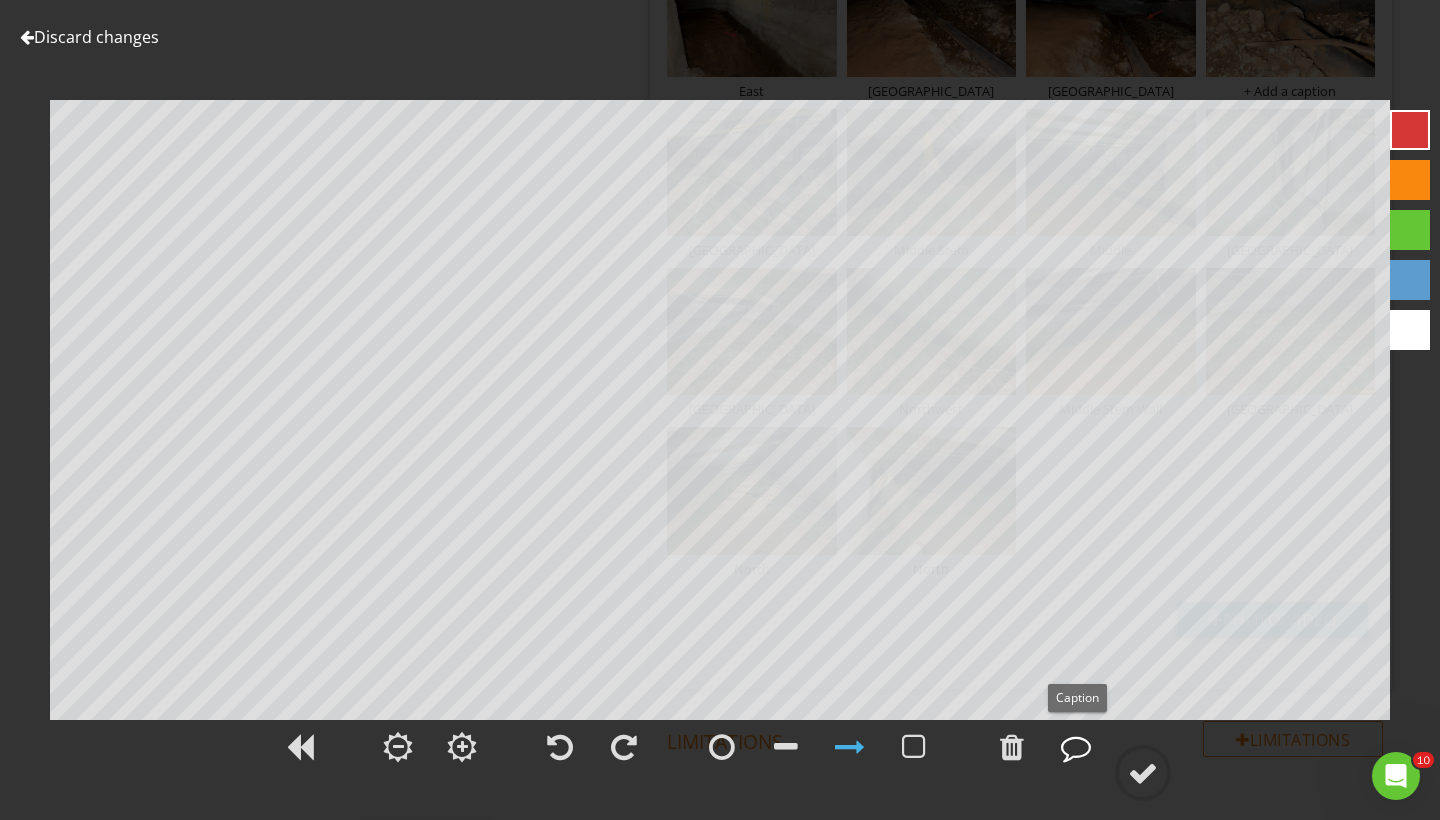 click at bounding box center [1076, 747] 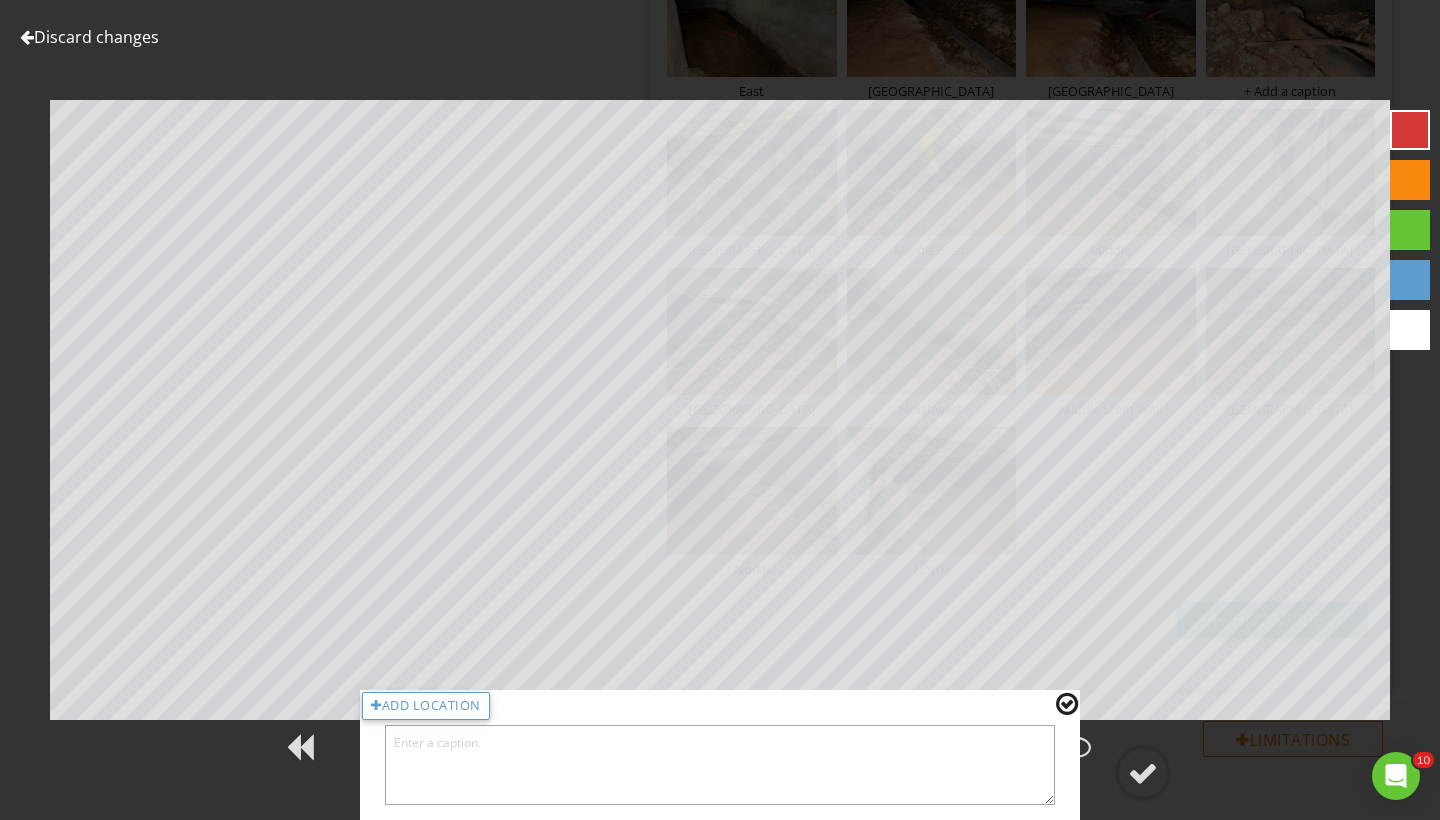 click at bounding box center [720, 765] 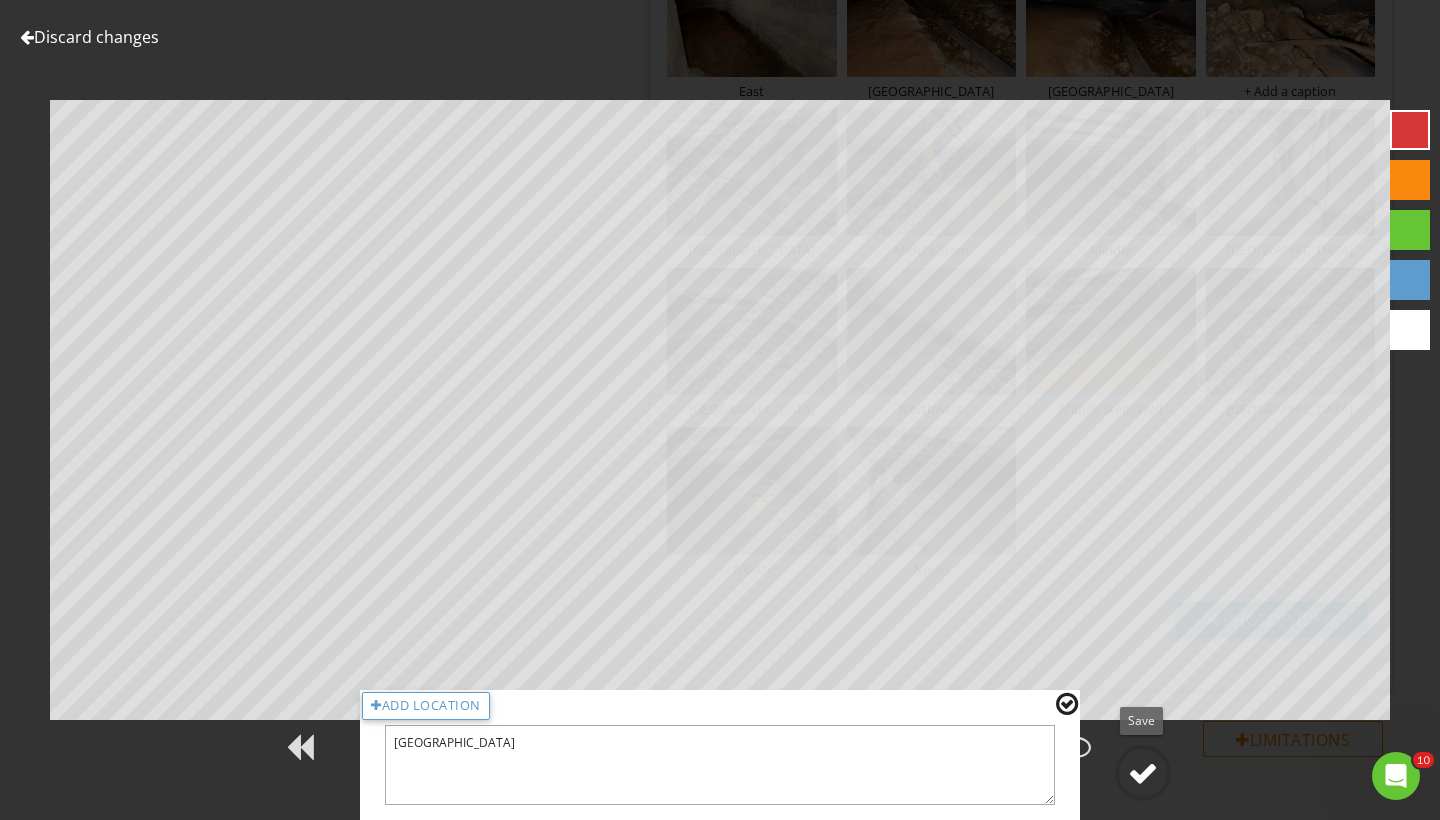 type on "Middle East" 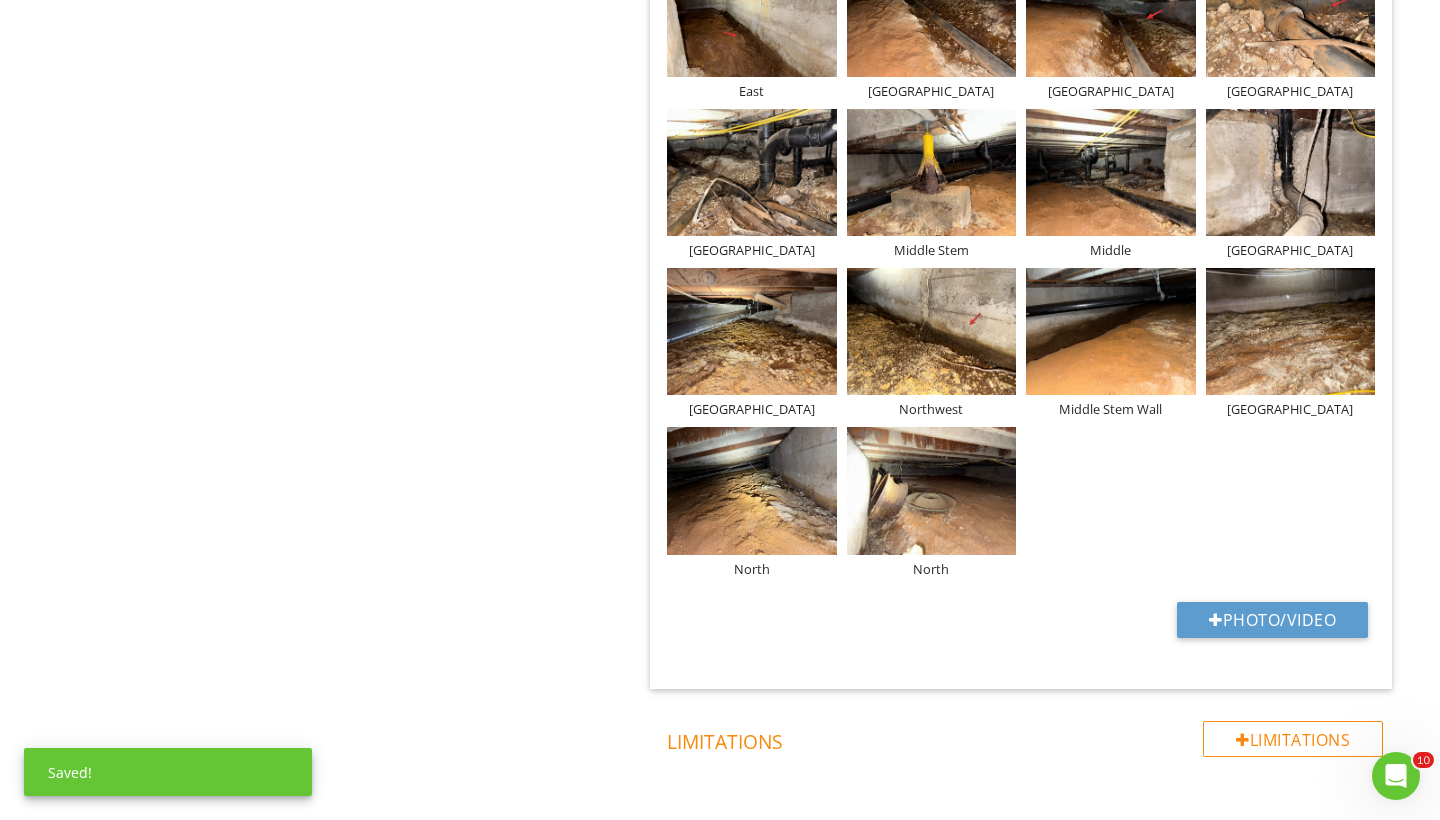 click on "4         check
Exploritory Excavation
Location edit       Inline Style XLarge Large Normal Small Light Small/Light Bold Italic Underline Colors Ordered List Unordered List Insert Link Insert Image Insert Video Insert Table Code View Clear Formatting Enter text here
West Backyard
Front Yard
Photo/Video
18         check
Crawlspace Videos/Pictures
Location edit       Inline Style XLarge Large Normal Small Light Small/Light Bold Italic Underline Colors Ordered List Unordered List Insert Link Insert Image Insert Video Insert Table Code View Clear Formatting Enter text here                     + Add a caption
East
Middle East
Middle East
Middle East
Middle Stem East" at bounding box center (1025, -331) 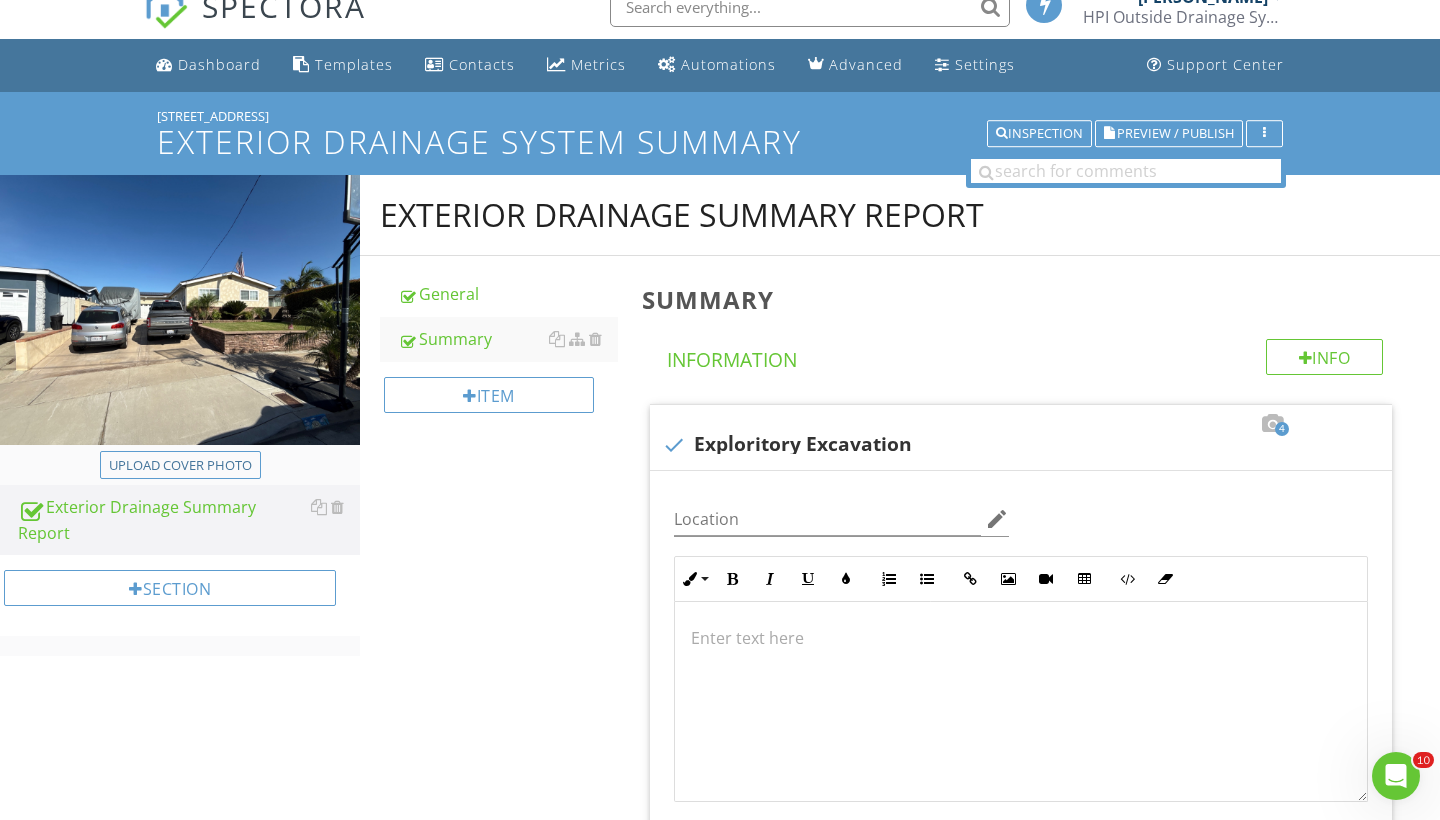 scroll, scrollTop: -5, scrollLeft: 0, axis: vertical 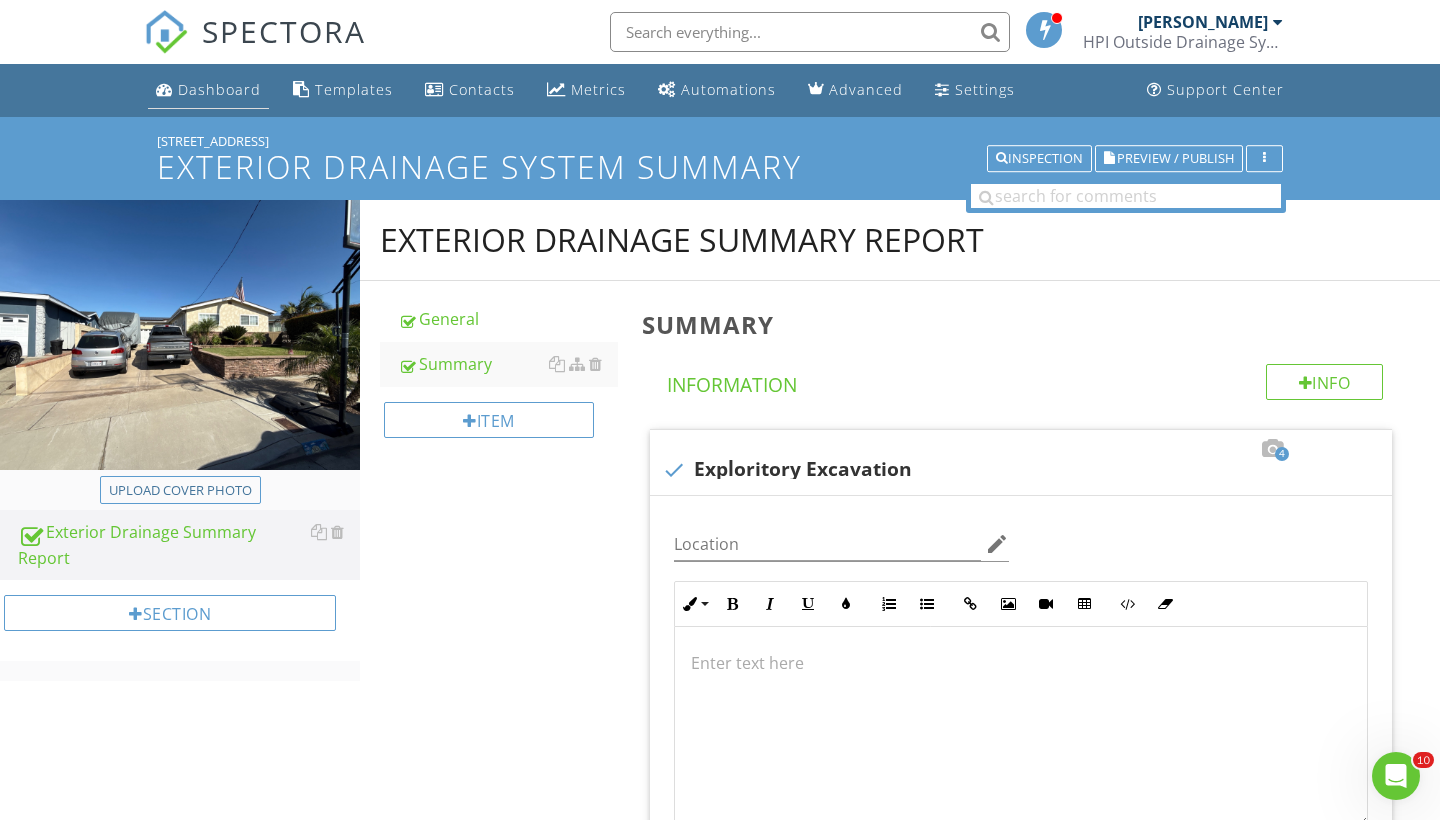 click on "Dashboard" at bounding box center [219, 89] 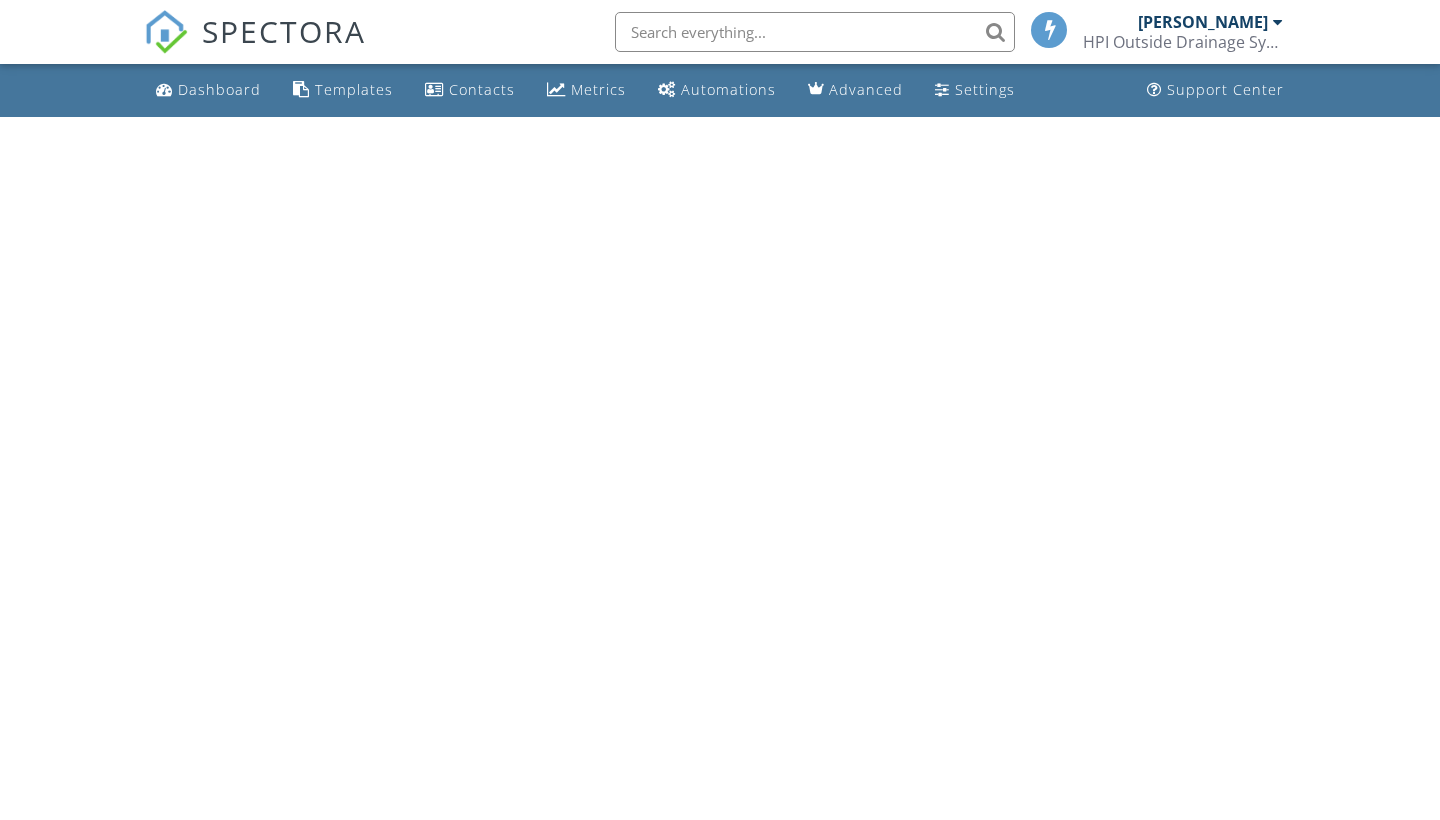 scroll, scrollTop: 0, scrollLeft: 0, axis: both 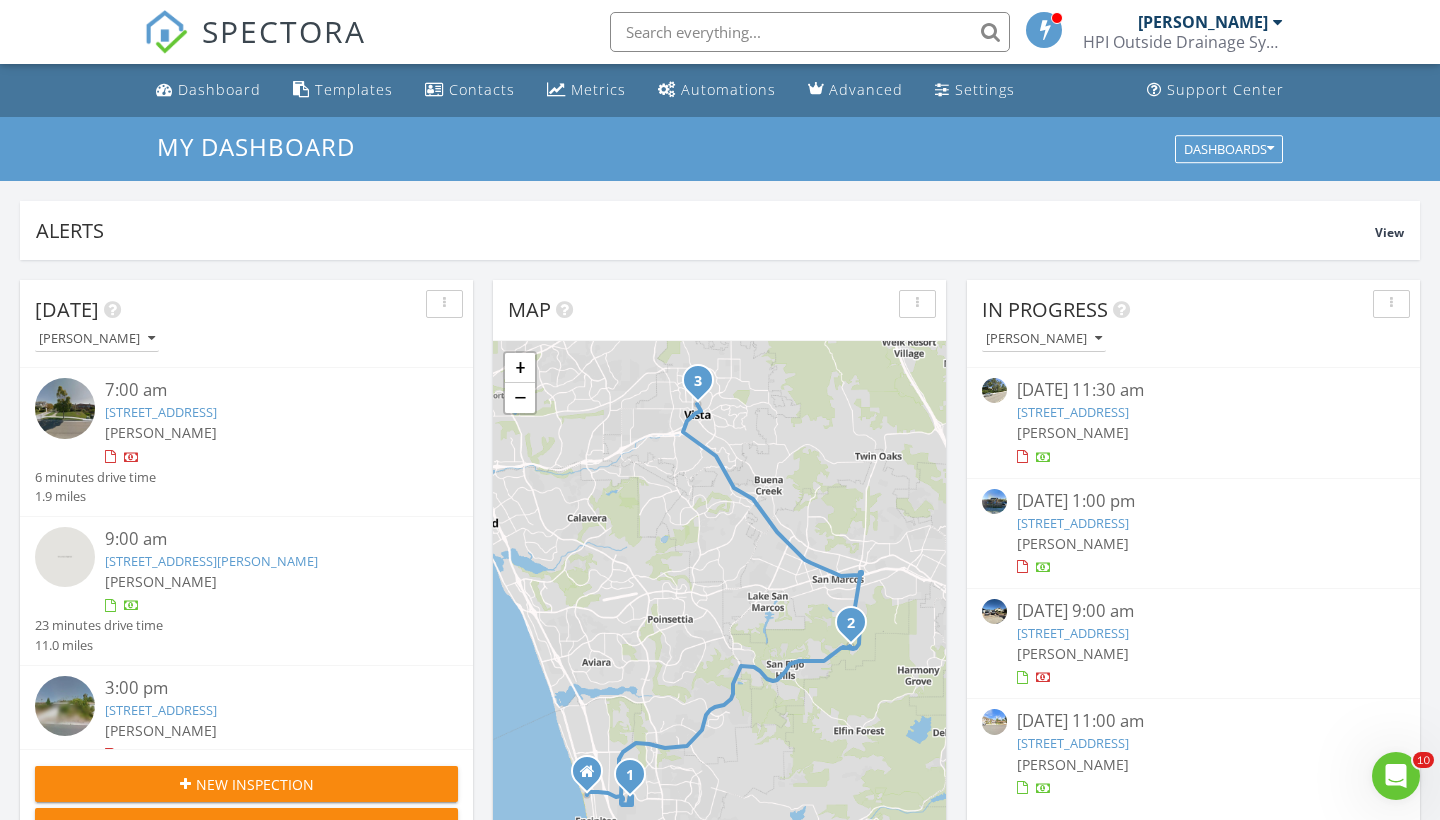 click on "[DATE]
[PERSON_NAME]
7:00 am
[STREET_ADDRESS]
[PERSON_NAME]
6 minutes drive time   1.9 miles       9:00 am
[STREET_ADDRESS][PERSON_NAME]
[PERSON_NAME]
23 minutes drive time   11.0 miles       3:00 pm
[STREET_ADDRESS]
[PERSON_NAME]
17 minutes drive time   10.8 miles       New Inspection     New Quote         Map               1 2 3 + − [GEOGRAPHIC_DATA], [GEOGRAPHIC_DATA], [GEOGRAPHIC_DATA] 38.1 km, 45 min Head north on [GEOGRAPHIC_DATA] 100 m Turn right onto B Street 200 m Continue onto [GEOGRAPHIC_DATA] (S9) 1.5 km Turn right onto [GEOGRAPHIC_DATA] 500 m Turn left onto [GEOGRAPHIC_DATA] 400 m Turn left onto [GEOGRAPHIC_DATA] 350 m 0 m 50 m 100 m 400 m 2 km" at bounding box center [720, 1170] 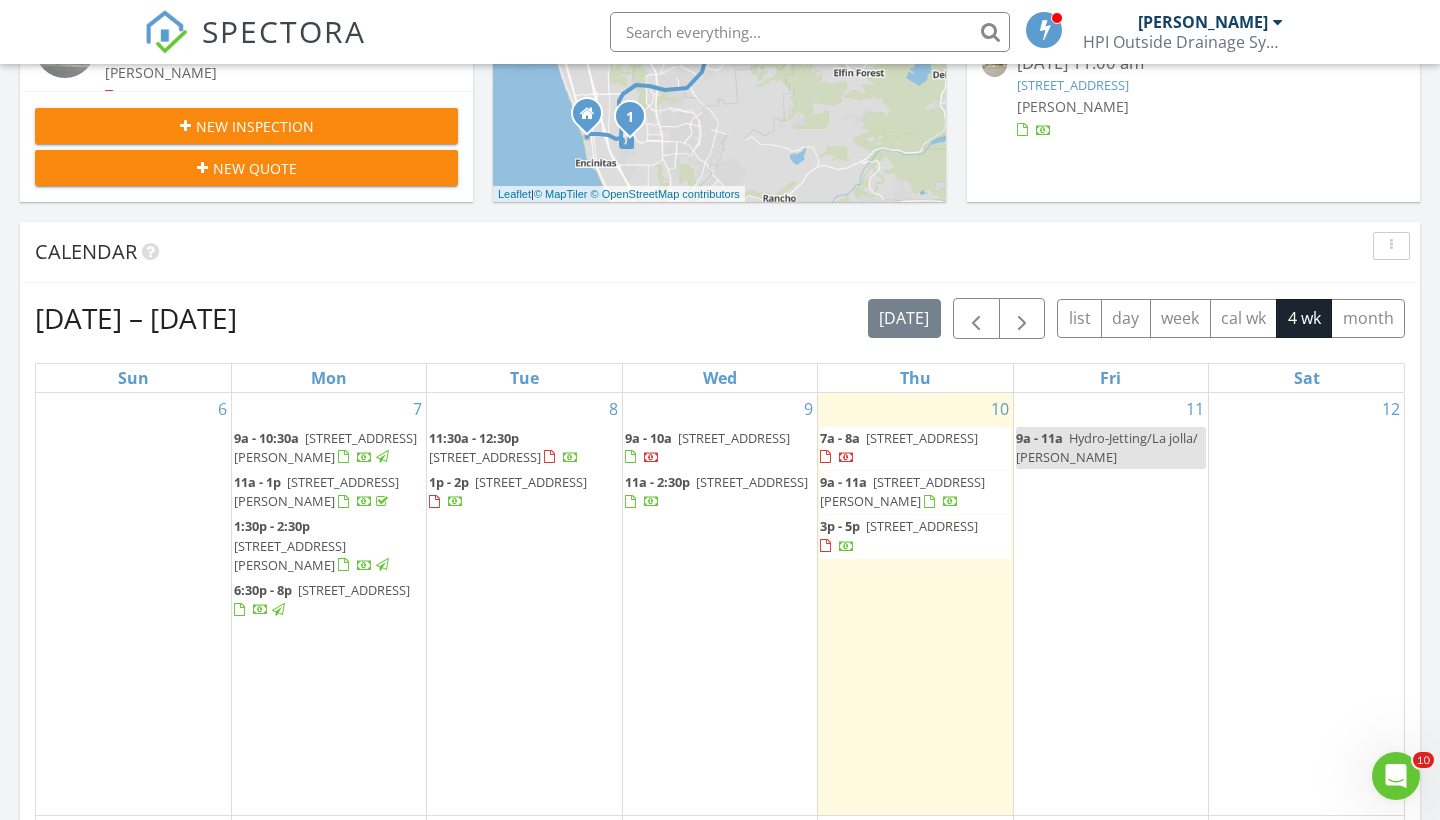 scroll, scrollTop: 666, scrollLeft: 0, axis: vertical 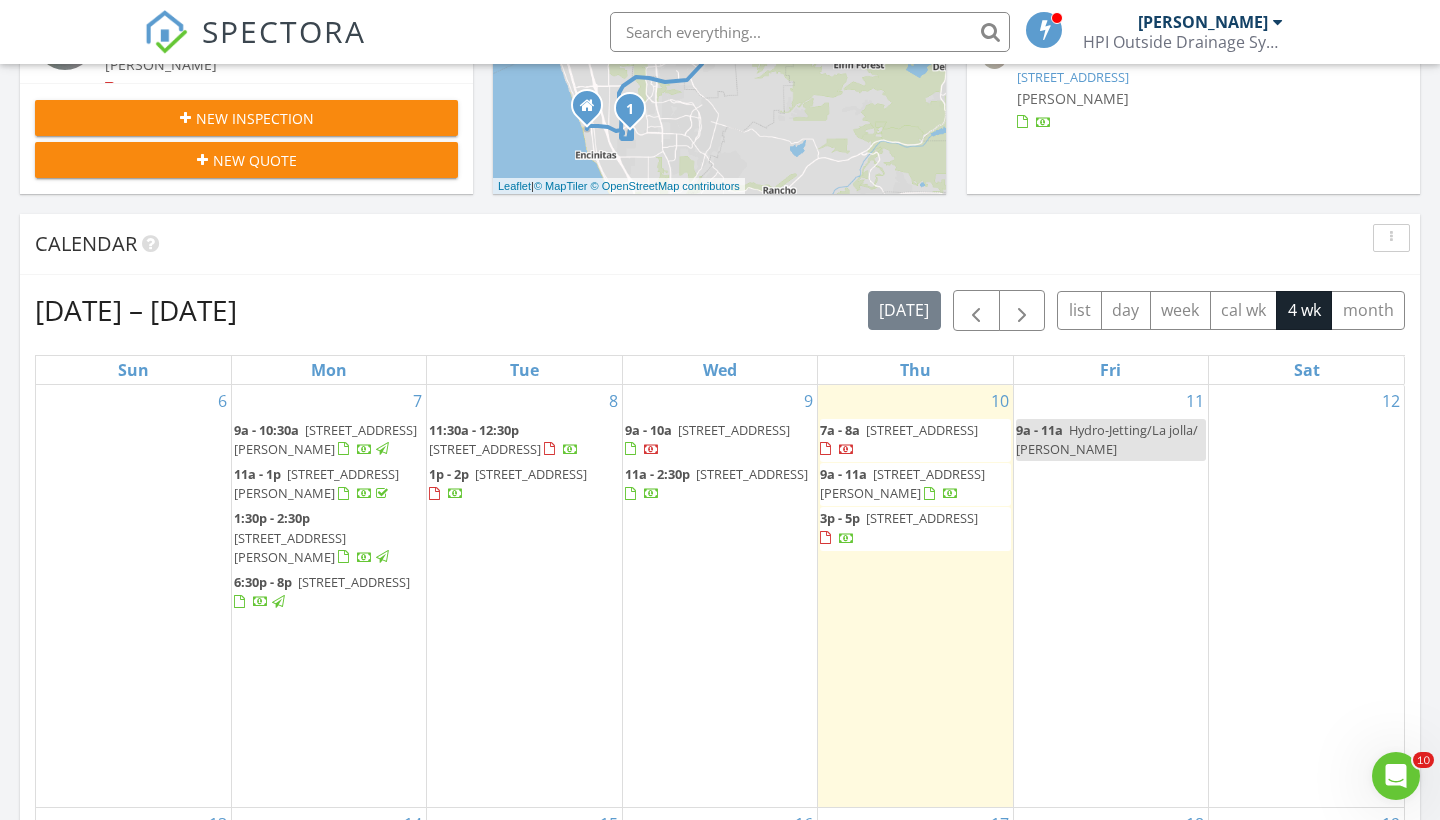 click on "[STREET_ADDRESS]" at bounding box center [734, 430] 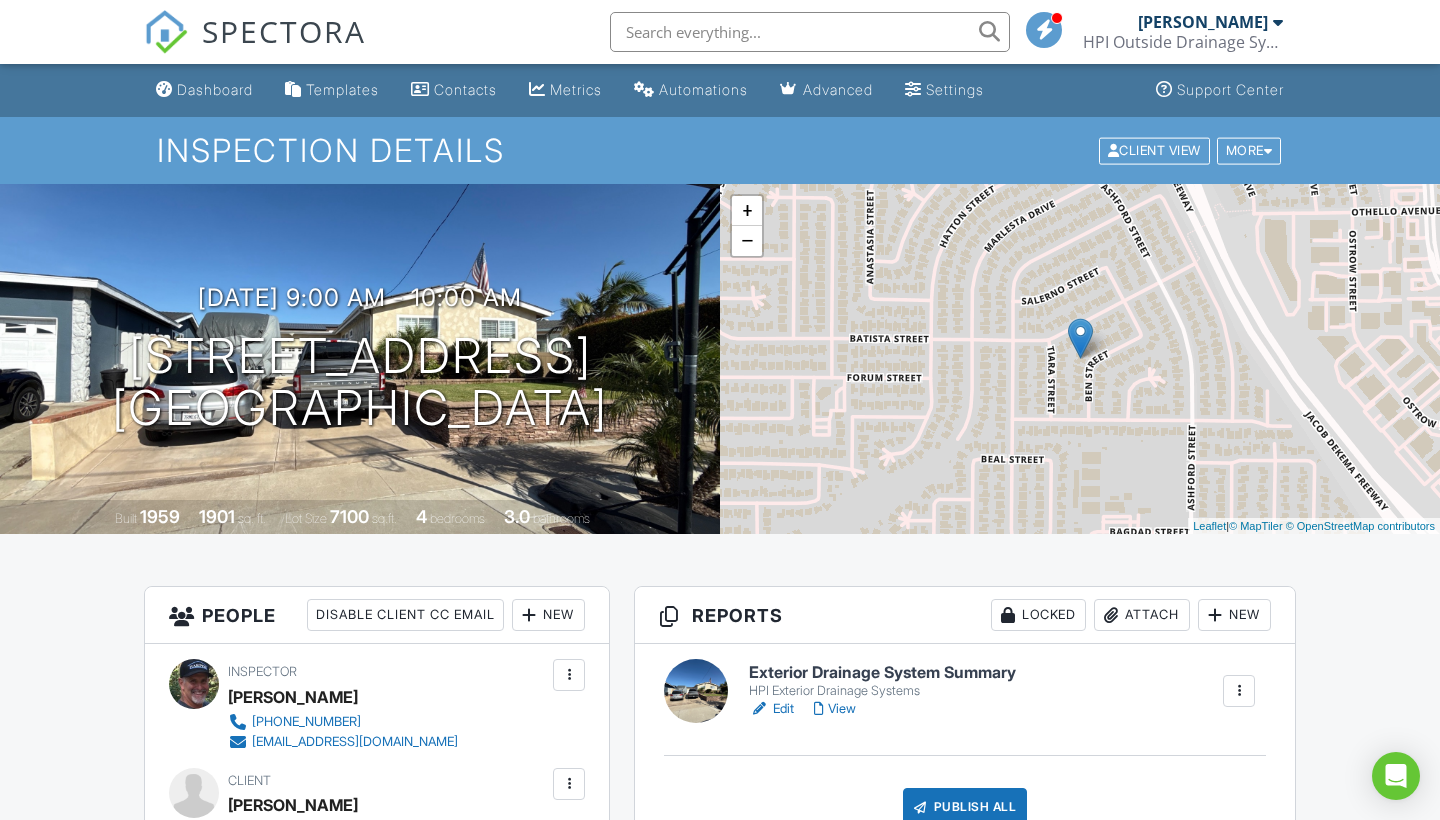 scroll, scrollTop: 0, scrollLeft: 0, axis: both 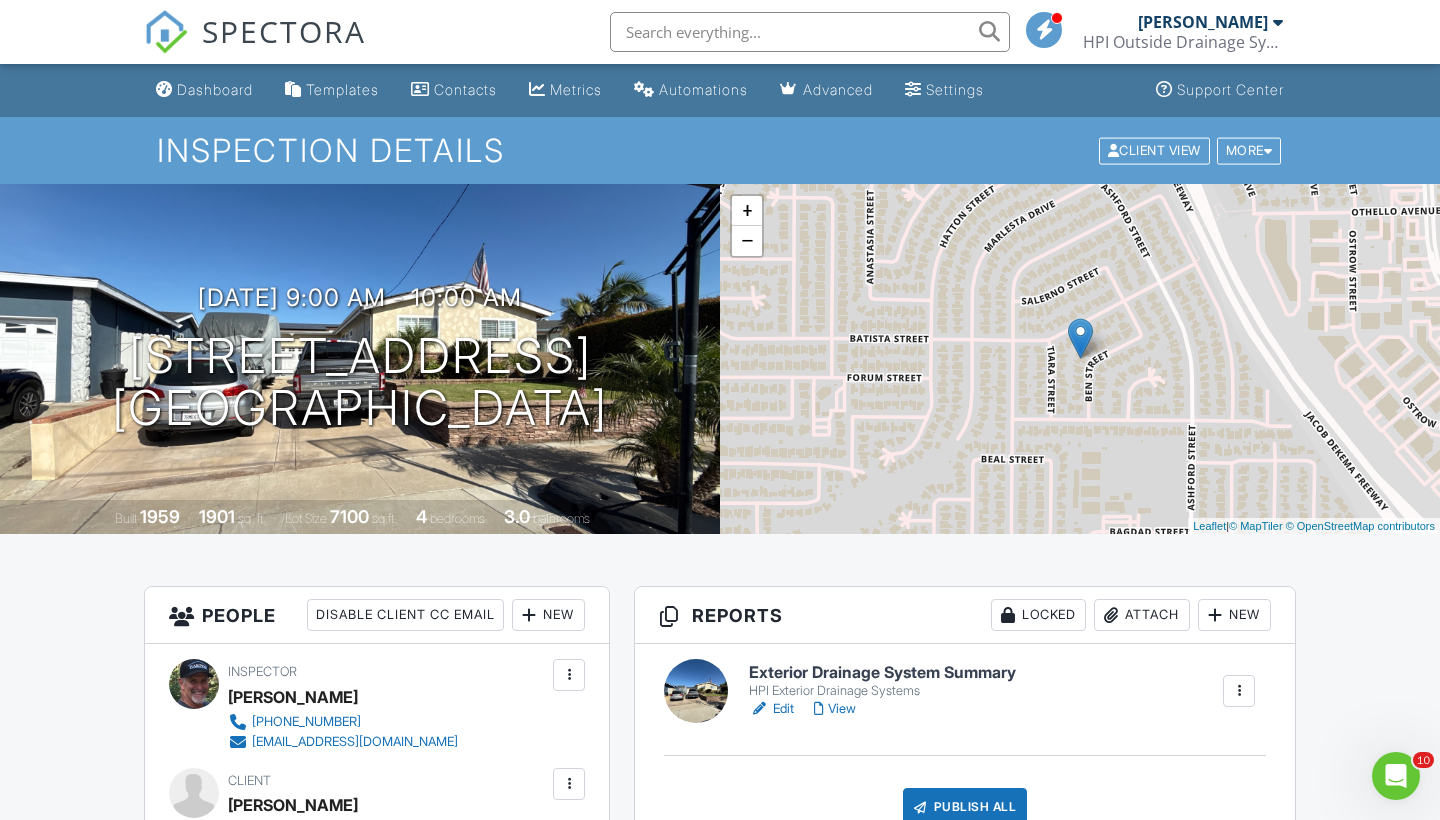 click on "People
Disable Client CC Email
New
Client
Client's Agent
Listing Agent
Add Another Person
Inspector
Scott Snow
1-760-960-3032
snowscott87@outlook.com
Make Invisible
Mark As Requested
Remove
Update Client
First name
David
Last name
Wicks
Email (required)
dwicks@southerncalmarine.com
CC Email
Phone
619-549-4068
Internal notes visible only to the company
Private notes visible only to company admins
Cancel
Save
Confirm client deletion
This will remove the client from this inspection. All email reminders and follow-ups will be removed as well. Note that this is only an option before publishing a report.
Cancel
Remove Client
Client
David Wicks" at bounding box center (377, 1046) 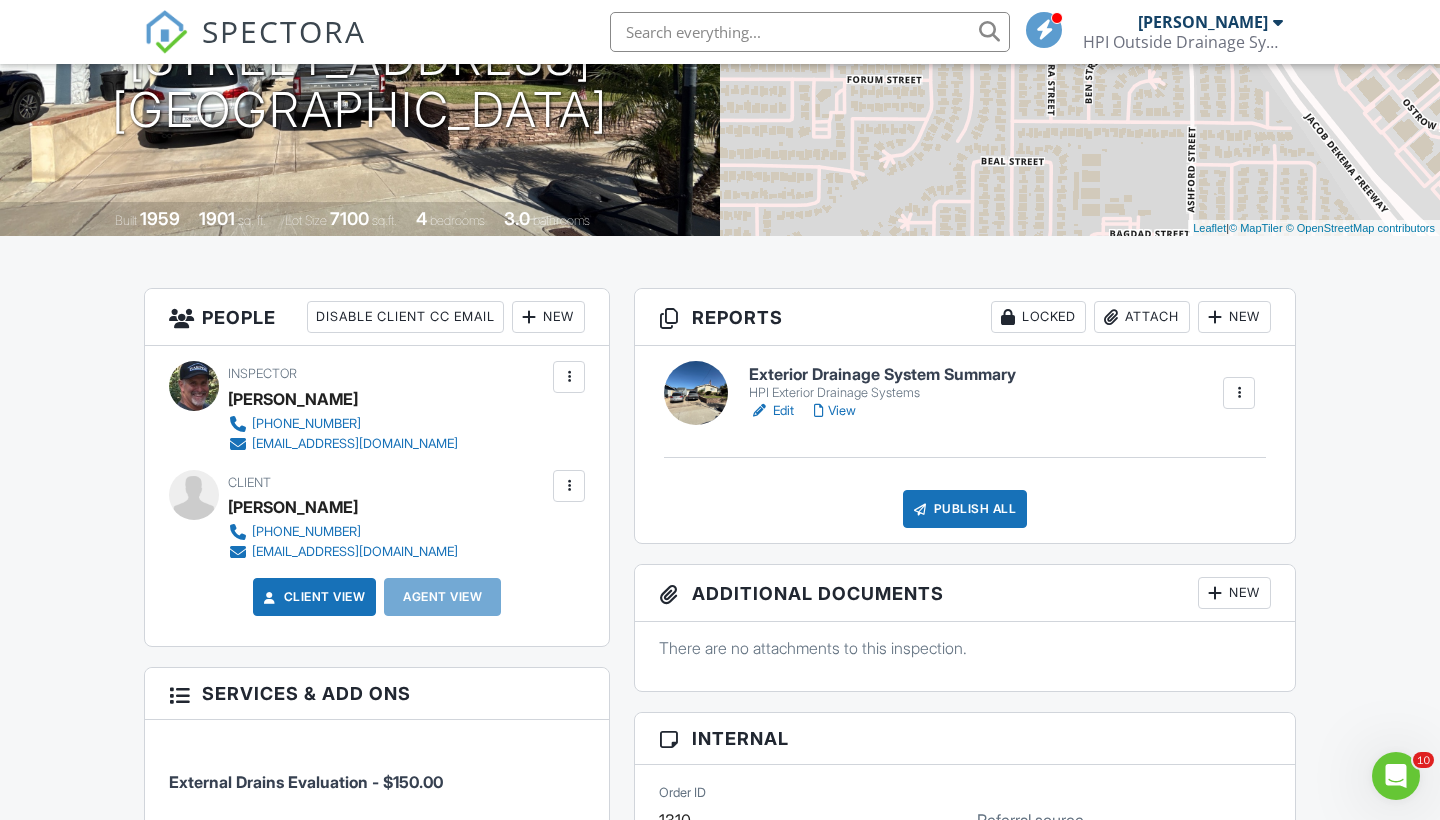 scroll, scrollTop: 275, scrollLeft: 0, axis: vertical 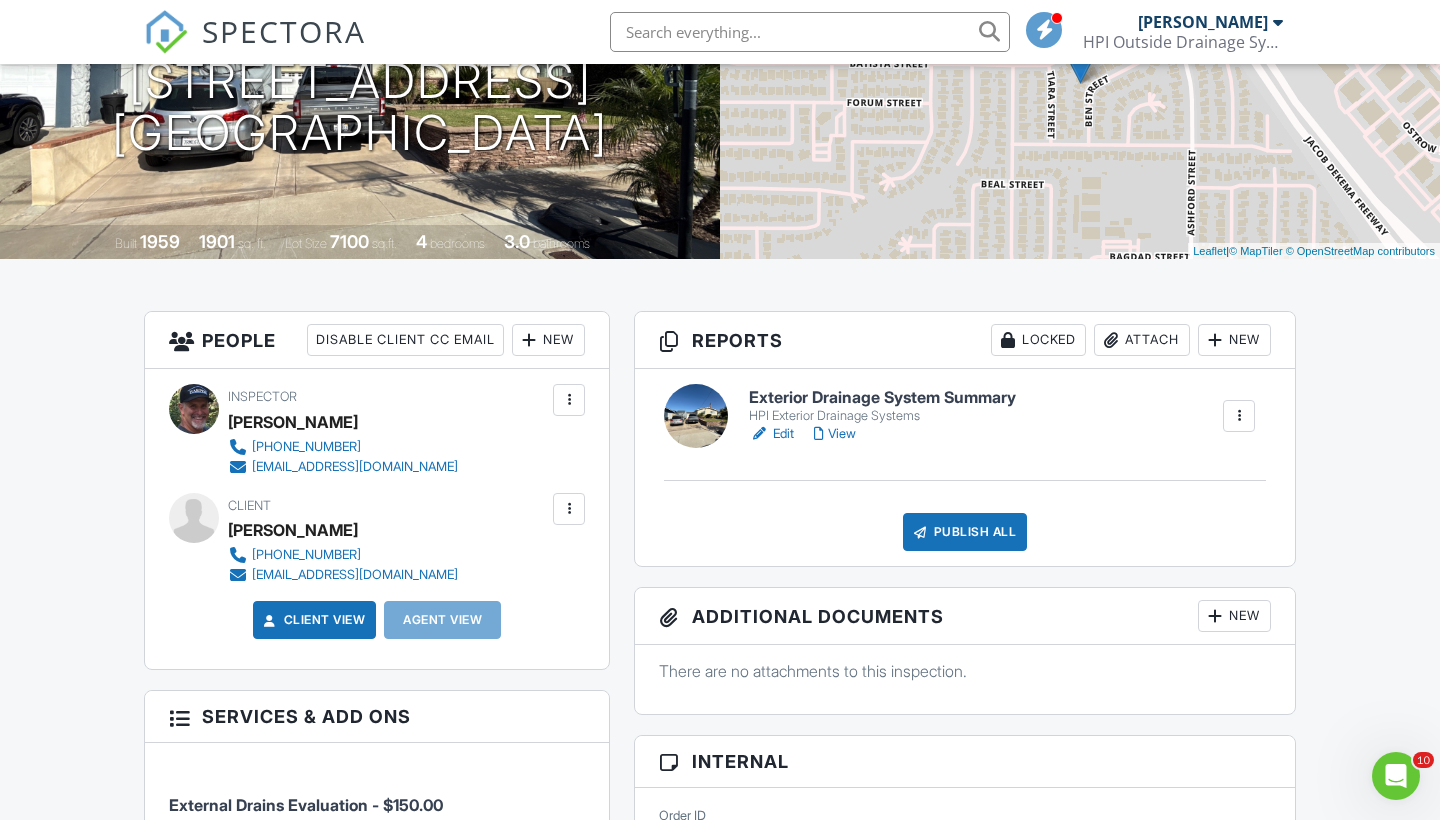 click on "Publish All" at bounding box center (965, 532) 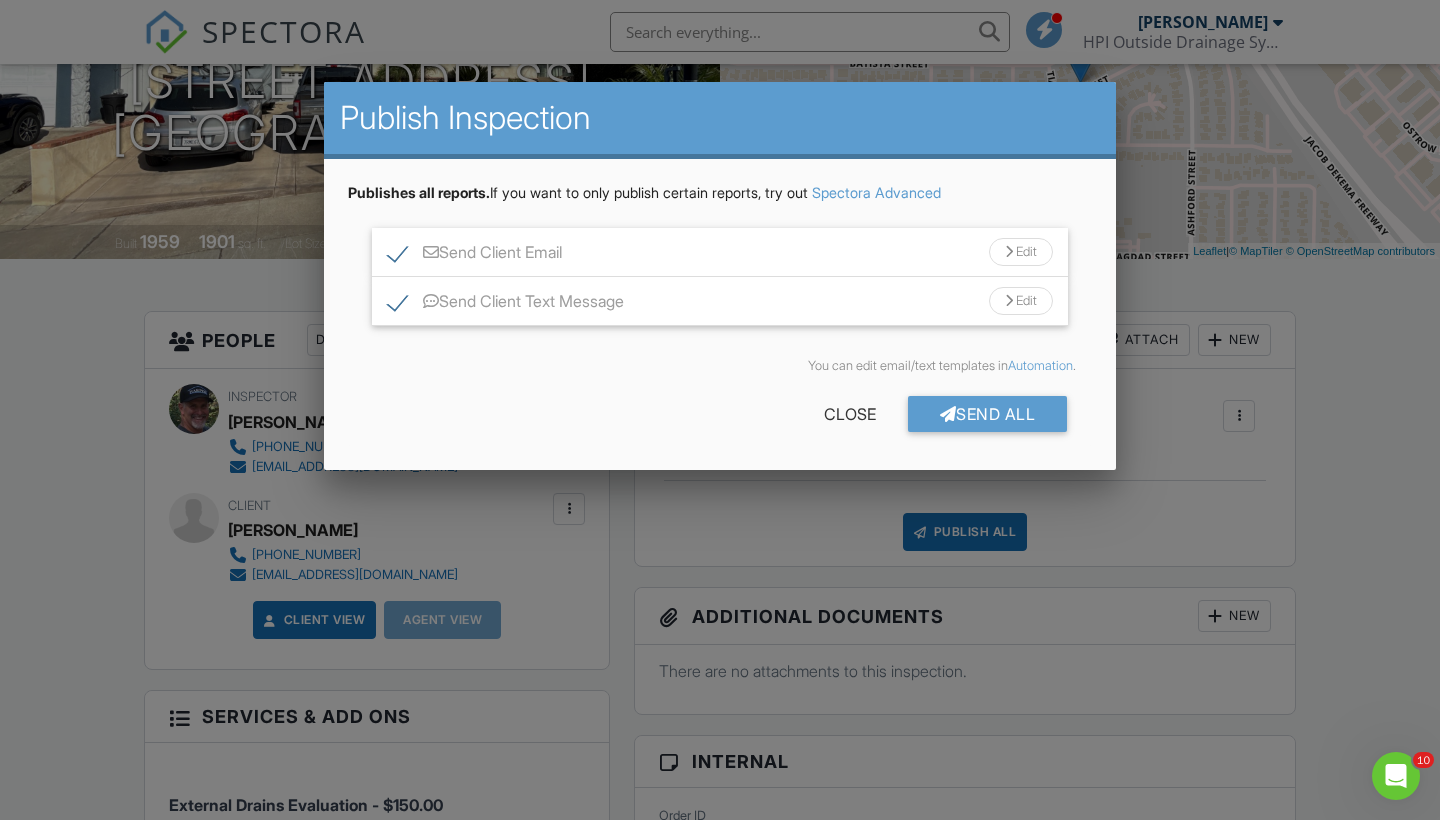click on "Edit" at bounding box center (1021, 252) 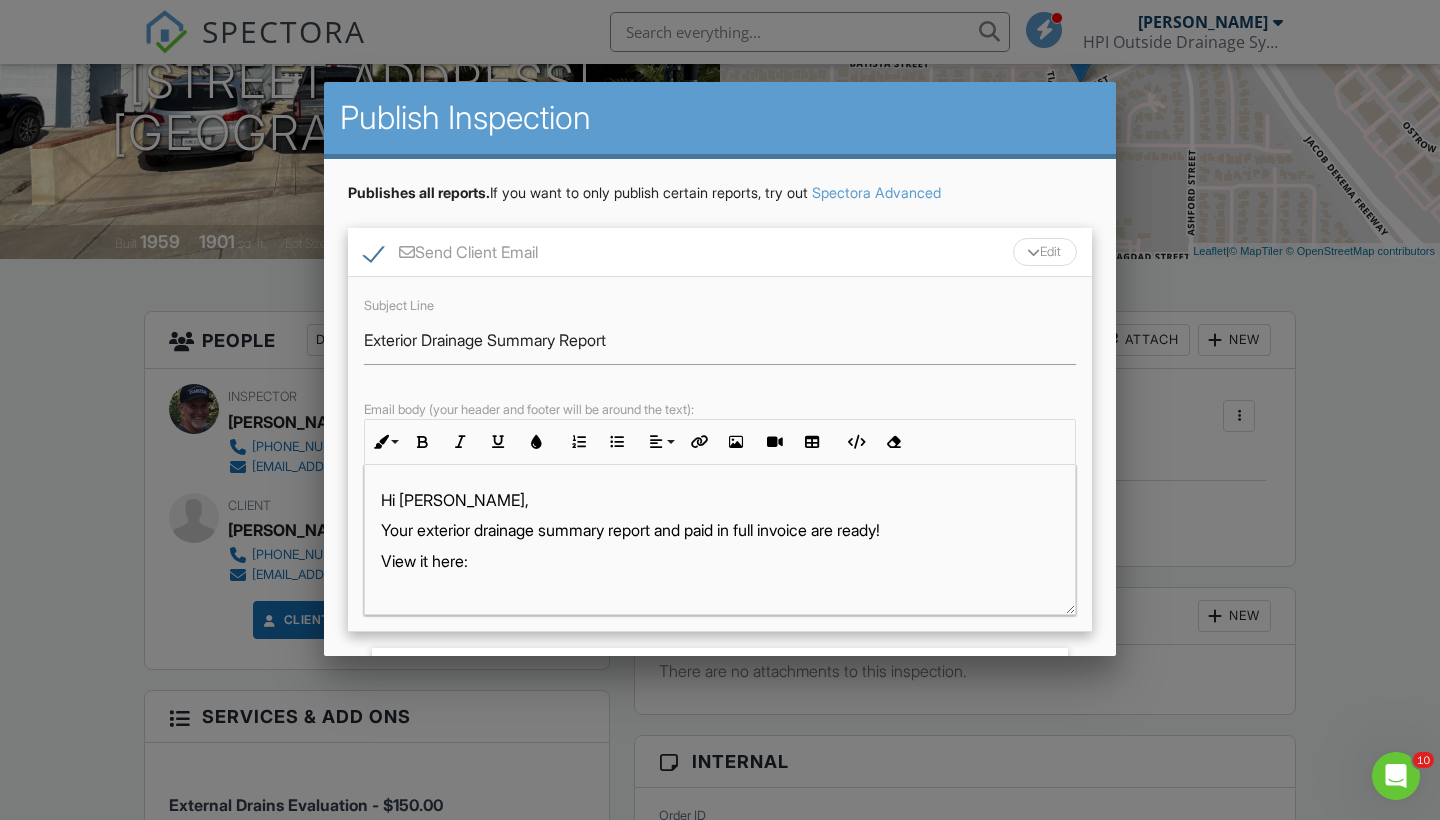 click on "Your exterior drainage summary report and paid in full invoice are ready!" at bounding box center (720, 530) 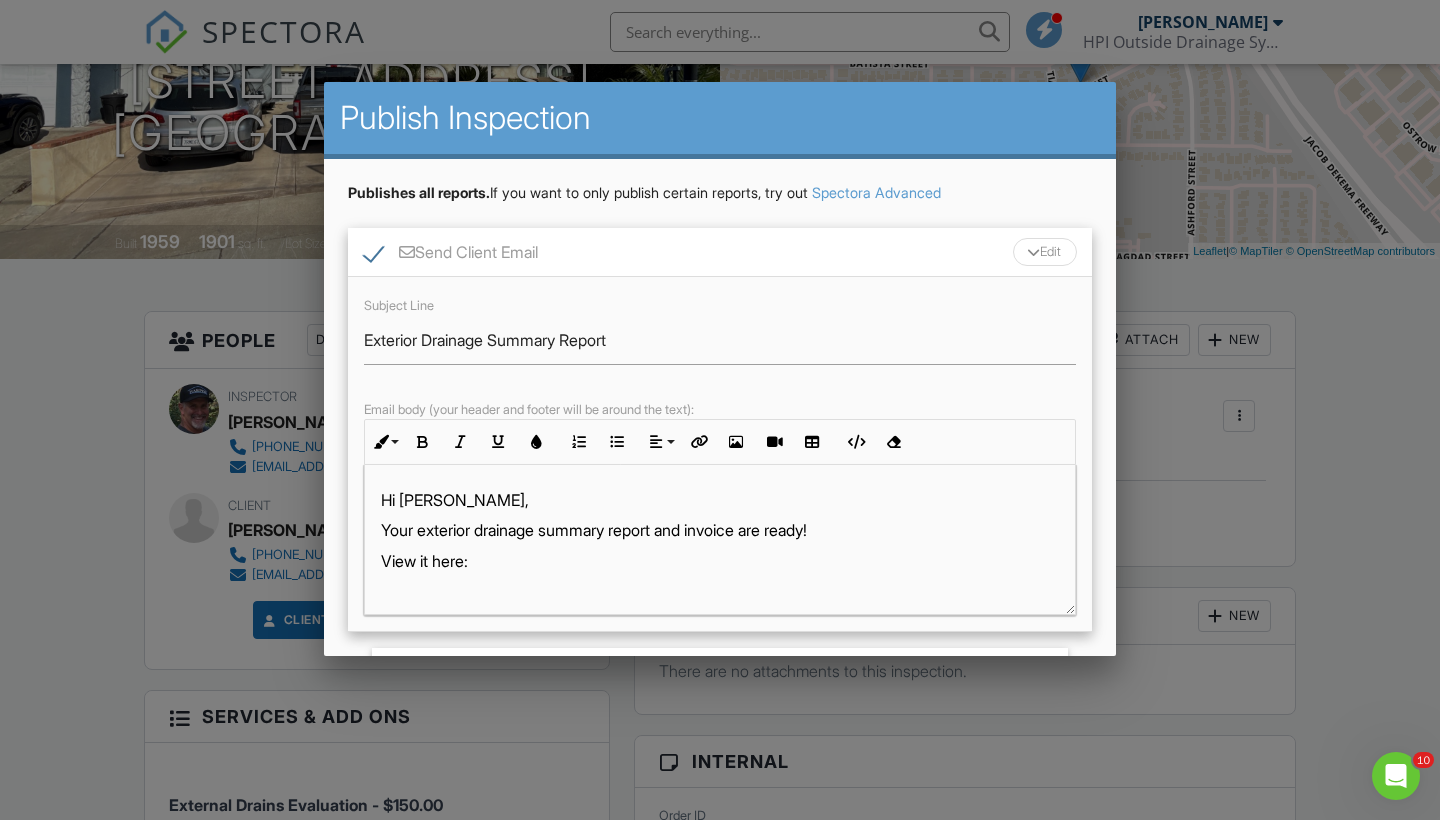 click on "Subject Line
Exterior Drainage Summary Report
Email body (your header and footer will be around the text):
Inline Style XLarge Large Normal Small Light Small/Light Bold Italic Underline Colors Ordered List Unordered List Align Align Left Align Center Align Right Align Justify Insert Link Insert Image Insert Video Insert Table Code View Clear Formatting Hi David, Your exterior drainage summary report and invoice are ready! View it here: View Exterior Drainage System Summary Invoice Let me know if you have any questions. Thank you for your business! Scott Snow Owner/Operator HPI Outside Drainage Services 760.960.3032" at bounding box center (720, 454) 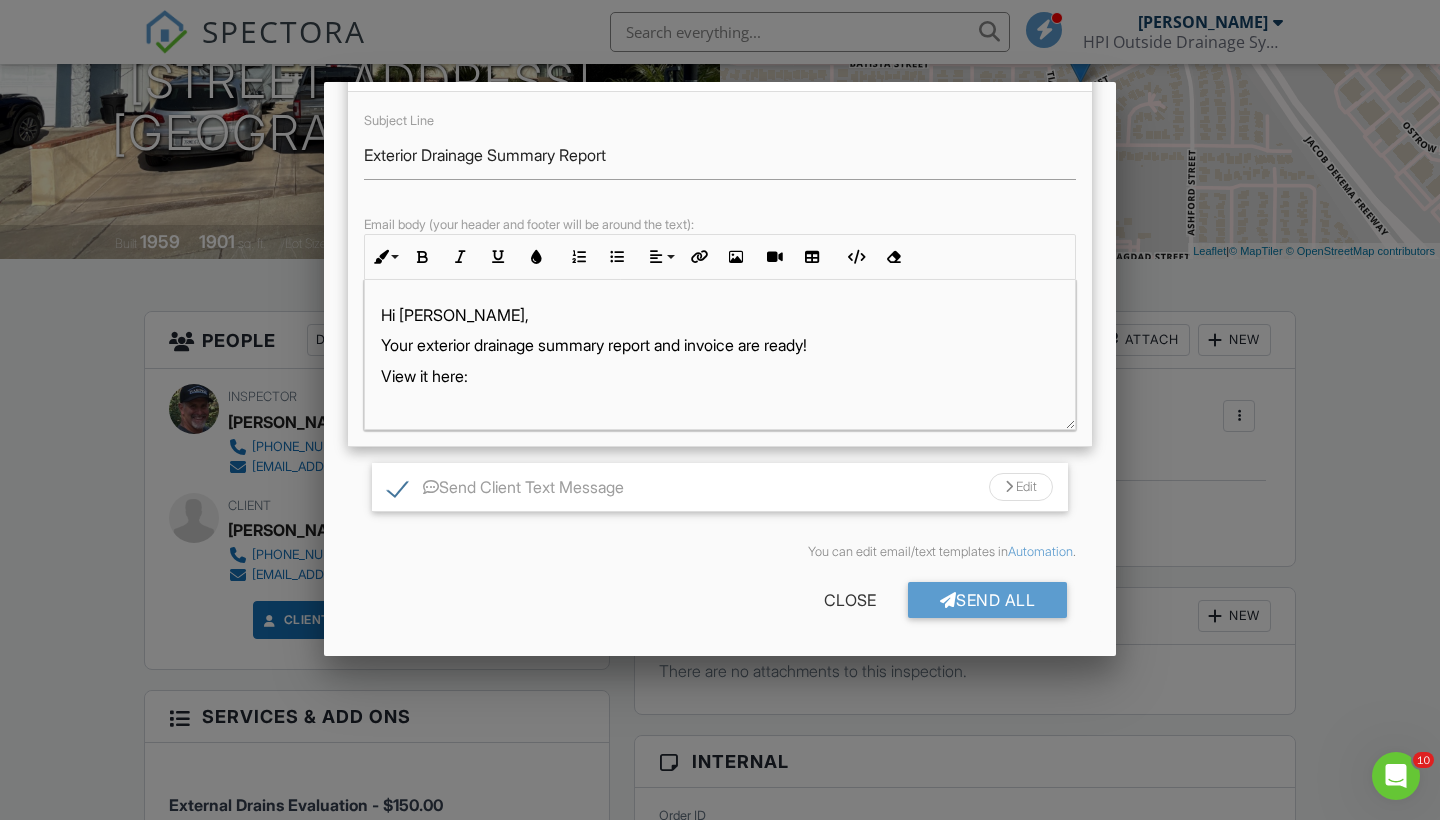 scroll, scrollTop: 184, scrollLeft: 0, axis: vertical 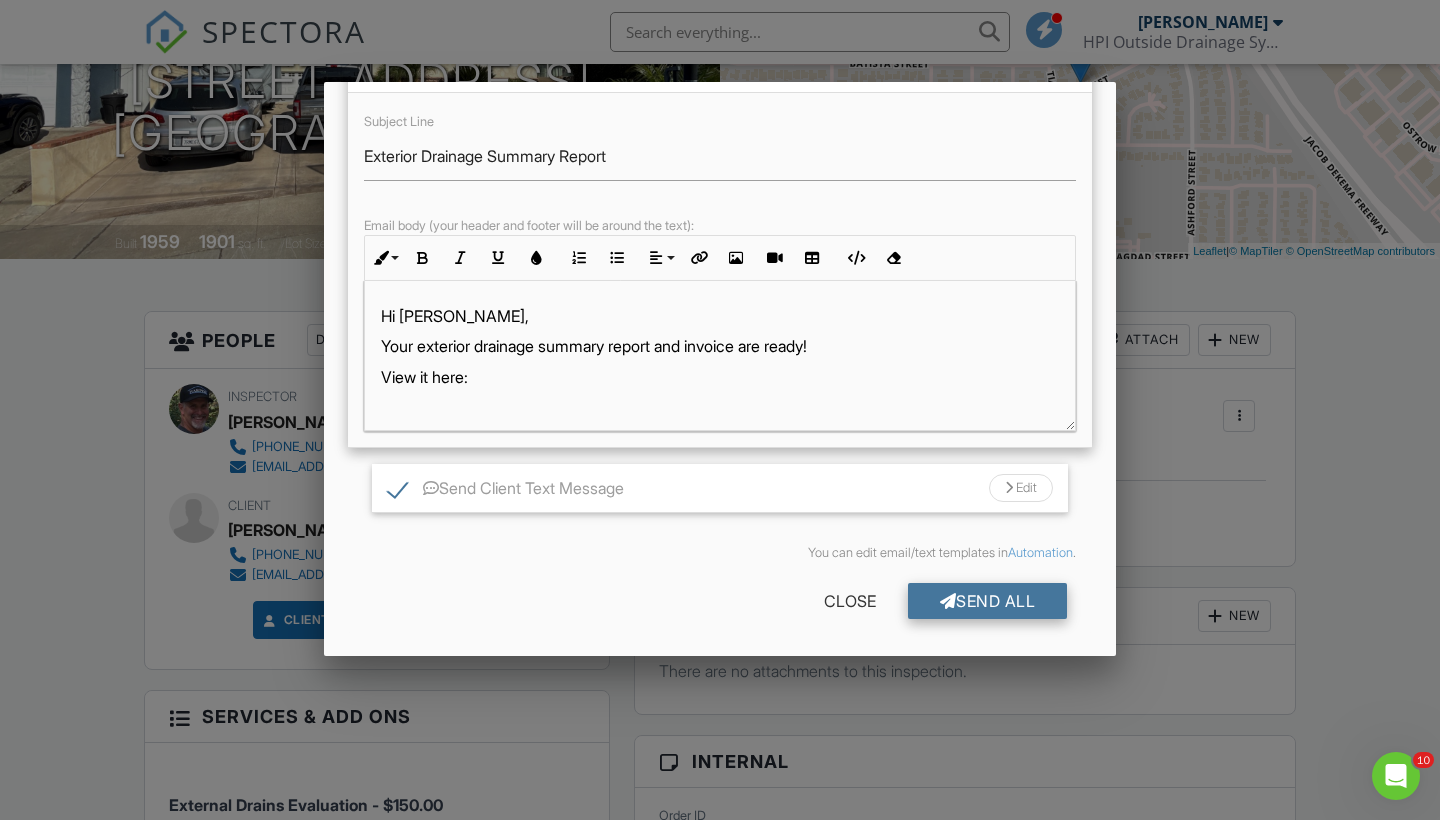 click on "Send All" at bounding box center (988, 601) 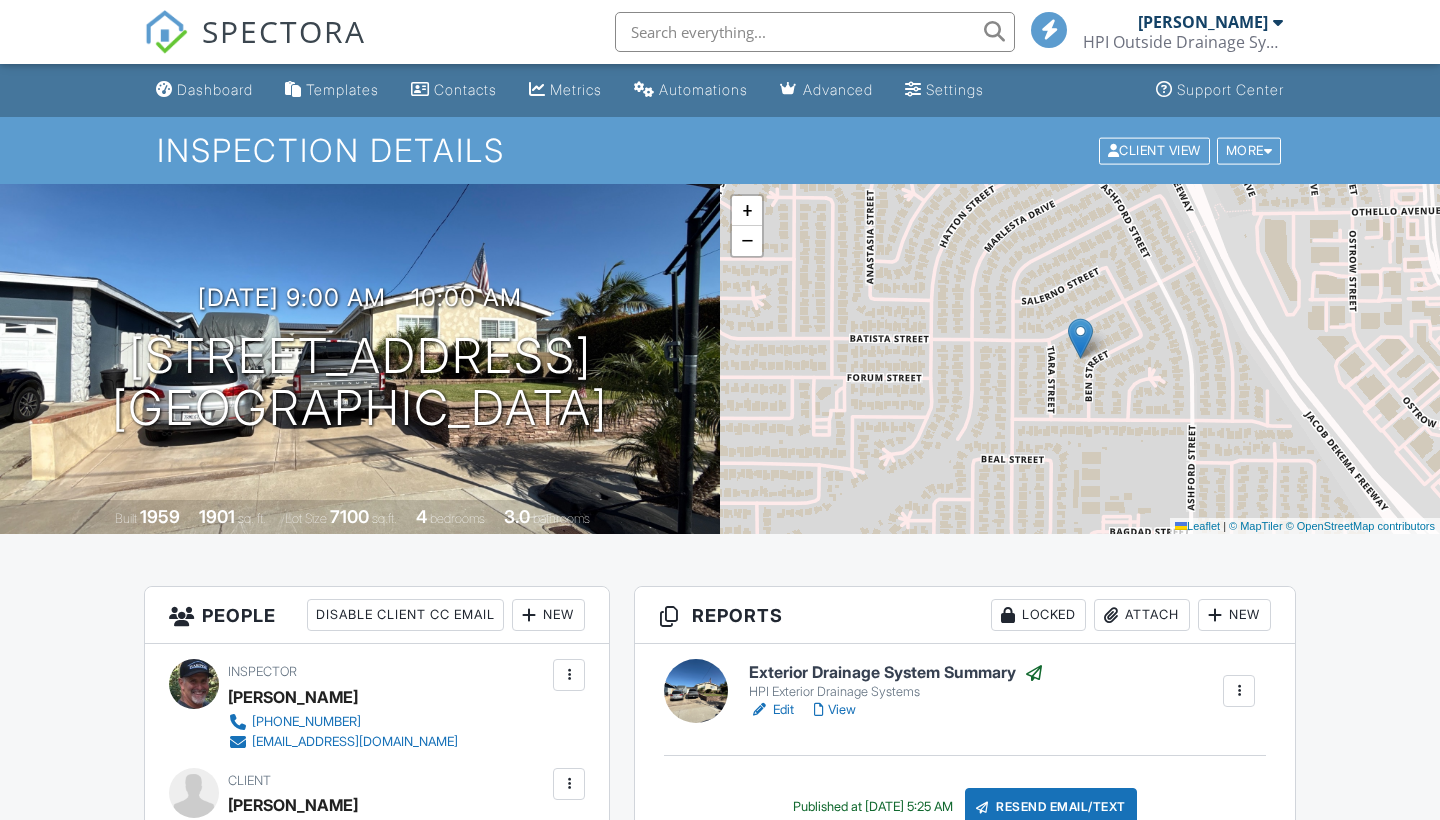 scroll, scrollTop: 275, scrollLeft: 0, axis: vertical 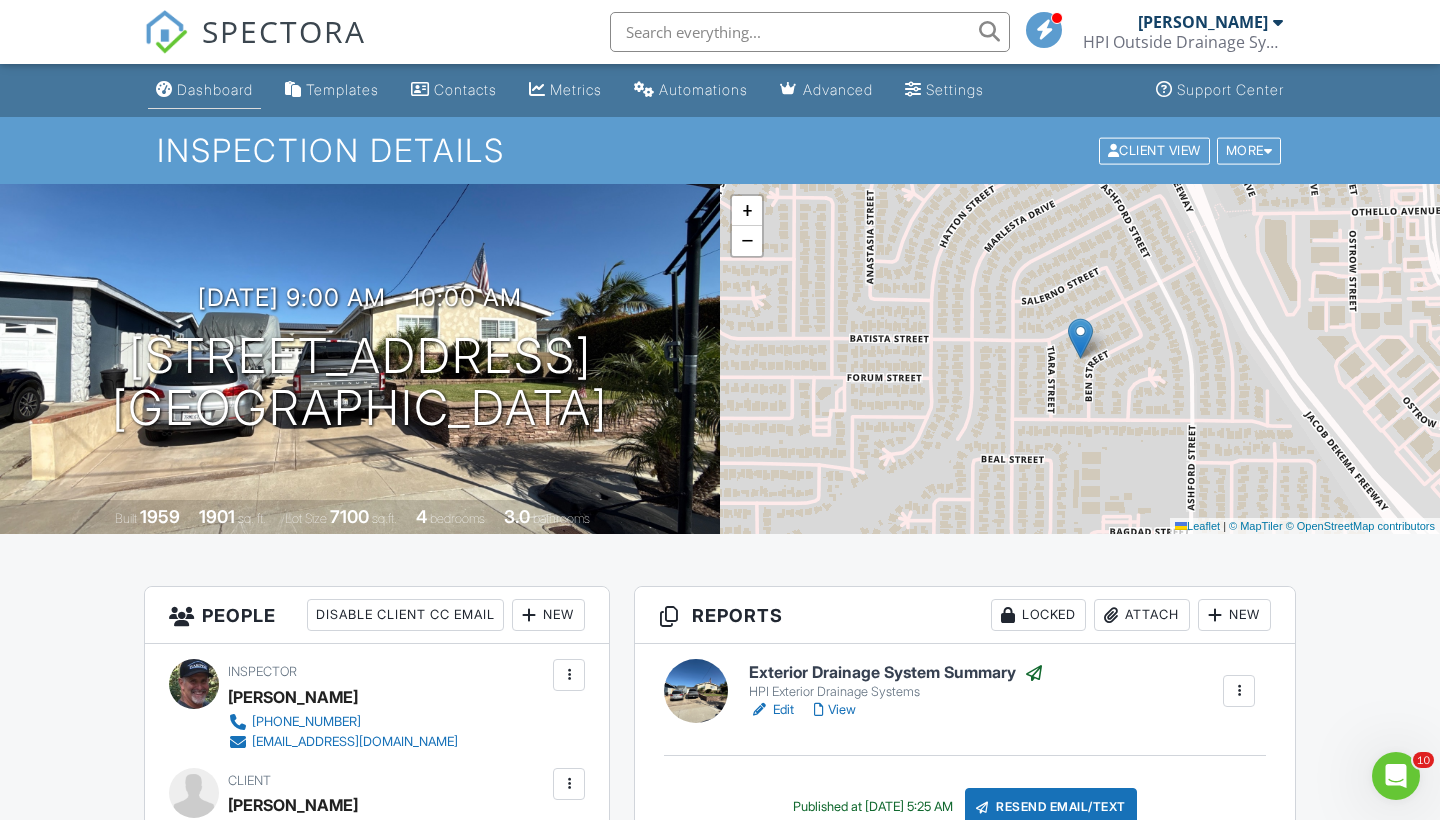 click on "Dashboard" at bounding box center [215, 89] 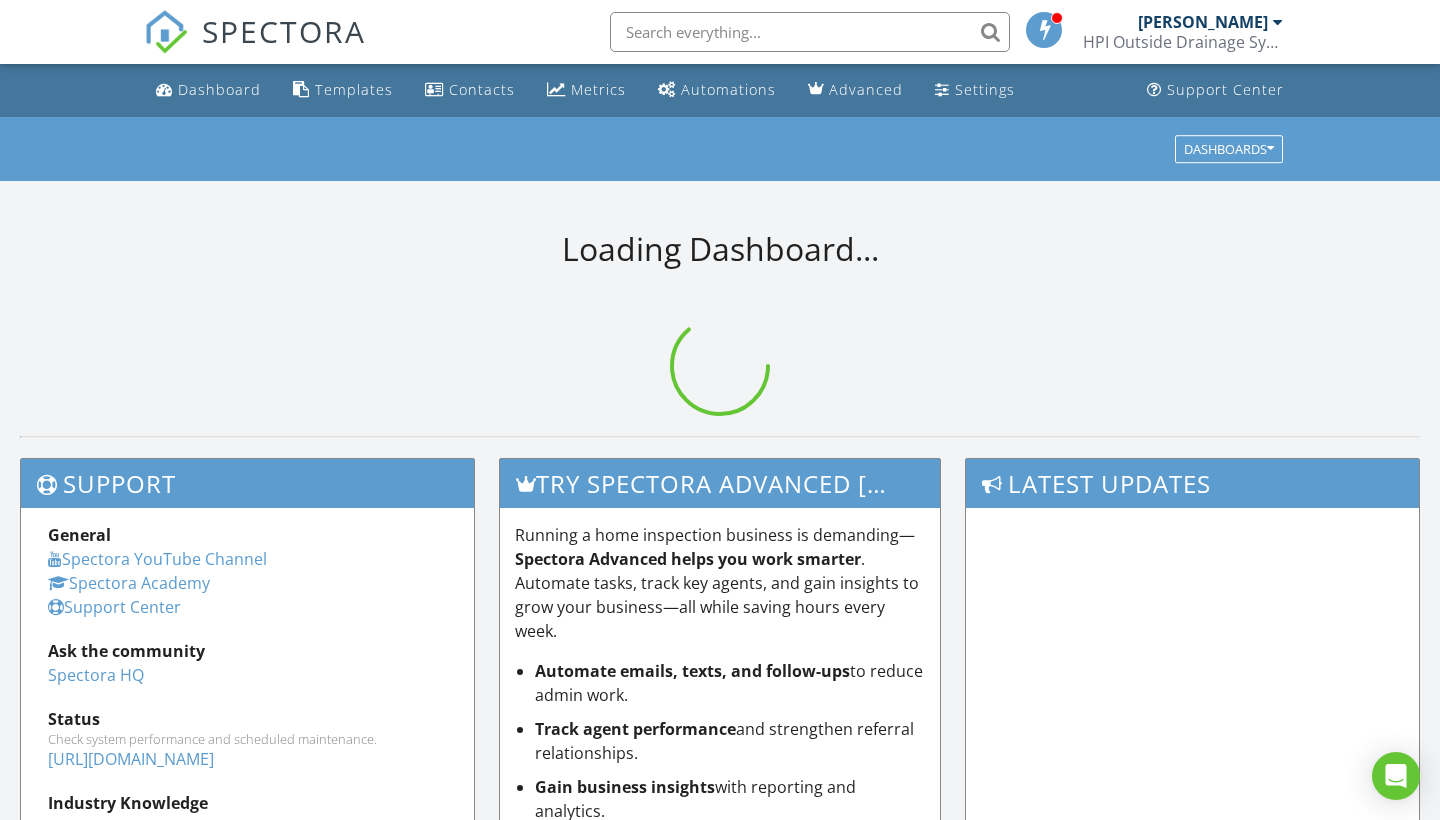 scroll, scrollTop: 0, scrollLeft: 0, axis: both 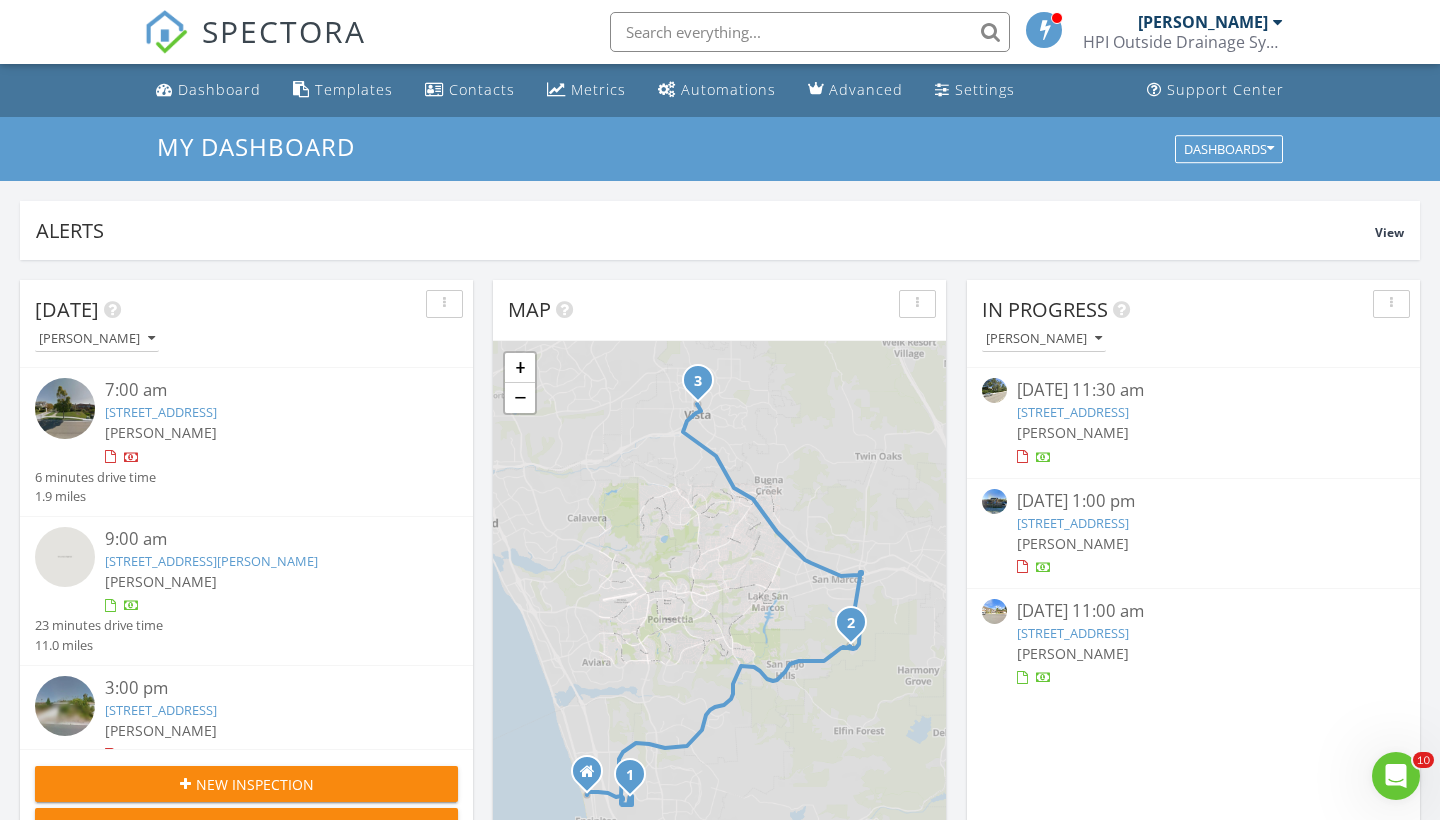 click on "[DATE]
[PERSON_NAME]
7:00 am
[STREET_ADDRESS]
[PERSON_NAME]
6 minutes drive time   1.9 miles       9:00 am
[STREET_ADDRESS][PERSON_NAME]
[PERSON_NAME]
23 minutes drive time   11.0 miles       3:00 pm
[STREET_ADDRESS]
[PERSON_NAME]
17 minutes drive time   10.8 miles       New Inspection     New Quote         Map               1 2 3 + − [GEOGRAPHIC_DATA], [GEOGRAPHIC_DATA], [GEOGRAPHIC_DATA] 38.1 km, 45 min Head north on [GEOGRAPHIC_DATA] 100 m Turn right onto B Street 200 m Continue onto [GEOGRAPHIC_DATA] (S9) 1.5 km Turn right onto [GEOGRAPHIC_DATA] 500 m Turn left onto [GEOGRAPHIC_DATA] 400 m Turn left onto [GEOGRAPHIC_DATA] 350 m 0 m 50 m 100 m 400 m 2 km" at bounding box center [720, 1170] 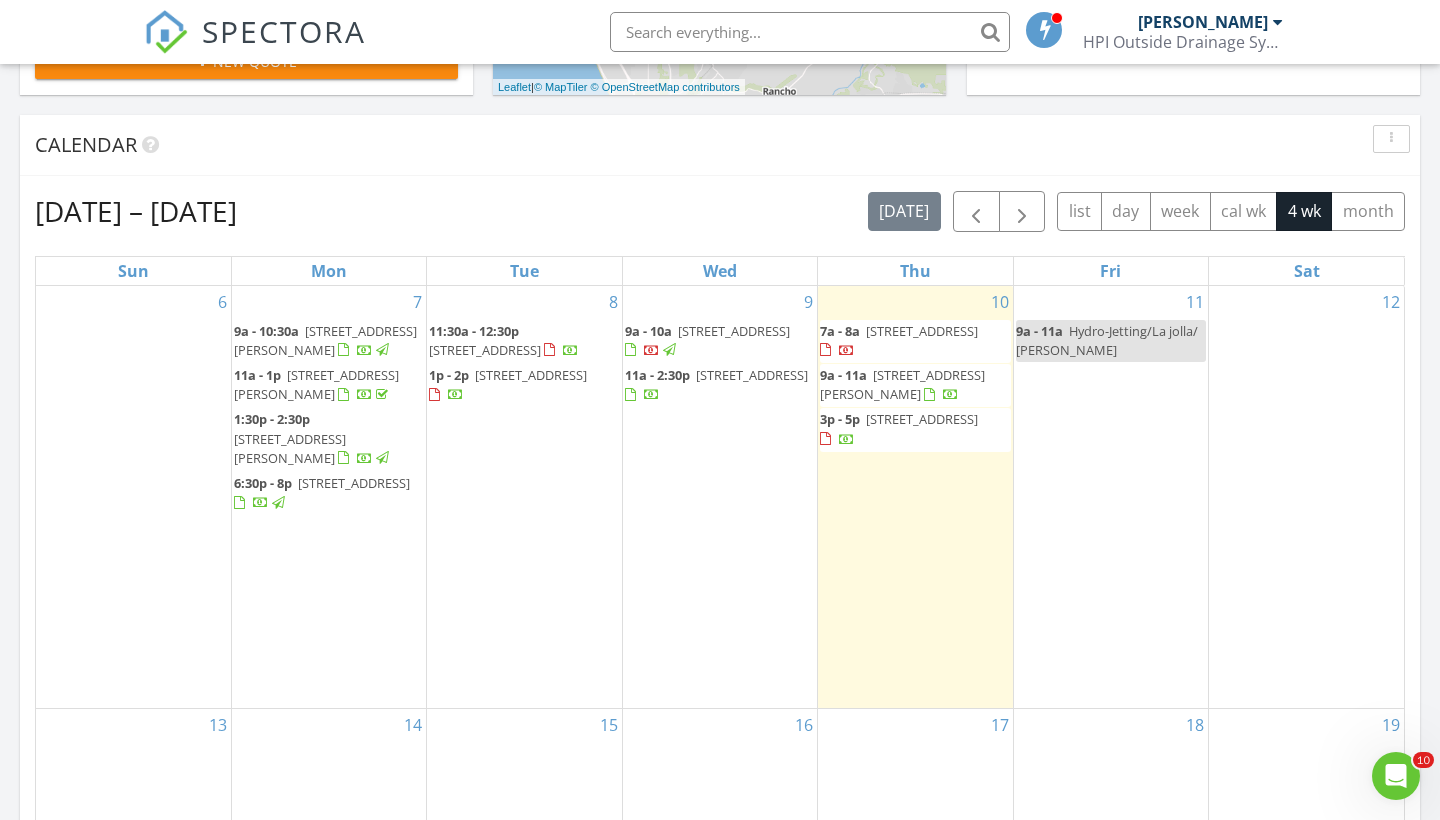 scroll, scrollTop: 787, scrollLeft: 0, axis: vertical 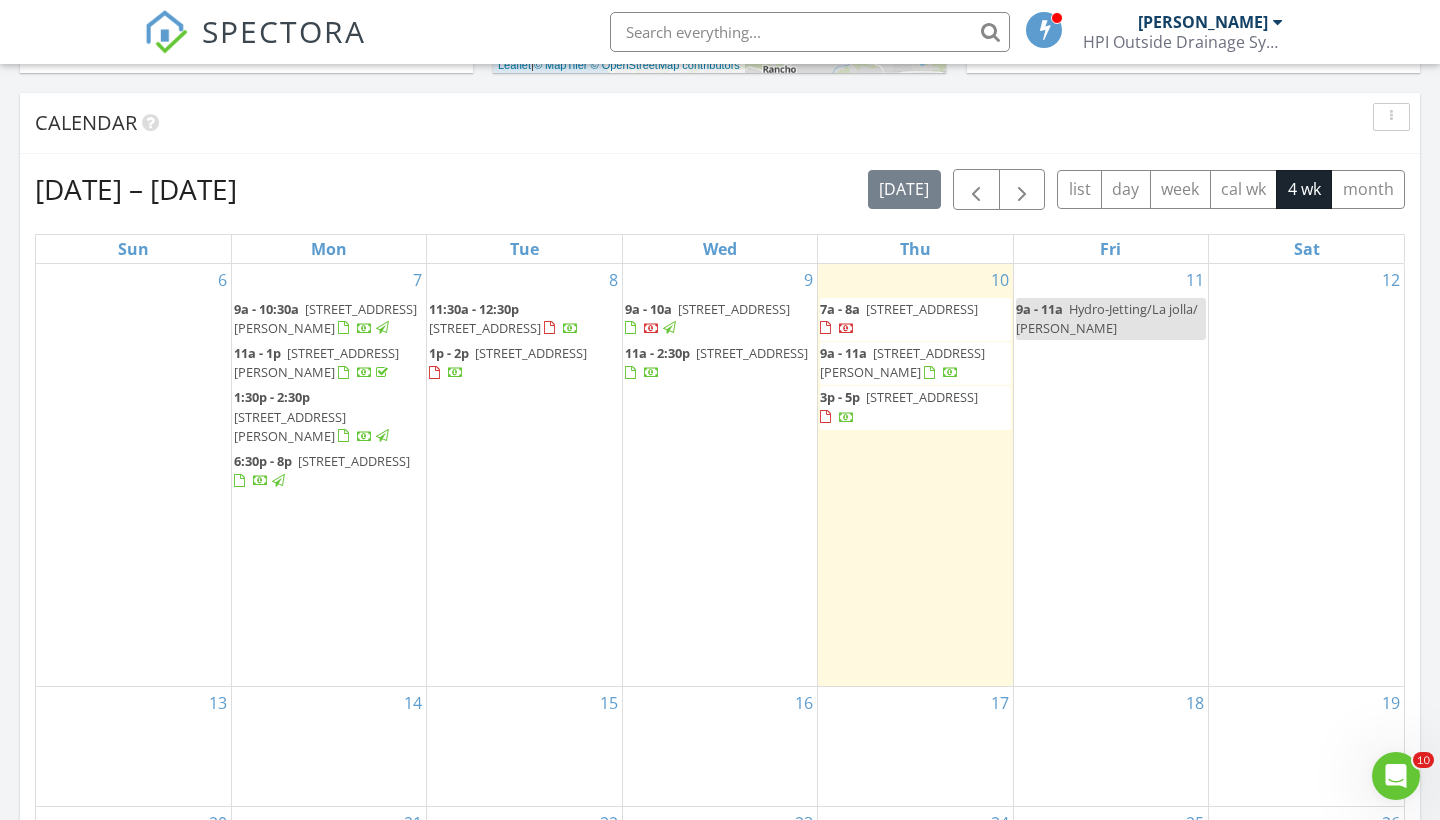click on "9
9a - 10a
[STREET_ADDRESS]
11a - 2:30p
[STREET_ADDRESS]" at bounding box center [720, 475] 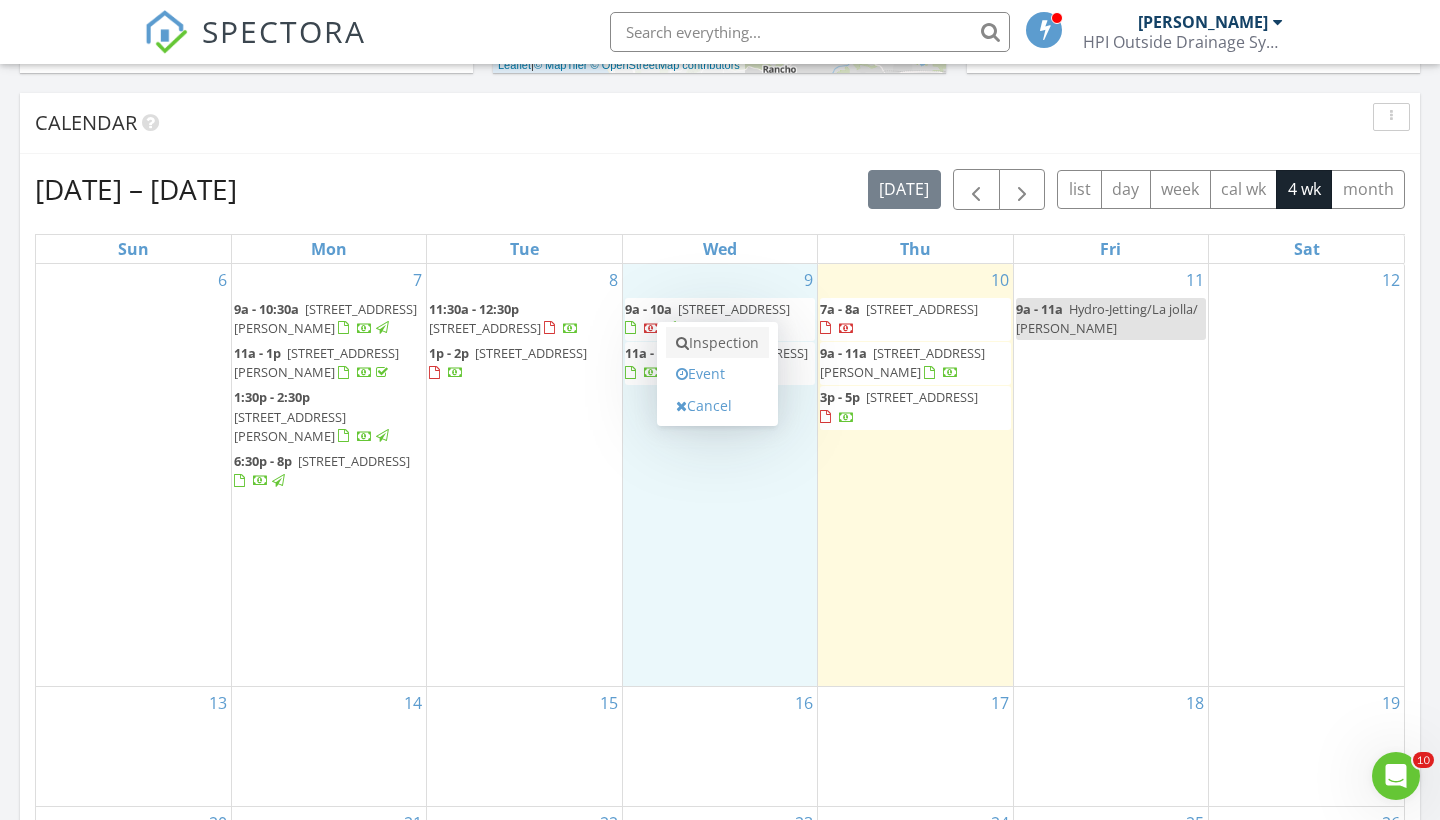 click on "Inspection" at bounding box center (717, 343) 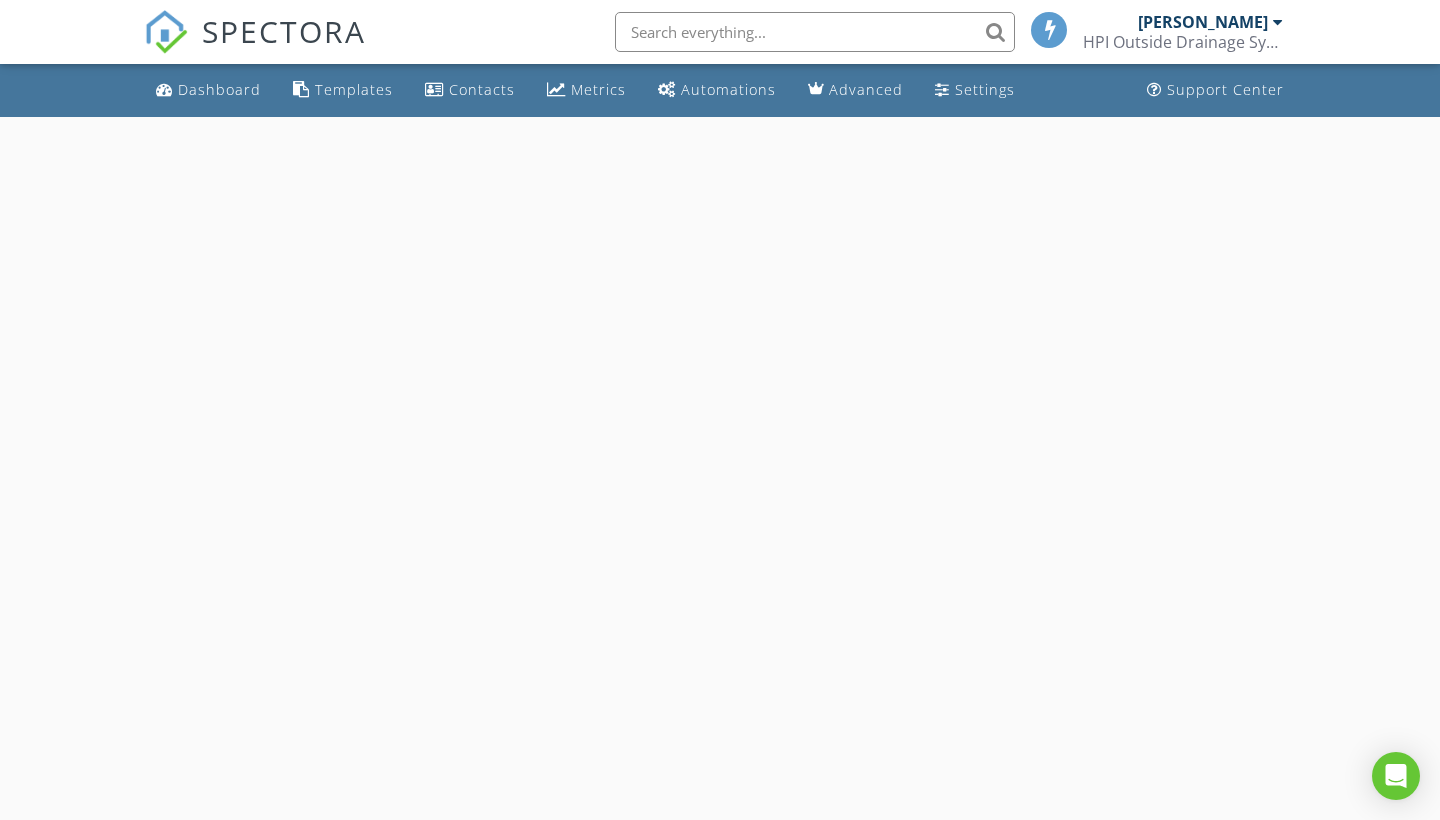 scroll, scrollTop: 0, scrollLeft: 0, axis: both 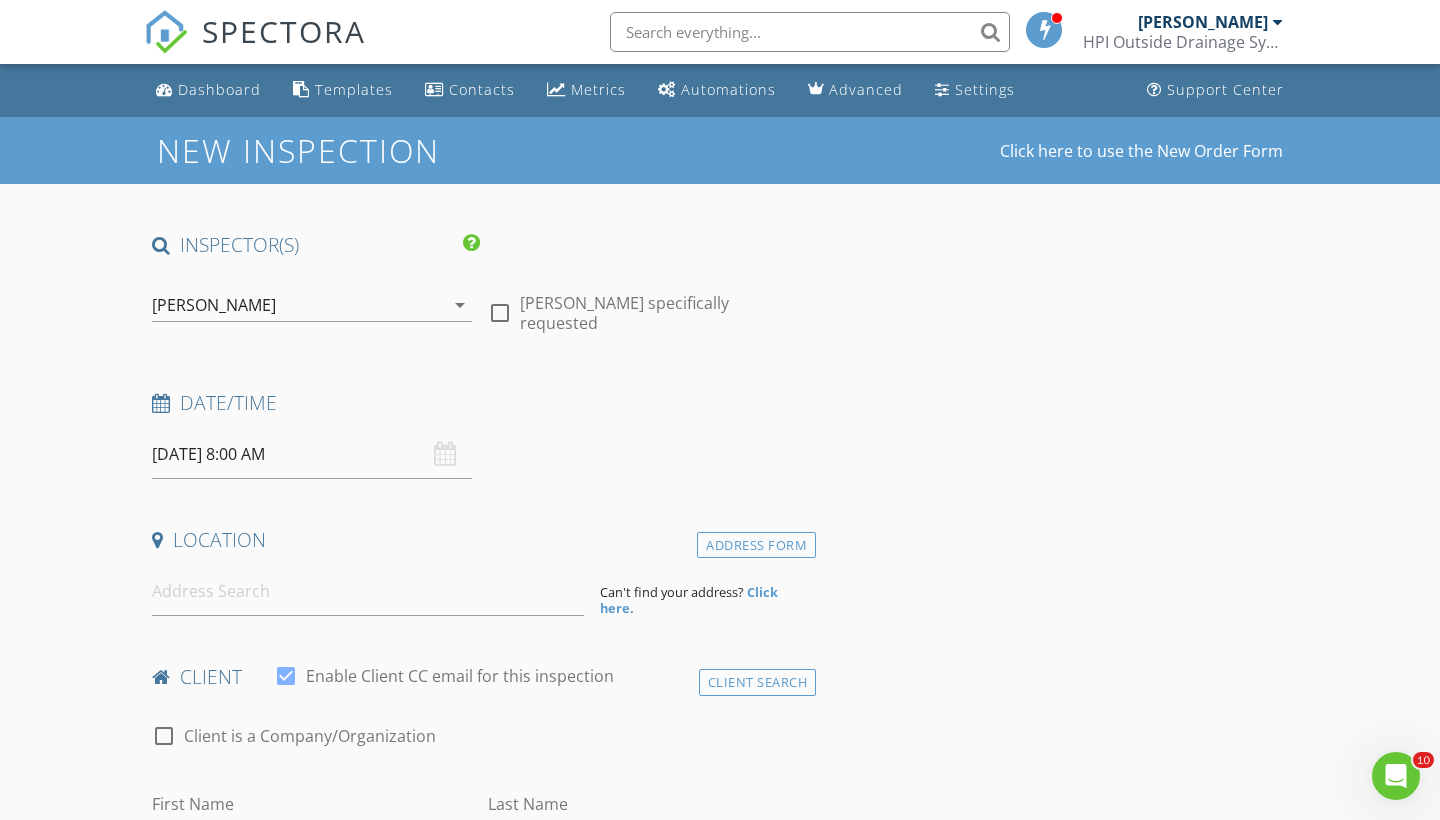 click on "[DATE] 8:00 AM" at bounding box center (312, 454) 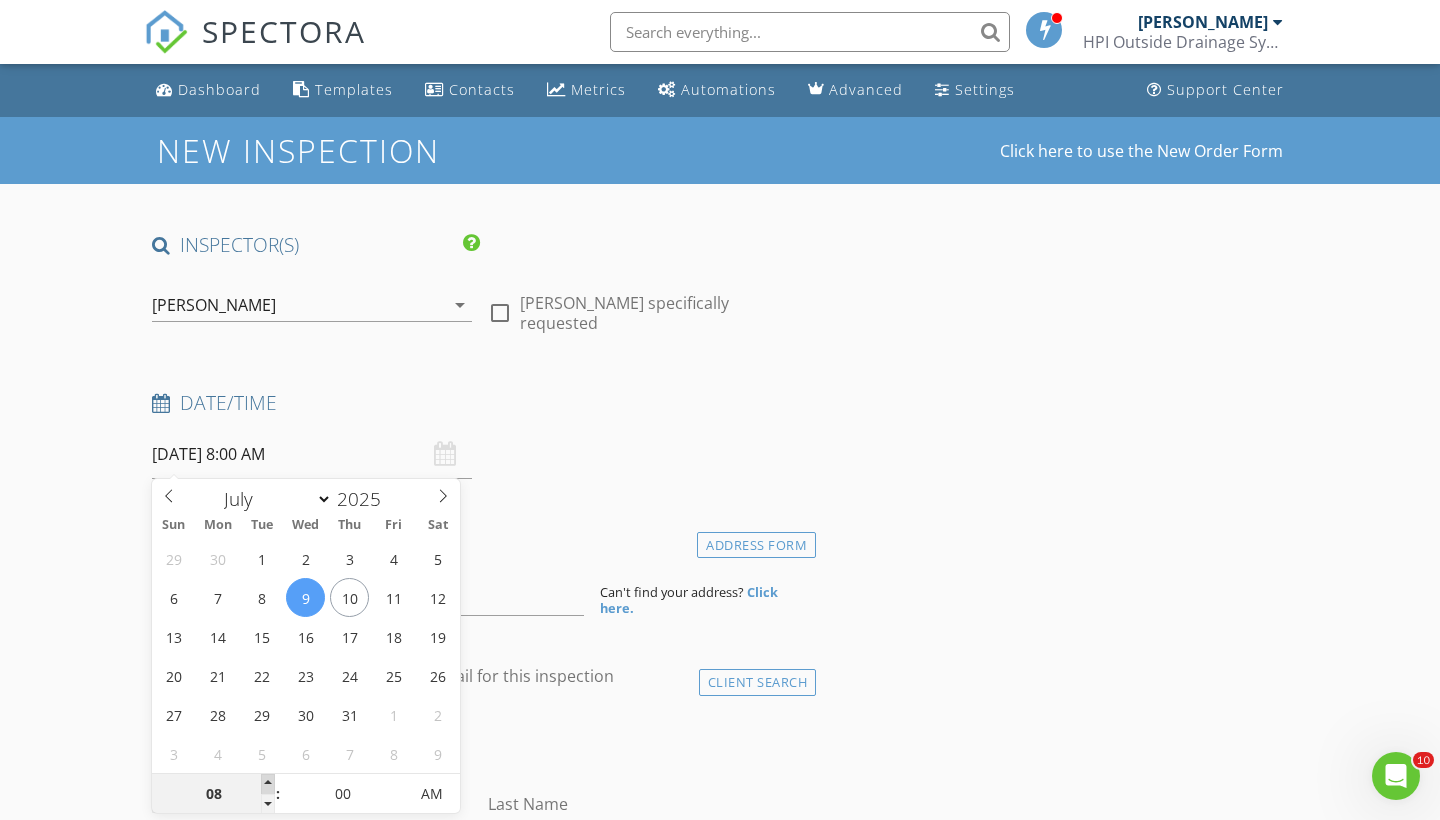 type on "09" 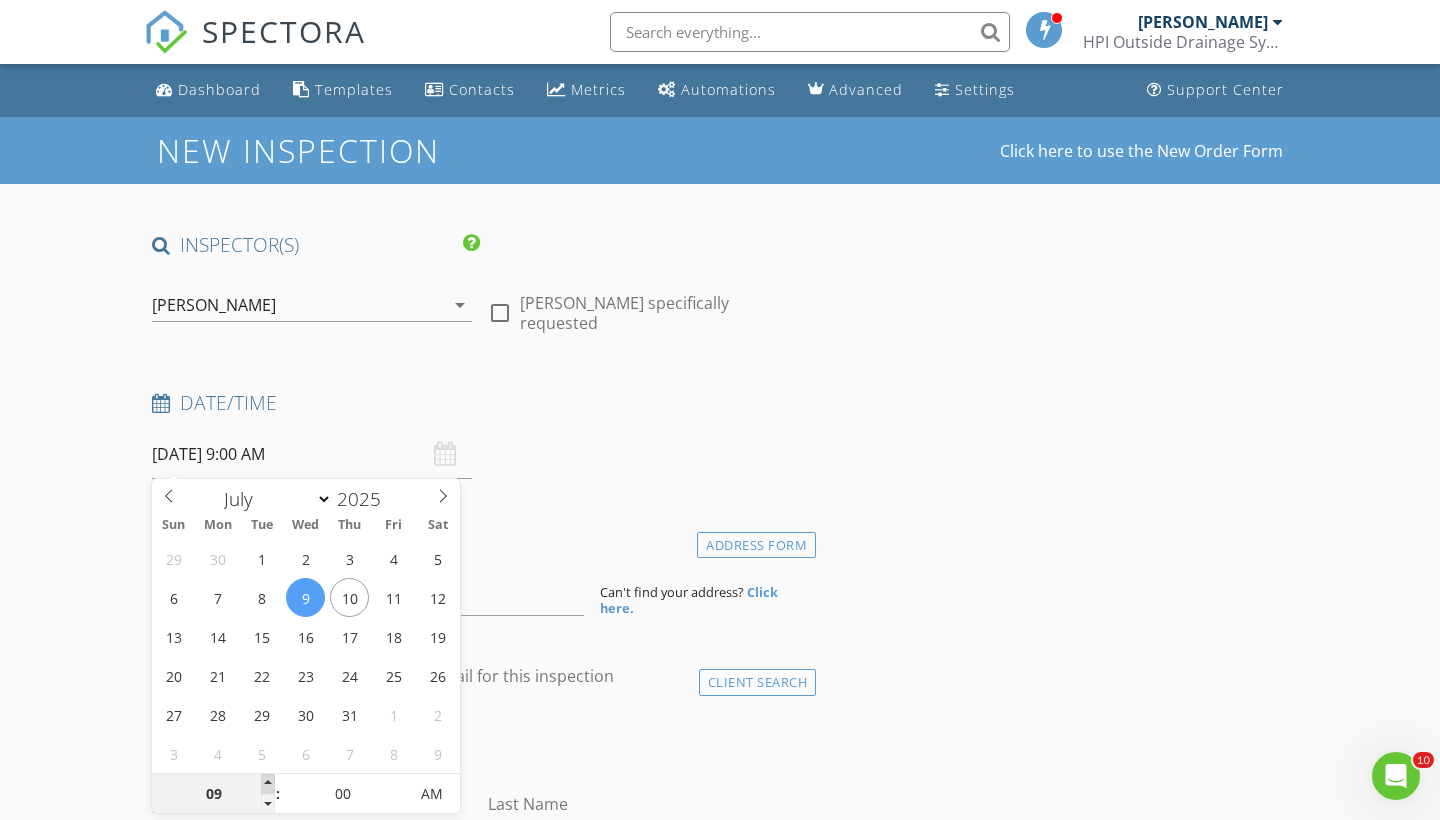 click at bounding box center [268, 784] 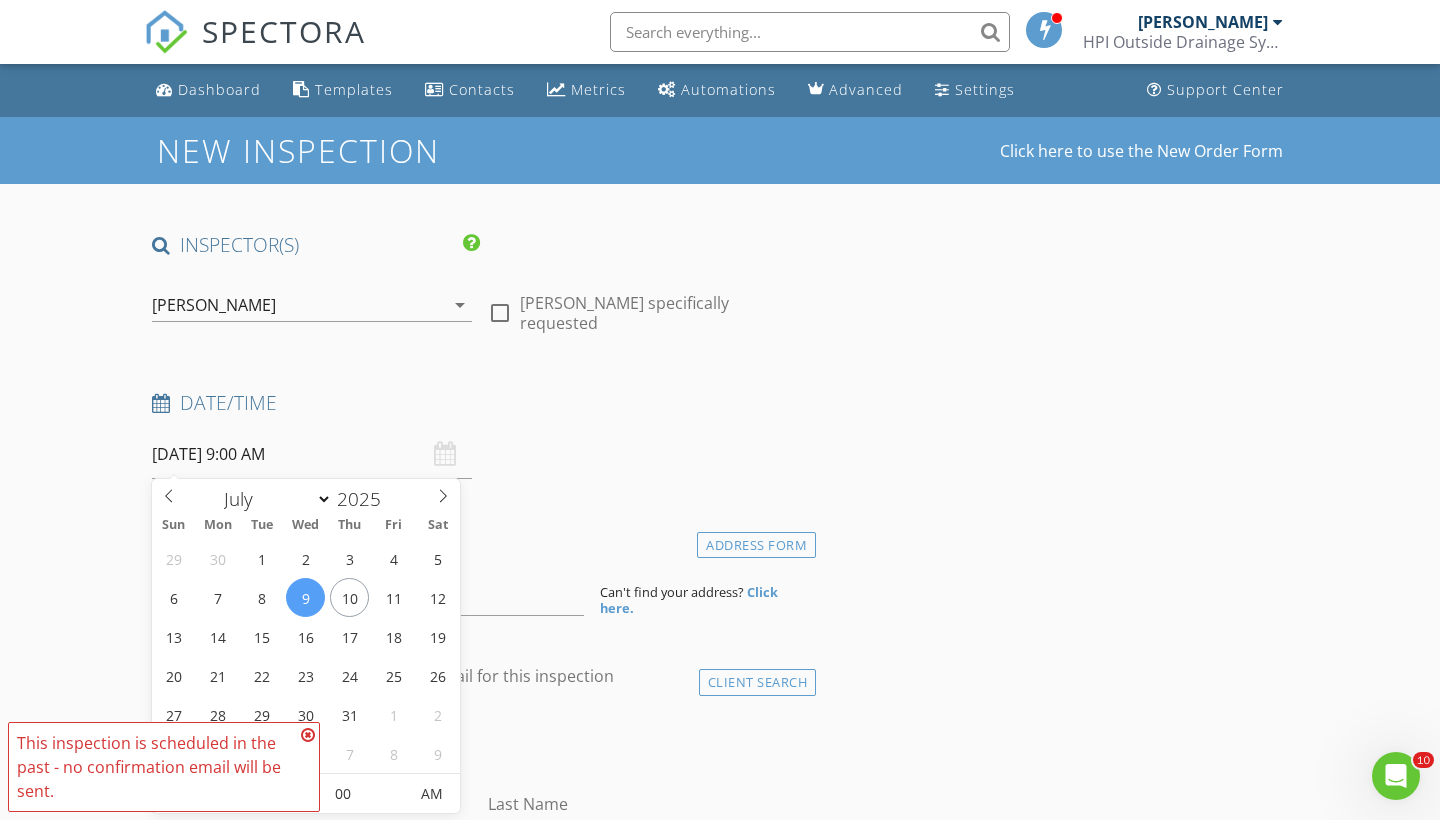 click at bounding box center (308, 735) 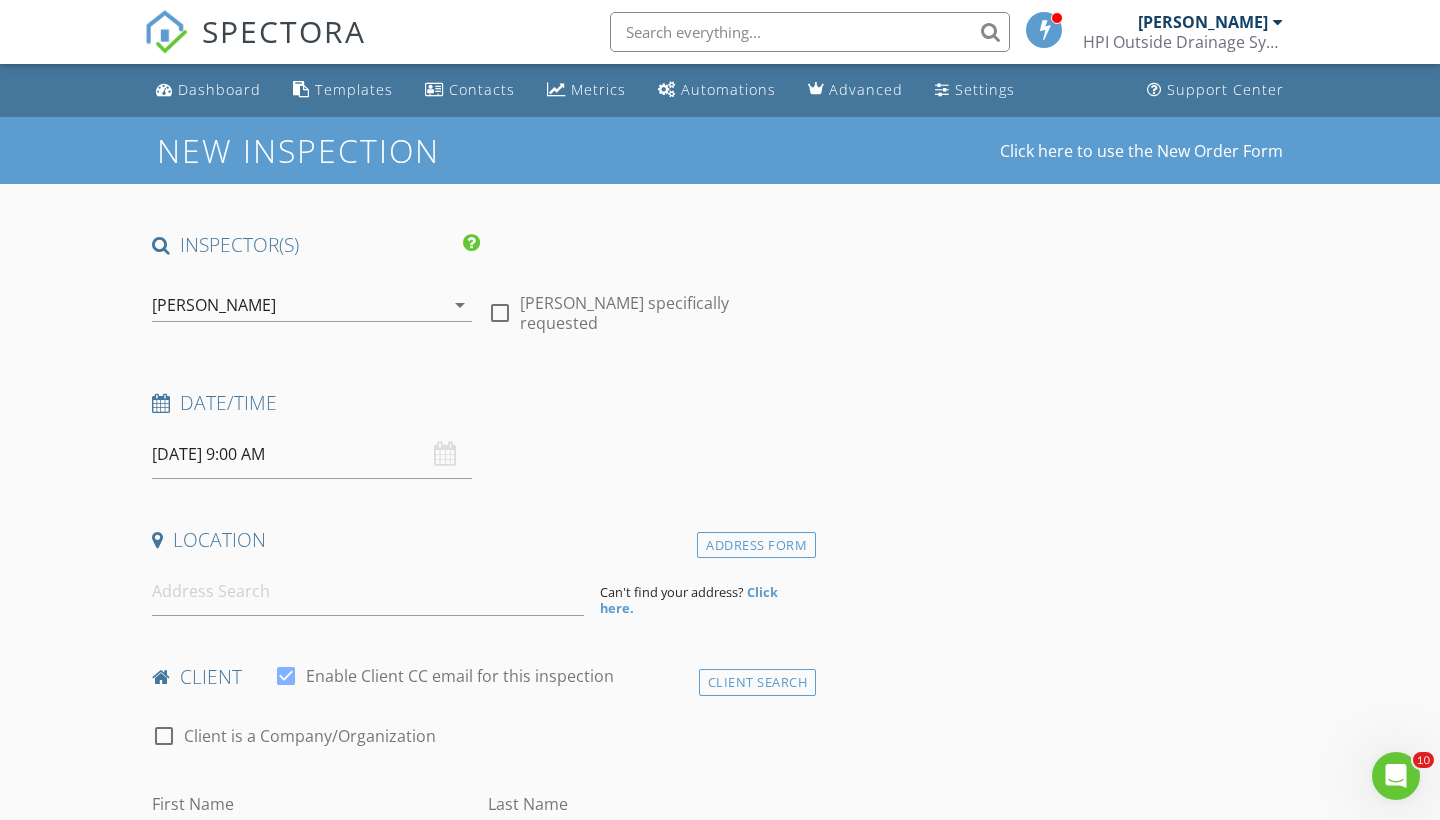 click on "[DATE] 9:00 AM" at bounding box center (312, 454) 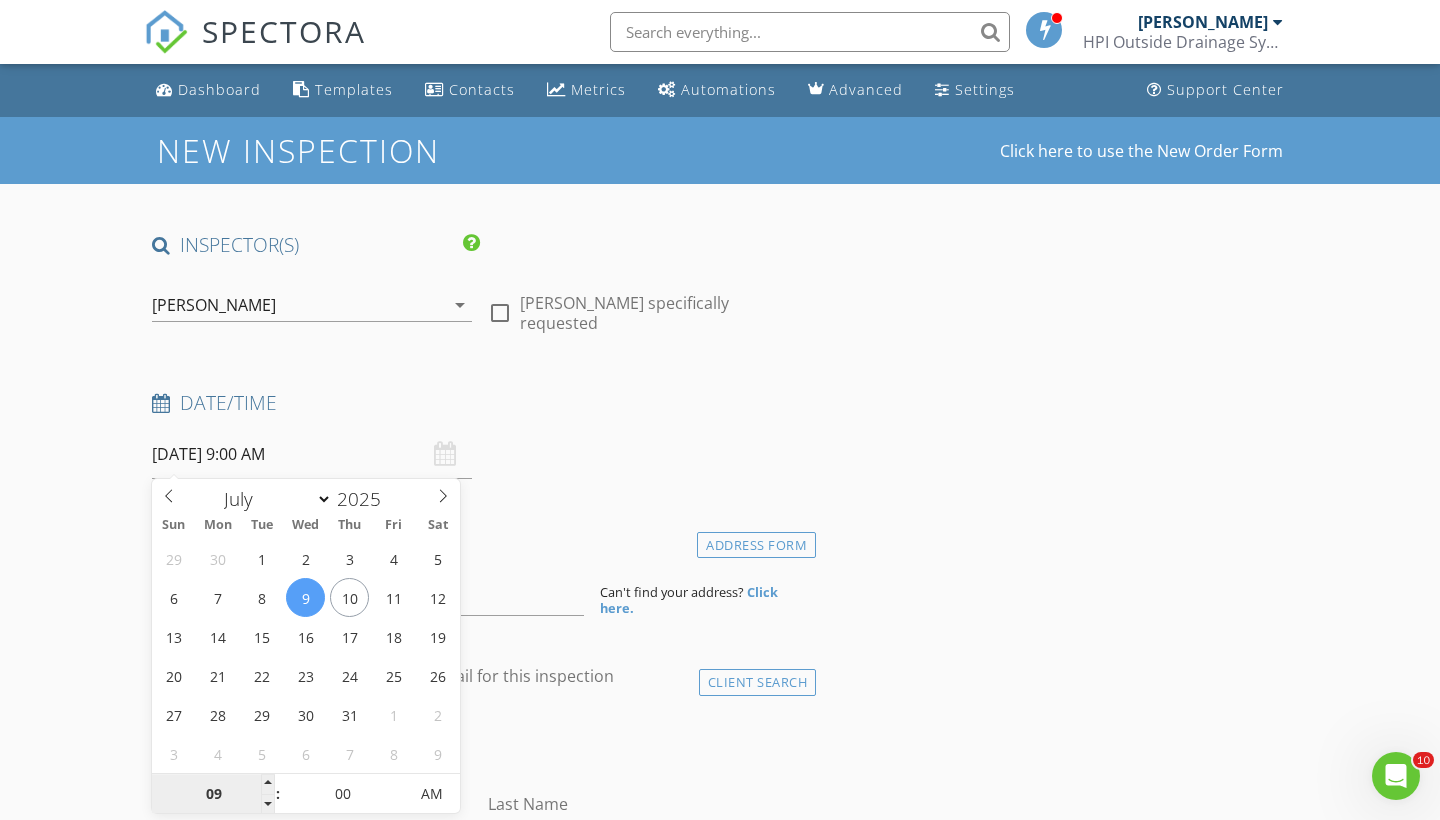 click on "09" at bounding box center (213, 795) 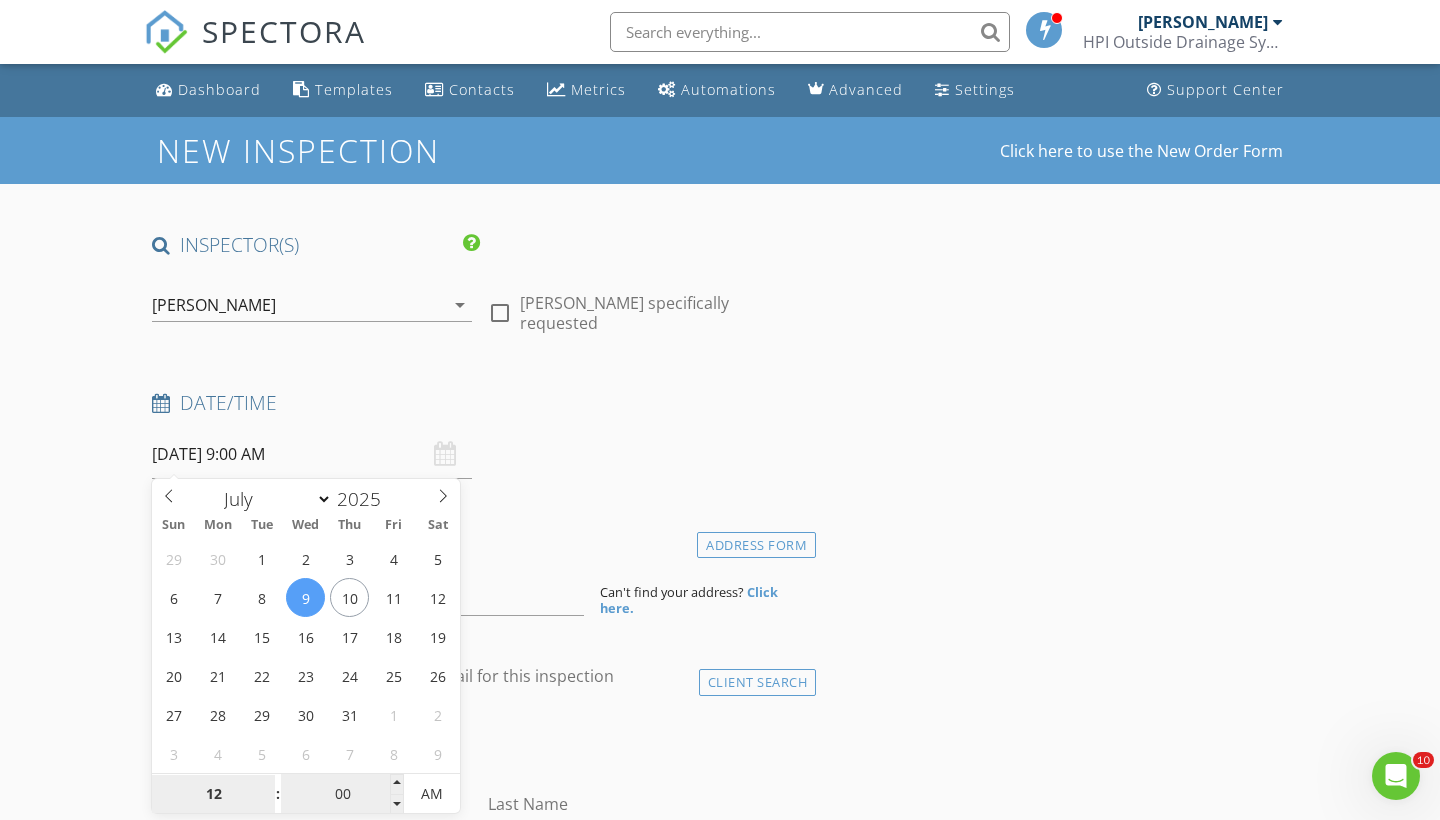 type on "12" 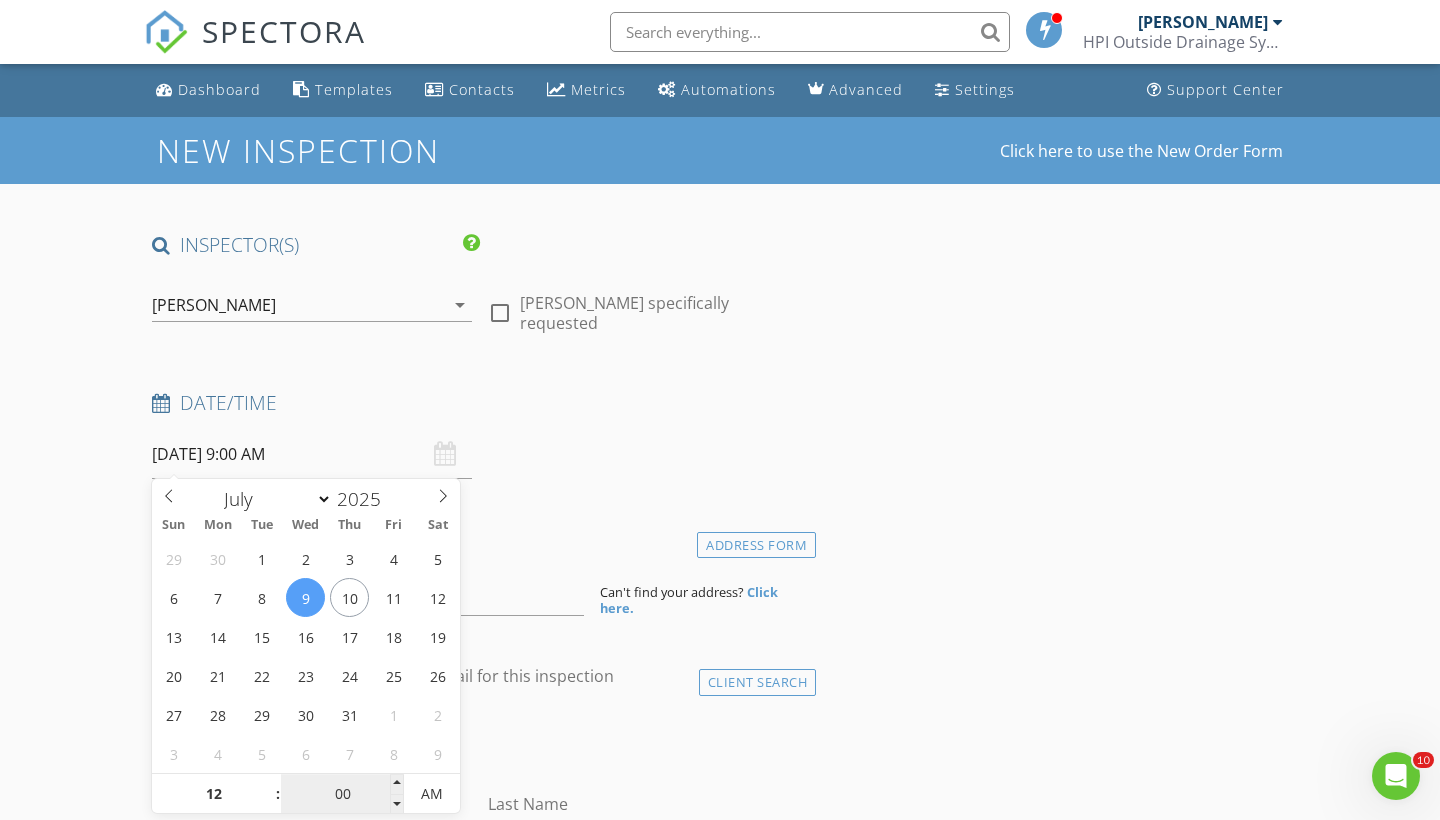 type on "[DATE] 12:00 AM" 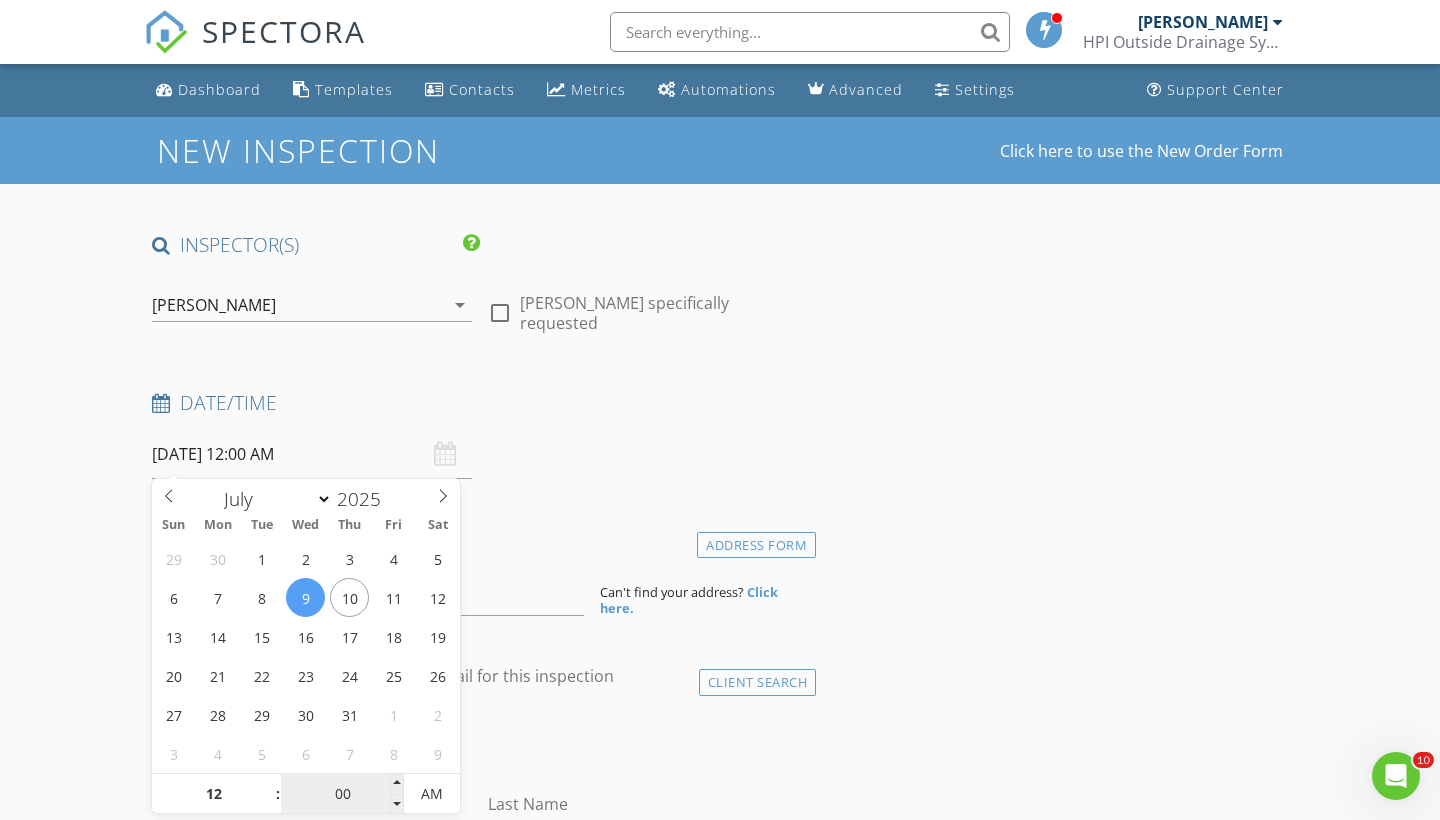 click on "00" at bounding box center (342, 795) 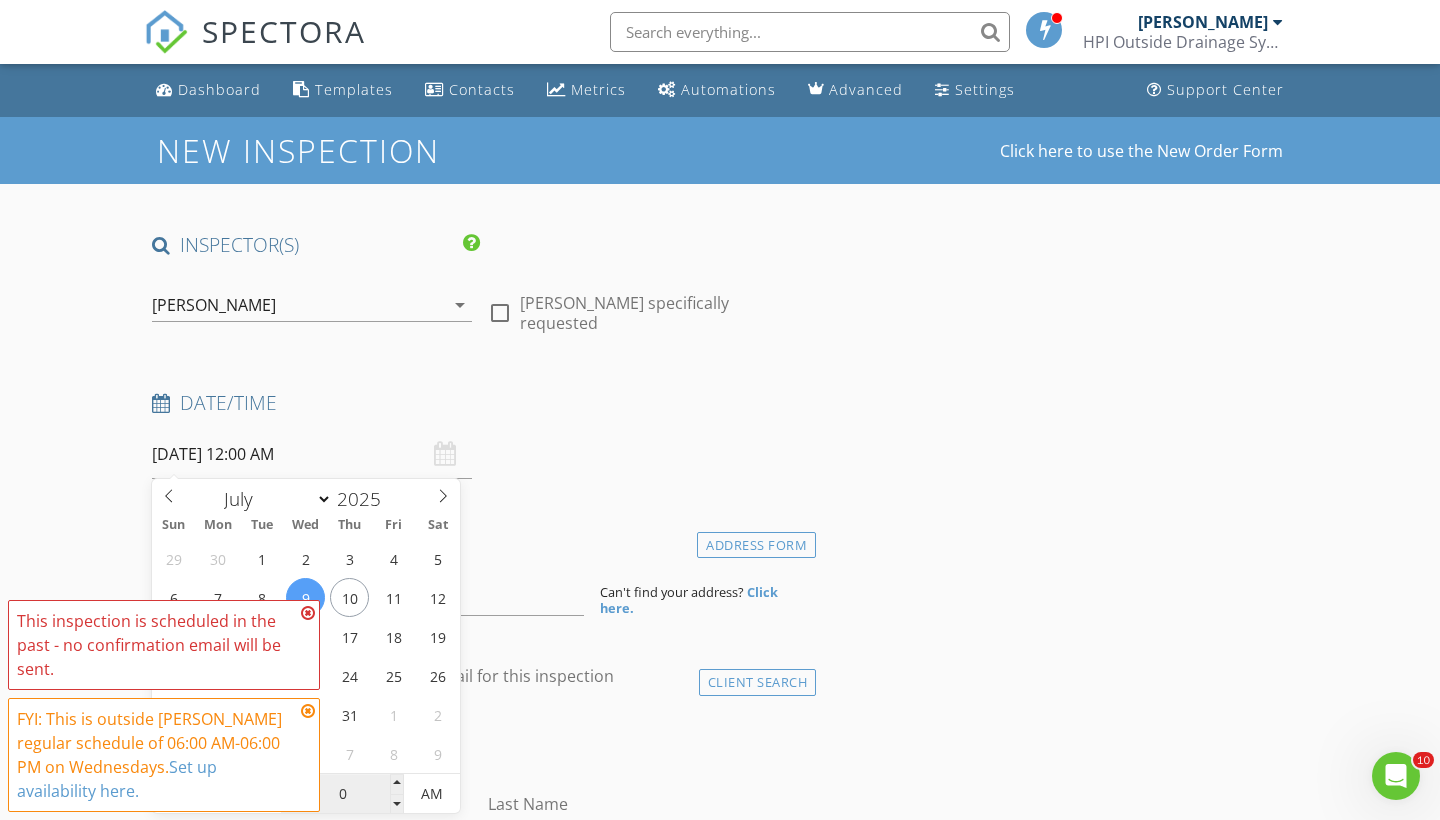 type on "30" 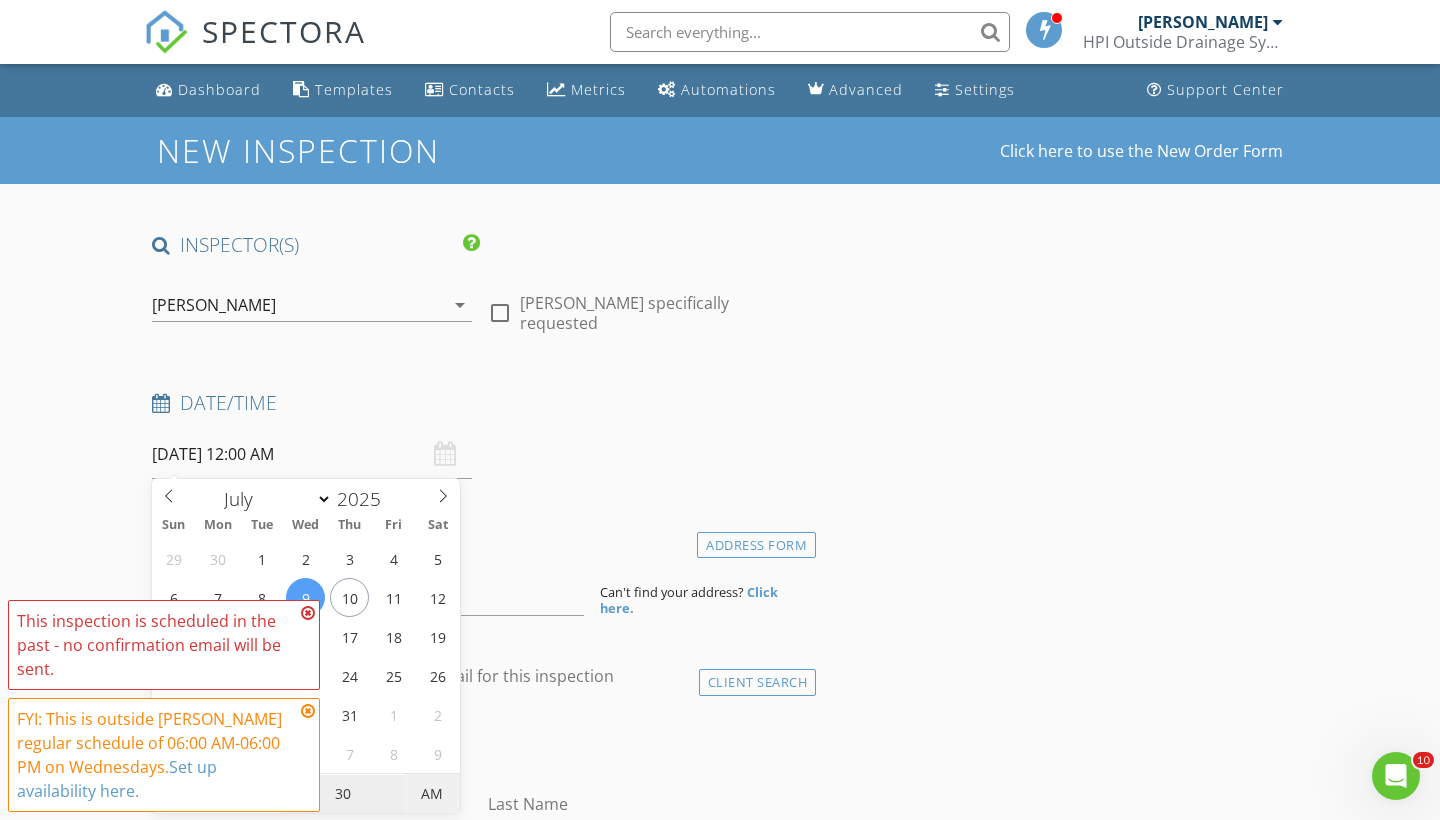 type on "[DATE] 12:30 PM" 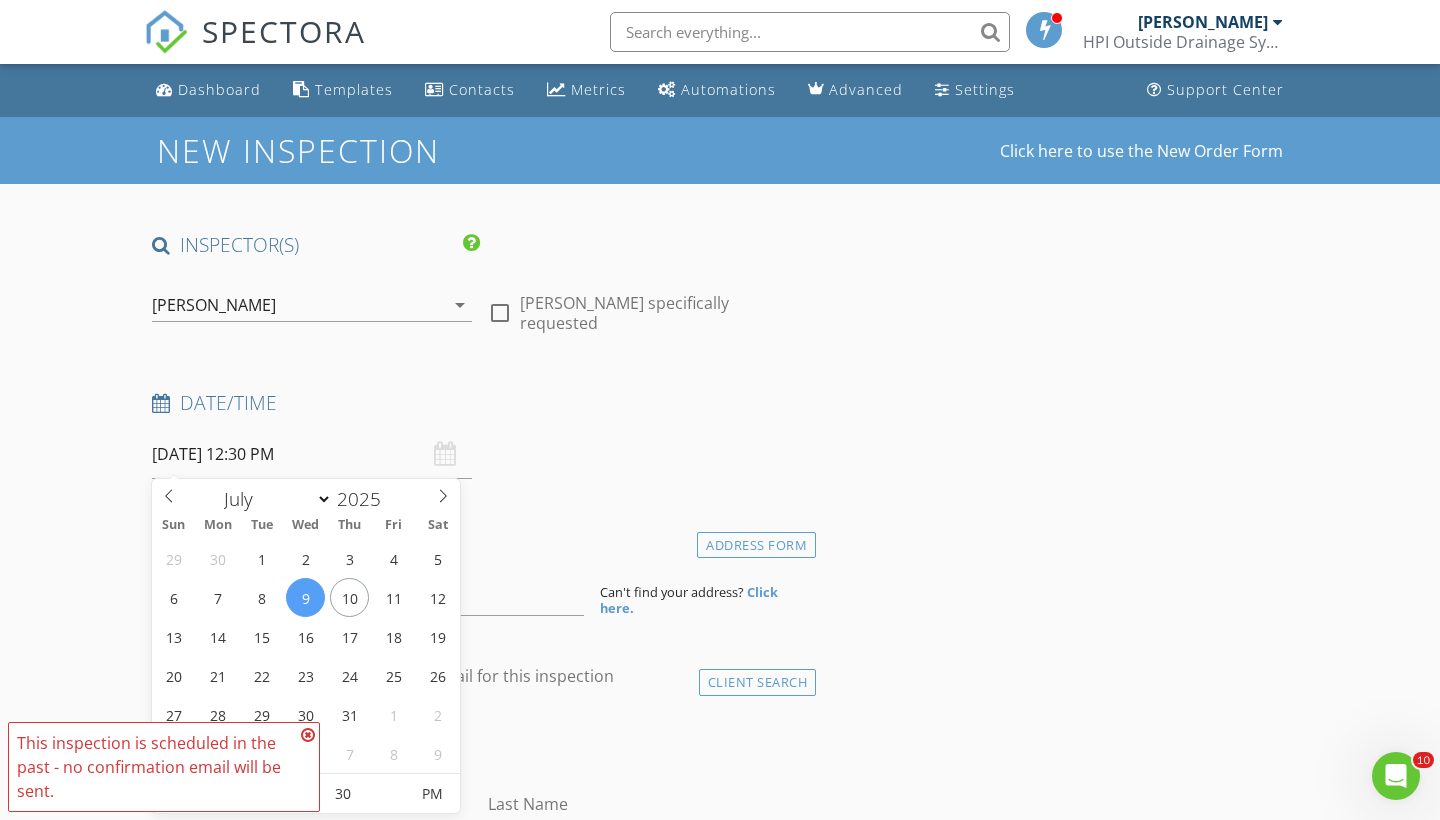 click at bounding box center [308, 735] 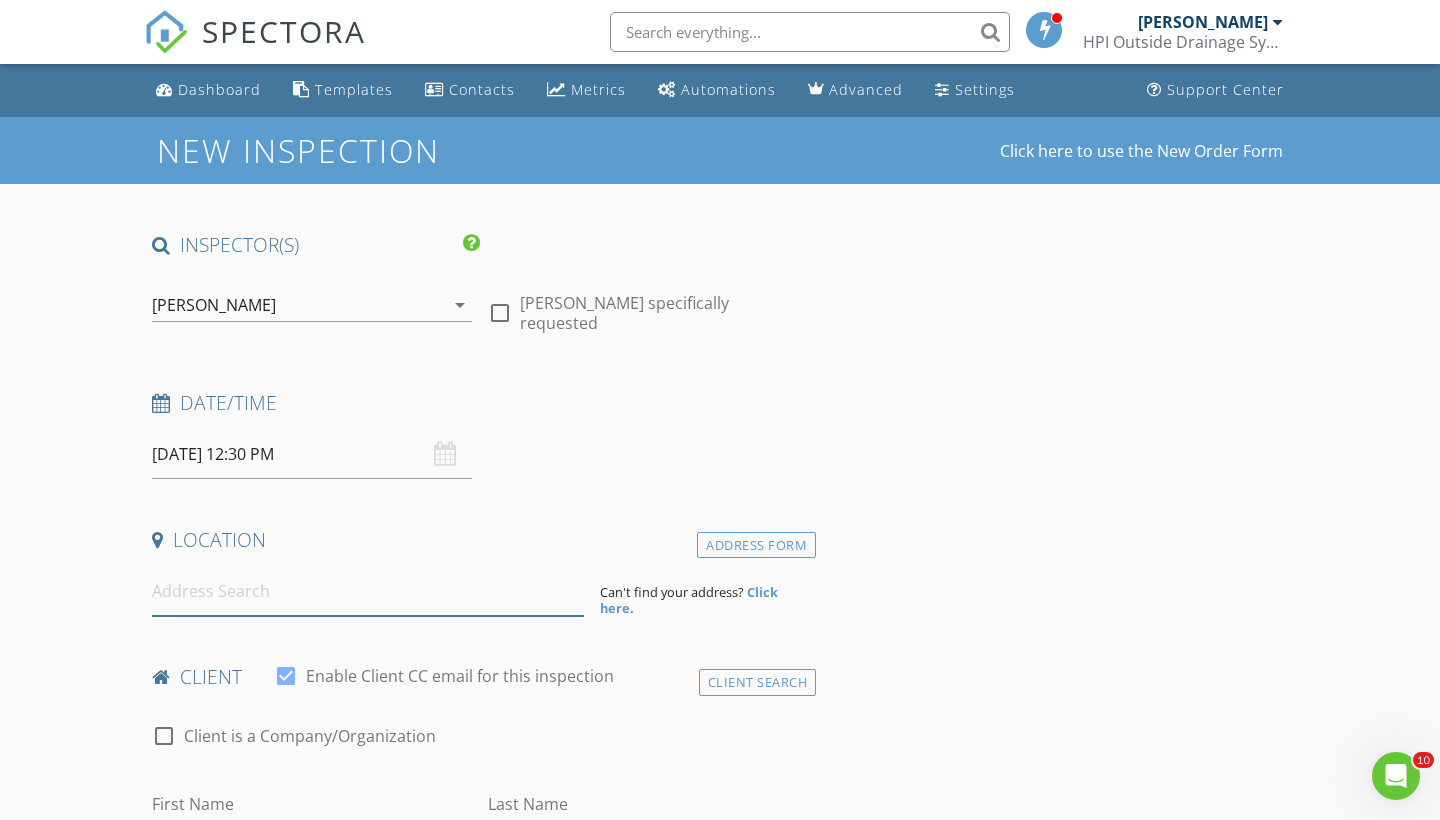 click at bounding box center [368, 591] 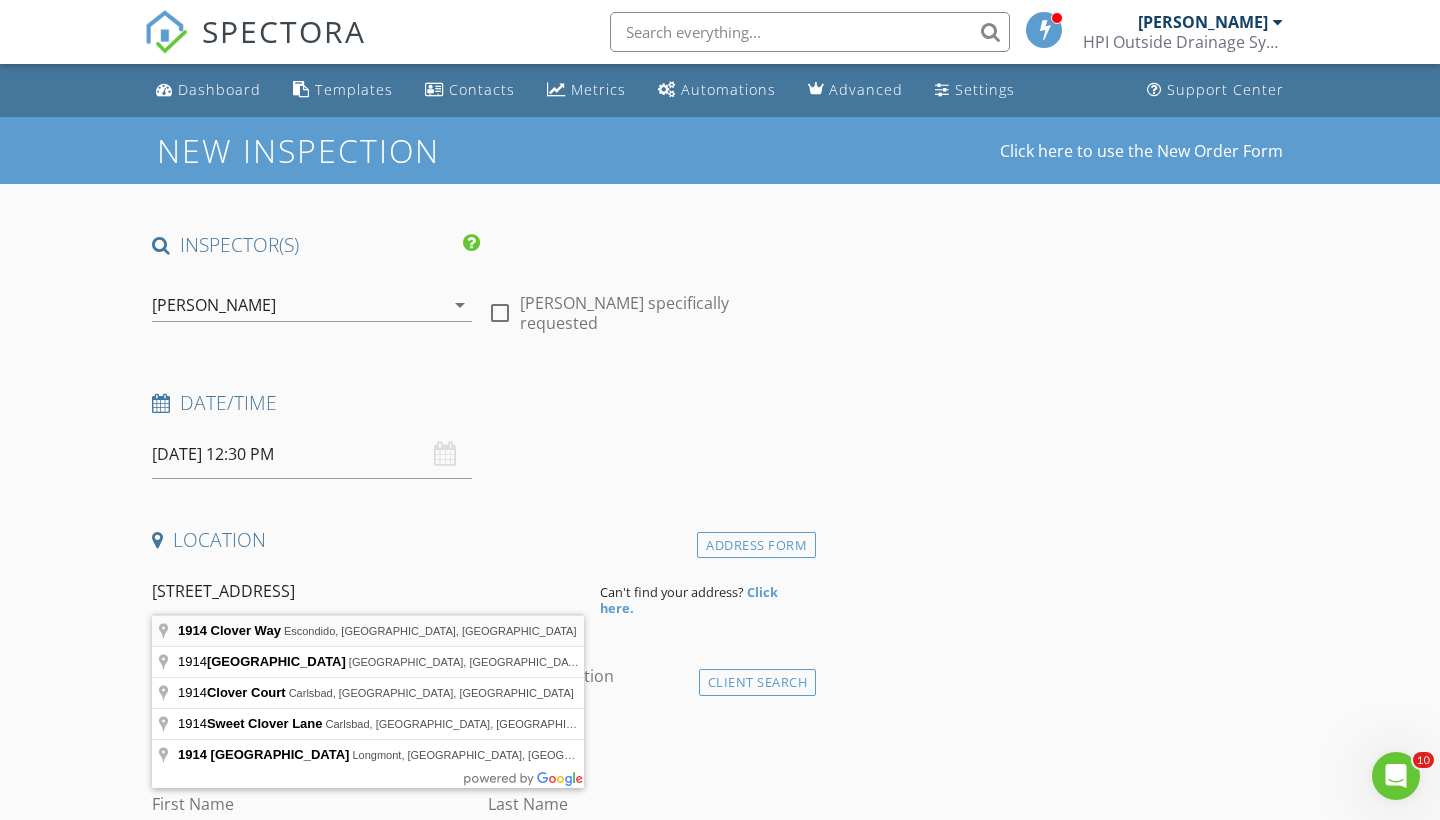 type on "1914 Clover Way, Escondido, CA, USA" 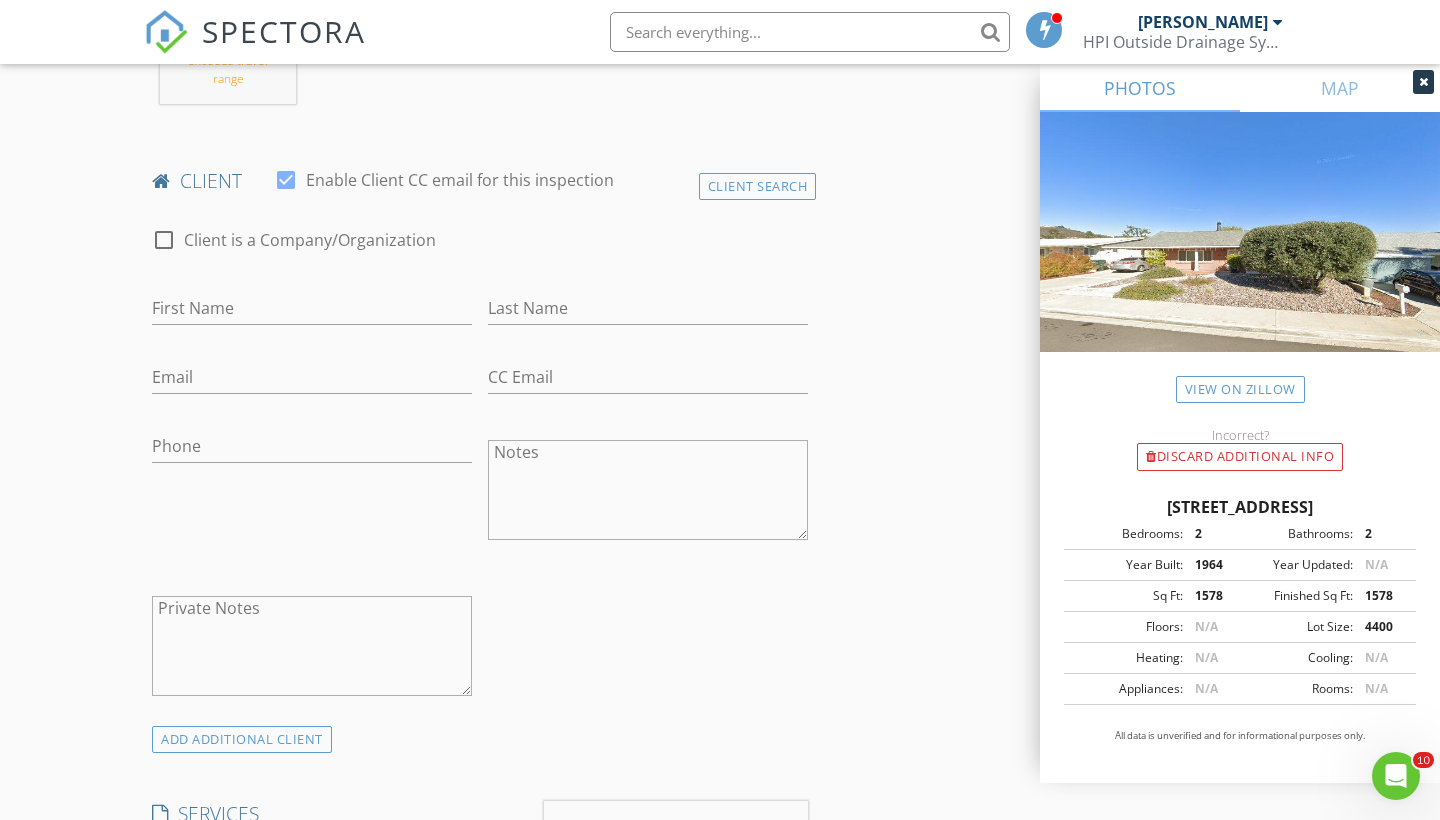 scroll, scrollTop: 946, scrollLeft: 0, axis: vertical 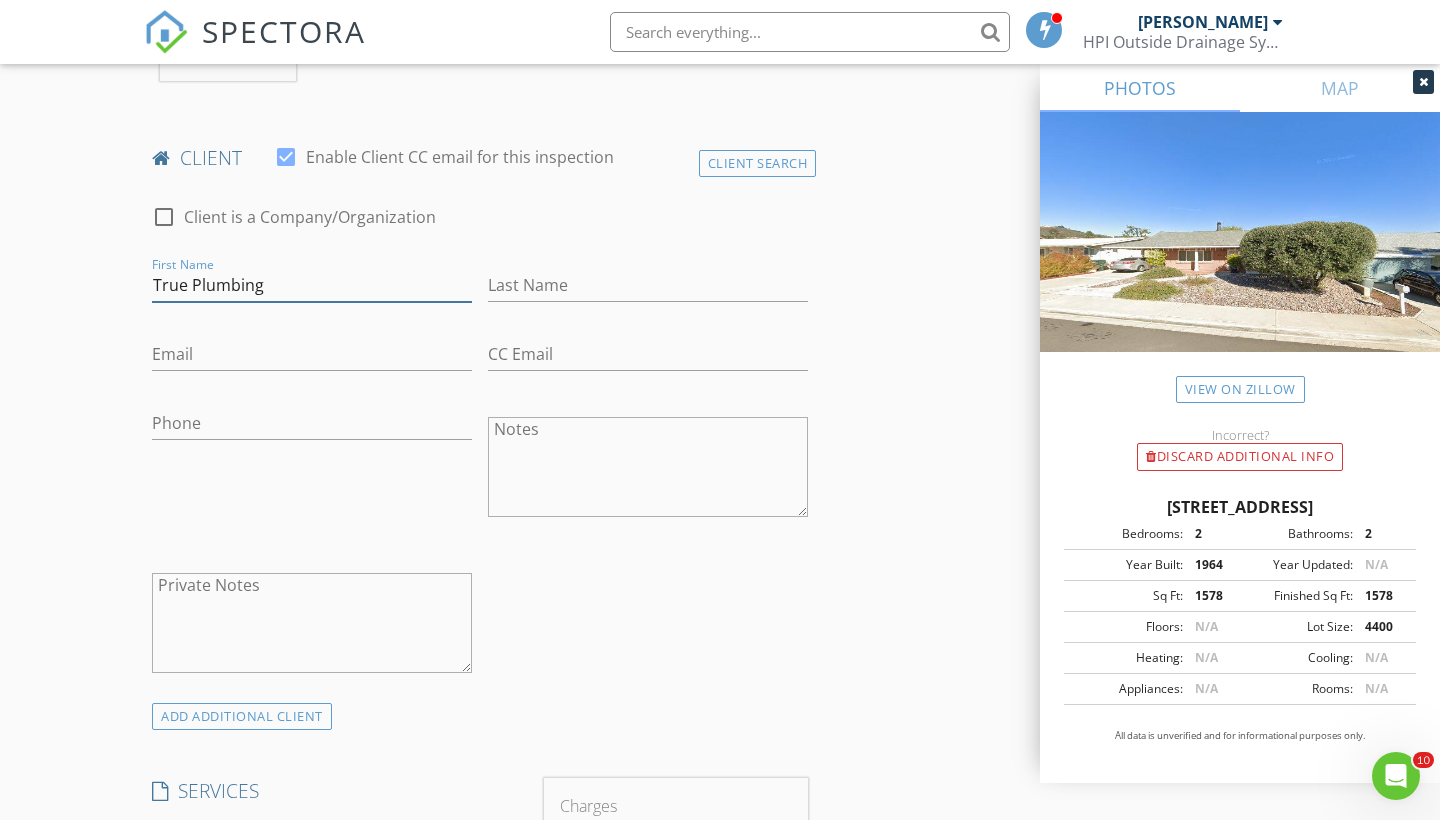 type on "True Plumbing" 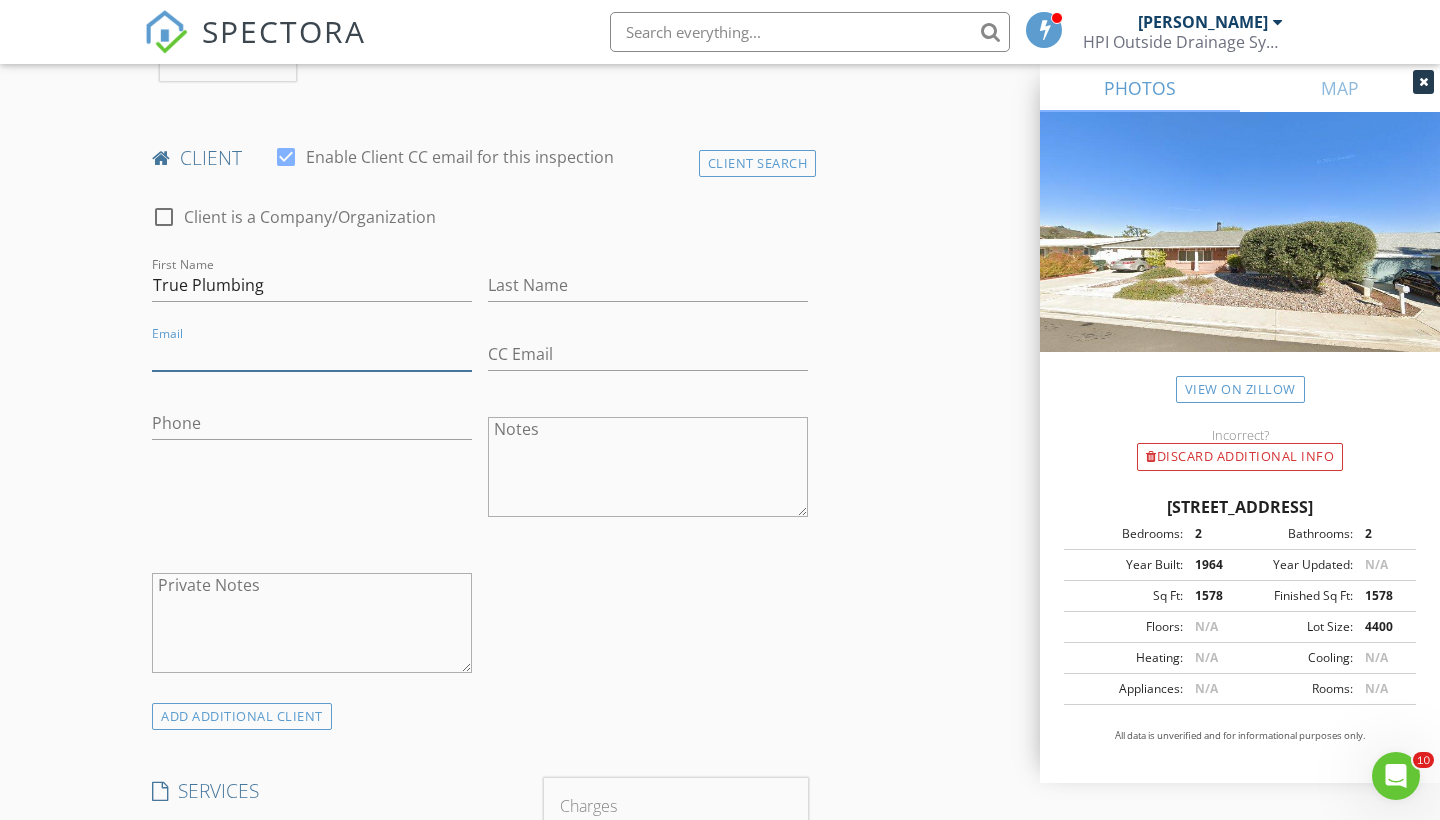 paste on "[PERSON_NAME][EMAIL_ADDRESS][DOMAIN_NAME]" 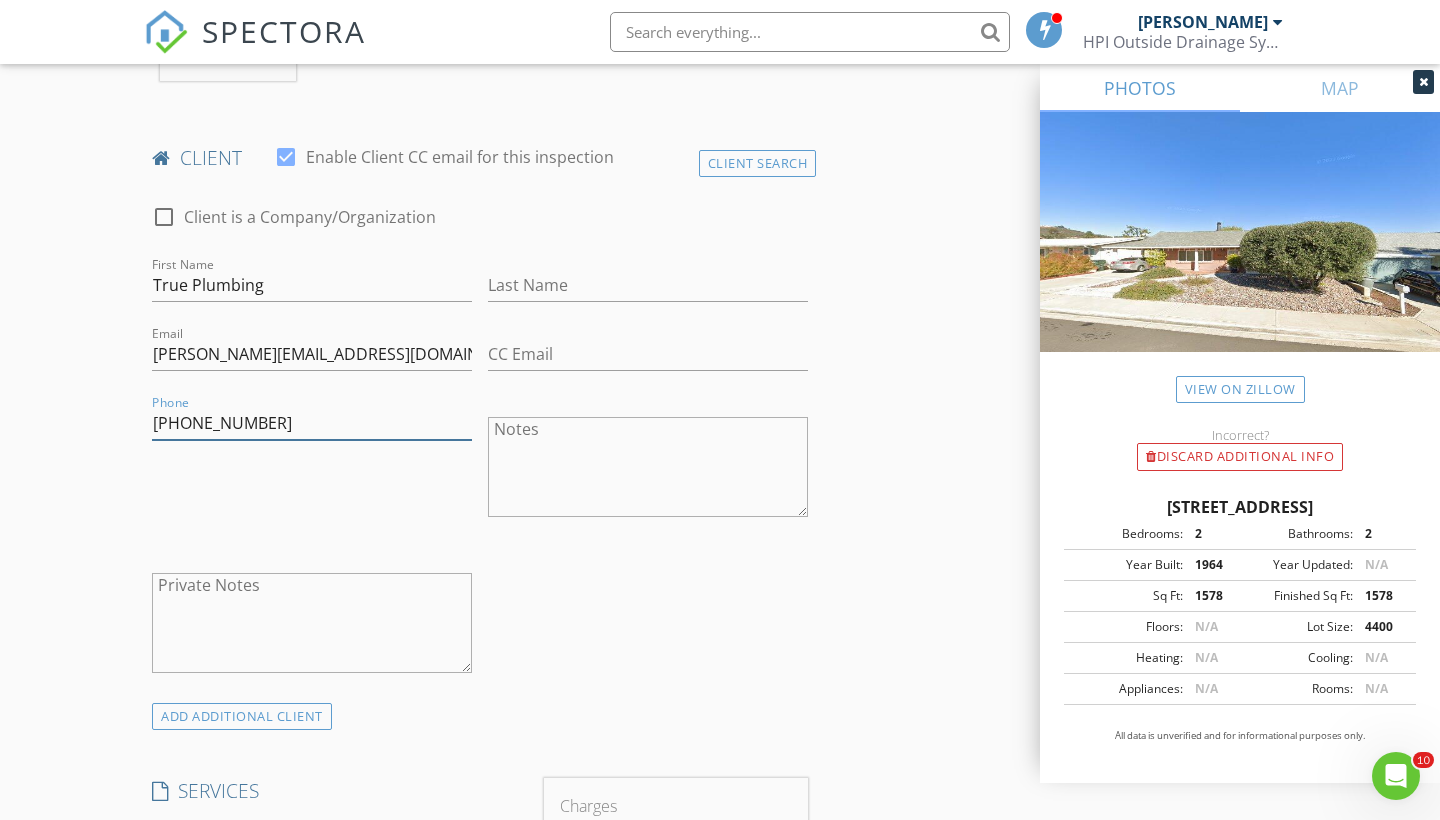 type on "760-304-2623" 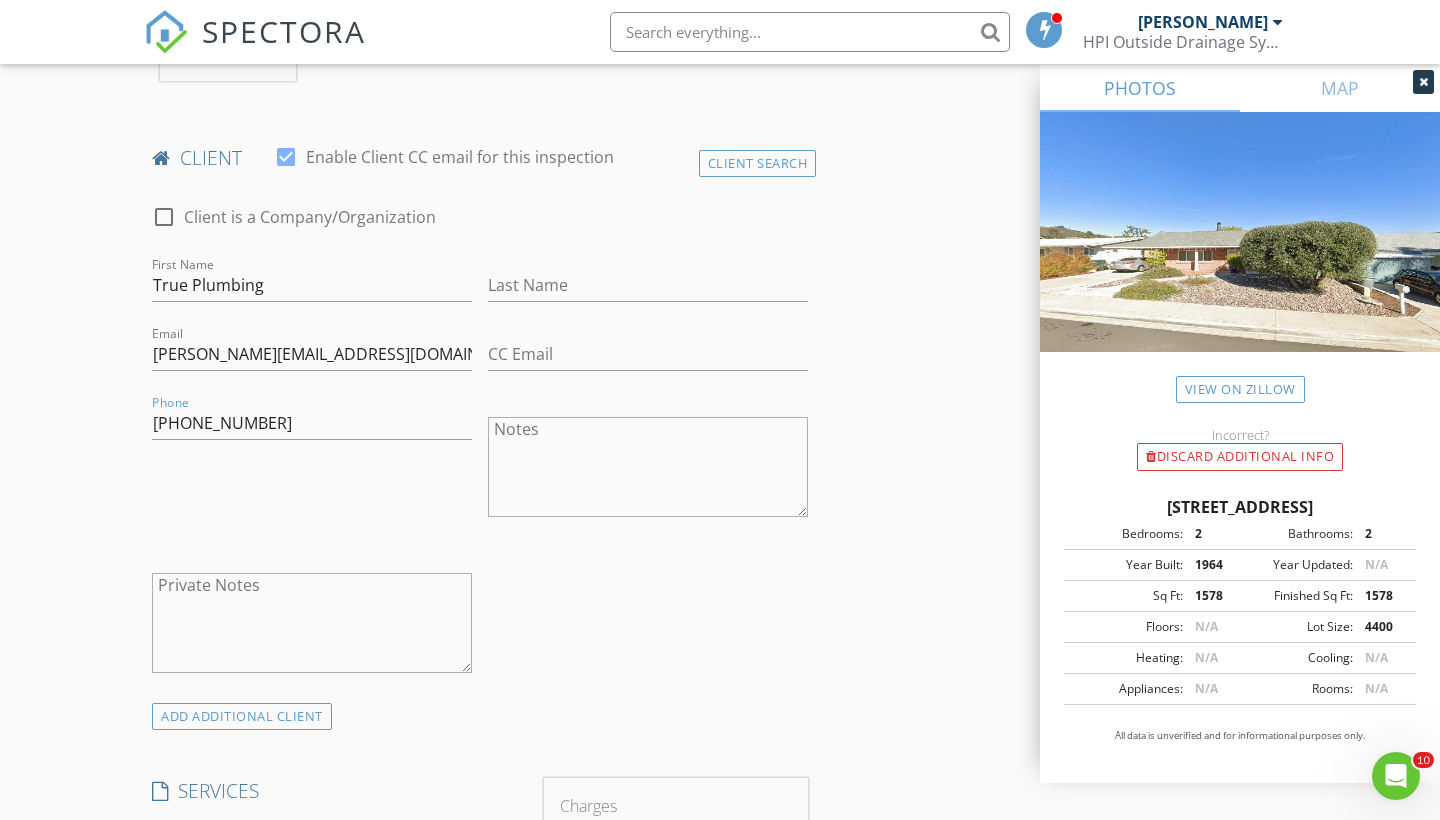 click on "check_box_outline_blank Client is a Company/Organization     First Name True Plumbing   Last Name   Email daniel@trueplumbing.co   CC Email   Phone 760-304-2623           Notes   Private Notes" at bounding box center (480, 444) 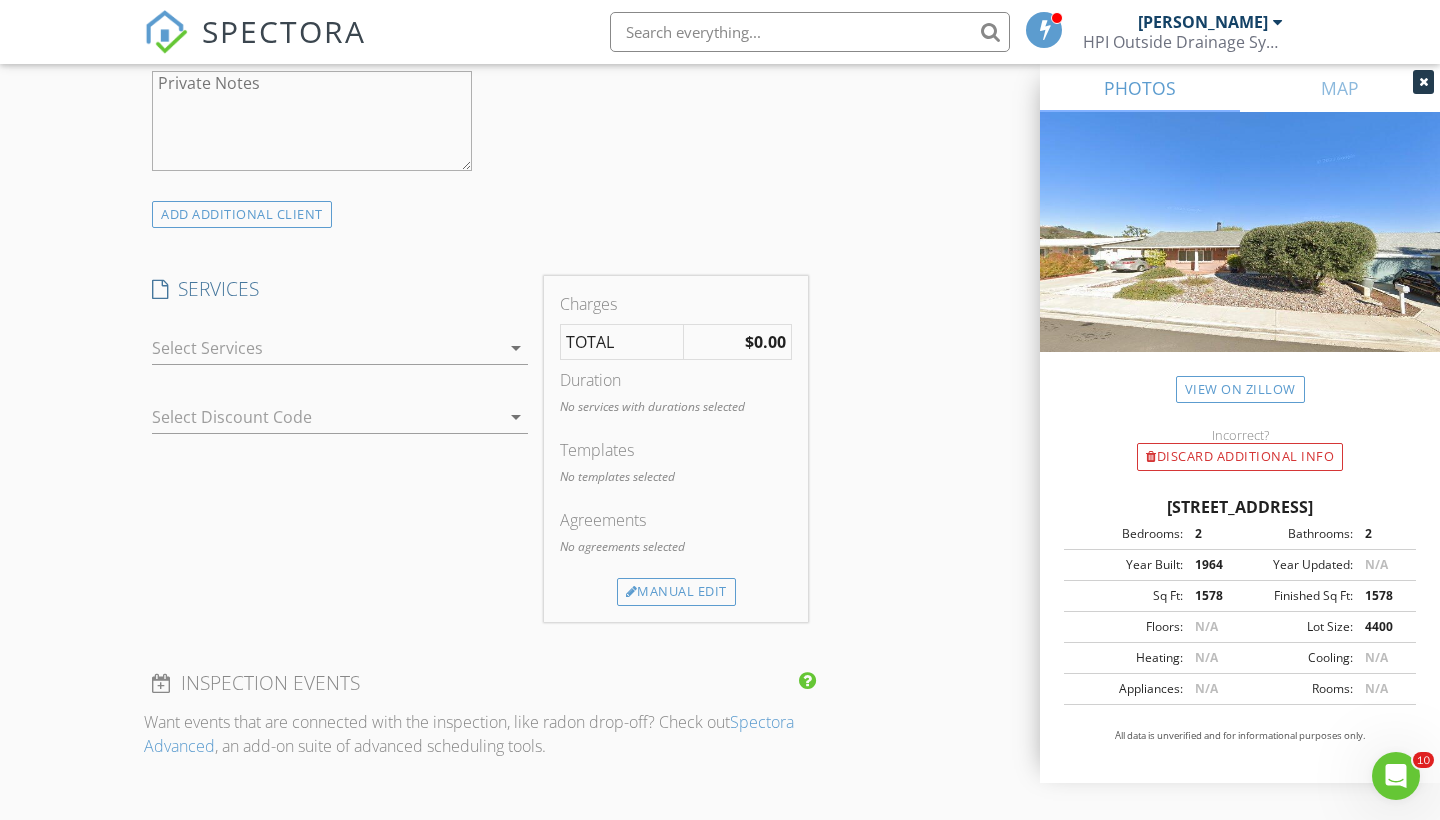 scroll, scrollTop: 1455, scrollLeft: 0, axis: vertical 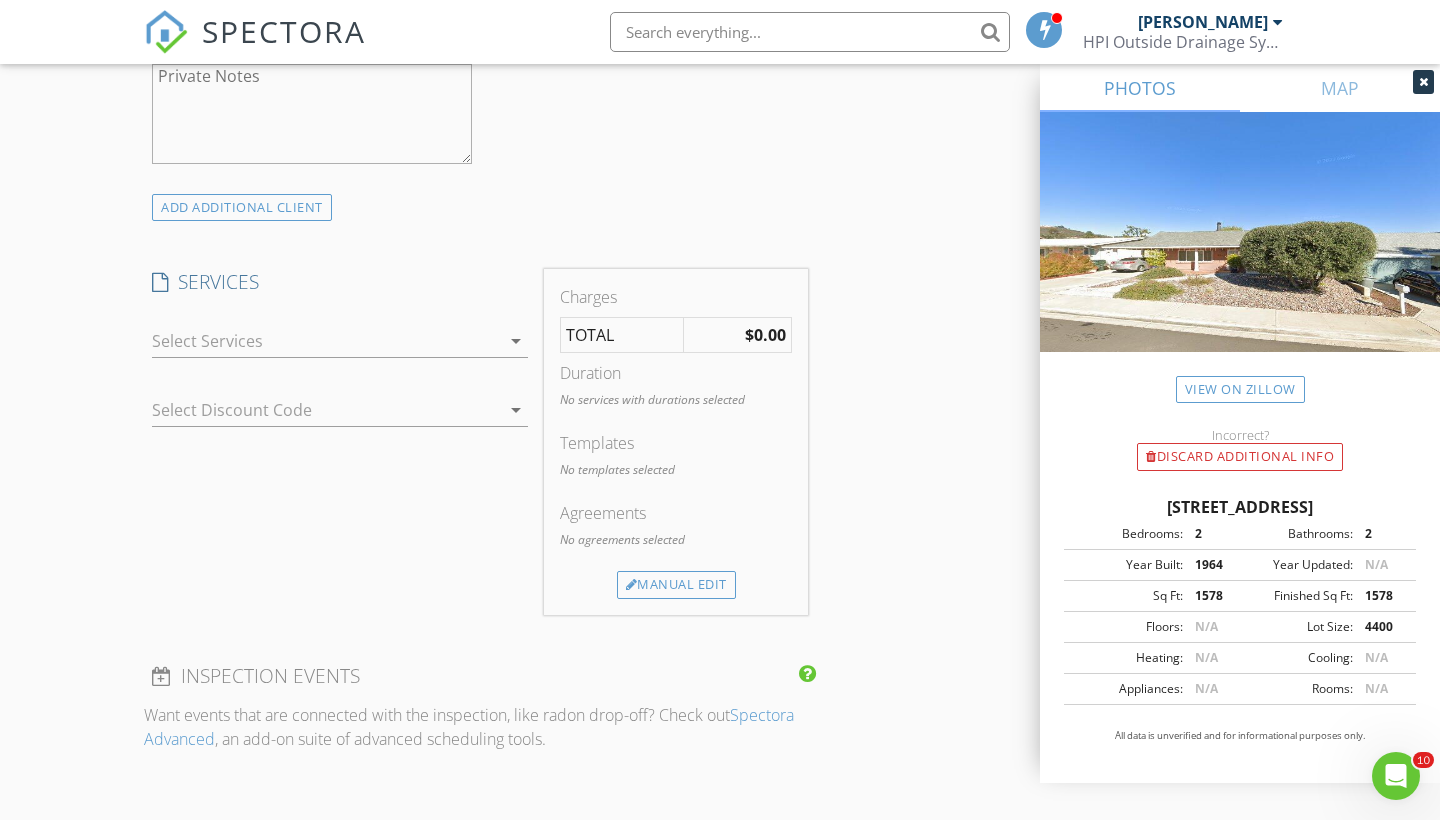 click on "arrow_drop_down" at bounding box center (516, 341) 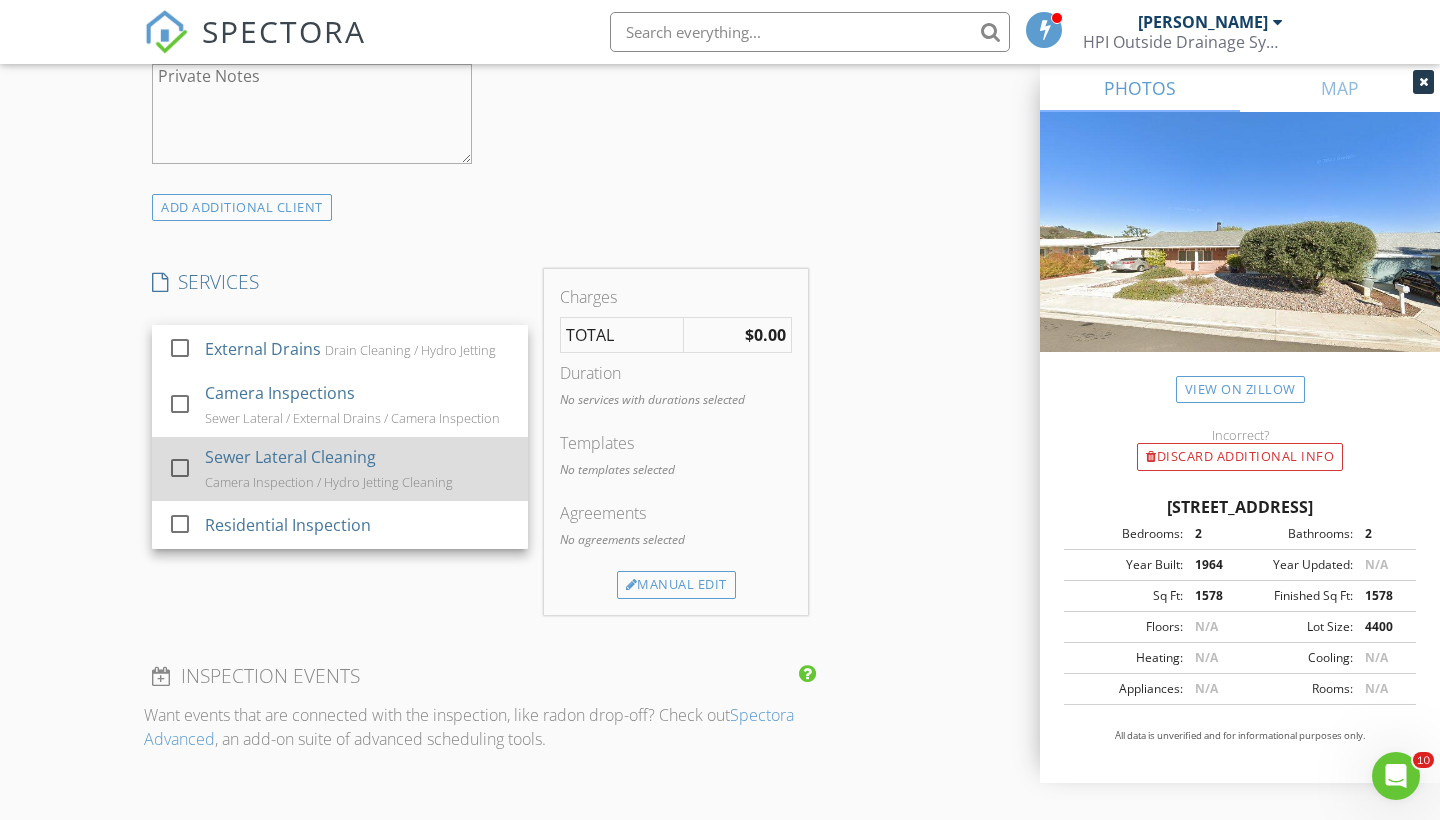 click at bounding box center (180, 468) 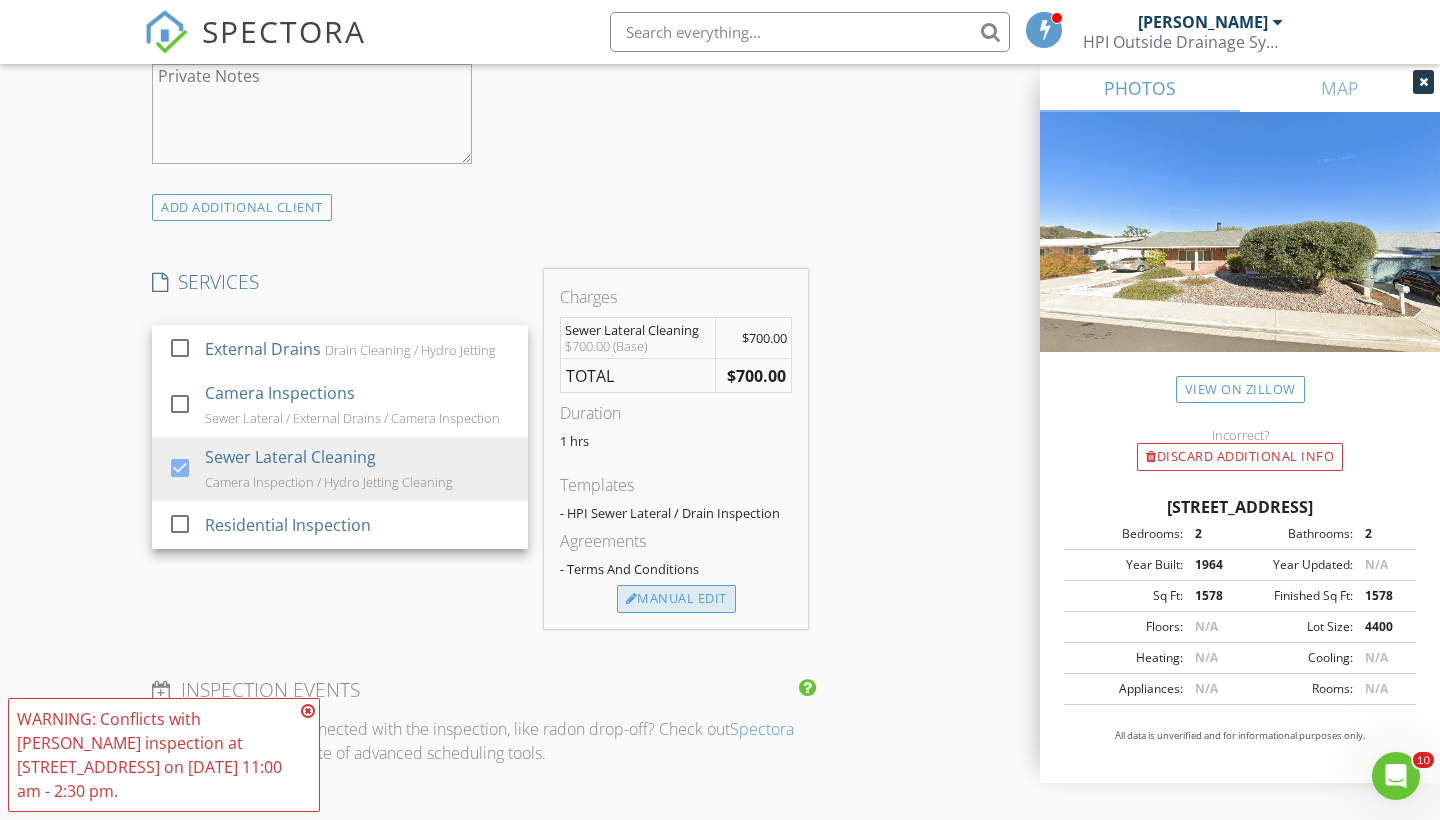 click on "Manual Edit" at bounding box center (676, 599) 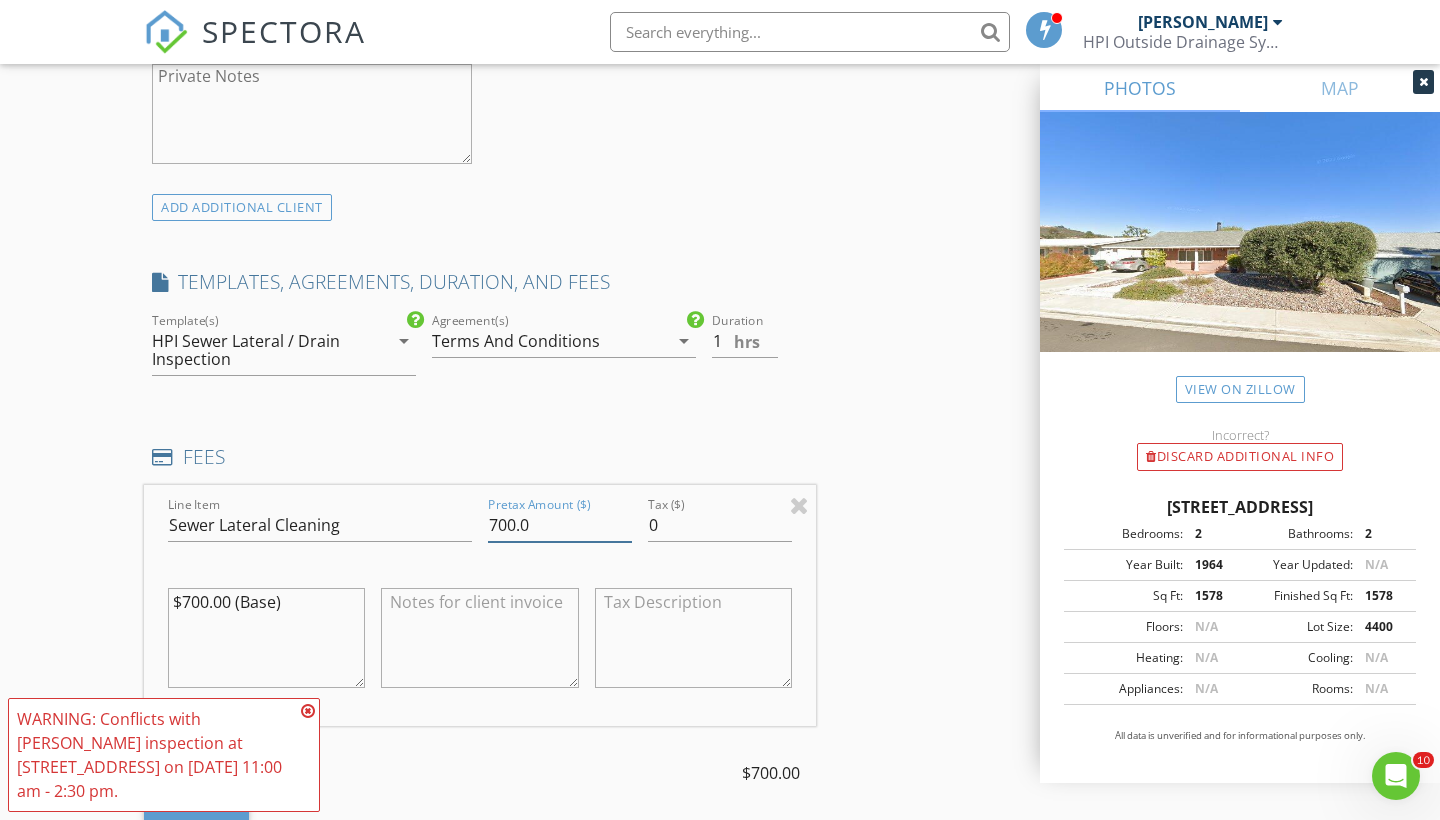 drag, startPoint x: 514, startPoint y: 520, endPoint x: 492, endPoint y: 520, distance: 22 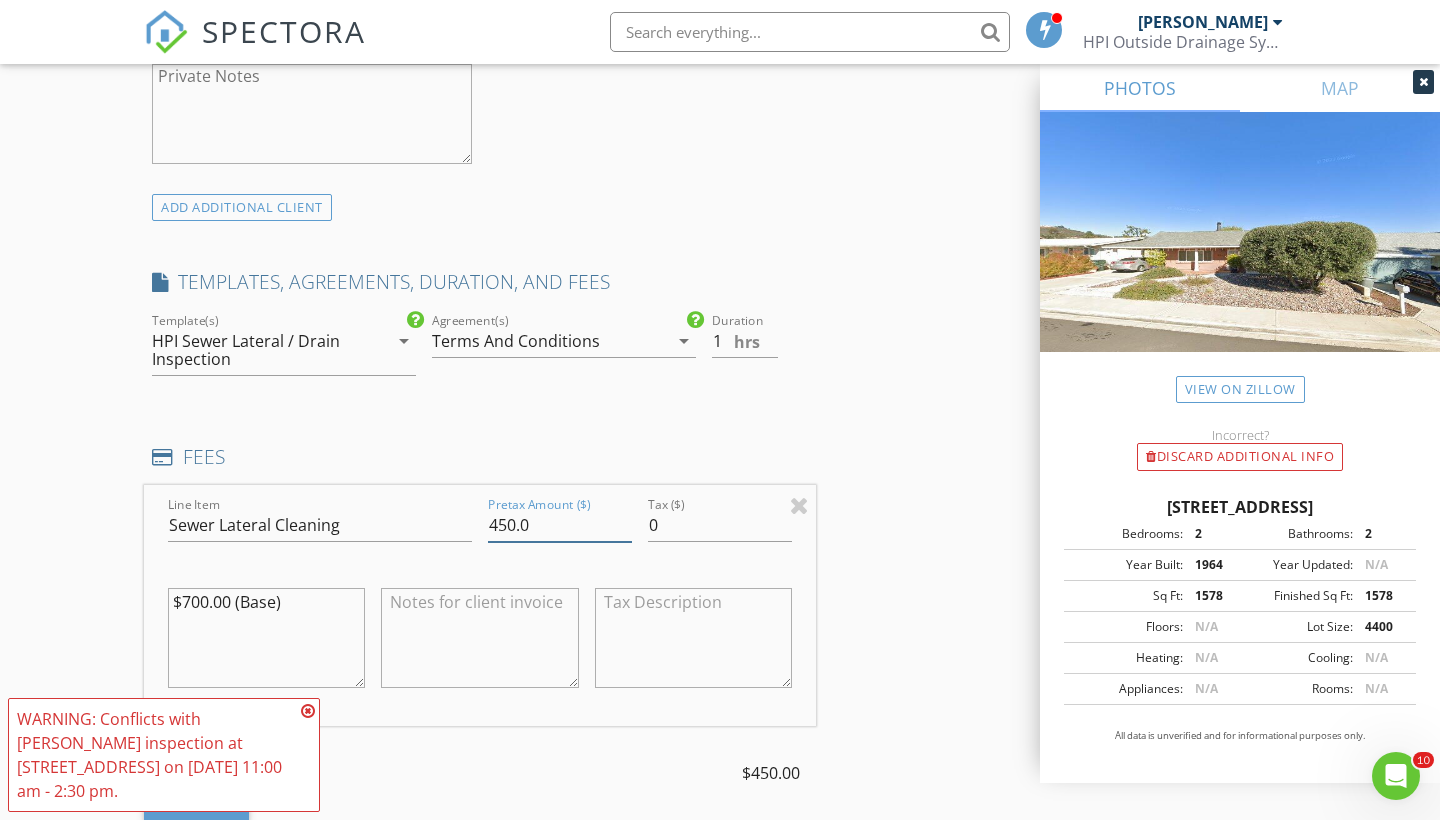 type on "450.0" 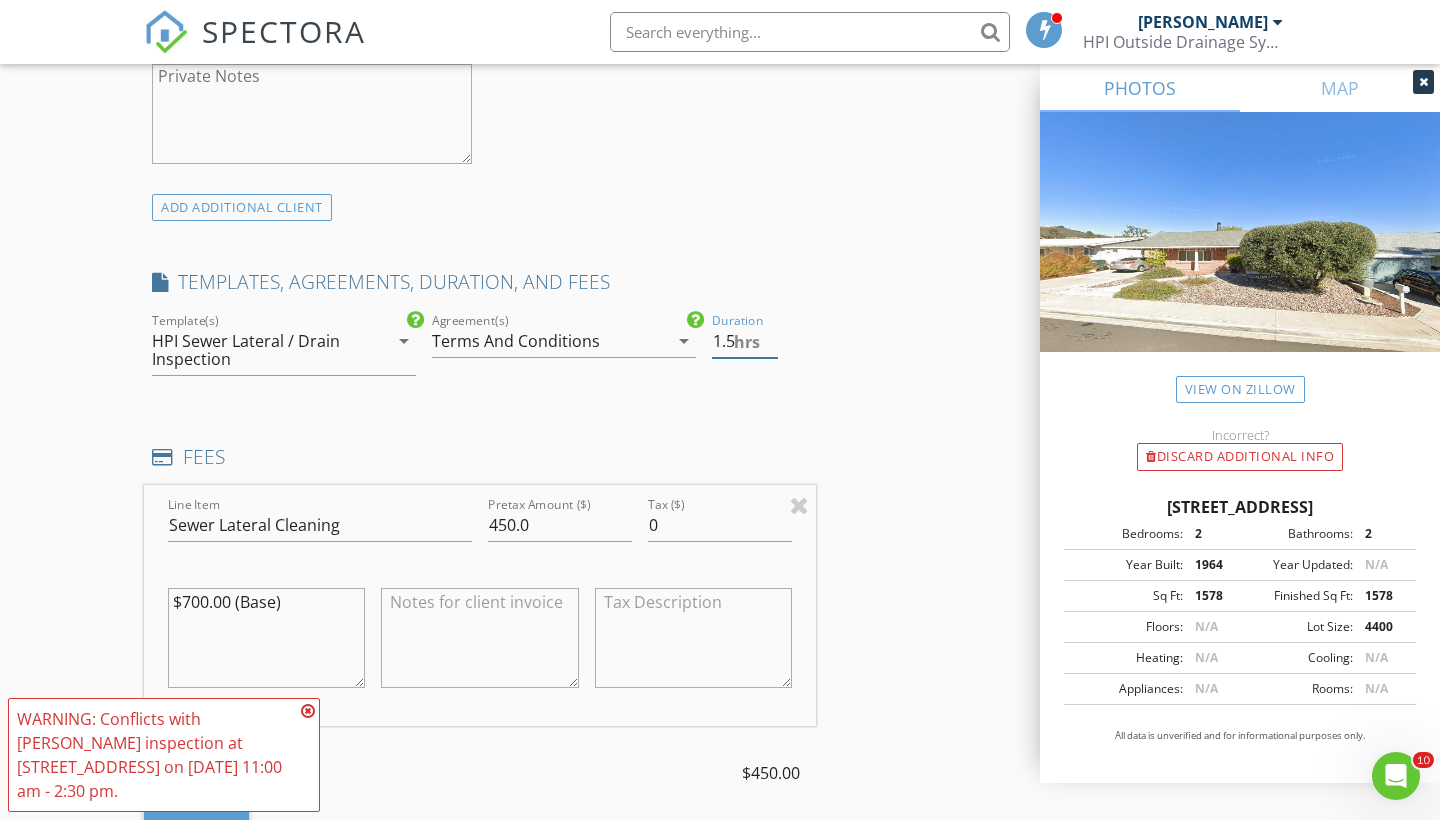 click on "1.5" at bounding box center (745, 341) 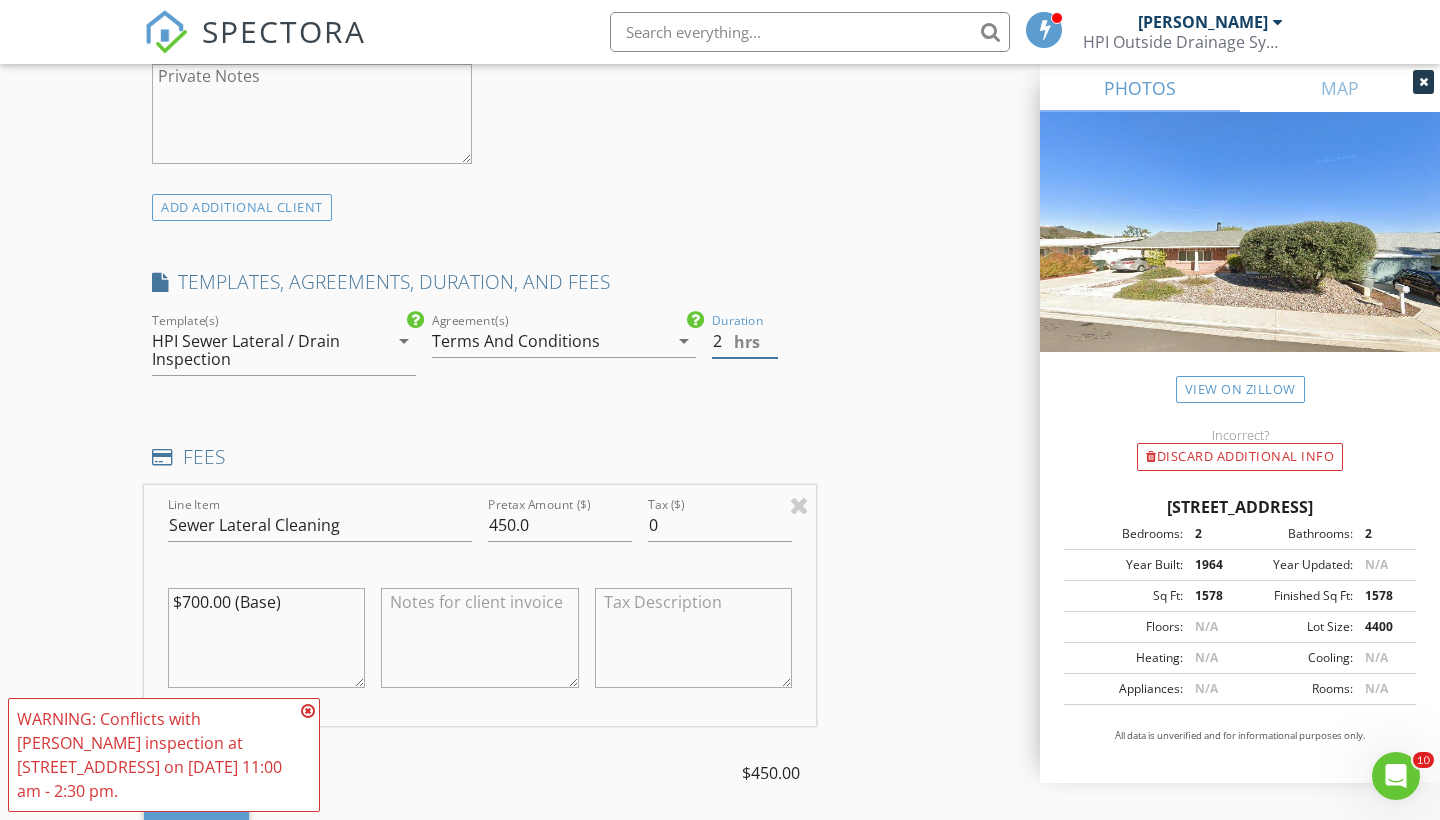 click on "2" at bounding box center [745, 341] 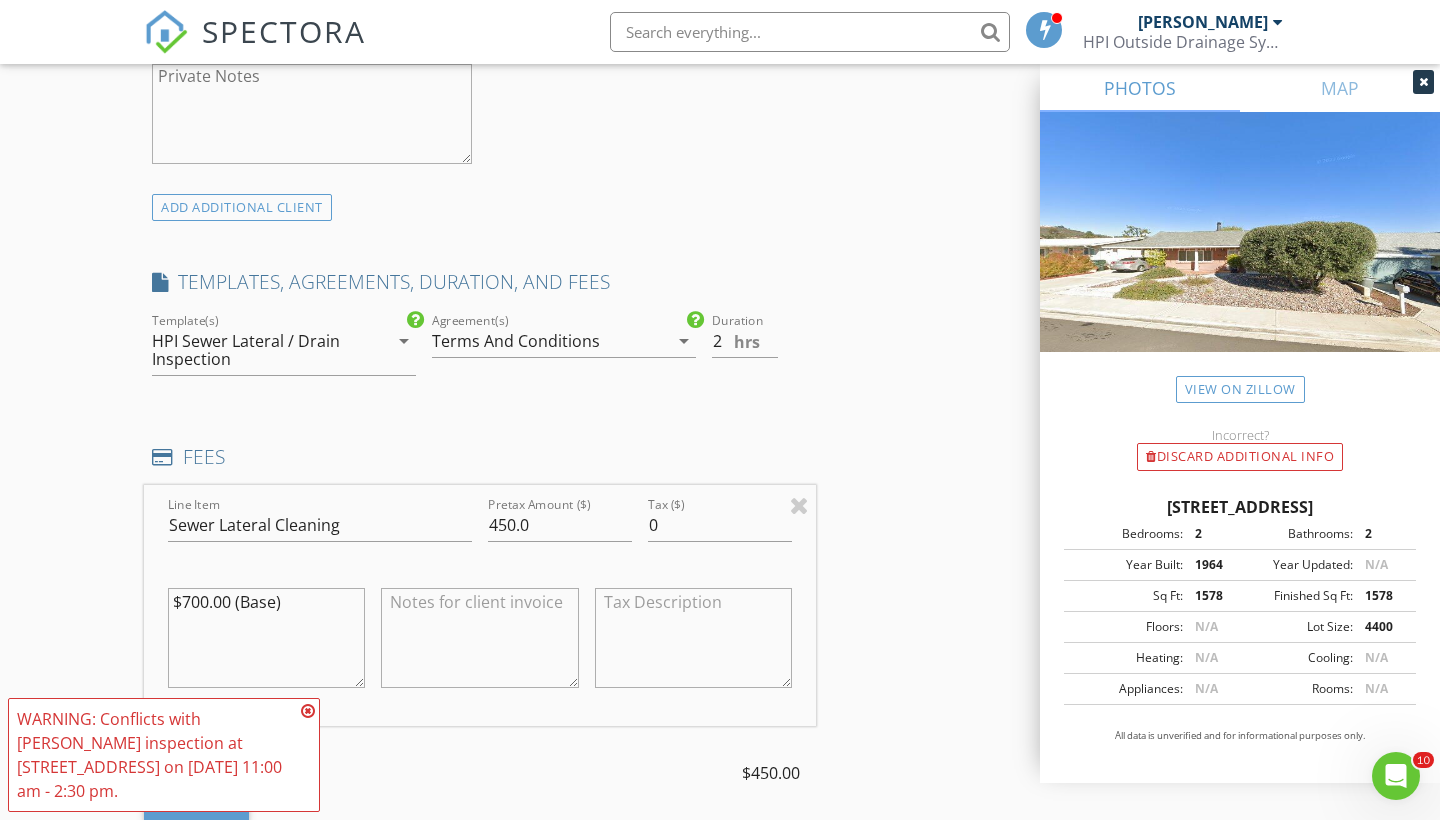 click on "INSPECTOR(S)
check_box   Scott Snow   PRIMARY   Scott Snow arrow_drop_down   check_box_outline_blank Scott Snow specifically requested
Date/Time
07/09/2025 12:30 PM
Location
Address Search       Address 1914 Clover Way   Unit   City Escondido   State CA   Zip 92026   County San Diego     Square Feet 1578   Year Built 1964   Foundation arrow_drop_down     Scott Snow     18.5 miles     (25 minutes)     exceeds travel range
client
check_box Enable Client CC email for this inspection   Client Search     check_box_outline_blank Client is a Company/Organization     First Name True Plumbing   Last Name   Email daniel@trueplumbing.co   CC Email   Phone 760-304-2623           Notes   Private Notes
ADD ADDITIONAL client
SERVICES
check_box_outline_blank   External Drains       check_box" at bounding box center (720, 577) 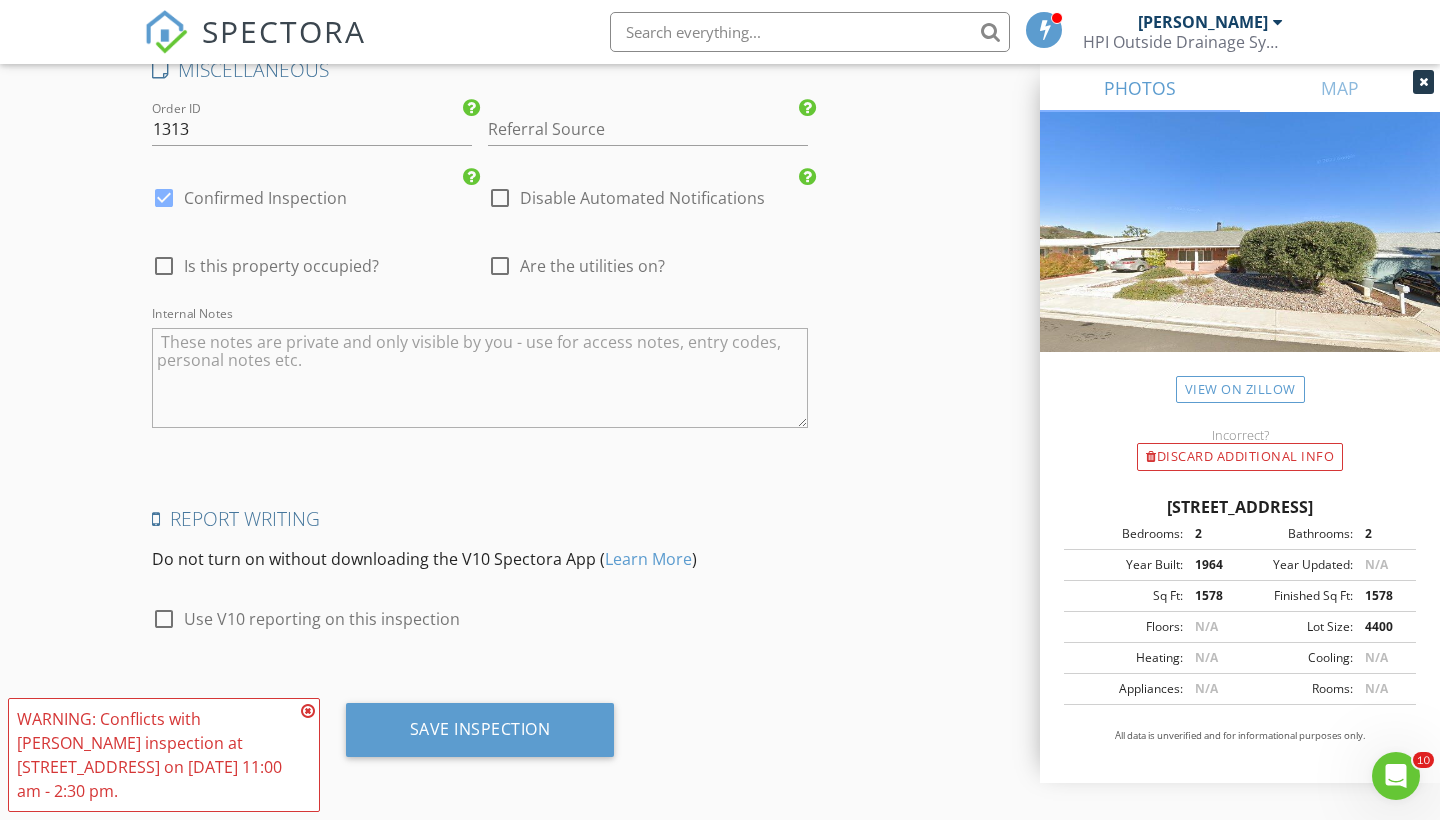 scroll, scrollTop: 3052, scrollLeft: 0, axis: vertical 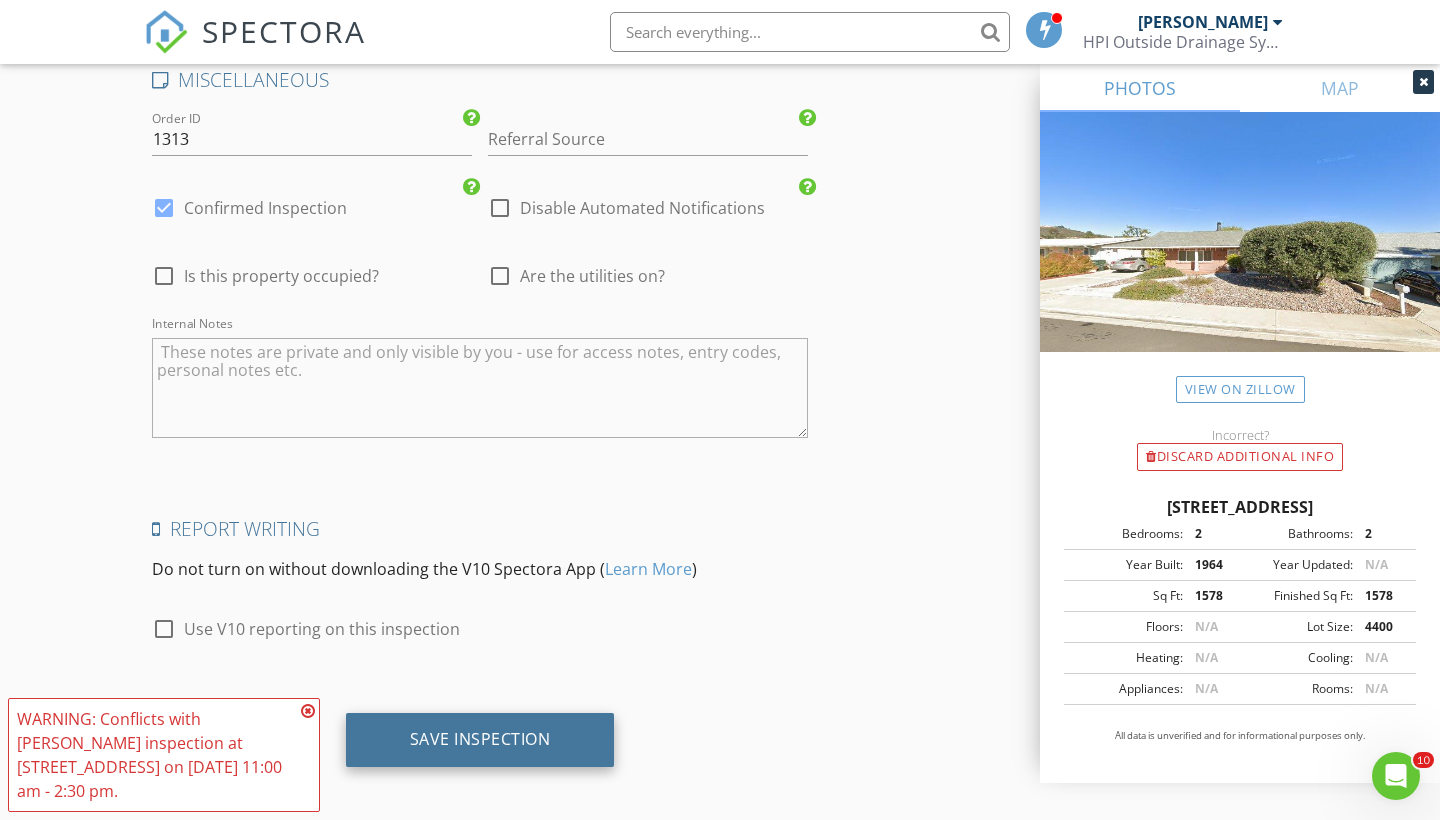 click on "Save Inspection" at bounding box center (480, 739) 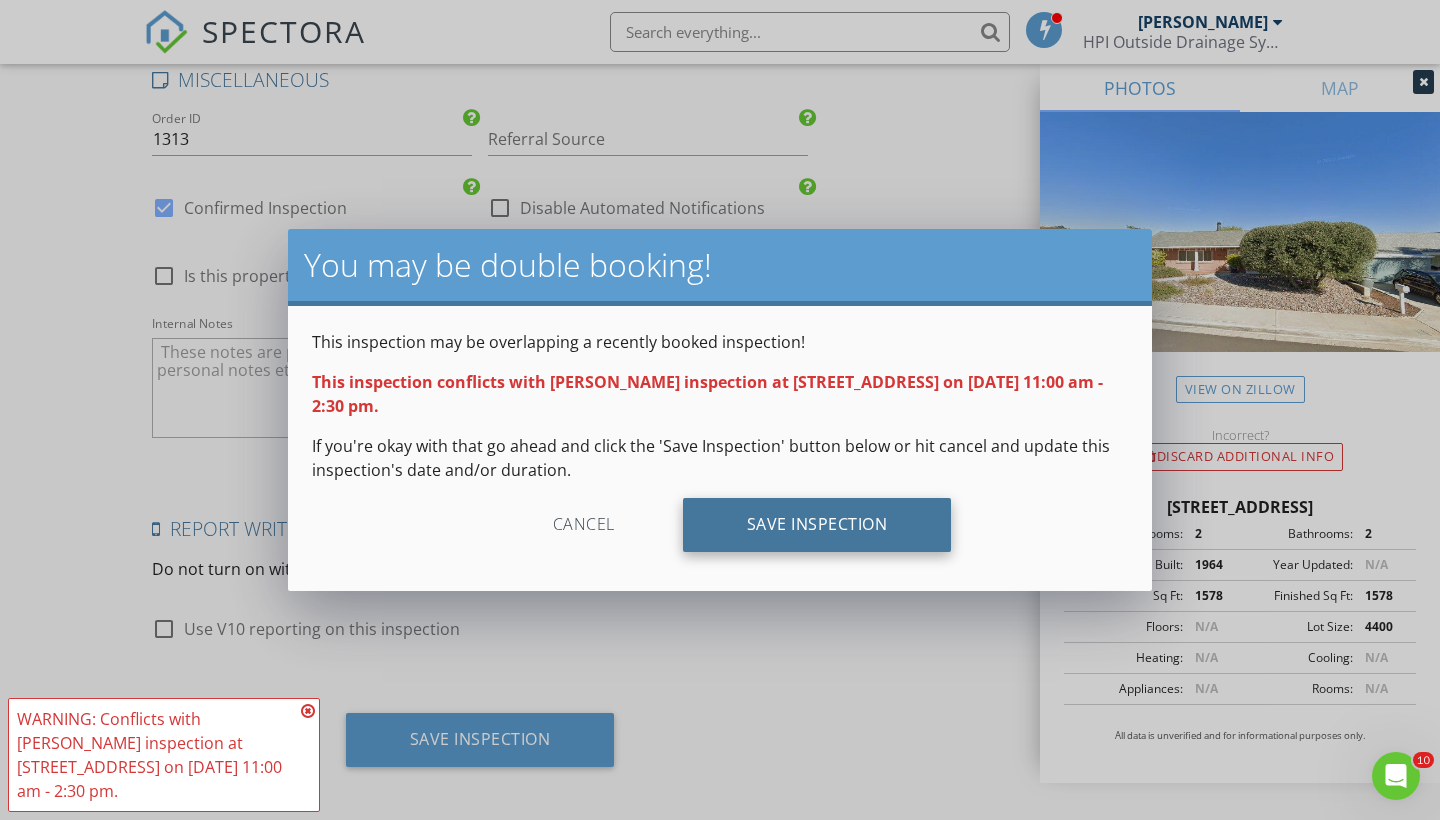 click on "Save Inspection" at bounding box center [817, 525] 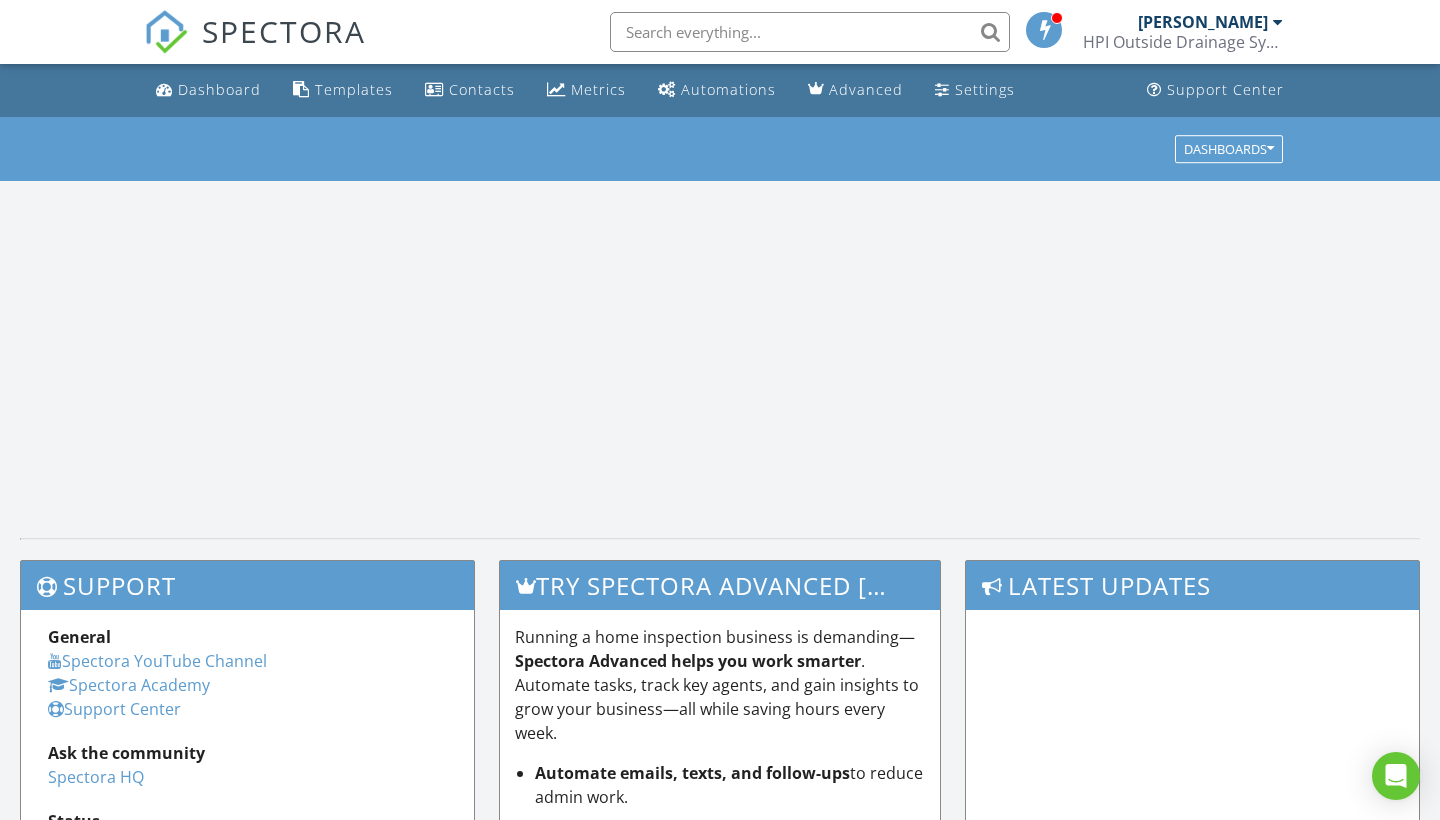 scroll, scrollTop: 0, scrollLeft: 0, axis: both 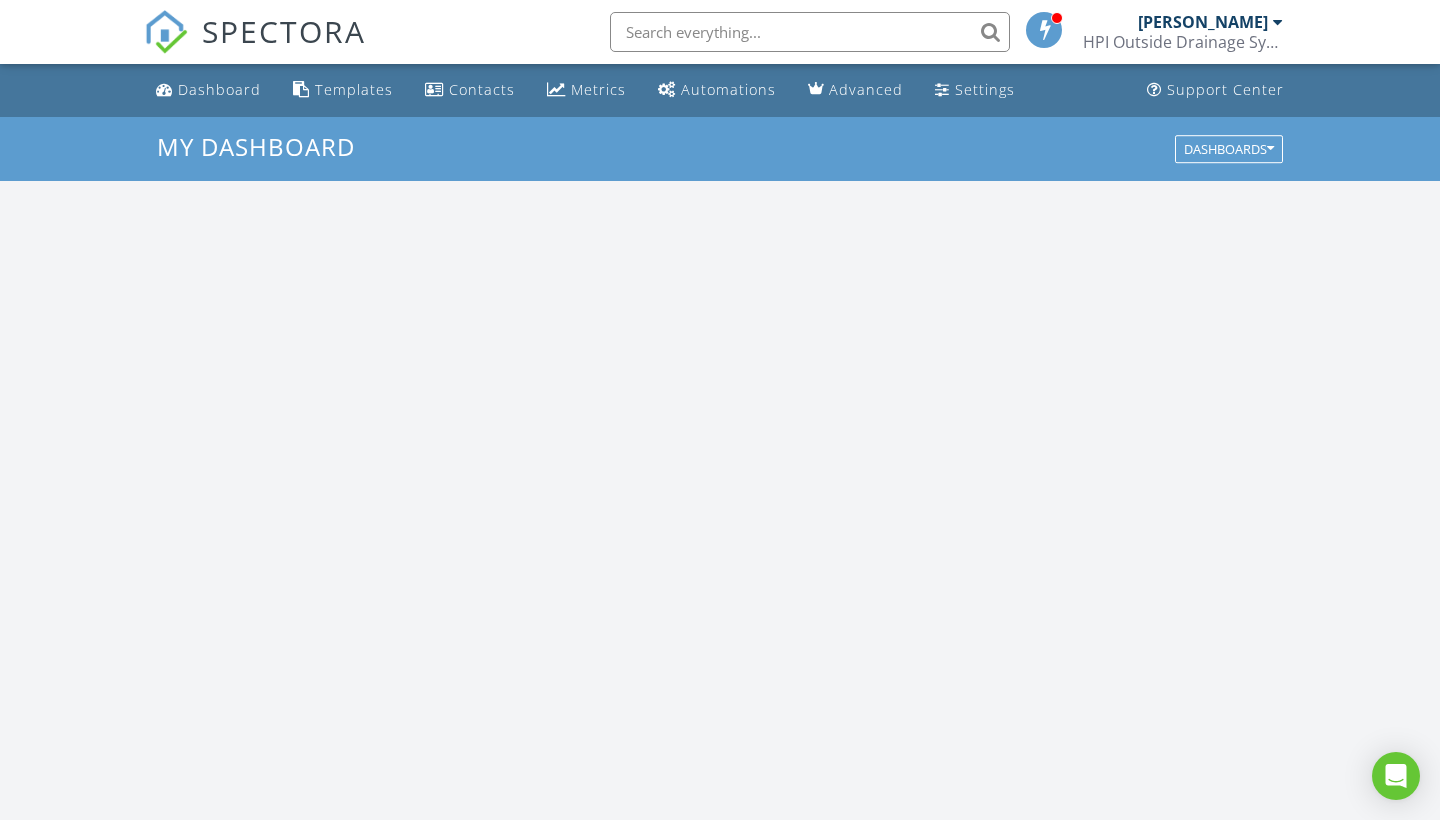 click at bounding box center [810, 32] 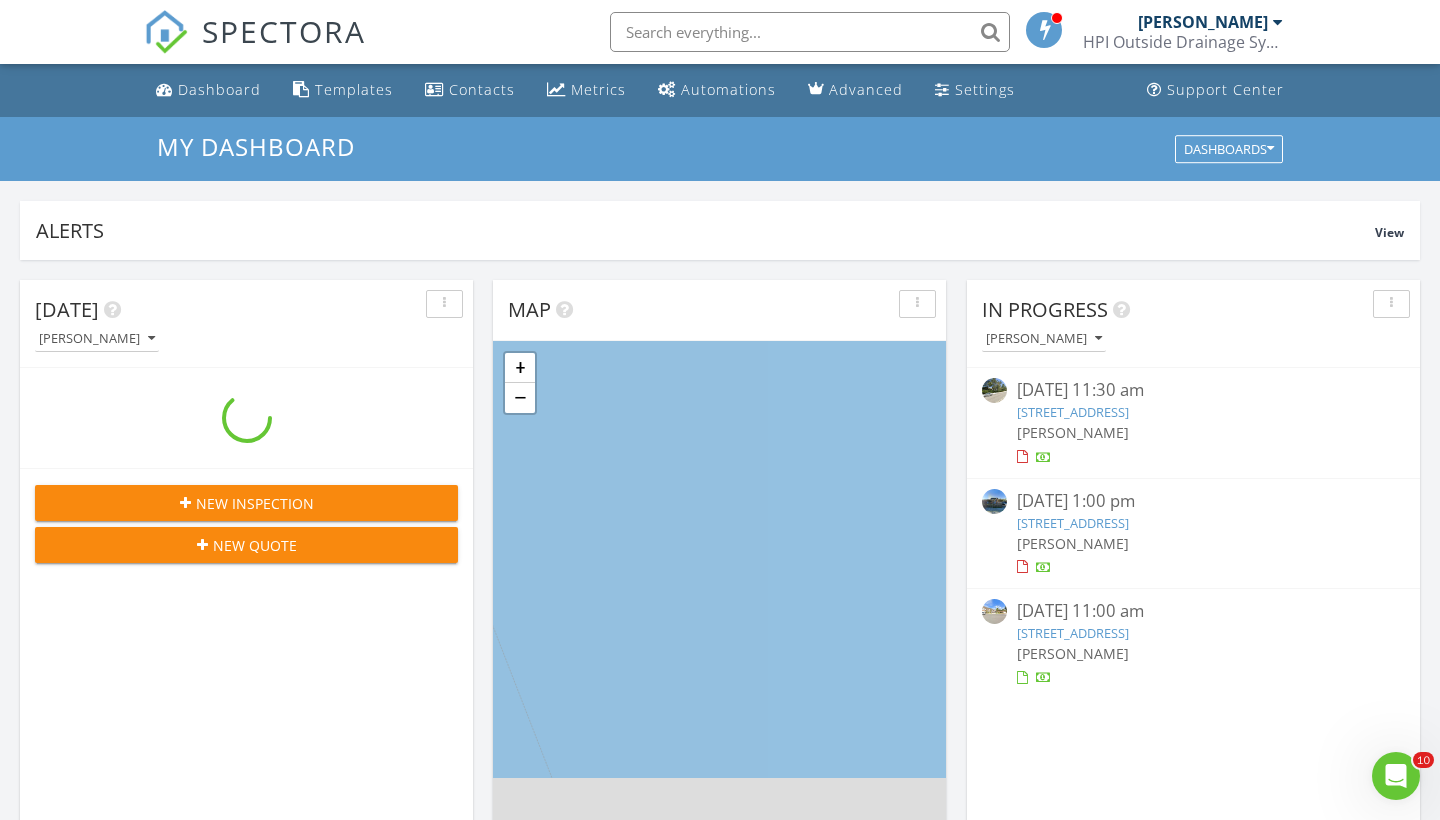 scroll, scrollTop: 0, scrollLeft: 0, axis: both 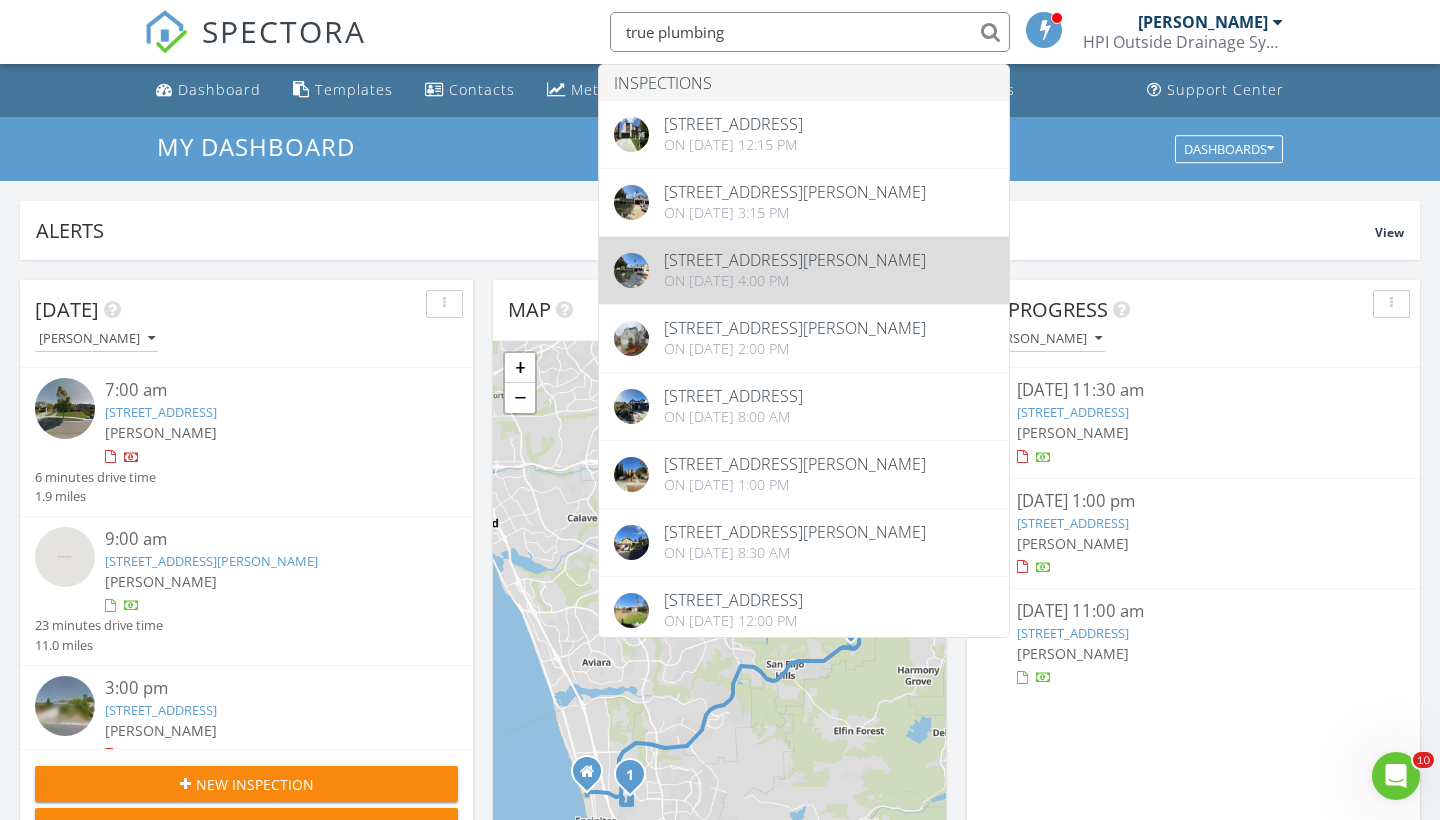 type on "true plumbing" 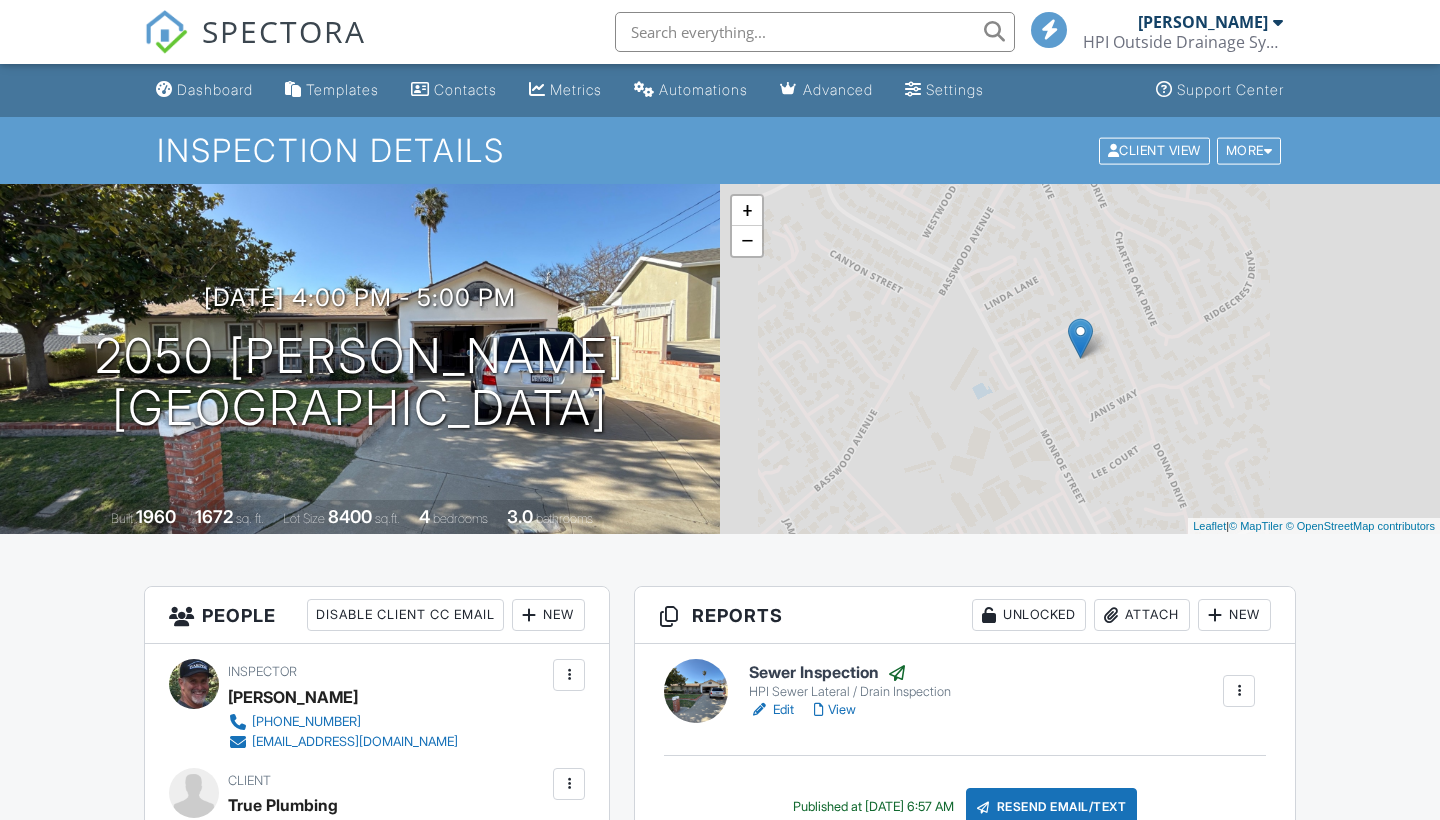 scroll, scrollTop: 0, scrollLeft: 0, axis: both 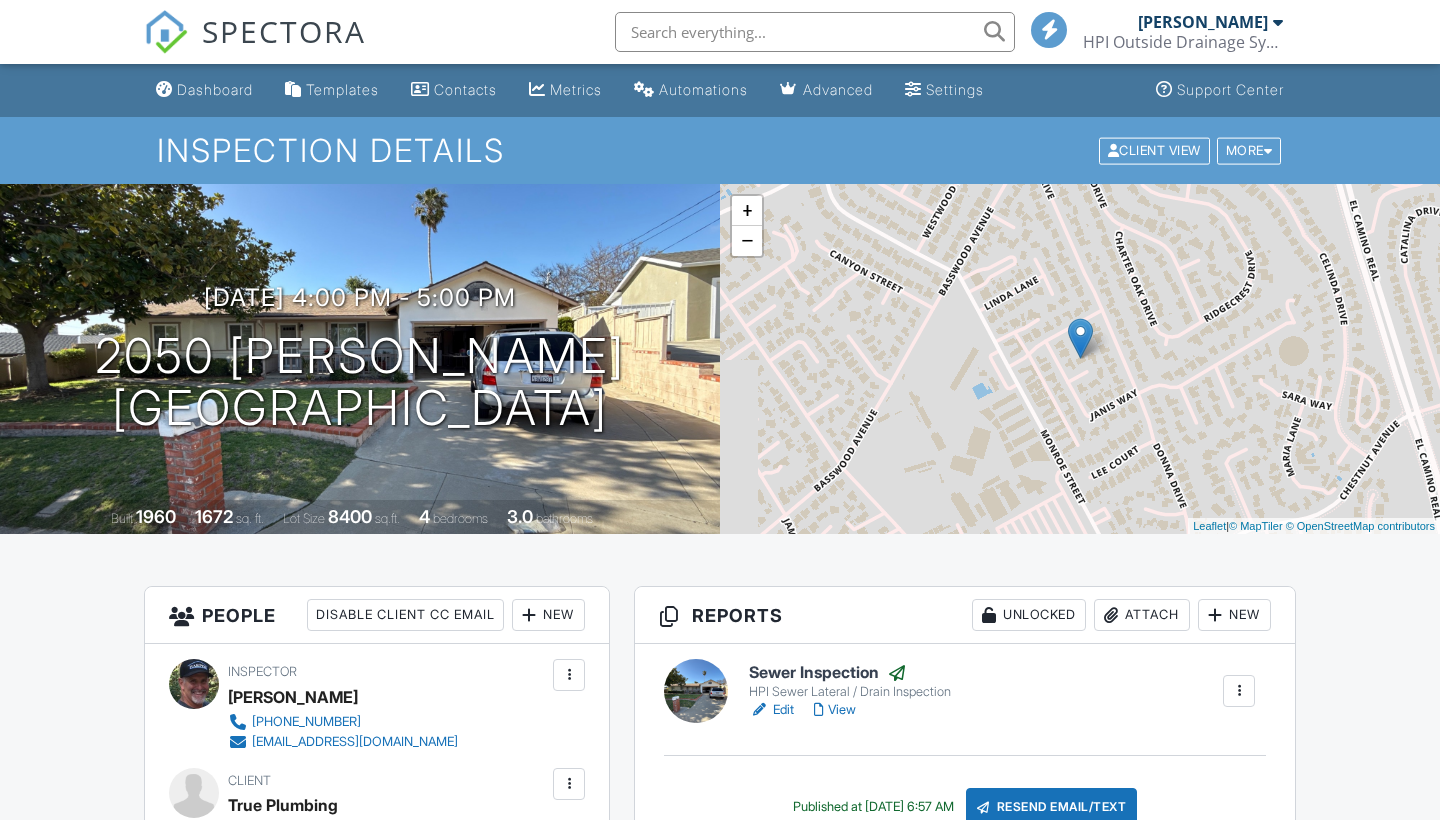 click on "All emails and texts are disabled for this inspection!
All emails and texts have been disabled for this inspection. This may have happened due to someone manually disabling them or this inspection being unconfirmed when it was scheduled. To re-enable emails and texts for this inspection, click the button below.
Turn on emails and texts
Turn on and Requeue Notifications
Reports
Unlocked
Attach
New
Sewer Inspection
HPI Sewer Lateral / Drain Inspection
Edit
View
Copy
View Log
RRB Log
Delete
Published at 04/09/2025  6:57 AM
Resend Email/Text
Publish report?
This will make this report available to your client and/or agent. It will not send out a notification.
To send an email, use 'Publish All' below or jump into the report and use the 'Publish' button there.
Cancel
Publish
To" at bounding box center (720, 1796) 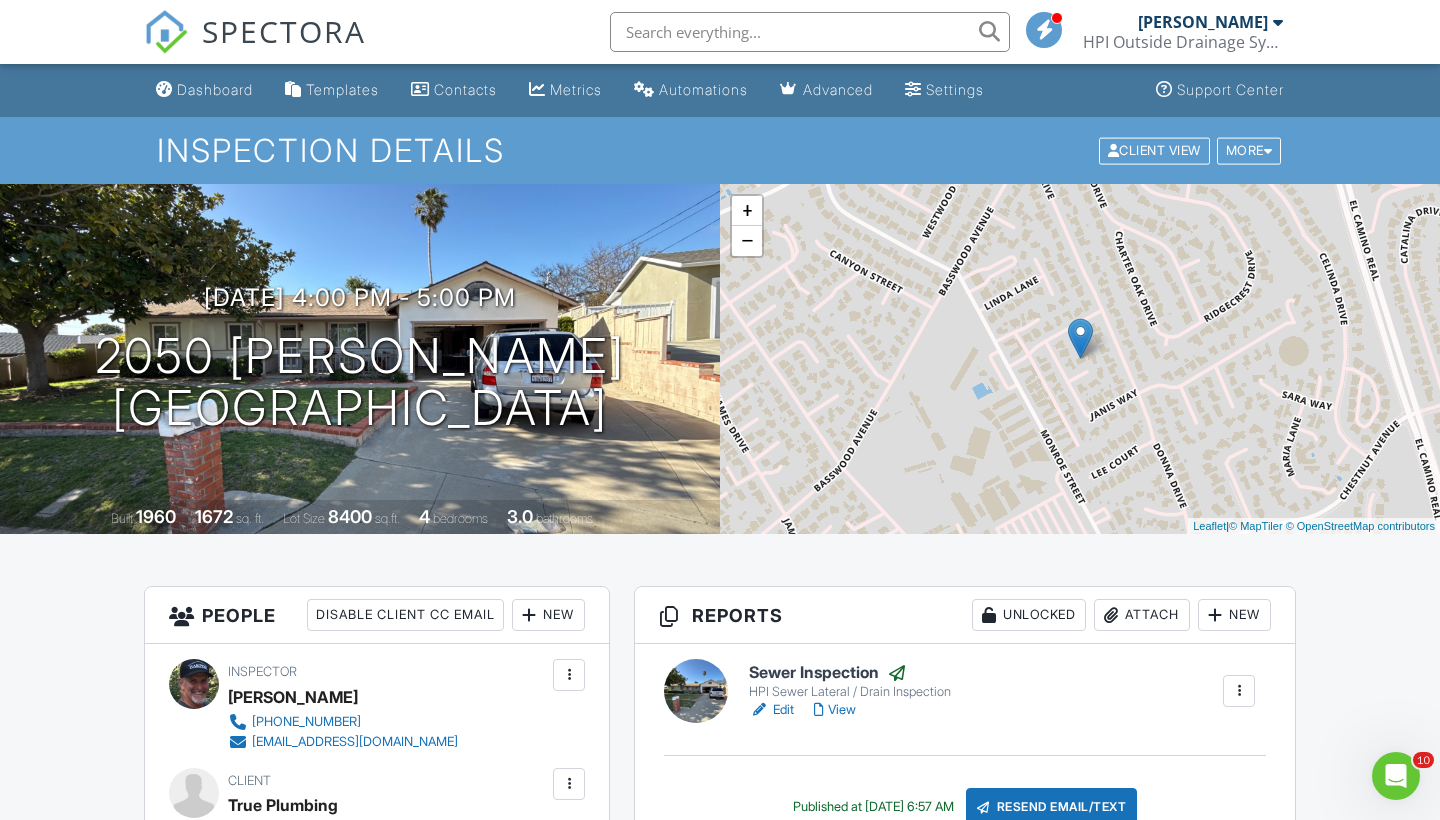 scroll, scrollTop: 0, scrollLeft: 0, axis: both 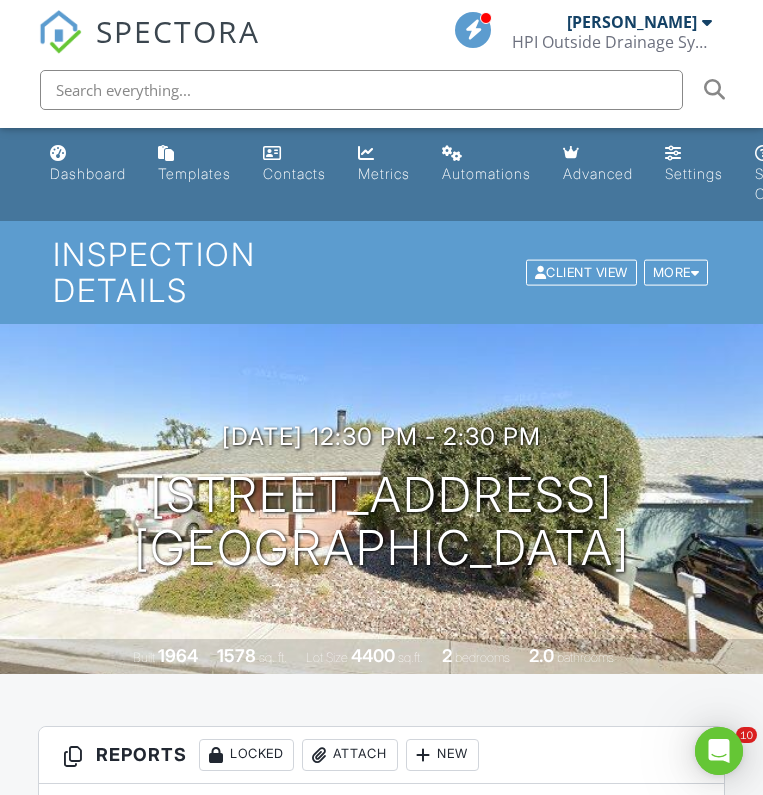 click on "All emails and texts are disabled for this inspection!
All emails and texts have been disabled for this inspection. This may have happened due to someone manually disabling them or this inspection being unconfirmed when it was scheduled. To re-enable emails and texts for this inspection, click the button below.
Turn on emails and texts
Turn on and Requeue Notifications
Reports
Locked
Attach
New
Sewer Lateral / Drain Inspection
HPI Sewer Lateral / Drain Inspection
Edit
View
Sewer Lateral / Drain Inspection
HPI Sewer Lateral / Drain Inspection
Building report from template...
Quick Publish
Copy
Delete
Publish All
Checking report completion
Publish report?
This will make this report available to your client and/or agent. It will not send out a notification.
Cancel
Publish" at bounding box center [381, 2161] 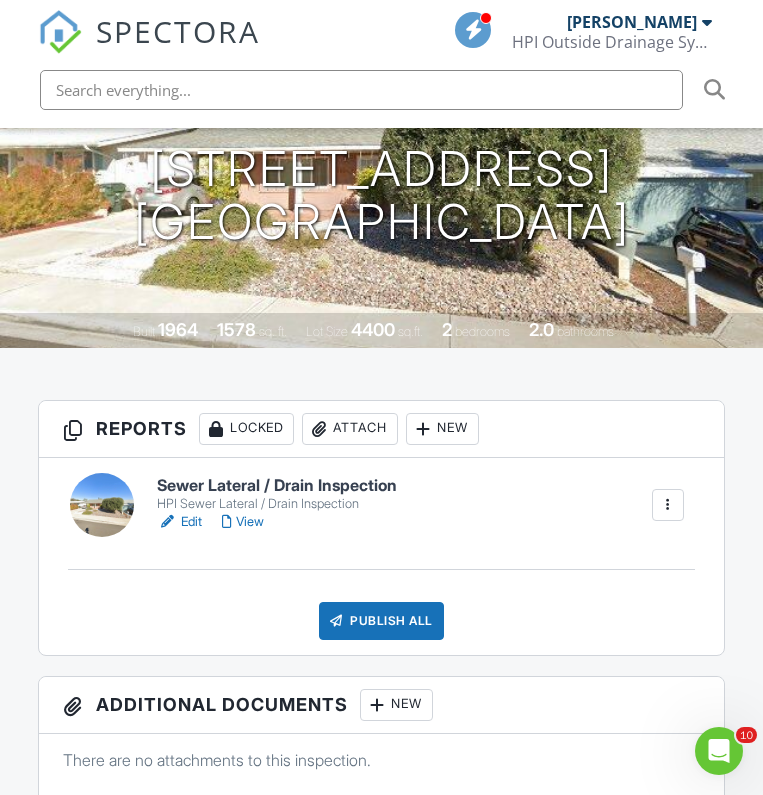 scroll, scrollTop: 334, scrollLeft: 0, axis: vertical 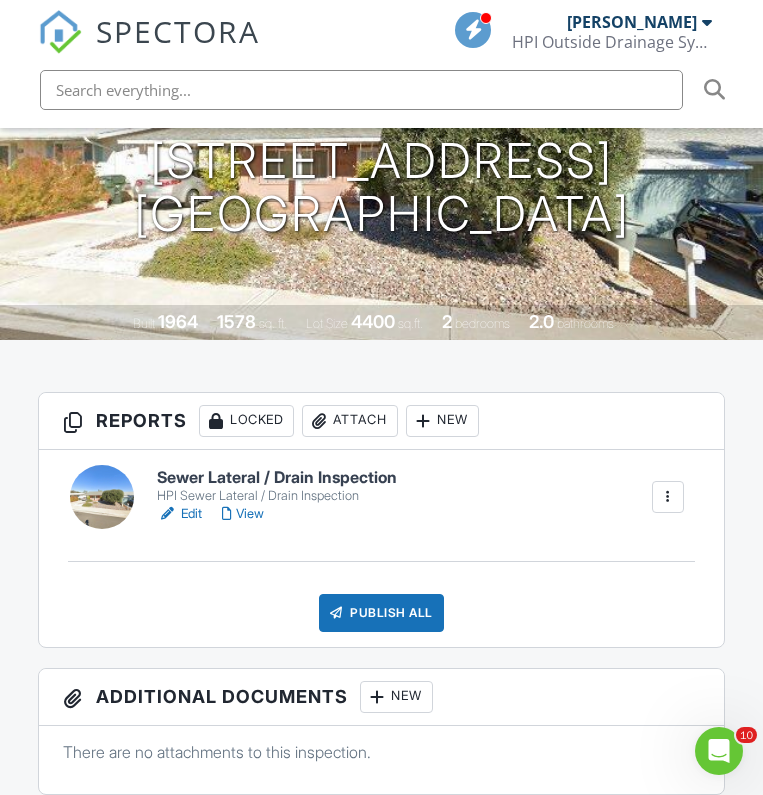 click on "Sewer Lateral / Drain Inspection" at bounding box center (277, 478) 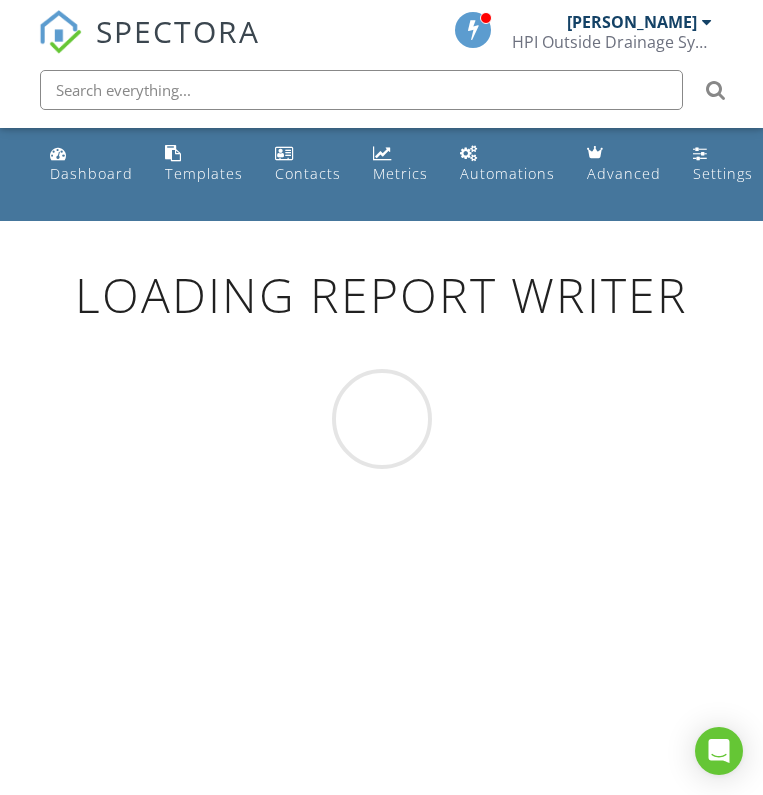 scroll, scrollTop: 0, scrollLeft: 0, axis: both 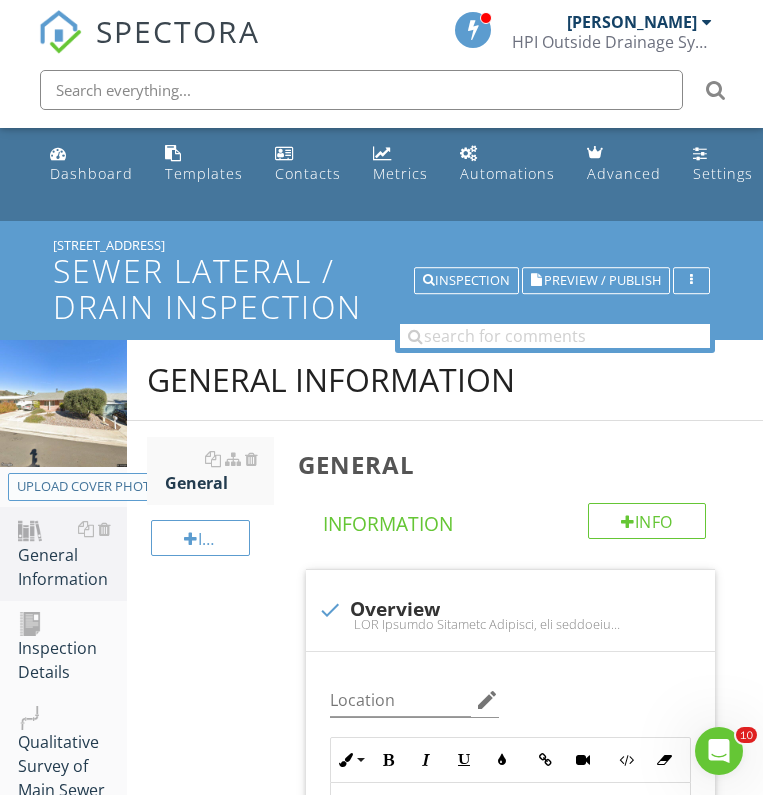 click on "Upload cover photo" at bounding box center (88, 487) 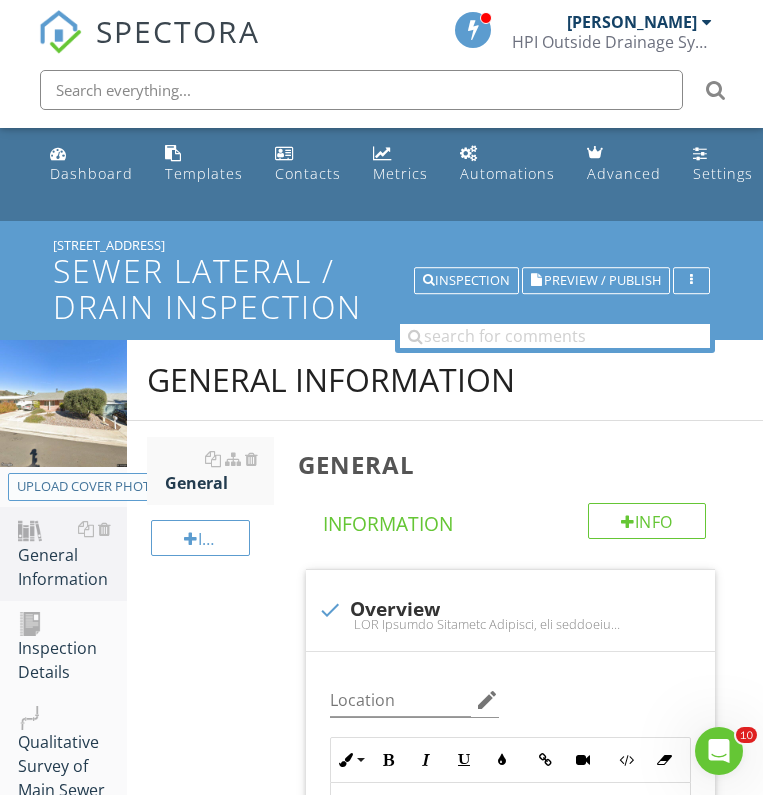 type on "C:\fakepath\IMG_2305.HEIC" 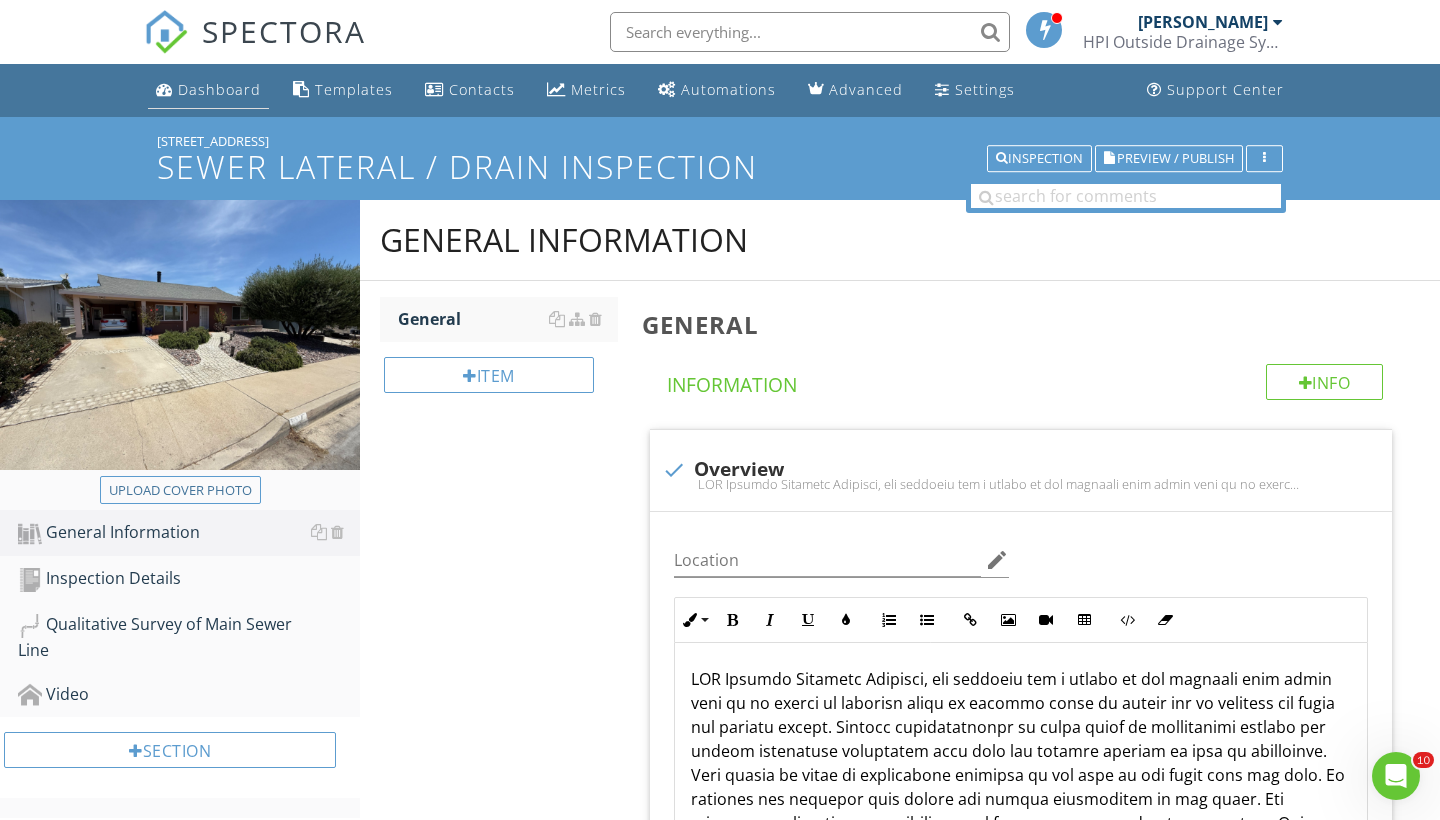 click on "Dashboard" at bounding box center [219, 89] 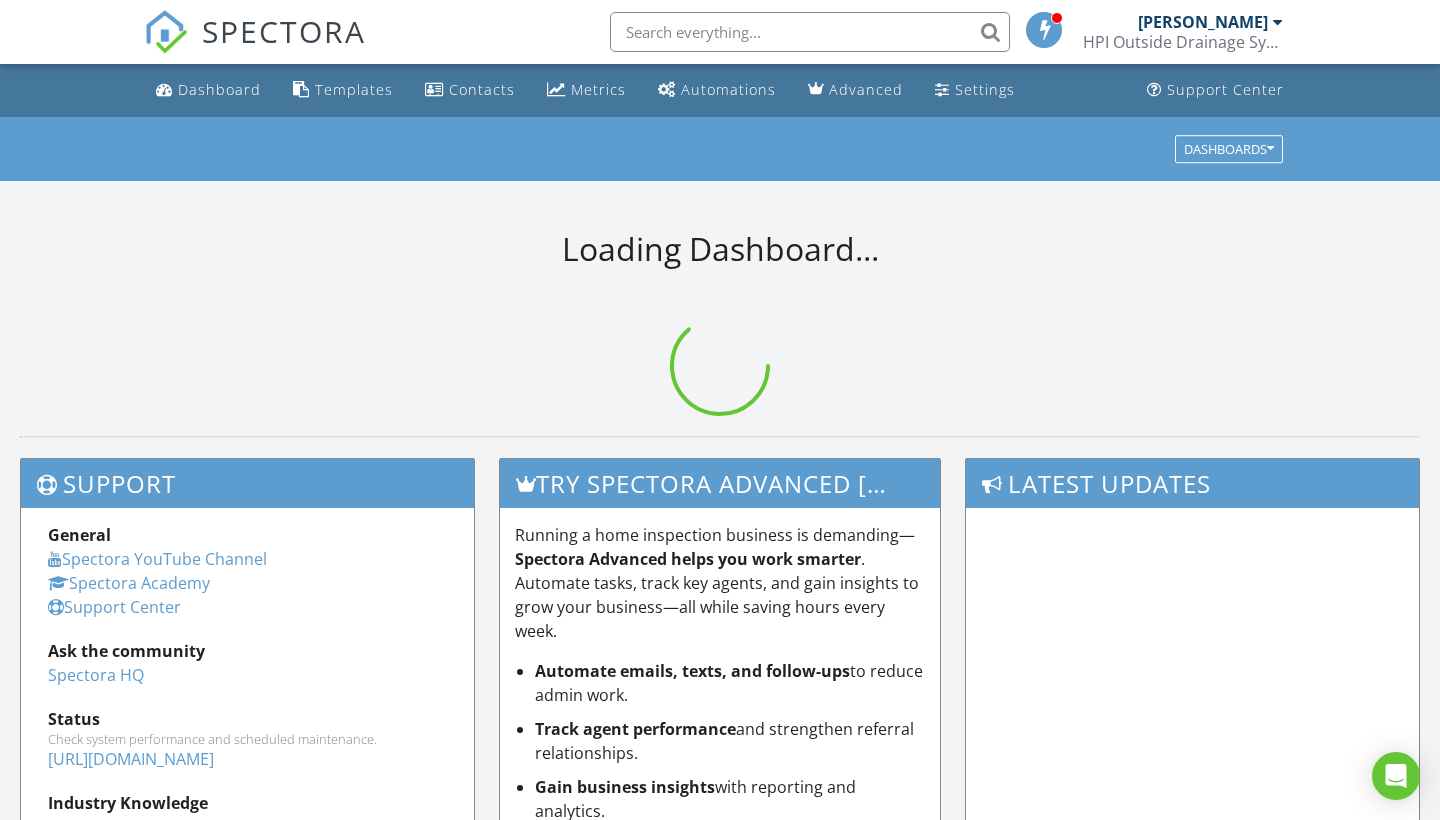 scroll, scrollTop: 0, scrollLeft: 0, axis: both 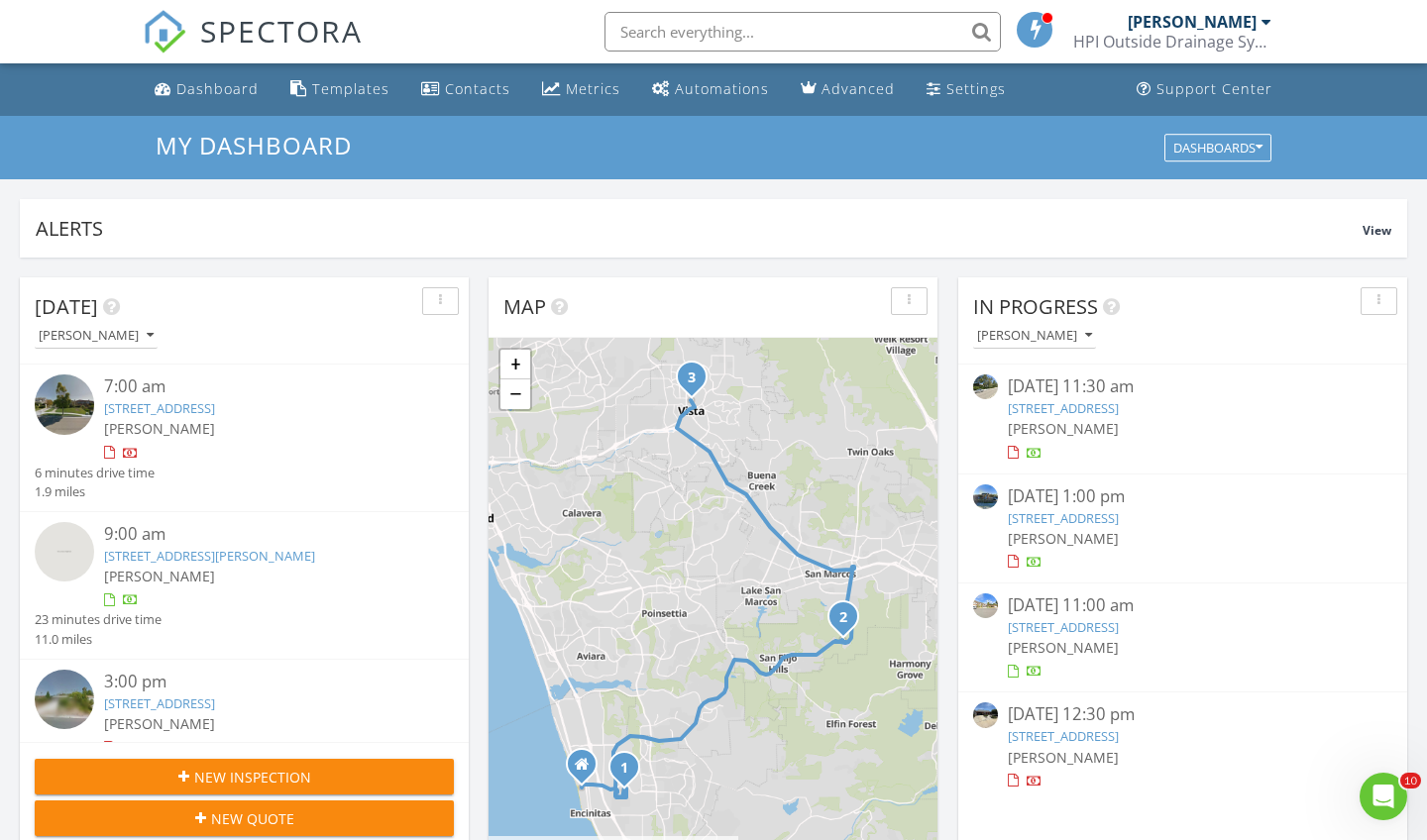 click on "[DATE]
[PERSON_NAME]
7:00 am
[STREET_ADDRESS]
[PERSON_NAME]
6 minutes drive time   1.9 miles       9:00 am
[STREET_ADDRESS][PERSON_NAME]
[PERSON_NAME]
23 minutes drive time   11.0 miles       3:00 pm
[STREET_ADDRESS]
[PERSON_NAME]
17 minutes drive time   10.8 miles       New Inspection     New Quote         Map               1 2 3 + − [GEOGRAPHIC_DATA], [GEOGRAPHIC_DATA], [GEOGRAPHIC_DATA] 38.1 km, 45 min Head north on [GEOGRAPHIC_DATA] 100 m Turn right onto B Street 200 m Continue onto [GEOGRAPHIC_DATA] (S9) 1.5 km Turn right onto [GEOGRAPHIC_DATA] 500 m Turn left onto [GEOGRAPHIC_DATA] 400 m Turn left onto [GEOGRAPHIC_DATA] 350 m 0 m 50 m 100 m 400 m 2 km" at bounding box center (714, 1159) 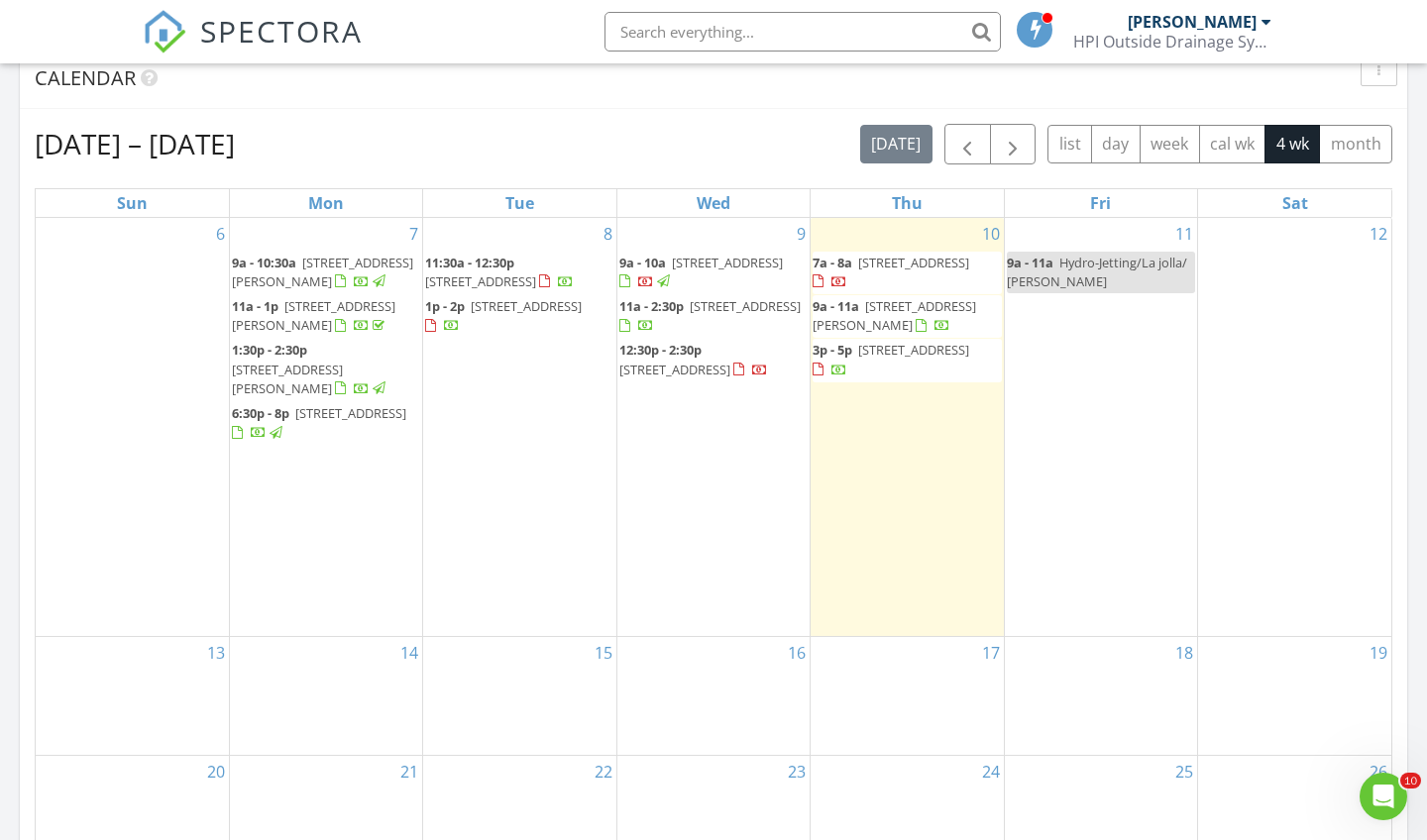 scroll, scrollTop: 834, scrollLeft: 0, axis: vertical 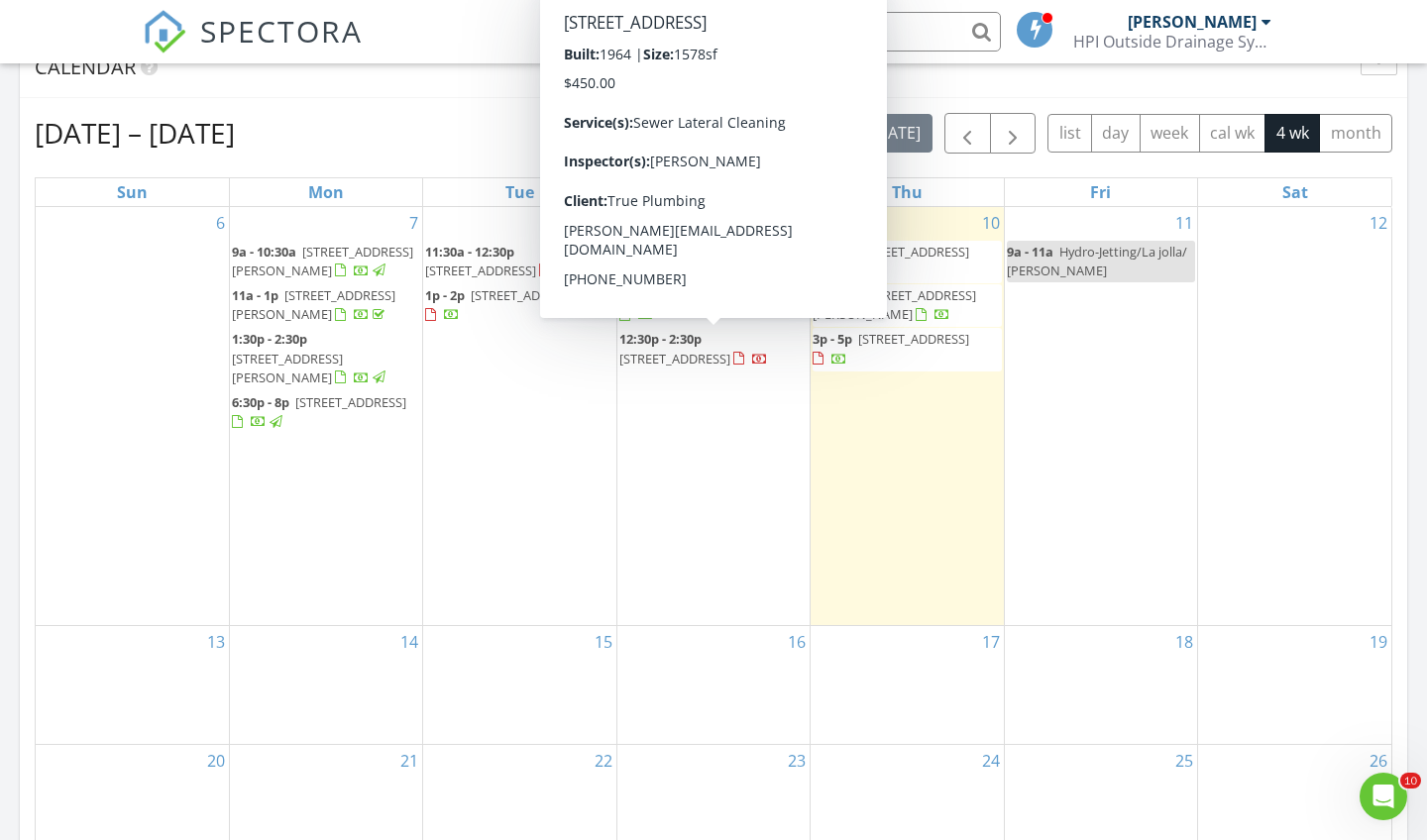 click on "[STREET_ADDRESS]" at bounding box center [675, 359] 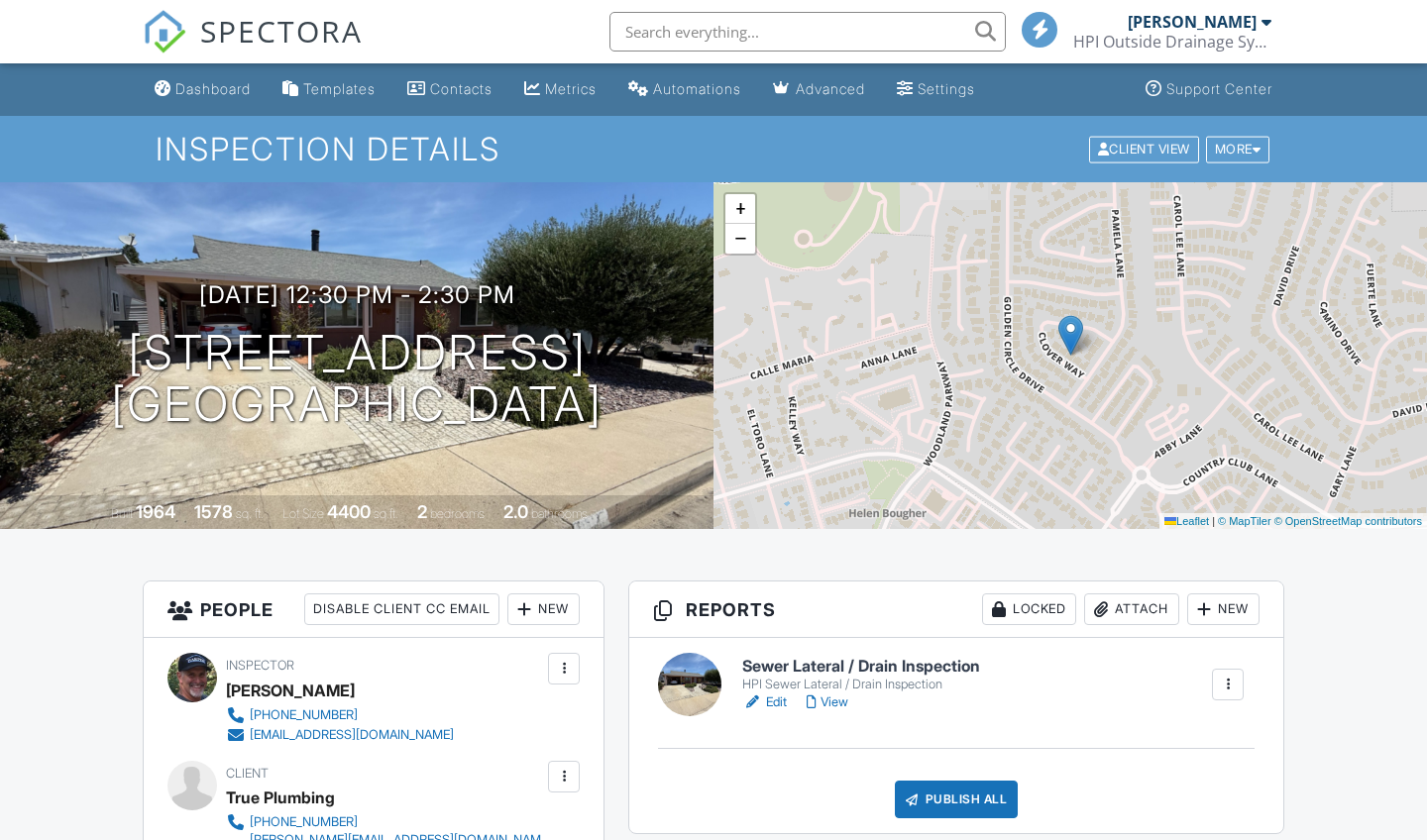 scroll, scrollTop: 0, scrollLeft: 0, axis: both 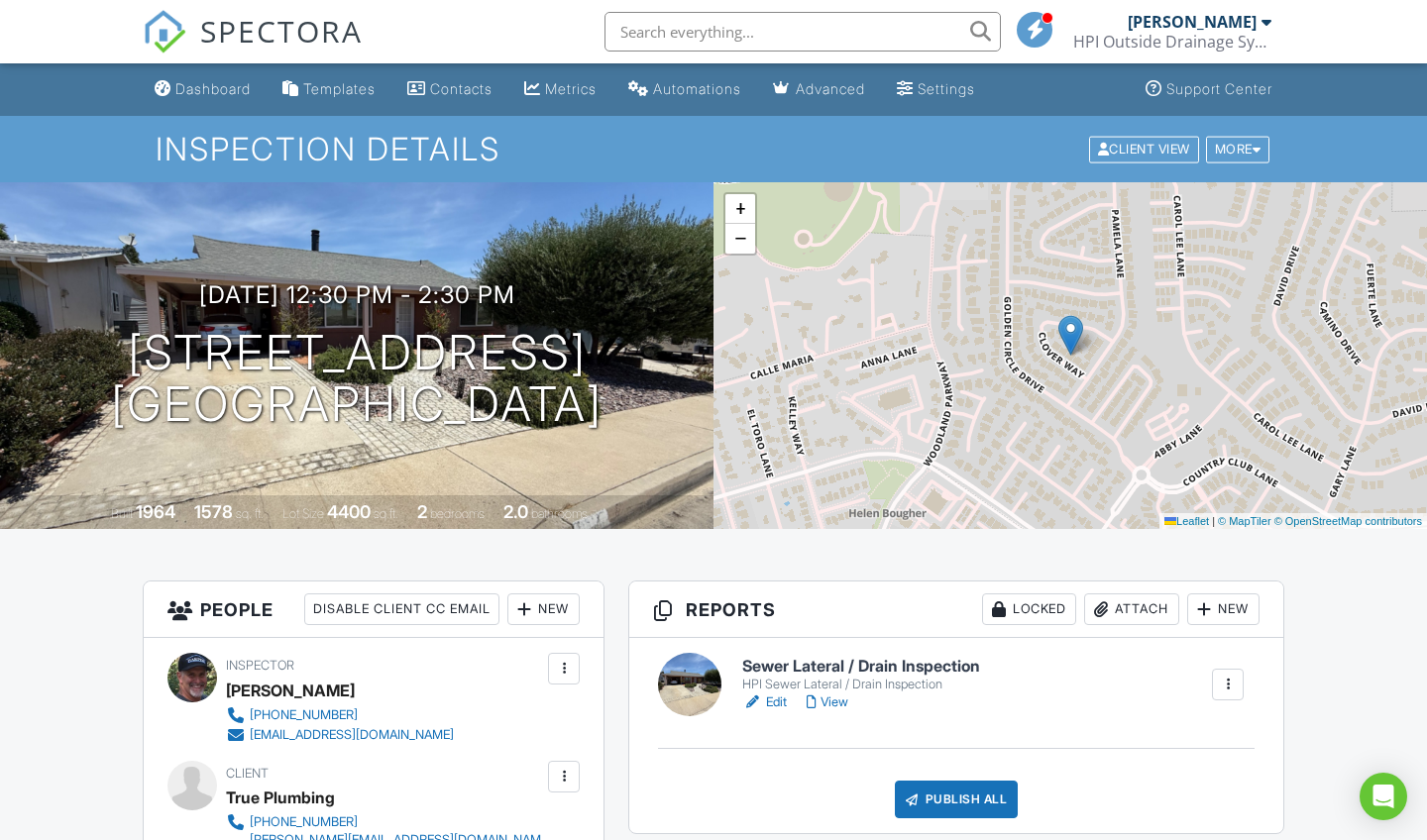 click on "All emails and texts are disabled for this inspection!
All emails and texts have been disabled for this inspection. This may have happened due to someone manually disabling them or this inspection being unconfirmed when it was scheduled. To re-enable emails and texts for this inspection, click the button below.
Turn on emails and texts
Turn on and Requeue Notifications
Reports
Locked
Attach
New
Sewer Lateral / Drain Inspection
HPI Sewer Lateral / Drain Inspection
Edit
View
Quick Publish
Copy
[GEOGRAPHIC_DATA]
Publish All
Checking report completion
Publish report?
This will make this report available to your client and/or agent. It will not send out a notification.
To send an email, use 'Publish All' below or jump into the report and use the 'Publish' button there.
Cancel
Publish
Share archived report" at bounding box center [714, 1529] 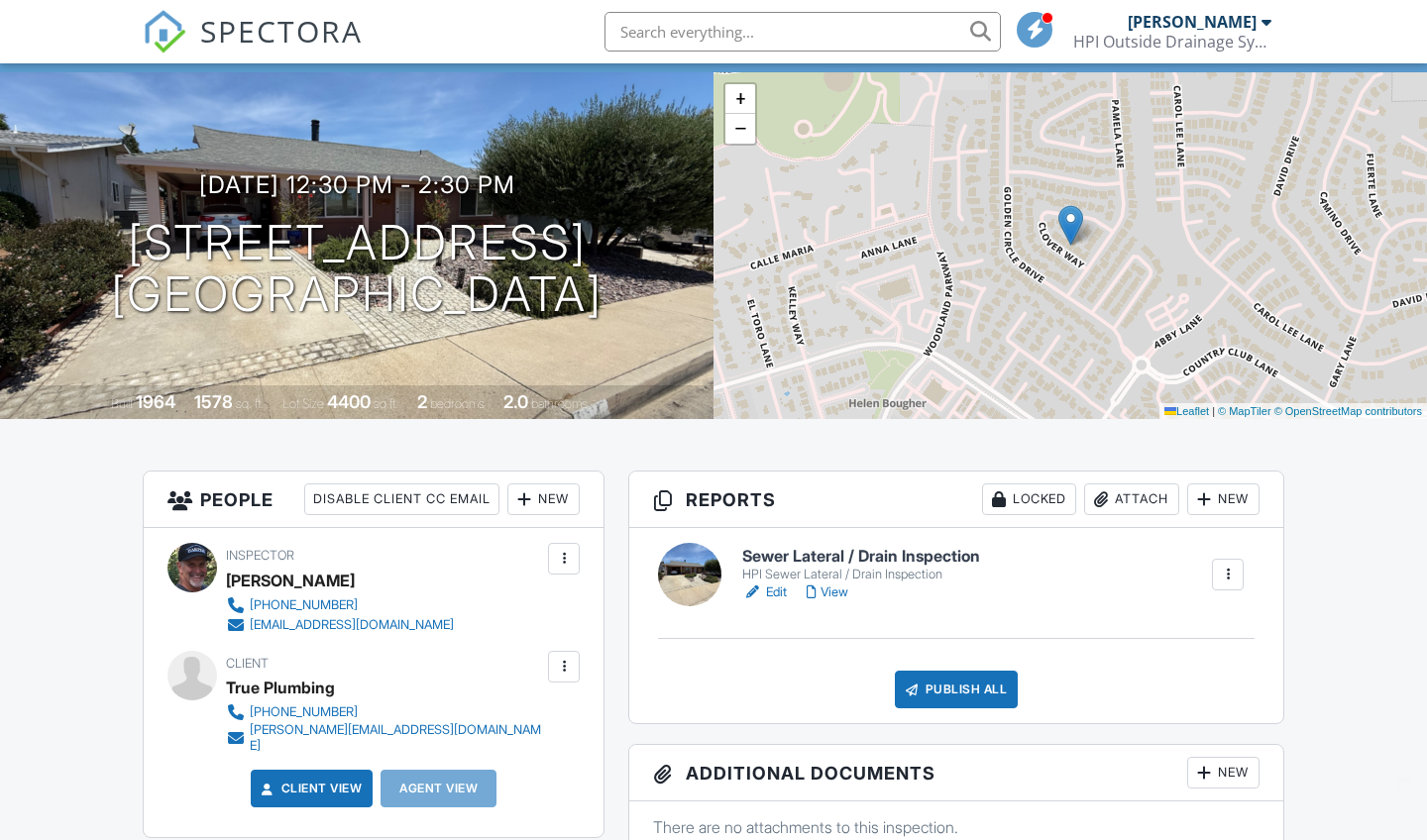 scroll, scrollTop: 176, scrollLeft: 0, axis: vertical 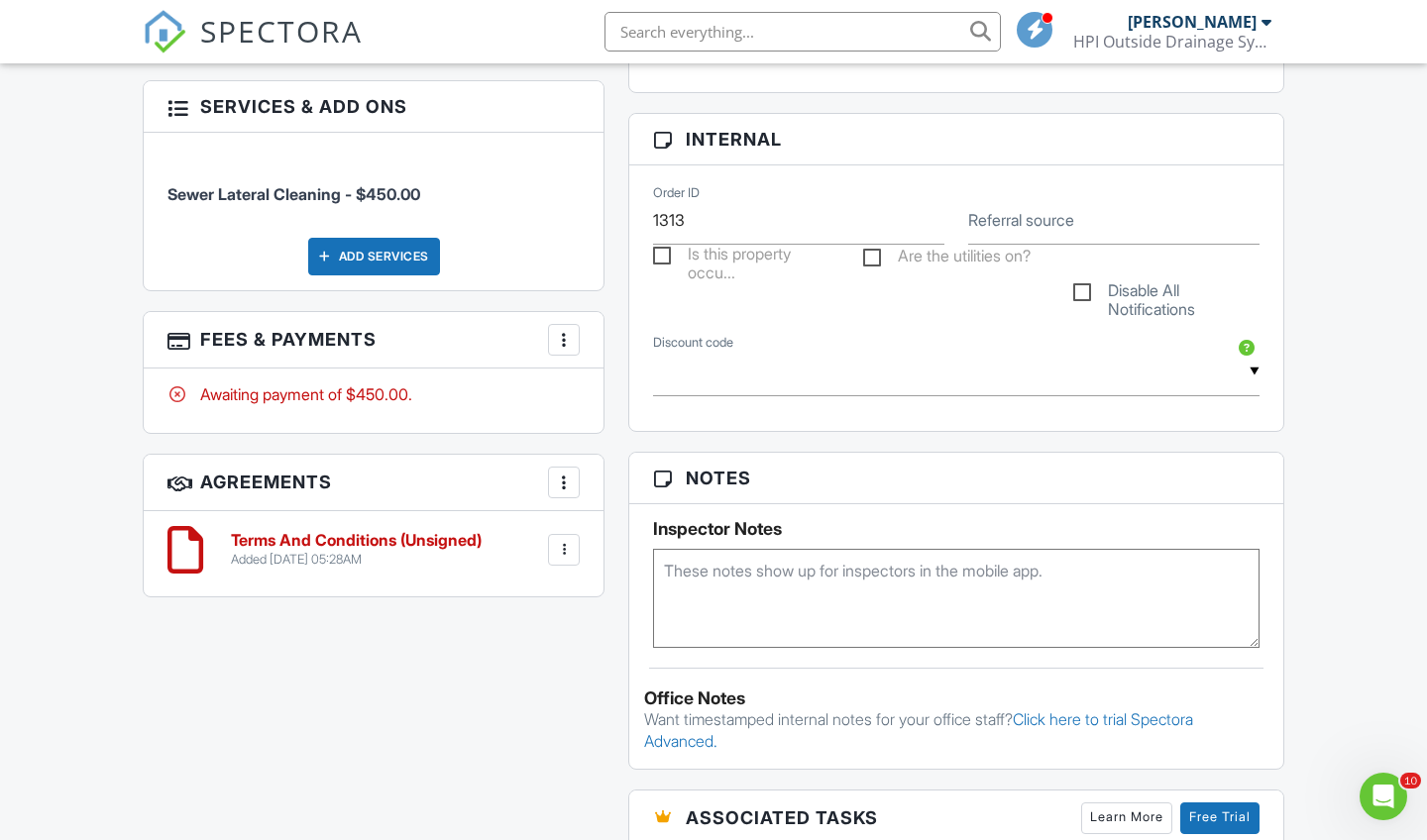 click on "Terms And Conditions
(Unsigned)" at bounding box center (356, 541) 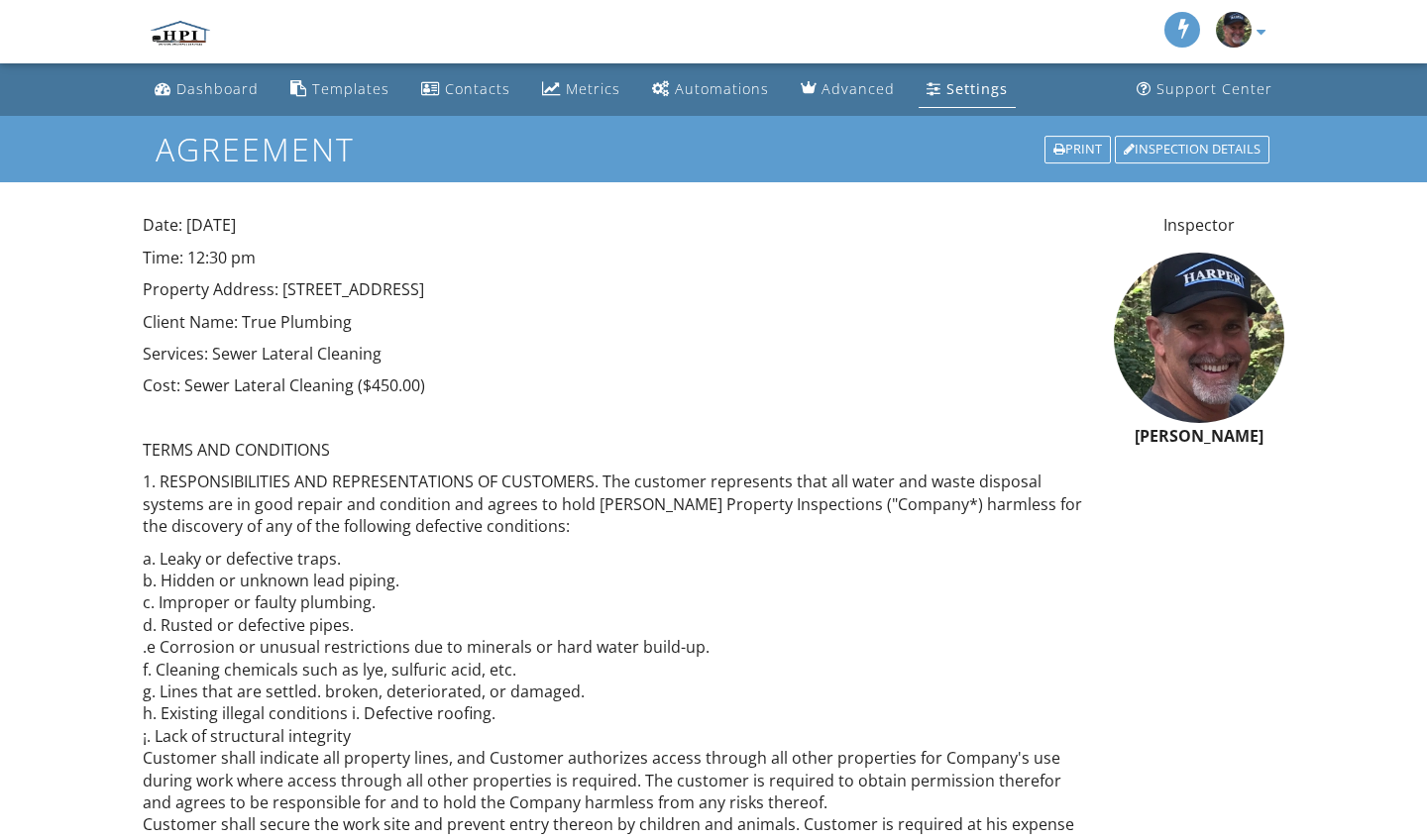 scroll, scrollTop: 0, scrollLeft: 0, axis: both 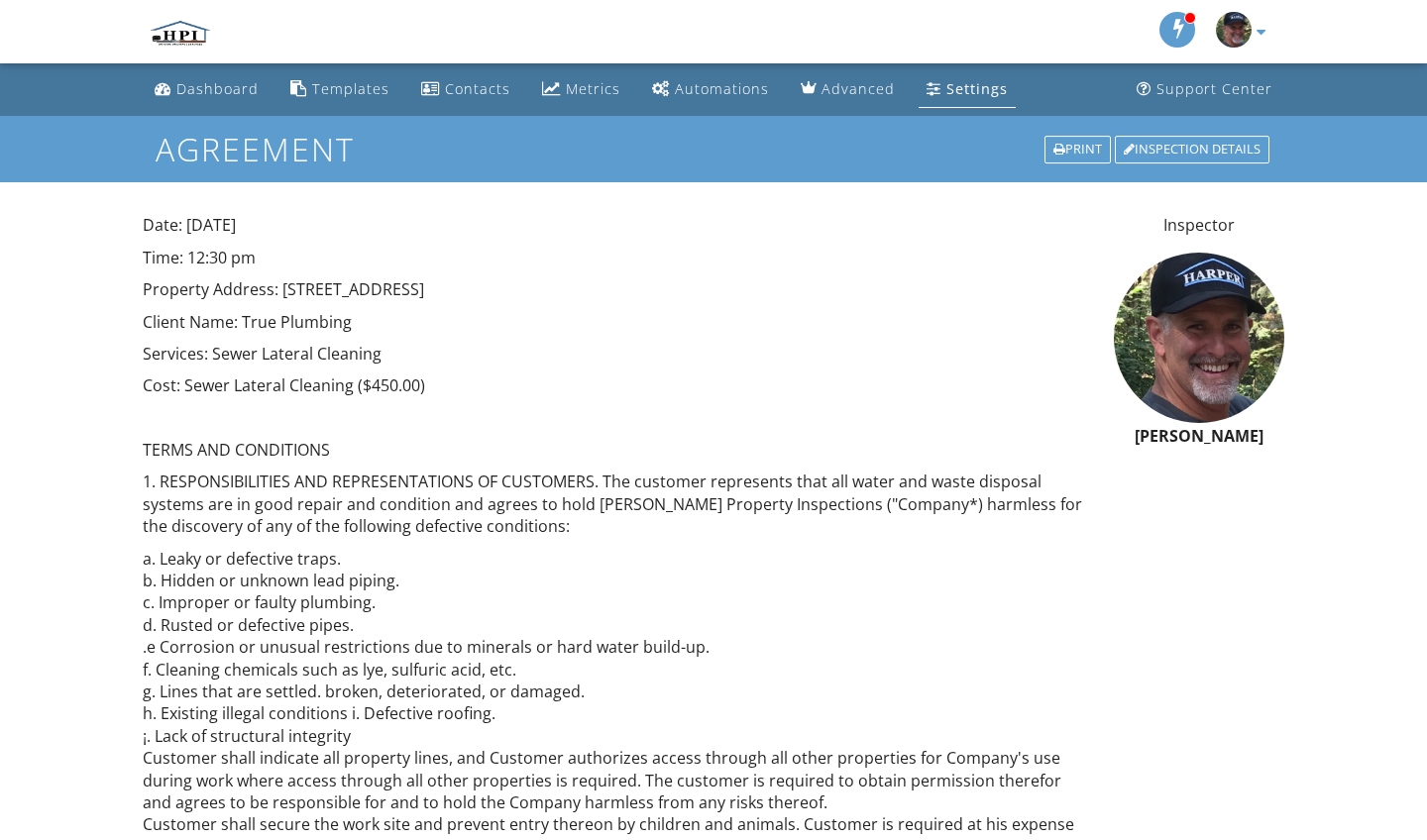 click on "TERMS AND CONDITIONS" at bounding box center (616, 450) 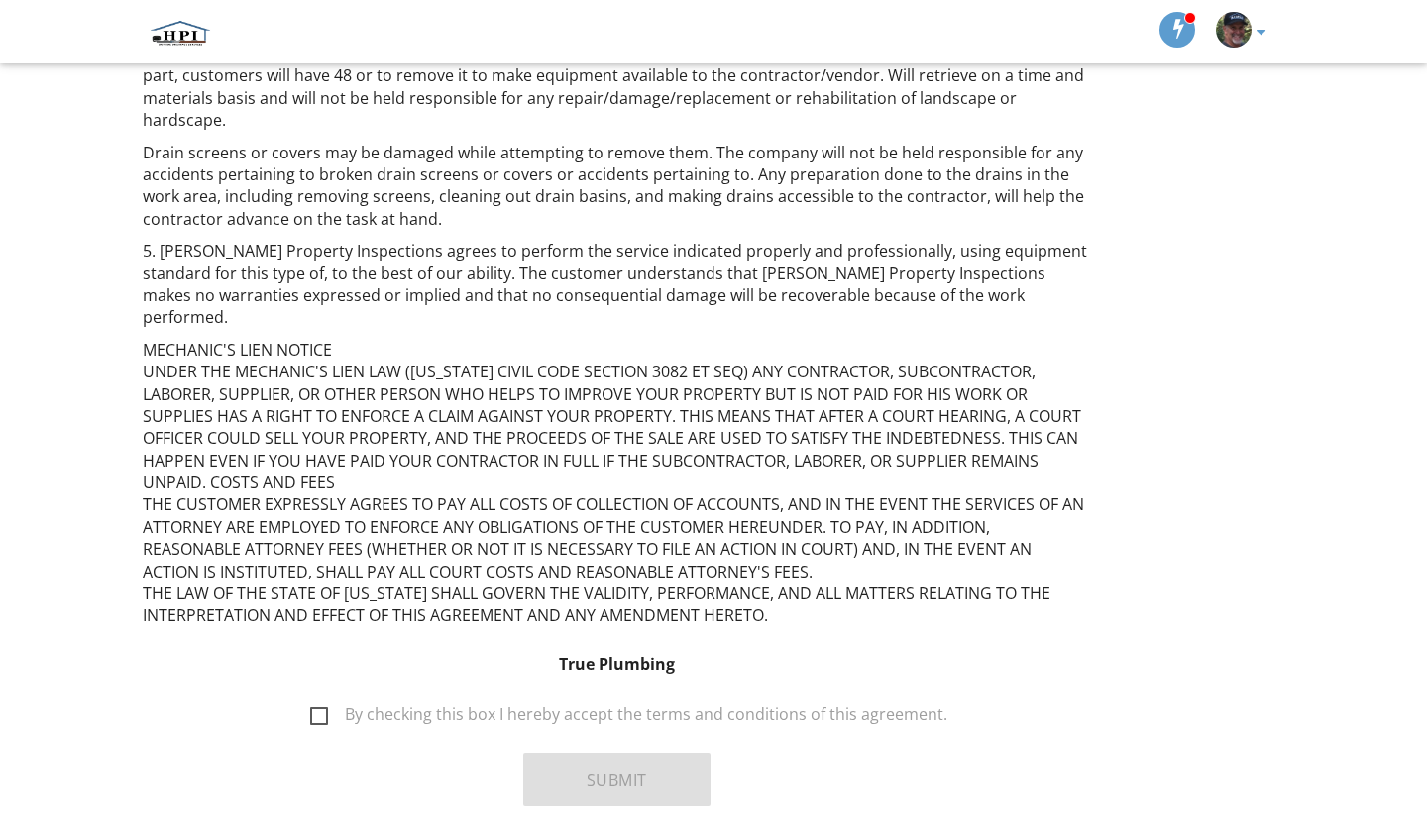scroll, scrollTop: 1444, scrollLeft: 0, axis: vertical 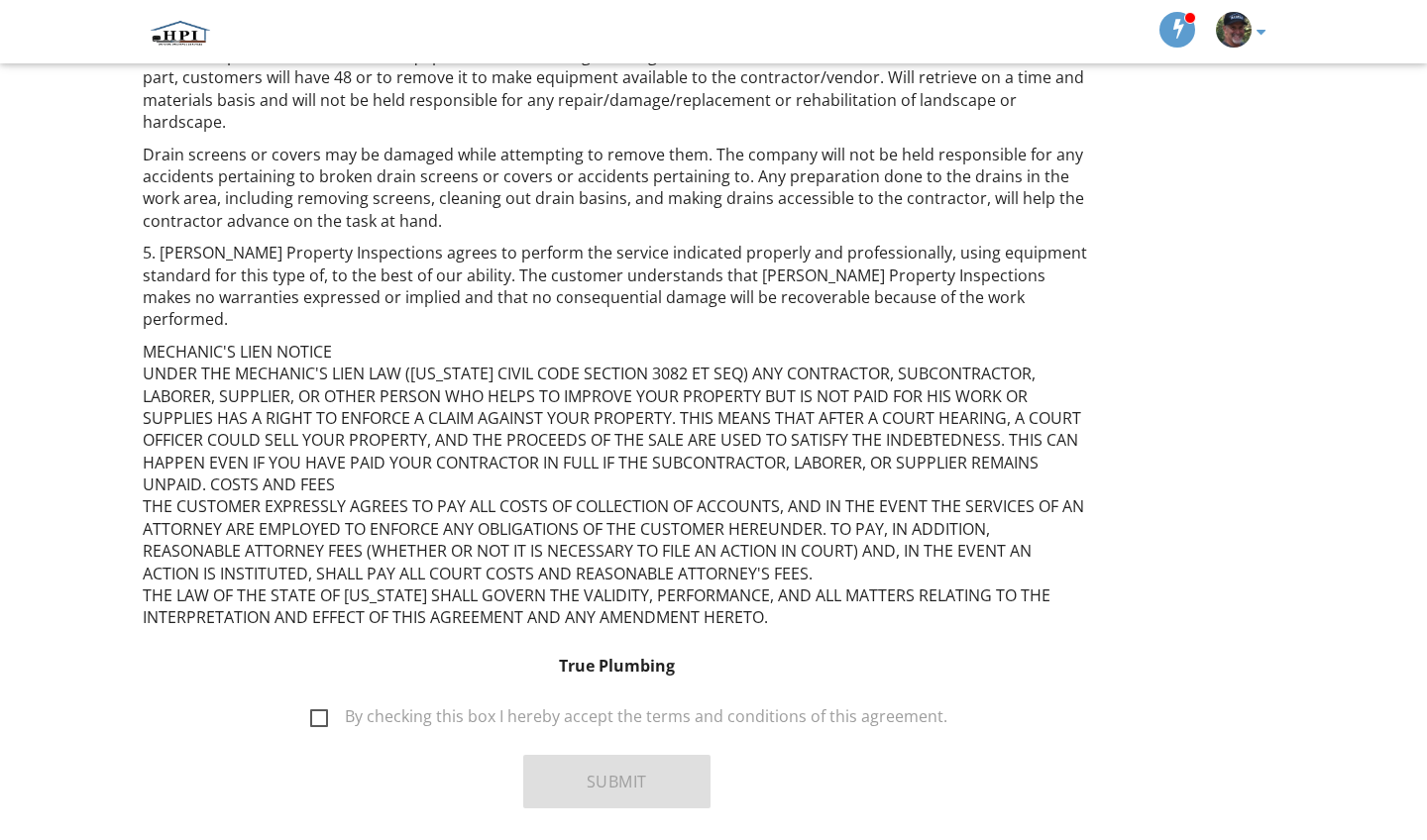 click on "By checking this box I hereby accept the terms and conditions of this agreement." at bounding box center [628, 719] 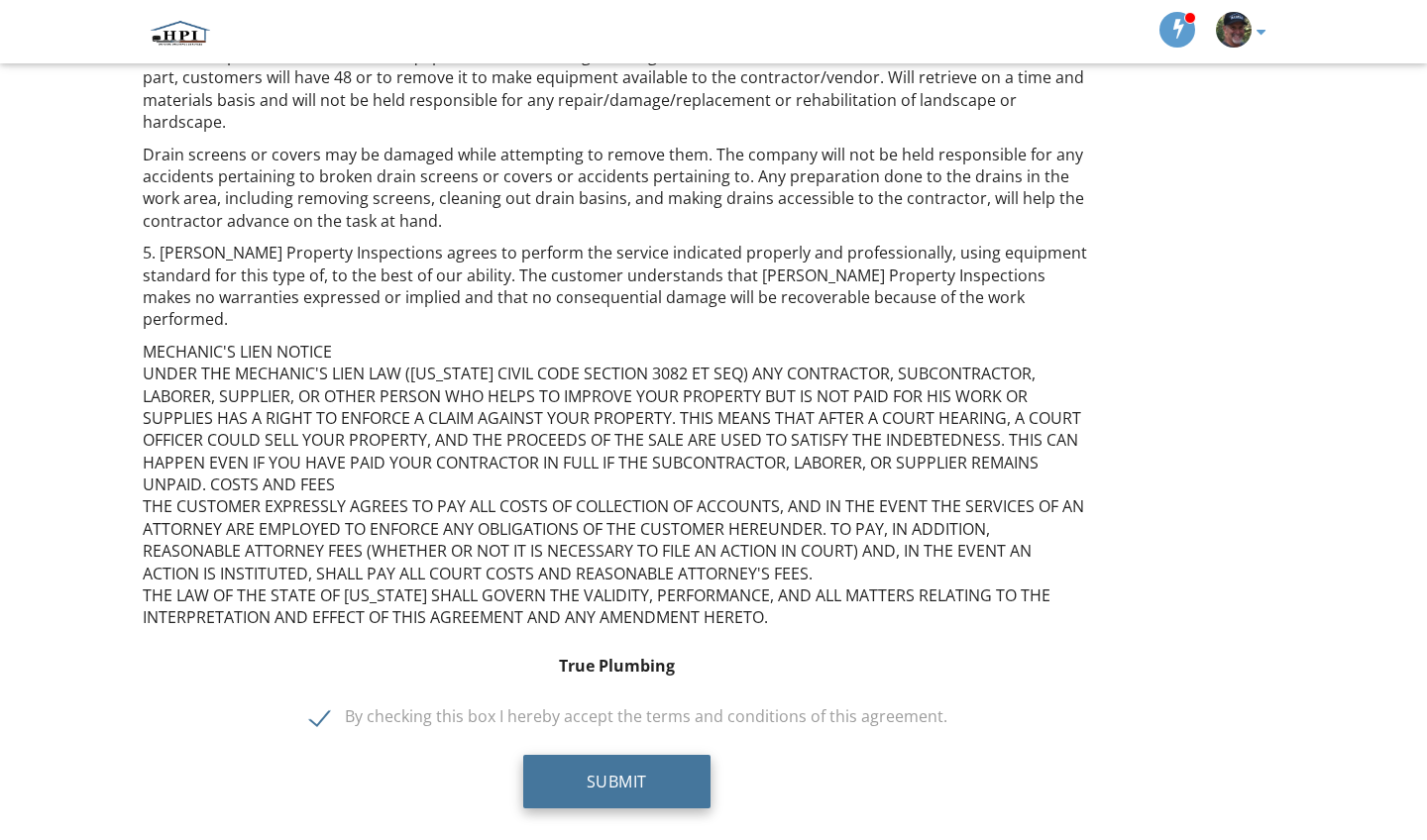 click on "Submit" at bounding box center [616, 782] 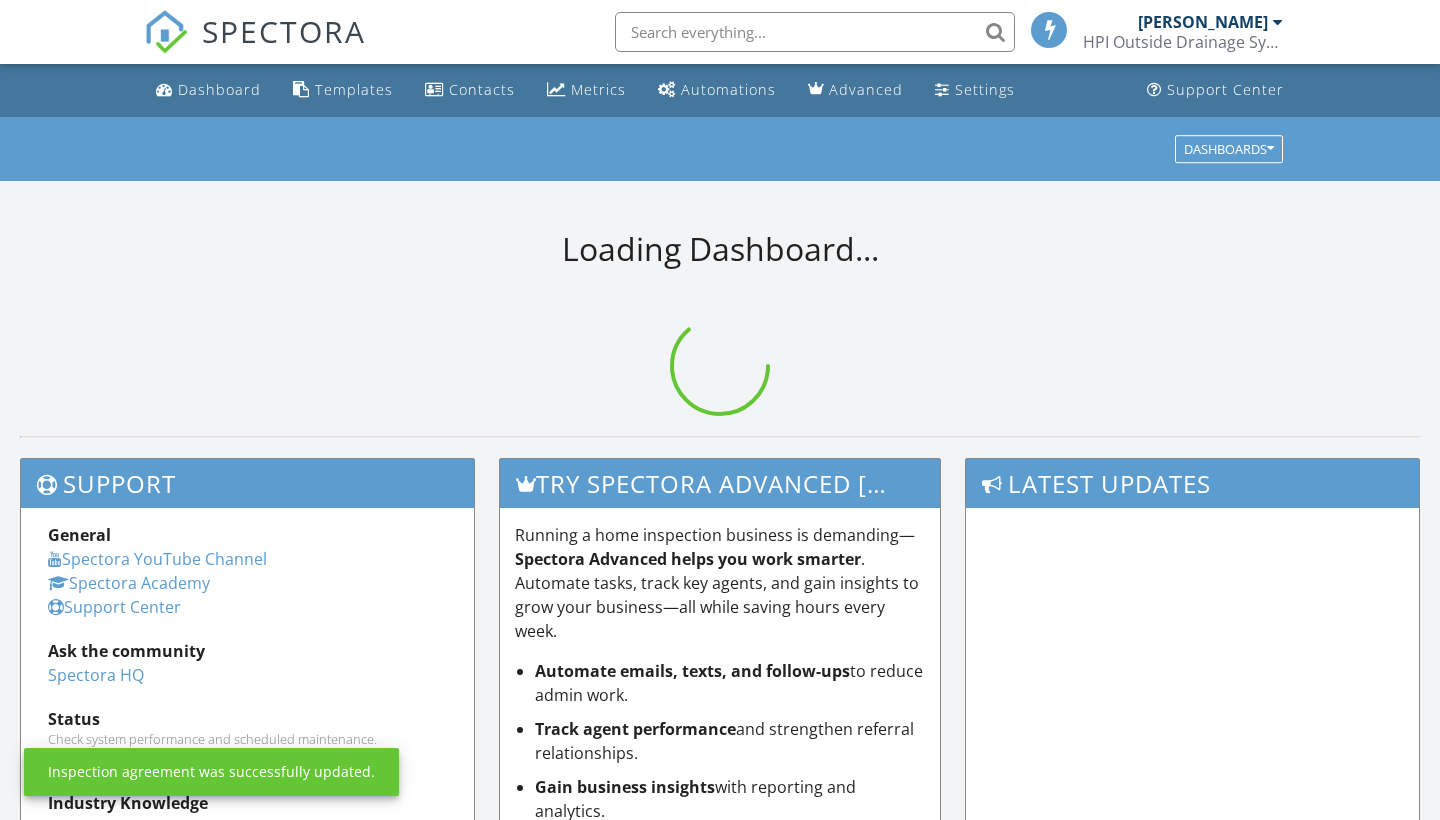 scroll, scrollTop: 0, scrollLeft: 0, axis: both 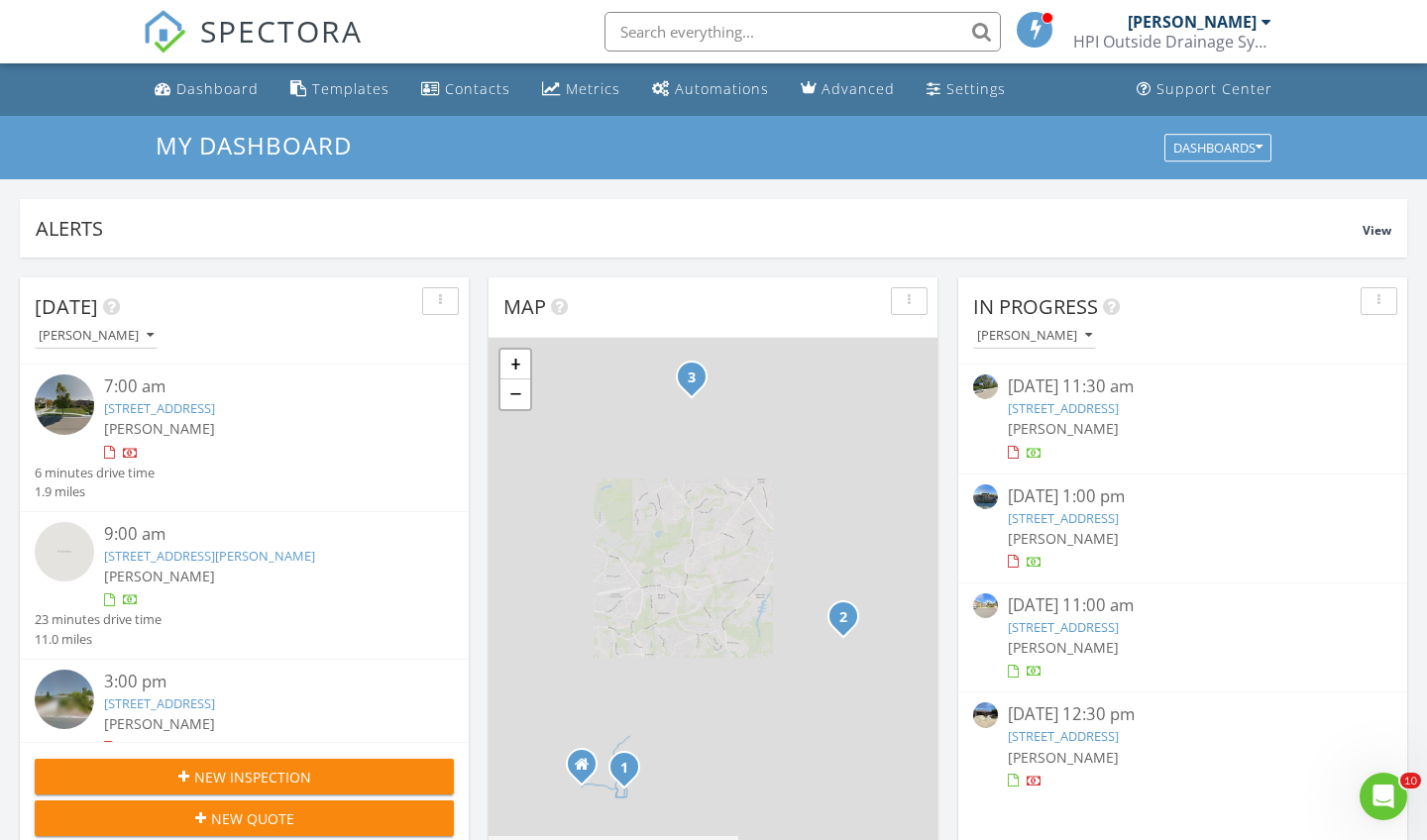 click on "[DATE]
[PERSON_NAME]
7:00 am
[STREET_ADDRESS]
[PERSON_NAME]
6 minutes drive time   1.9 miles       9:00 am
[STREET_ADDRESS][PERSON_NAME]
[PERSON_NAME]
23 minutes drive time   11.0 miles       3:00 pm
[STREET_ADDRESS]
[PERSON_NAME]
17 minutes drive time   10.8 miles       New Inspection     New Quote         Map               1 2 3 + − [GEOGRAPHIC_DATA], [GEOGRAPHIC_DATA], [GEOGRAPHIC_DATA] 38.1 km, 45 min Head north on [GEOGRAPHIC_DATA] 100 m Turn right onto B Street 200 m Continue onto [GEOGRAPHIC_DATA] (S9) 1.5 km Turn right onto [GEOGRAPHIC_DATA] 500 m Turn left onto [GEOGRAPHIC_DATA] 400 m Turn left onto [GEOGRAPHIC_DATA] 350 m 0 m 50 m 100 m 400 m 2 km" at bounding box center (714, 1159) 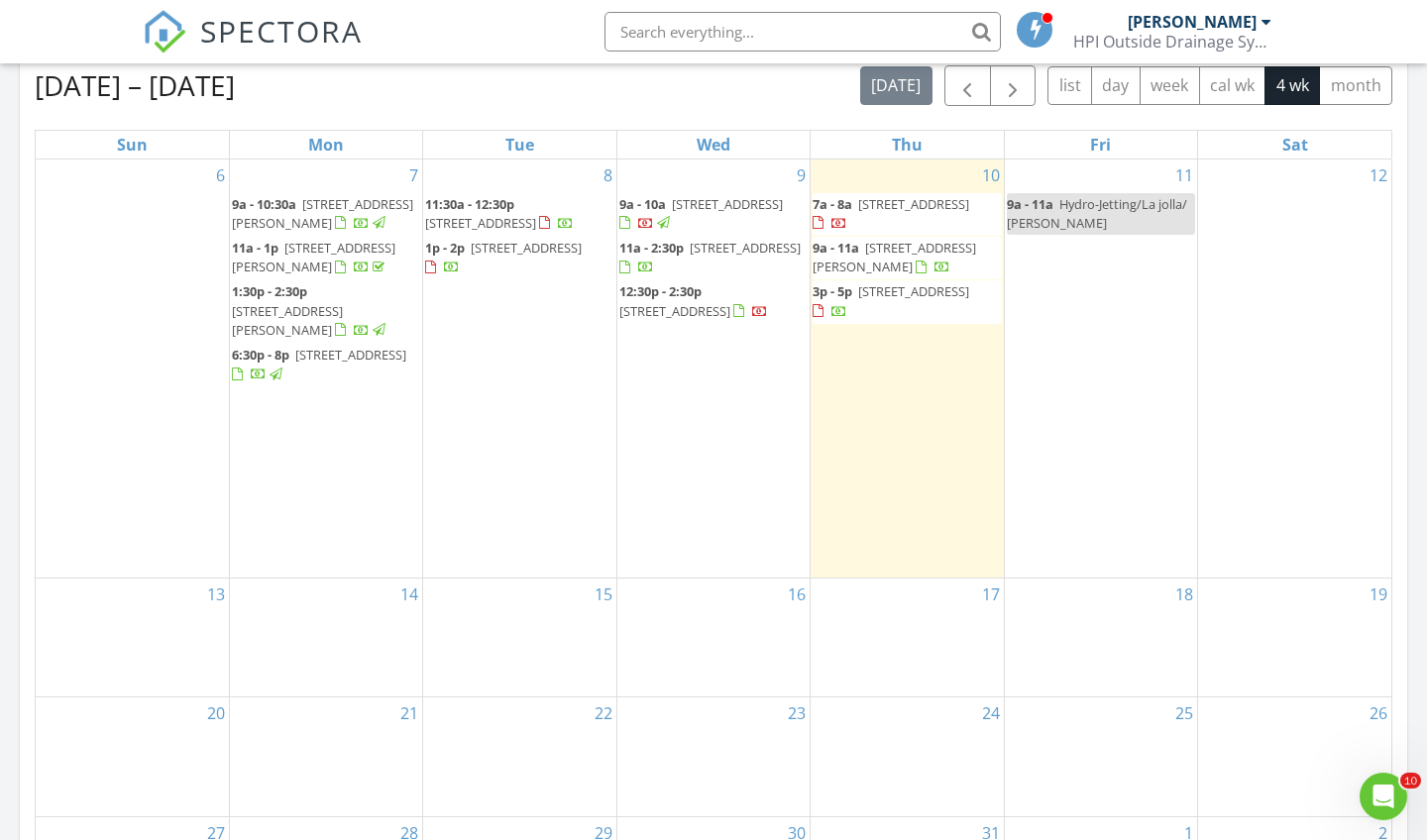 scroll, scrollTop: 887, scrollLeft: 0, axis: vertical 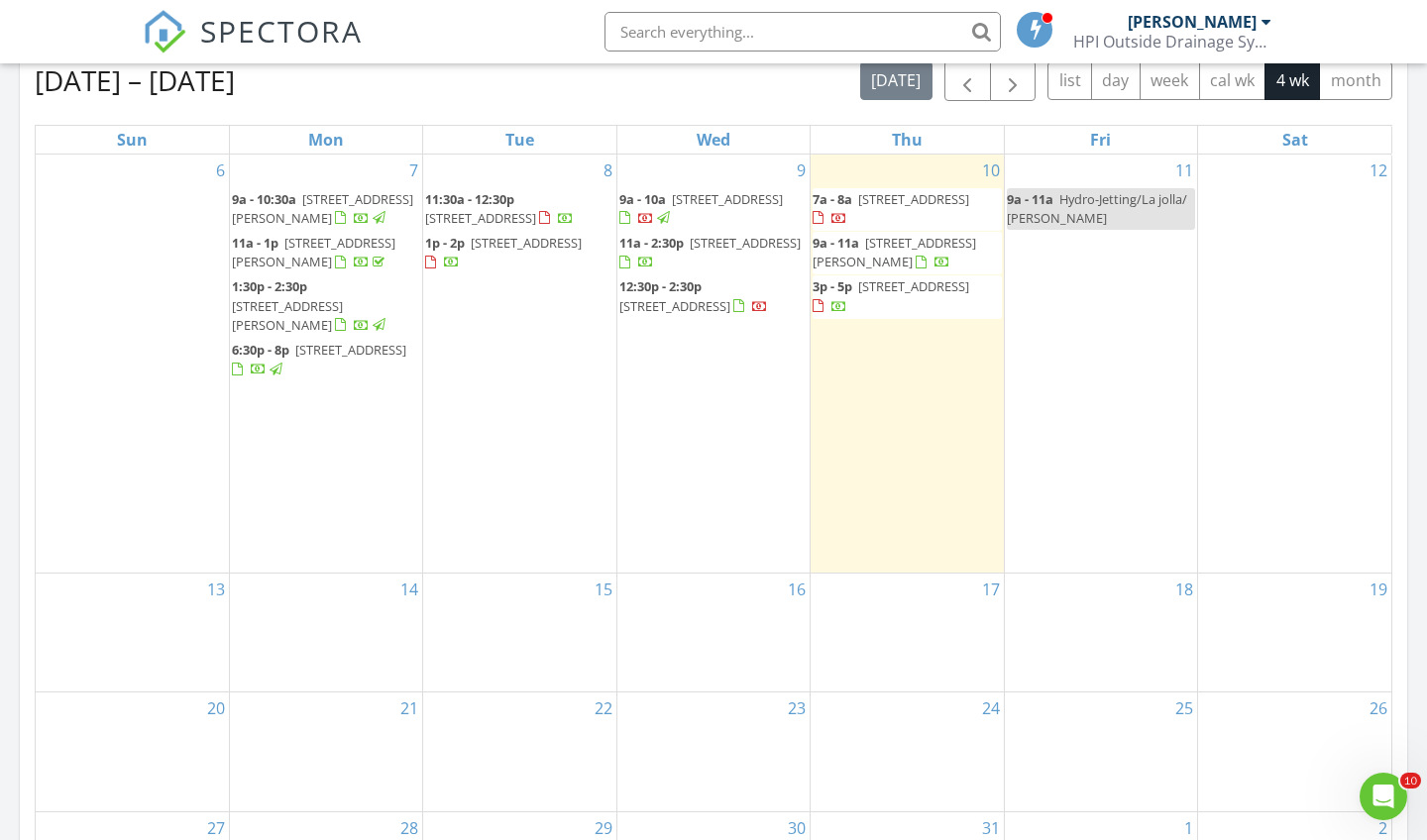click on "[STREET_ADDRESS]" at bounding box center [675, 306] 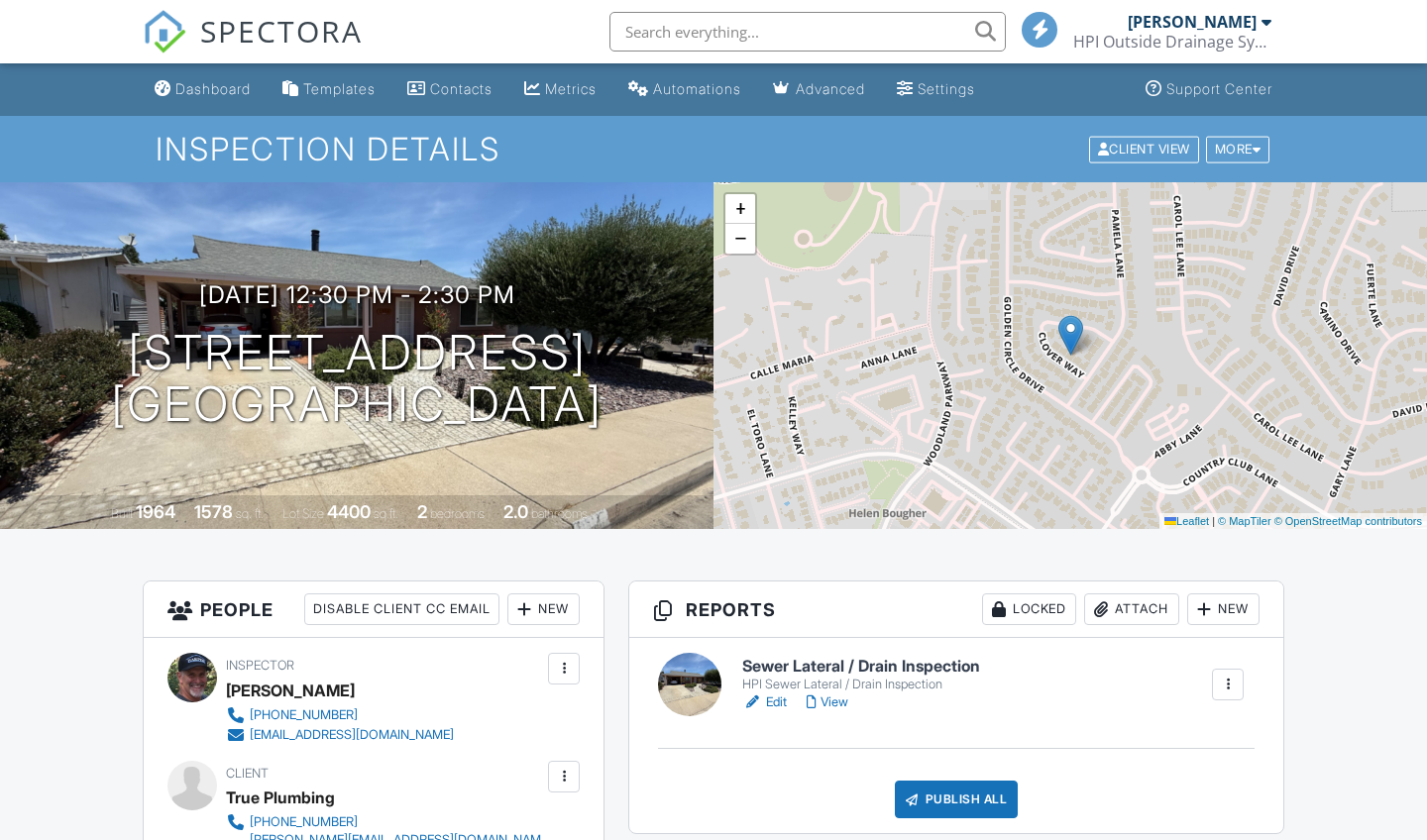 scroll, scrollTop: 0, scrollLeft: 0, axis: both 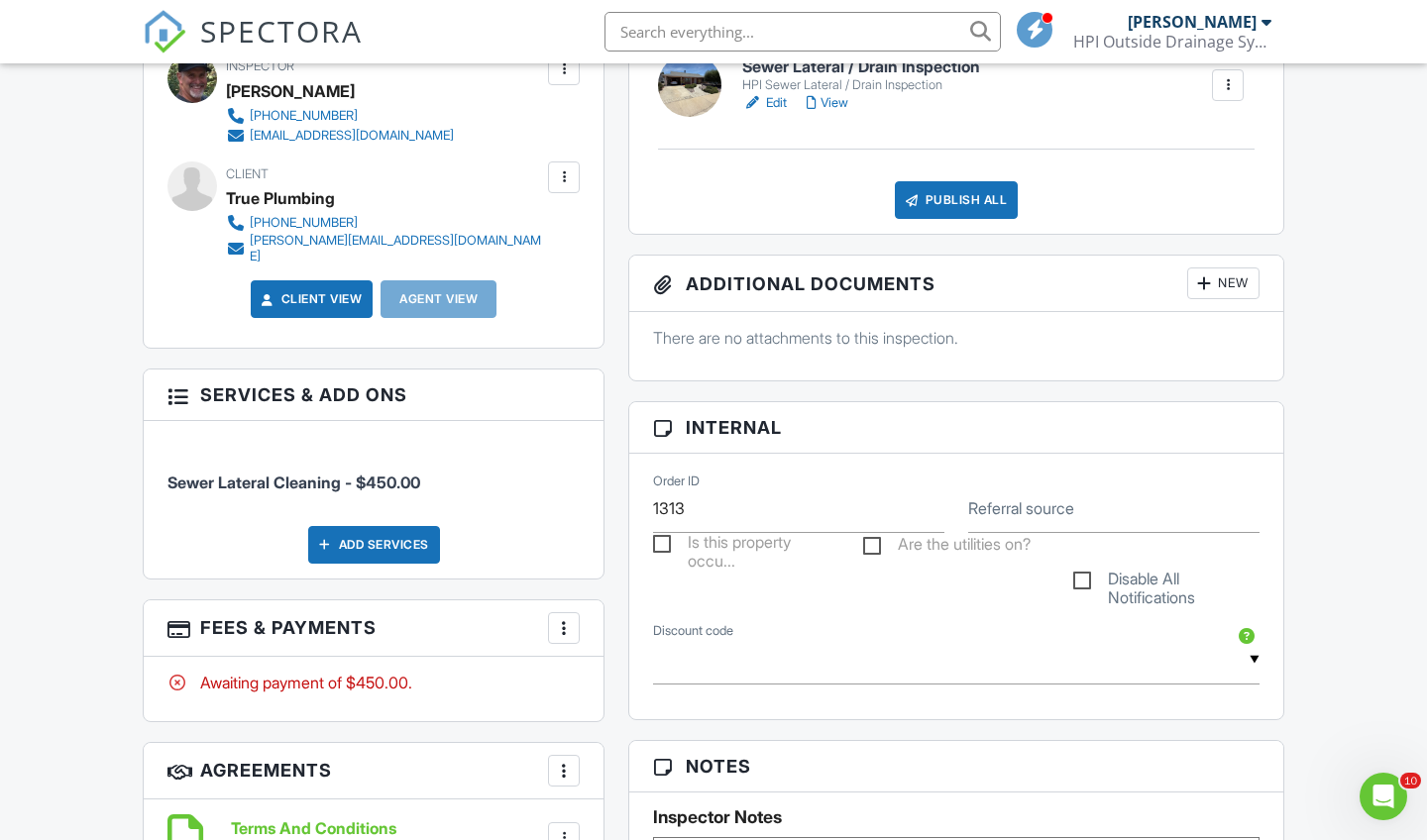 click at bounding box center (564, 628) 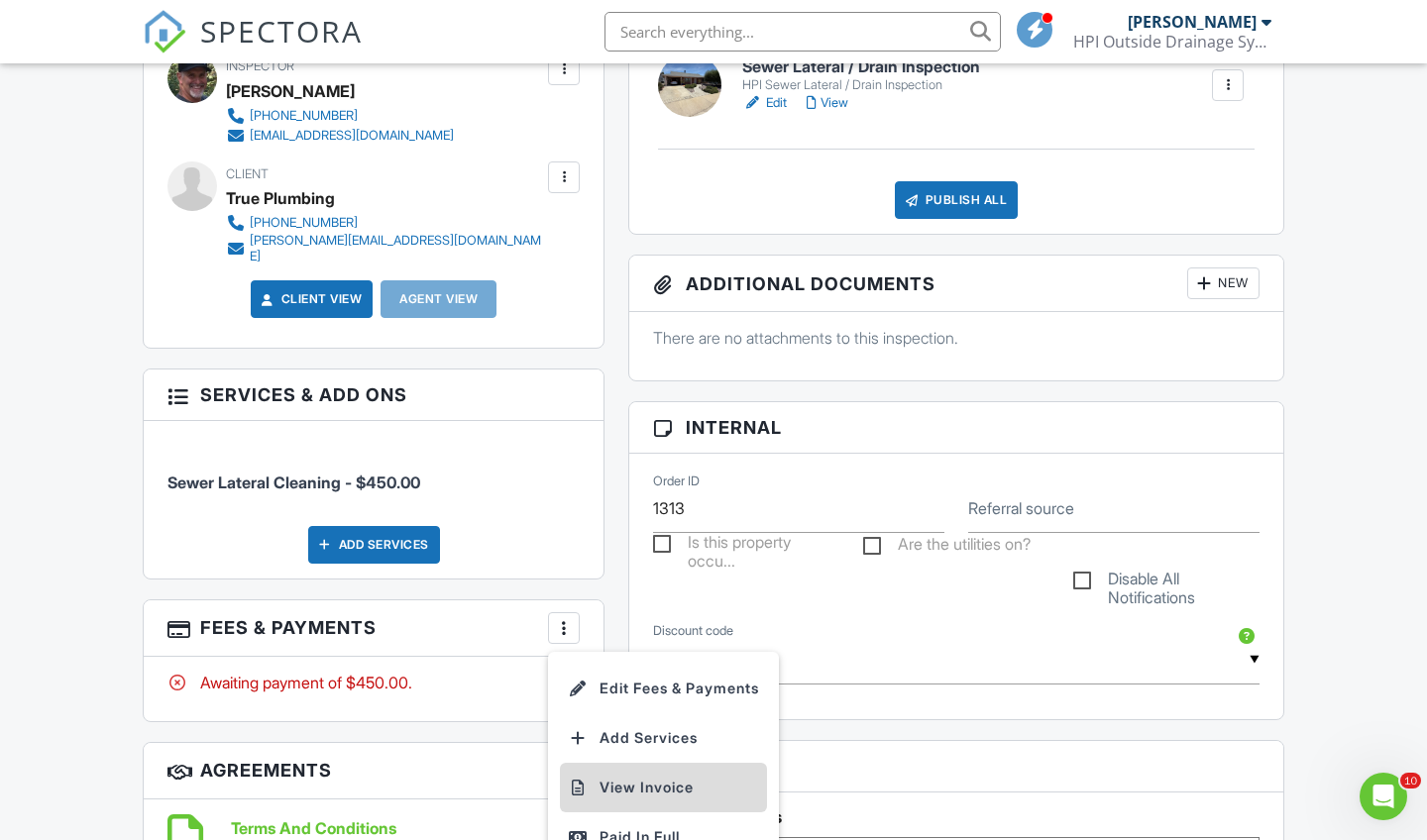 click on "View Invoice" at bounding box center (663, 788) 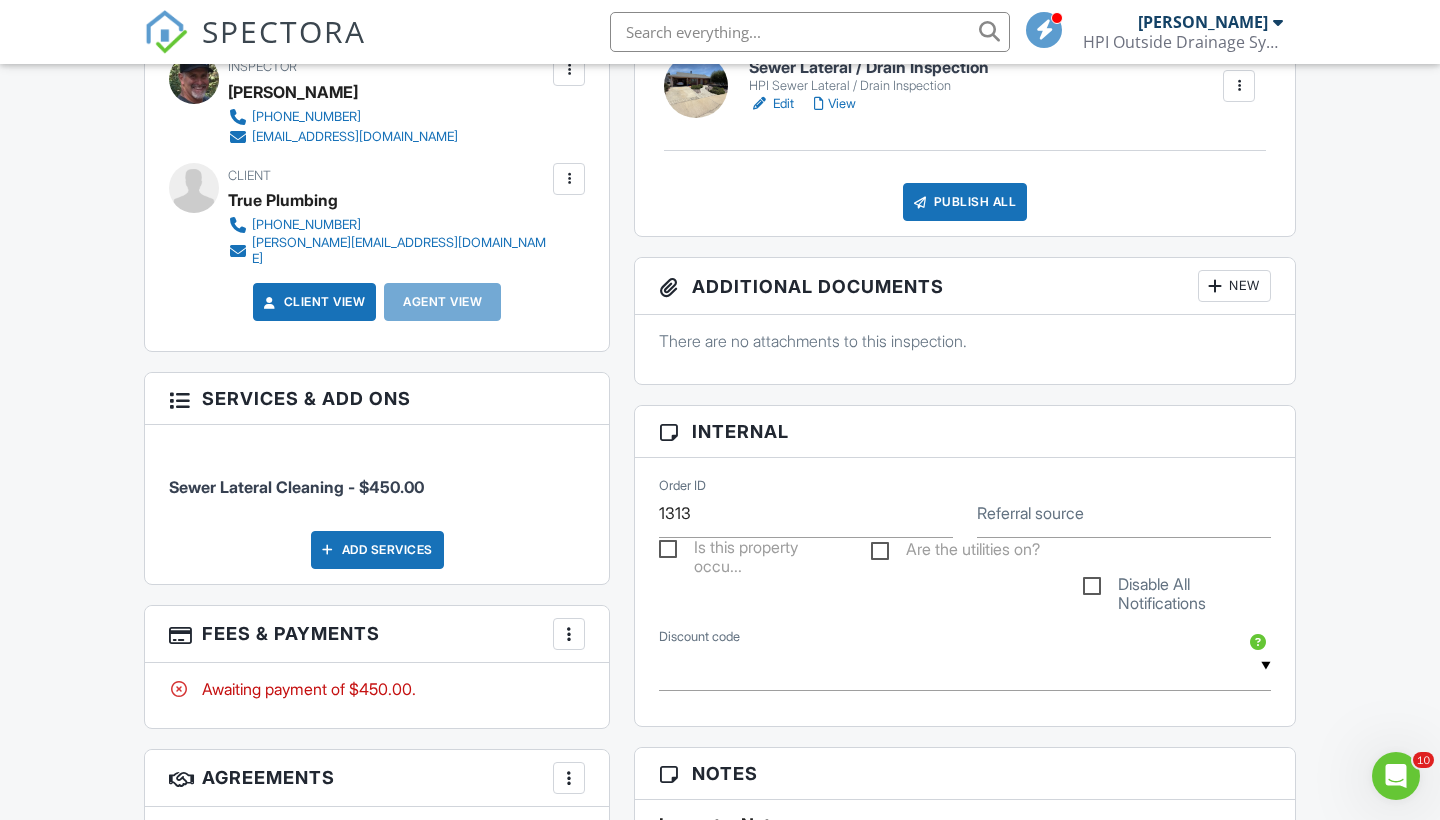 click on "Reports
Locked
Attach
New
Sewer Lateral / Drain Inspection
HPI Sewer Lateral / Drain Inspection
Edit
View
Quick Publish
Copy
Delete
Publish All
Checking report completion
Publish report?
This will make this report available to your client and/or agent. It will not send out a notification.
To send an email, use 'Publish All' below or jump into the report and use the 'Publish' button there.
Cancel
Publish
Share archived report
To
Subject
Inspection Report For 1914 Clover Way, Escondido, CA 92026
Text
Inline Style XLarge Large Normal Small Light Small/Light Bold Italic Underline Colors Ordered List Unordered List Align Align Left Align Center Align Right Align Justify Insert Link Insert Image Insert Video Insert Table Code View Clear Formatting Report Link
Cancel
Share" at bounding box center [965, 805] 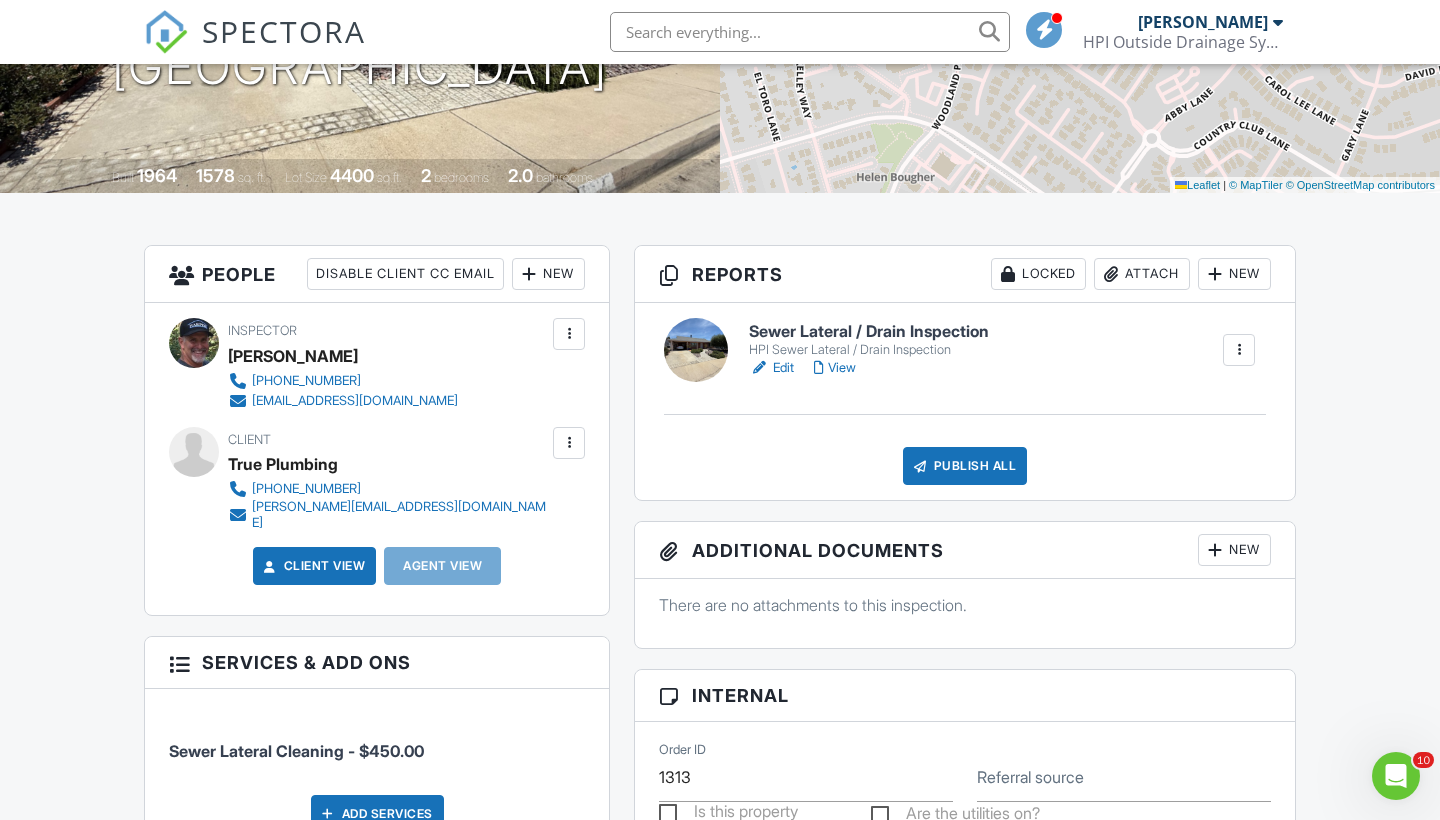 scroll, scrollTop: 333, scrollLeft: 0, axis: vertical 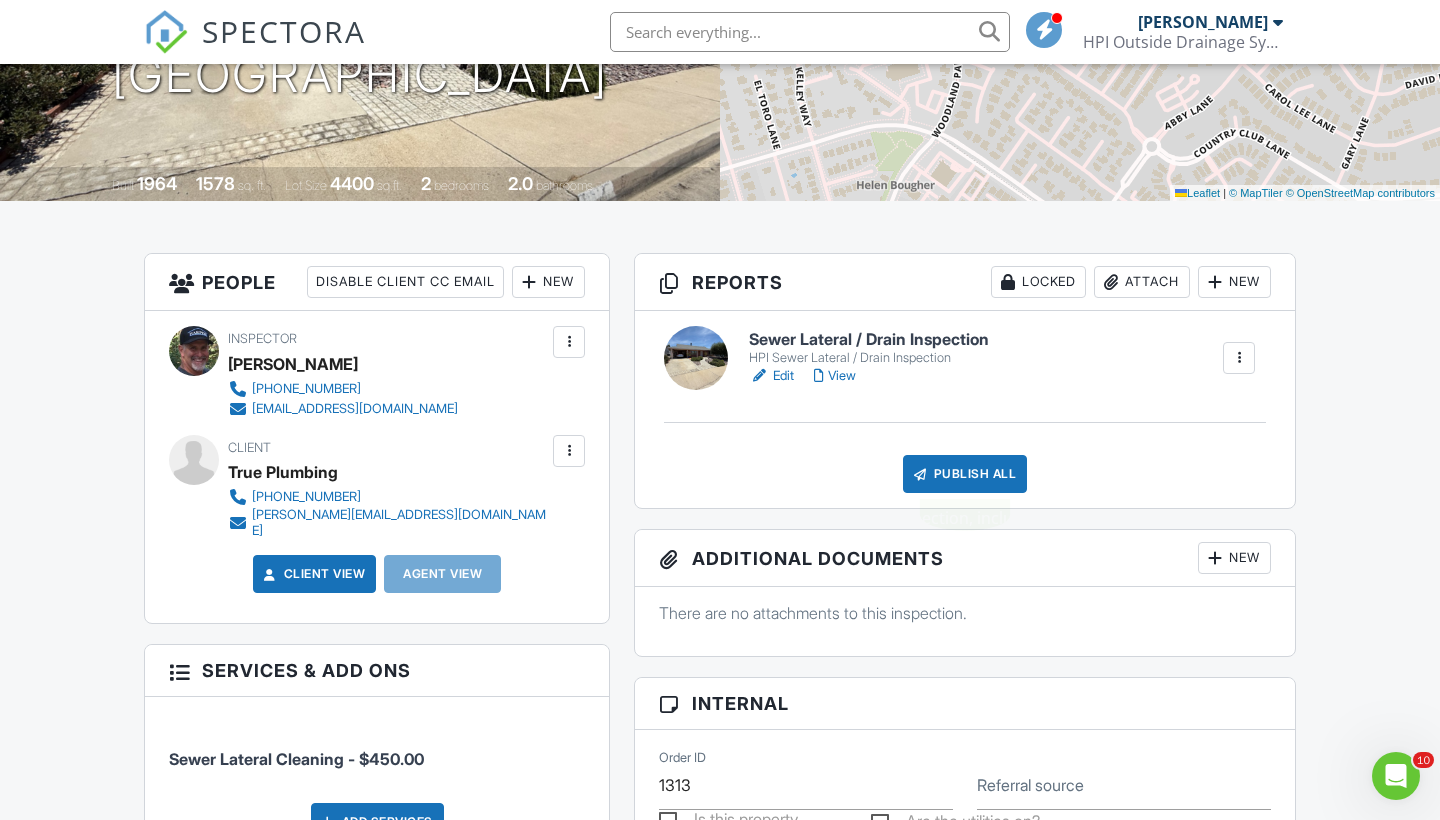 click on "Publish All" at bounding box center [965, 474] 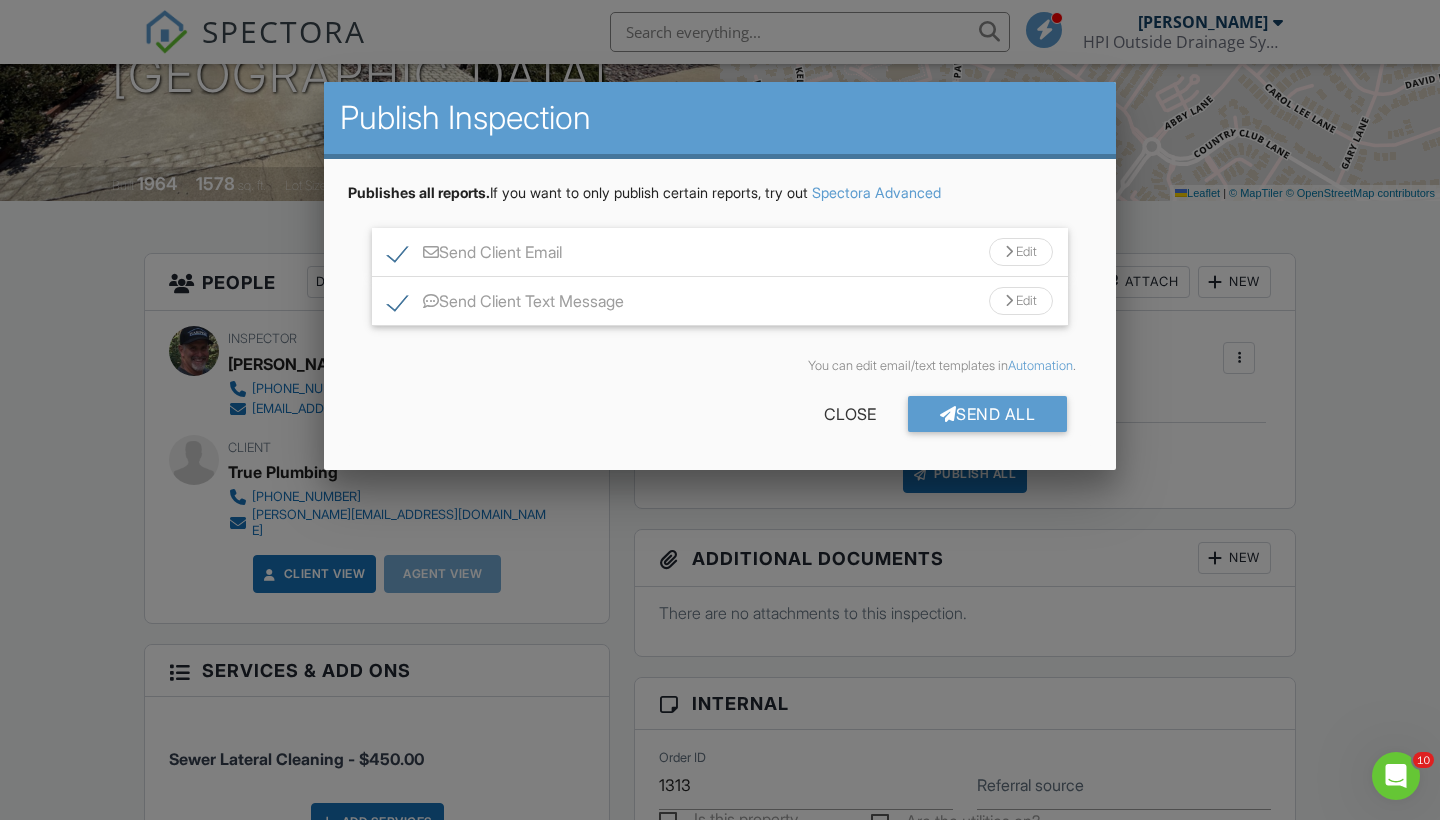 click on "Edit" at bounding box center [1021, 252] 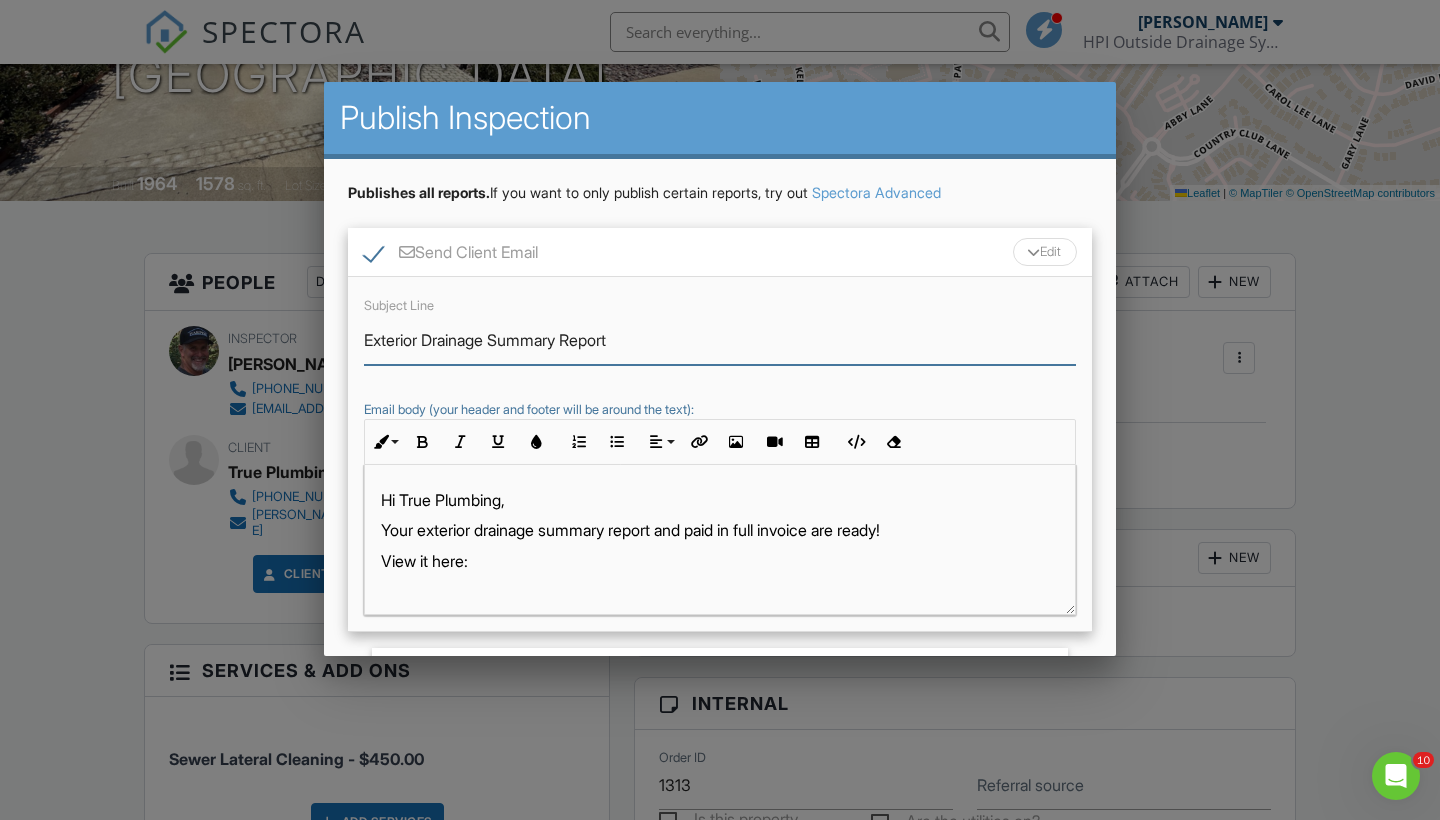 drag, startPoint x: 427, startPoint y: 340, endPoint x: 363, endPoint y: 337, distance: 64.070274 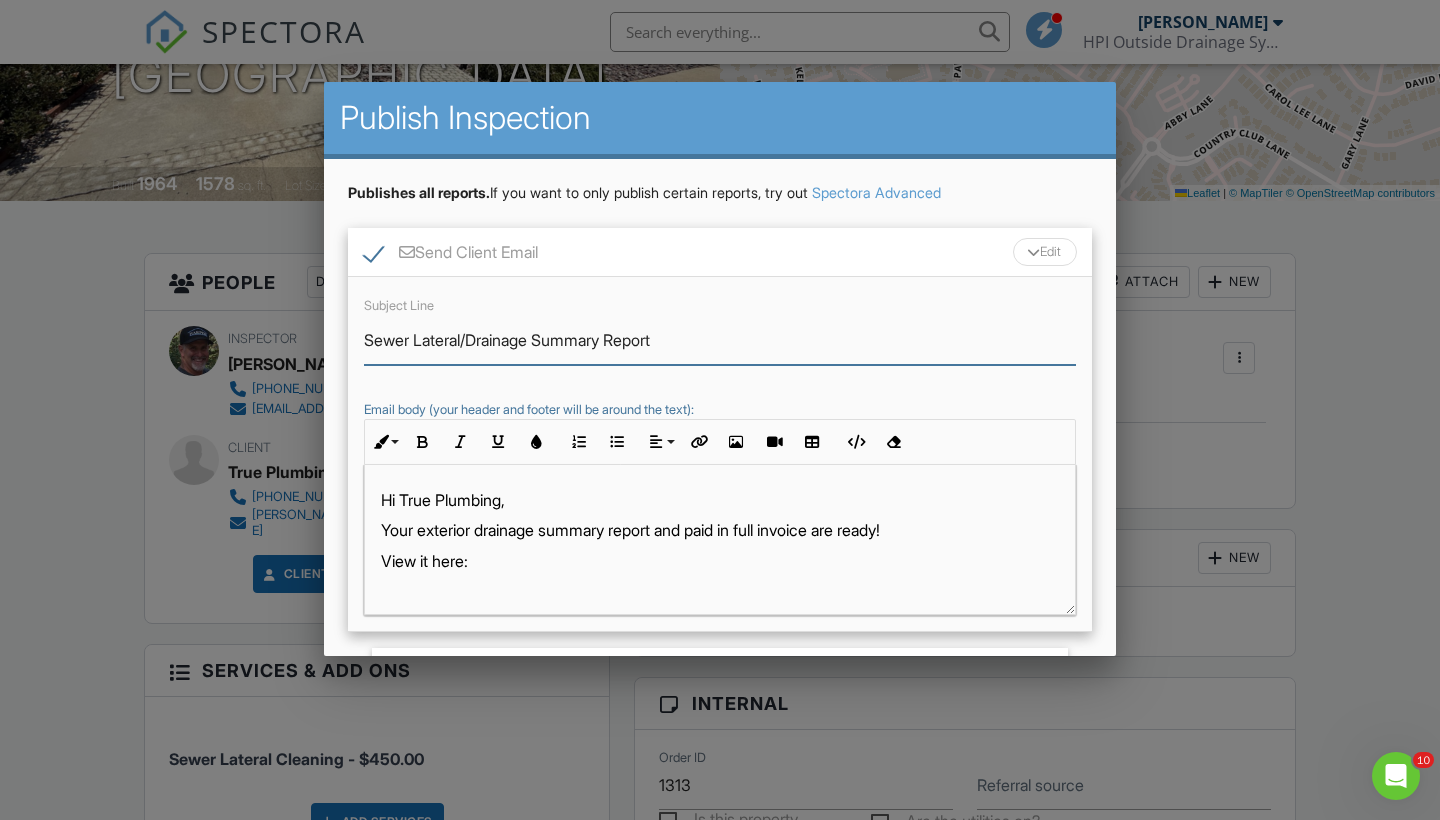 type on "Sewer Lateral/Drainage Summary Report" 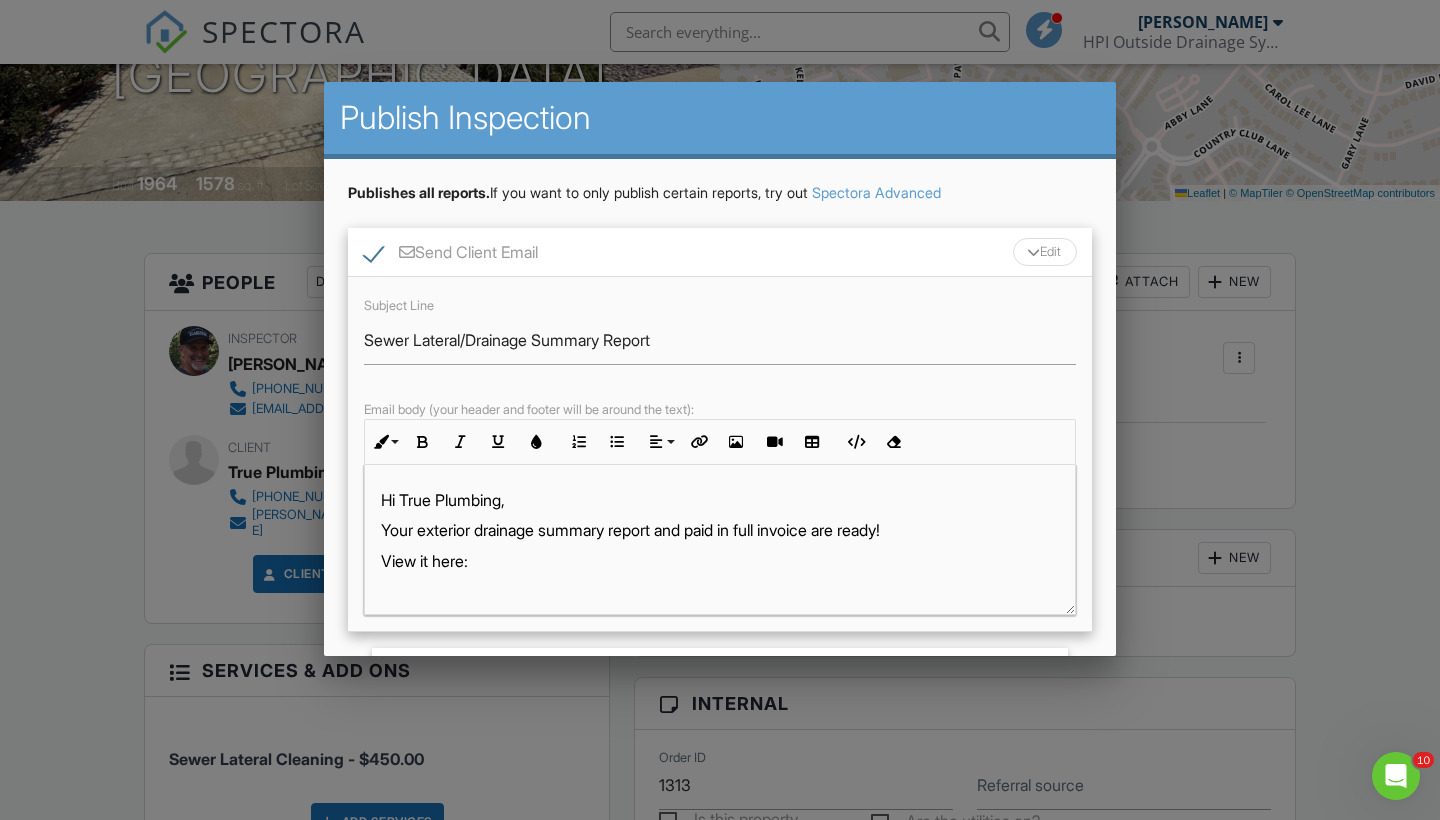 click on "Your exterior drainage summary report and paid in full invoice are ready!" at bounding box center (720, 530) 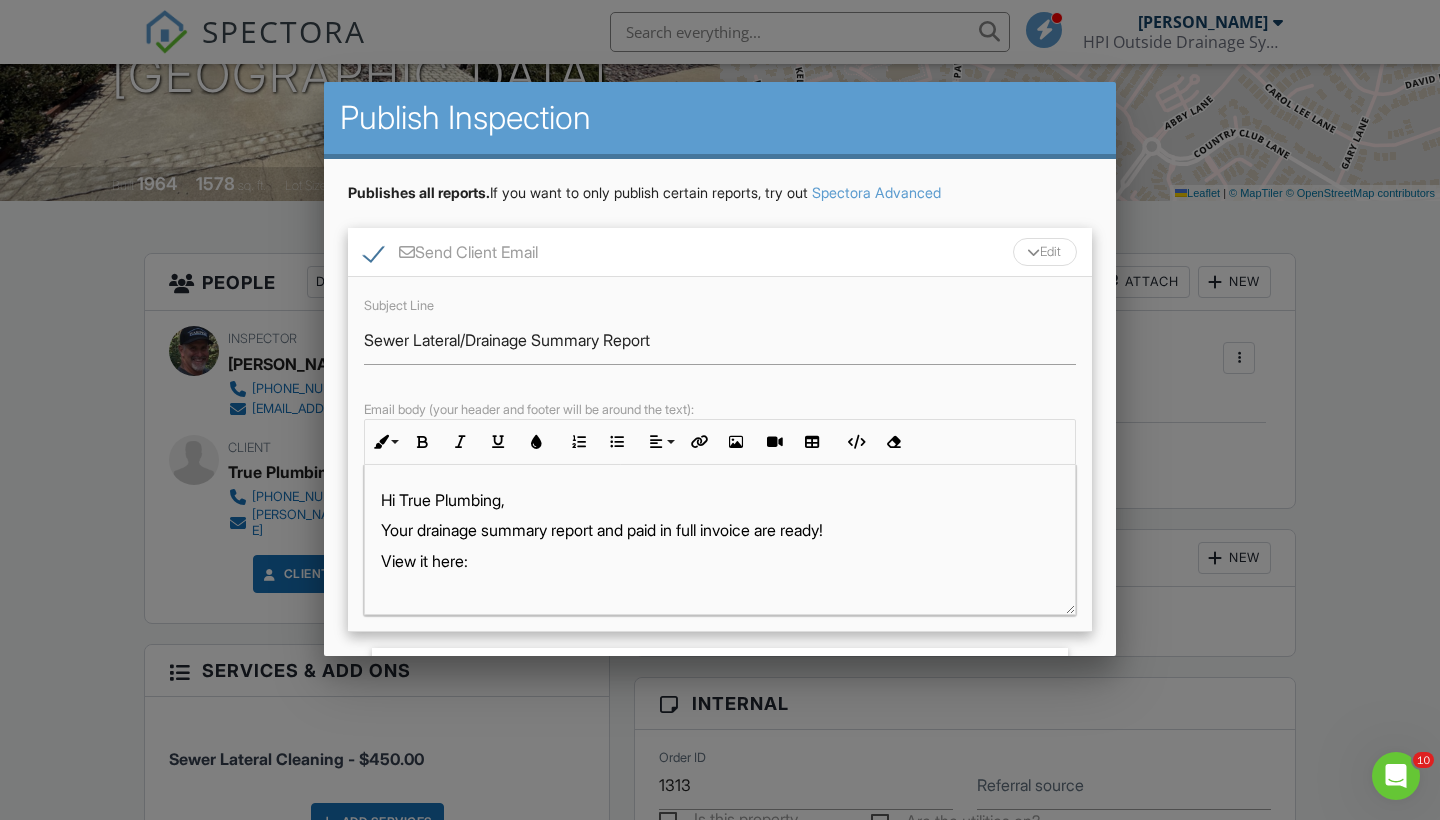 type 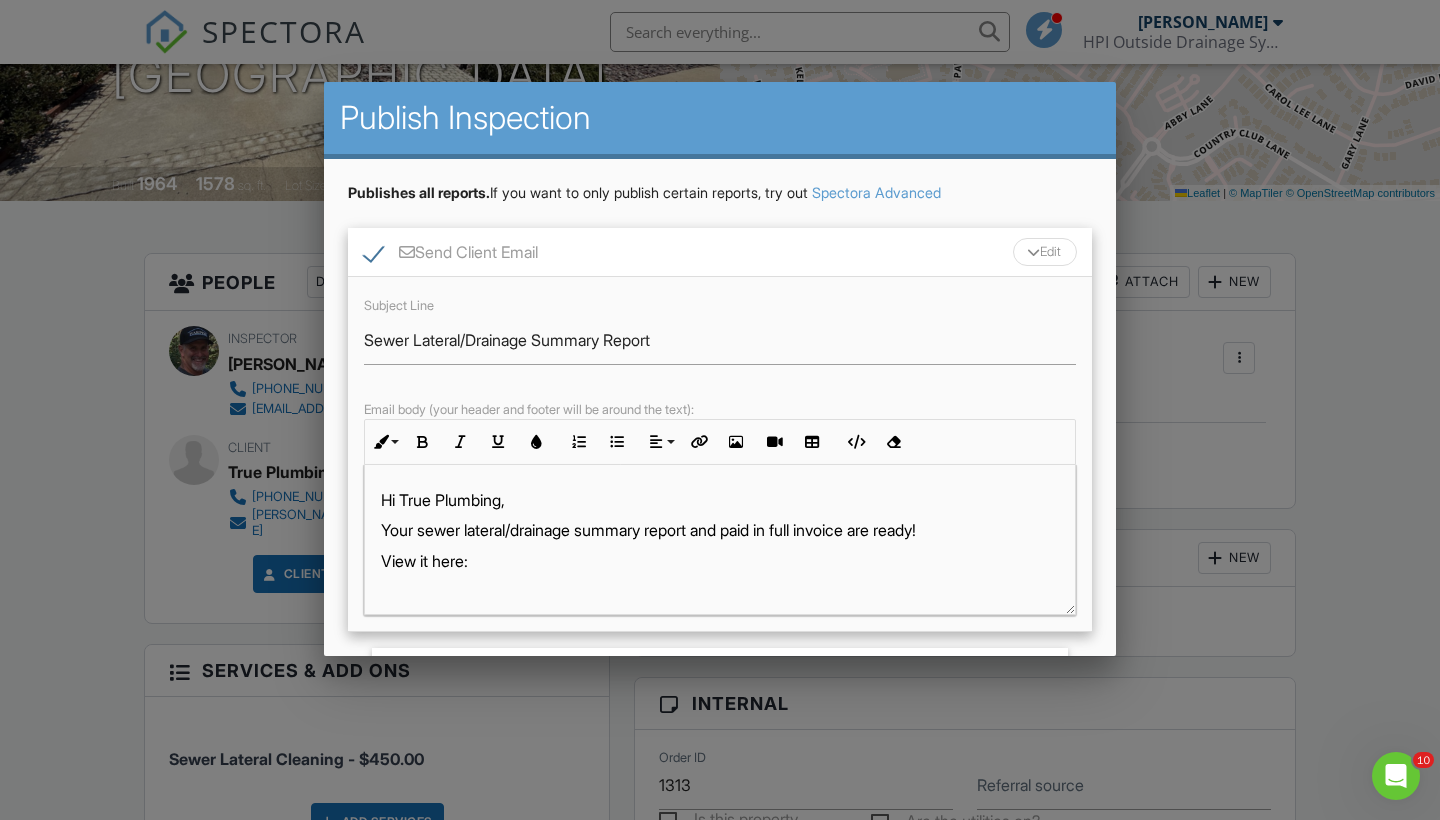 click on "Your sewer lateral/drainage summary report and paid in full invoice are ready!" at bounding box center (720, 530) 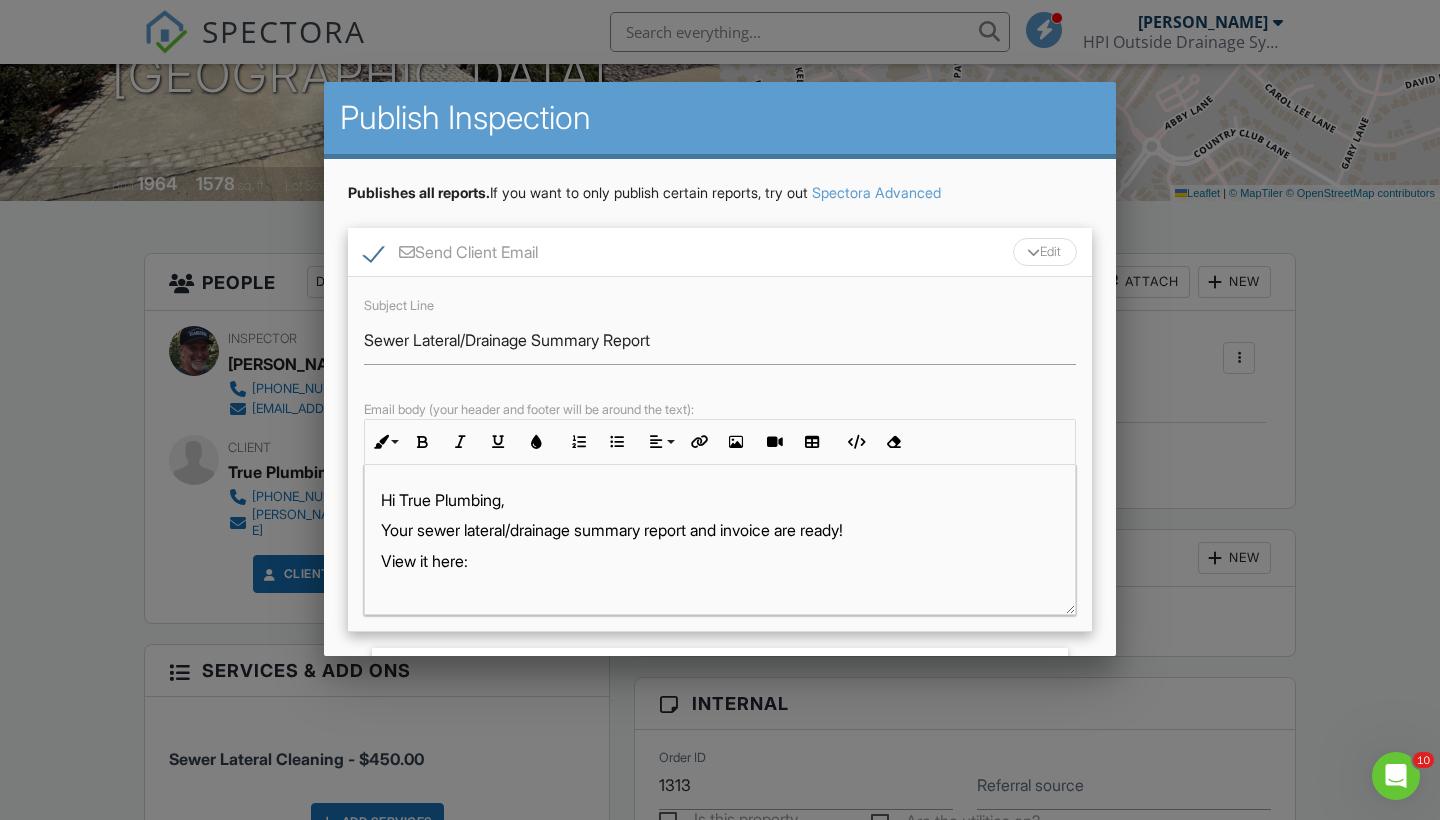 click on "Subject Line
Sewer Lateral/Drainage Summary Report
Email body (your header and footer will be around the text):
Inline Style XLarge Large Normal Small Light Small/Light Bold Italic Underline Colors Ordered List Unordered List Align Align Left Align Center Align Right Align Justify Insert Link Insert Image Insert Video Insert Table Code View Clear Formatting Hi True Plumbing, Your sewer lateral/drainage summary report and invoice are ready! View it here: View Sewer Lateral / Drain Inspection Invoice Let me know if you have any questions. Thank you for your business! Scott Snow Owner/Operator HPI Outside Drainage Services 760.960.3032" at bounding box center [720, 454] 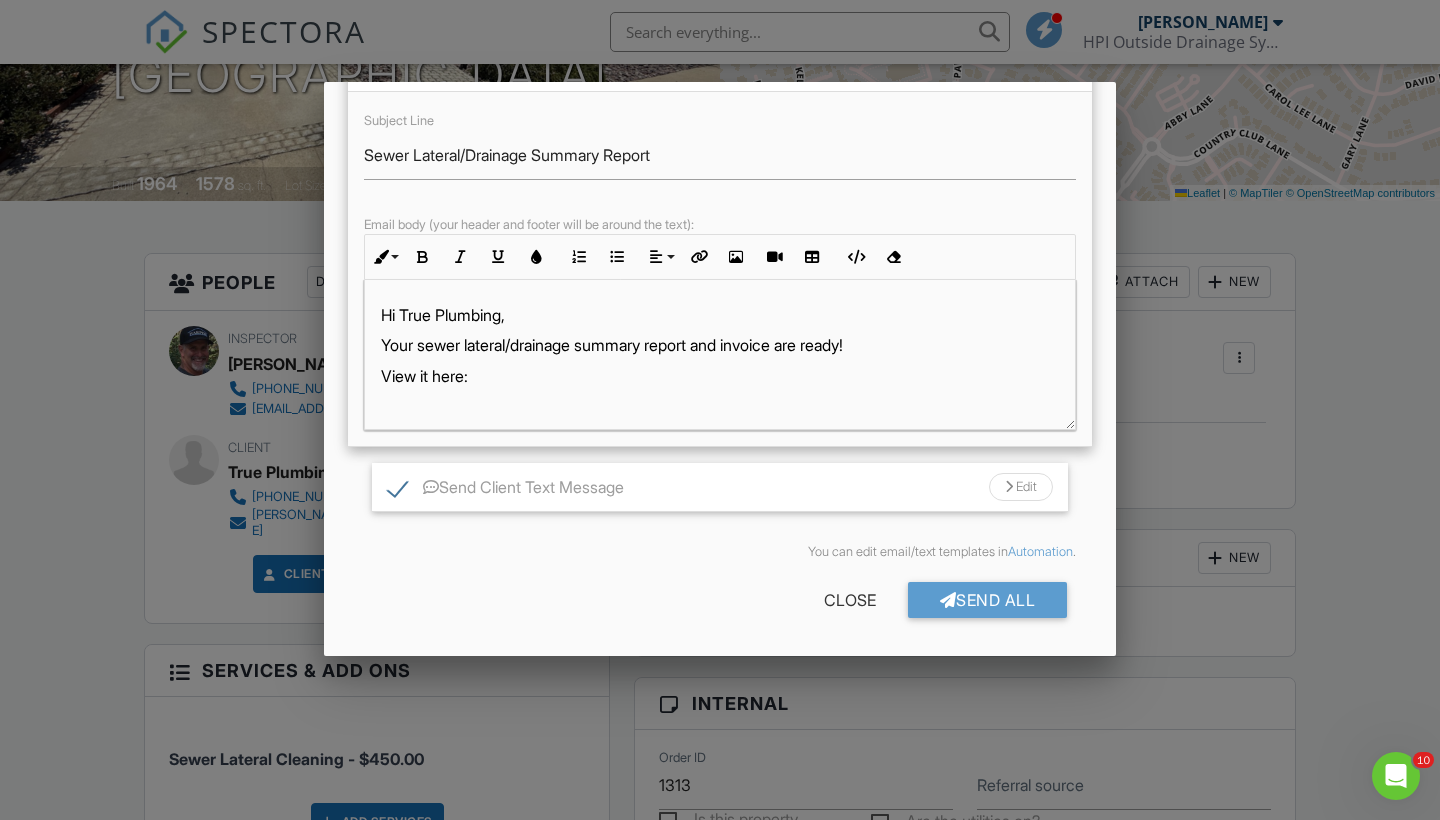 scroll, scrollTop: 184, scrollLeft: 0, axis: vertical 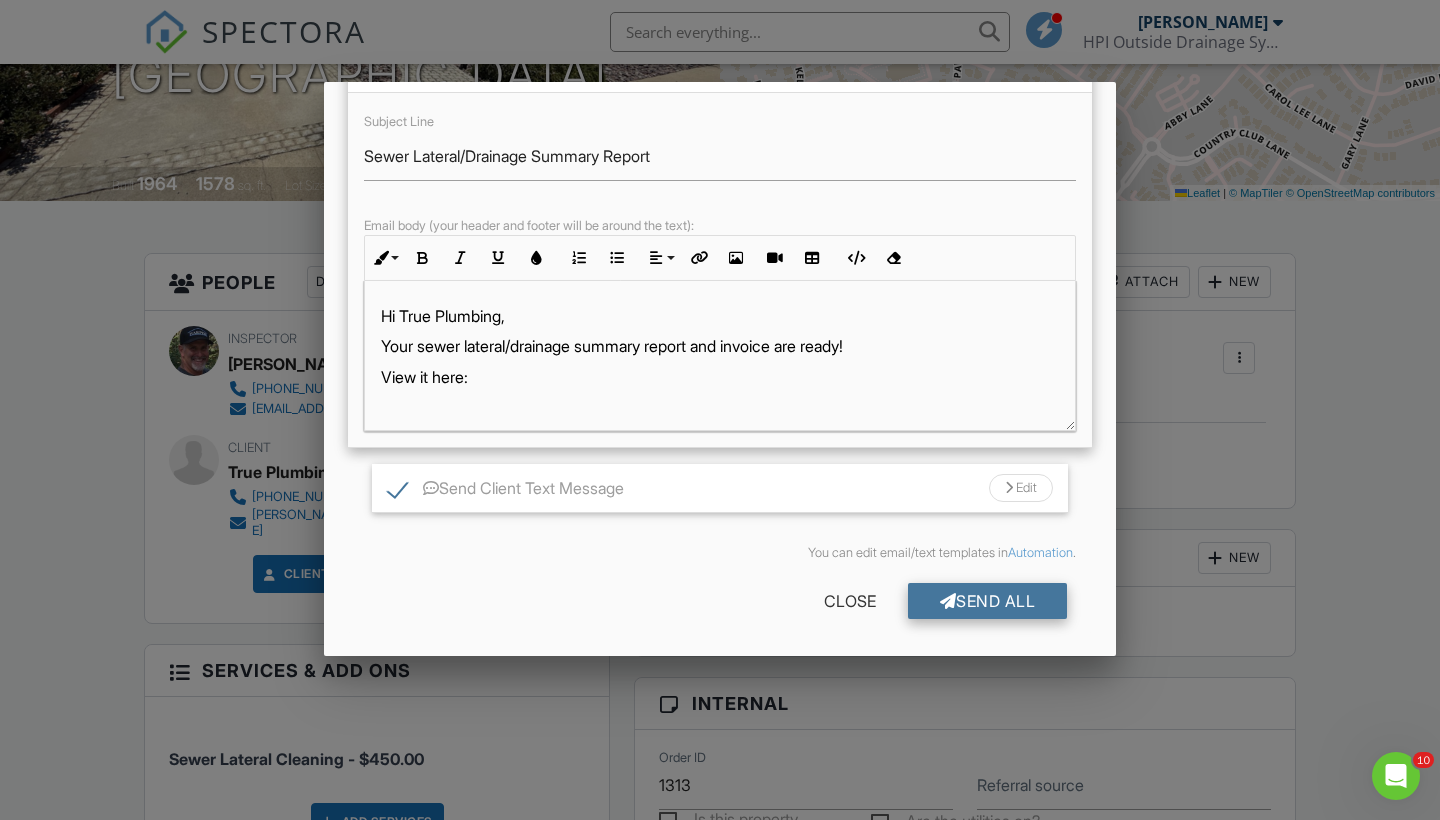 click on "Send All" at bounding box center [988, 601] 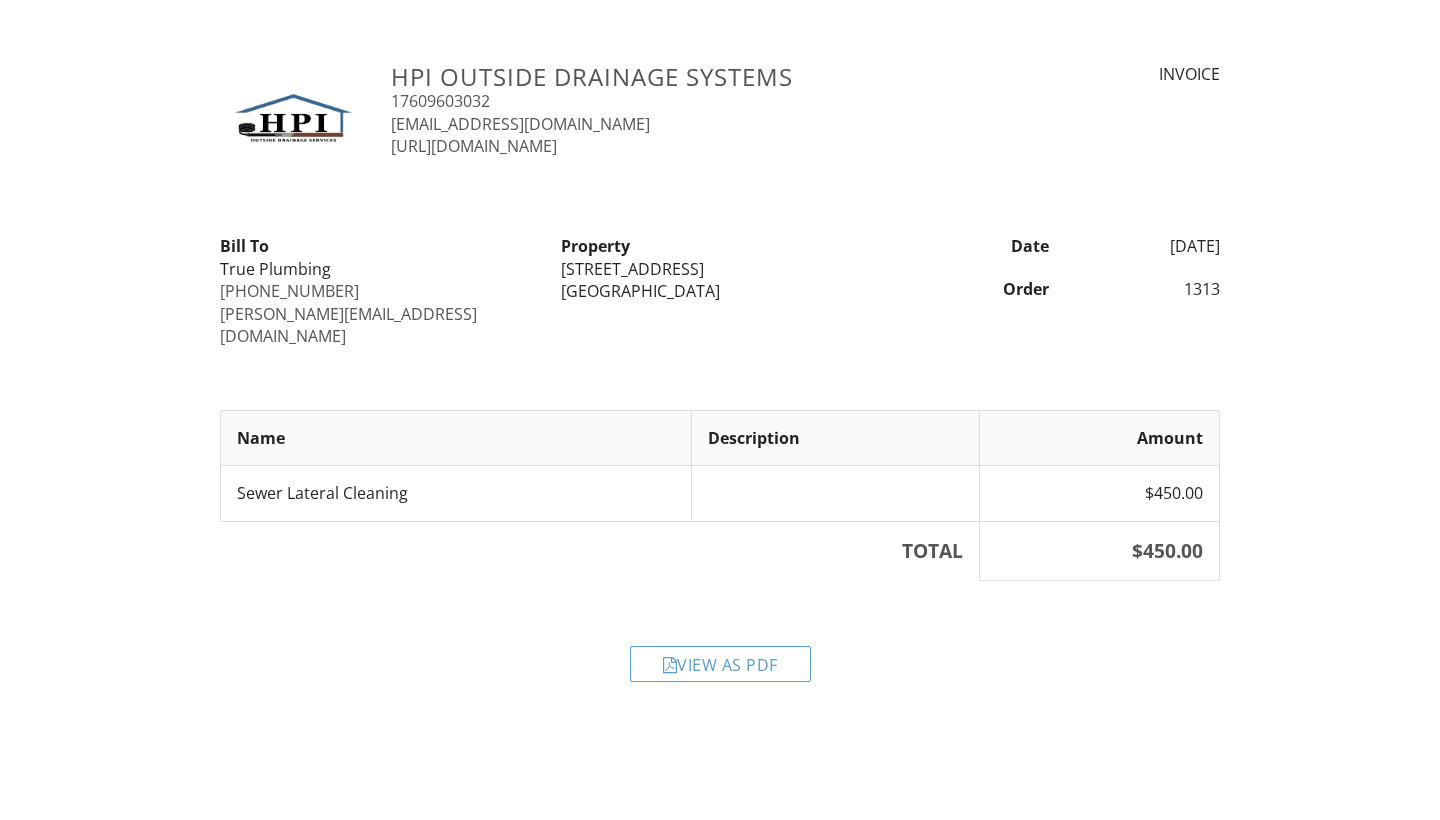 scroll, scrollTop: 0, scrollLeft: 0, axis: both 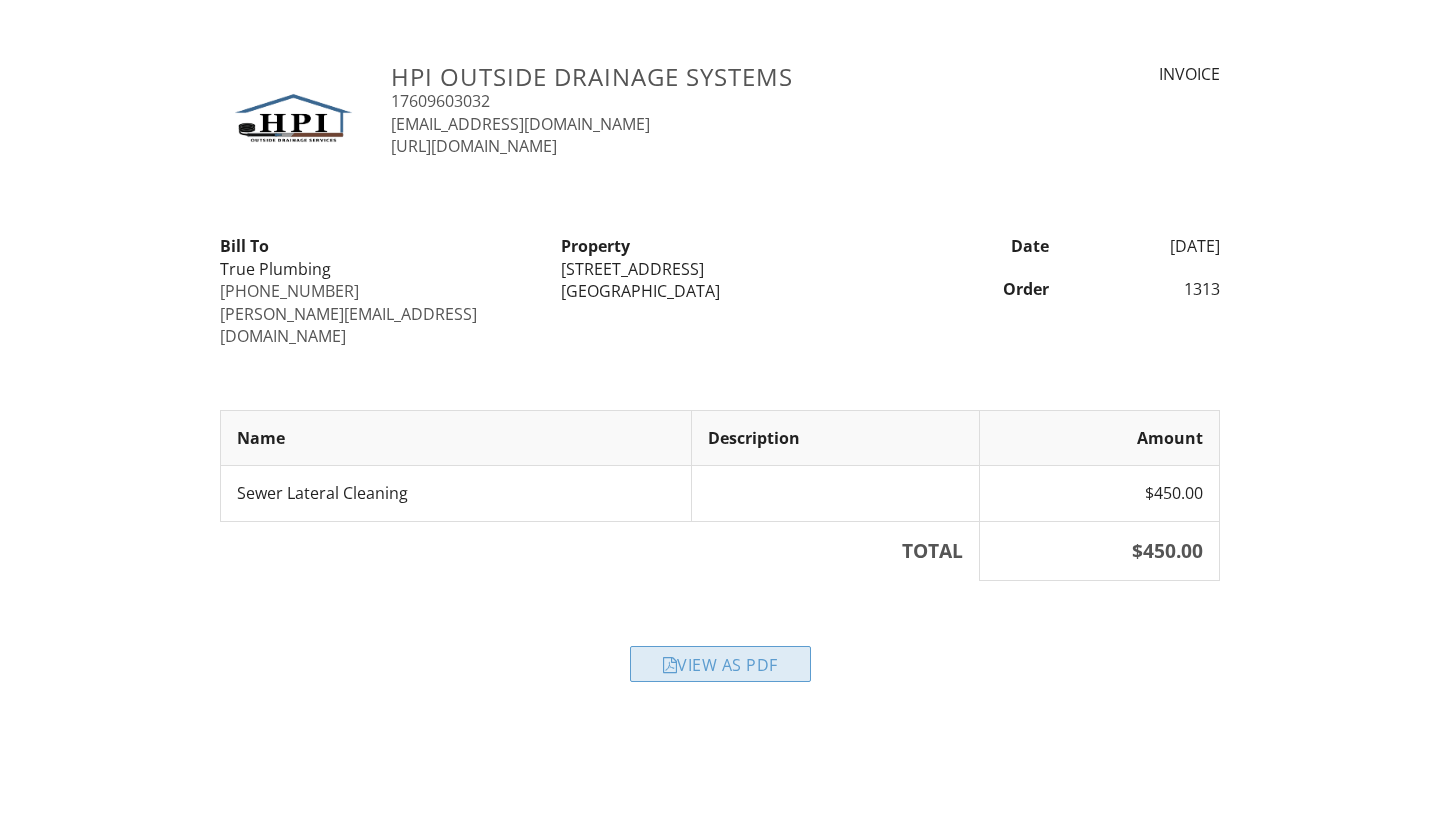 click on "View as PDF" at bounding box center [720, 664] 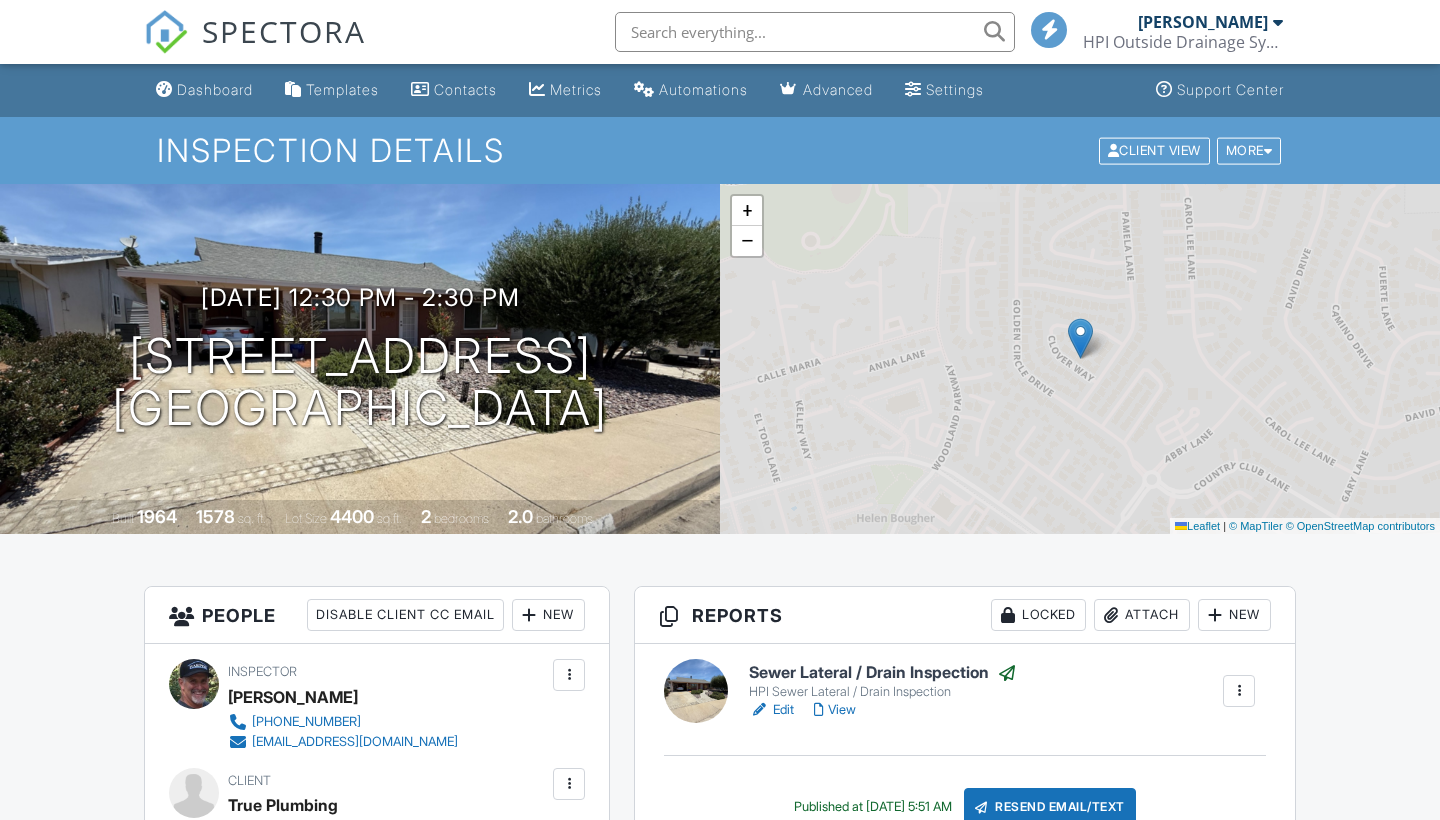 scroll, scrollTop: 333, scrollLeft: 0, axis: vertical 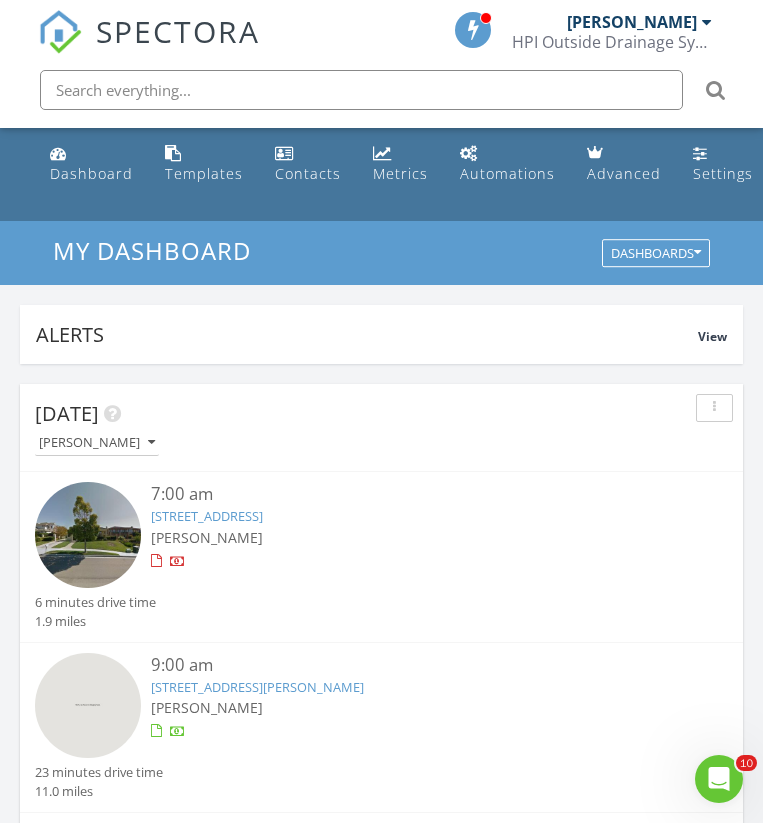 click on "[DATE]
[PERSON_NAME]
7:00 am
[STREET_ADDRESS]
[PERSON_NAME]
6 minutes drive time   1.9 miles       9:00 am
[STREET_ADDRESS][PERSON_NAME]
[PERSON_NAME]
23 minutes drive time   11.0 miles       3:00 pm
[STREET_ADDRESS]
[PERSON_NAME]
17 minutes drive time   10.8 miles       New Inspection     New Quote         Map               1 2 3 + − [GEOGRAPHIC_DATA], [GEOGRAPHIC_DATA], [GEOGRAPHIC_DATA] 38.1 km, 45 min Head north on [GEOGRAPHIC_DATA] 100 m Turn right onto B Street 200 m Continue onto [GEOGRAPHIC_DATA] (S9) 1.5 km Turn right onto [GEOGRAPHIC_DATA] 500 m Turn left onto [GEOGRAPHIC_DATA] 400 m Turn left onto [GEOGRAPHIC_DATA] 350 m 0 m 50 m 100 m 400 m 2 km" at bounding box center [381, 2074] 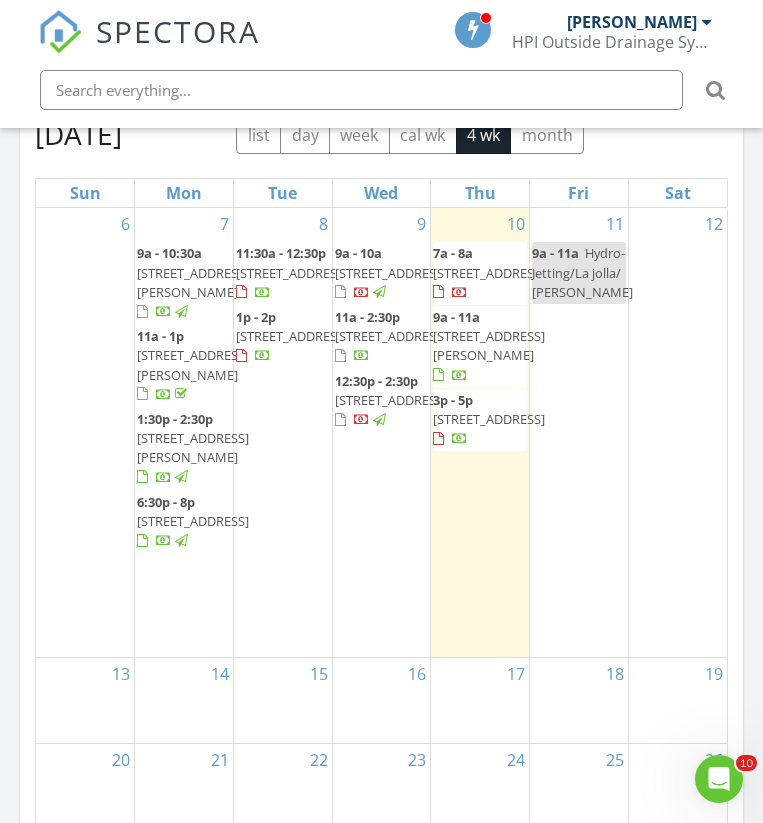 scroll, scrollTop: 2187, scrollLeft: 0, axis: vertical 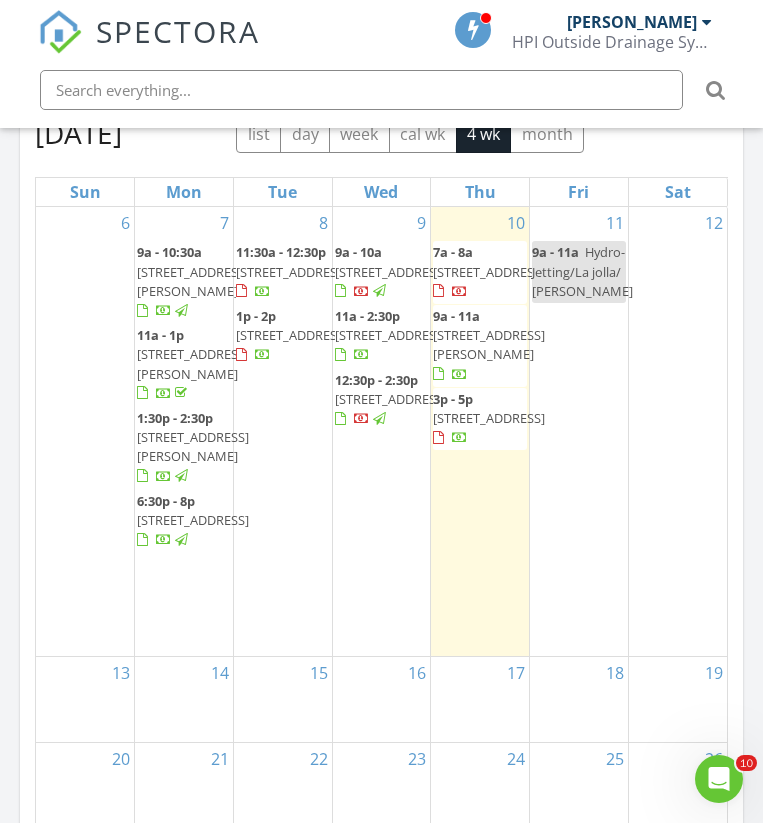 click on "[STREET_ADDRESS]" at bounding box center (391, 335) 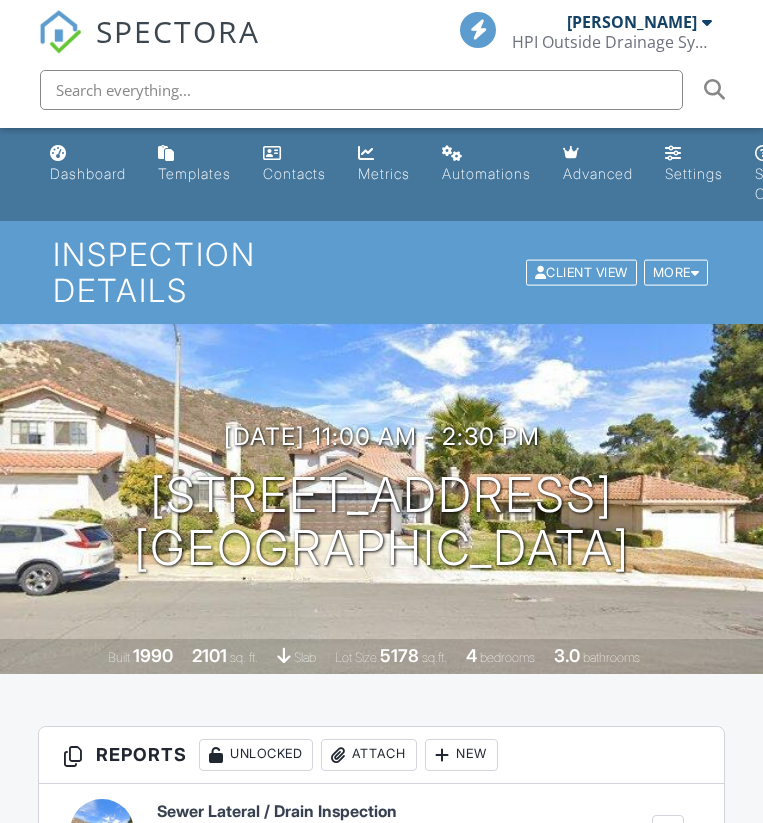 scroll, scrollTop: 0, scrollLeft: 0, axis: both 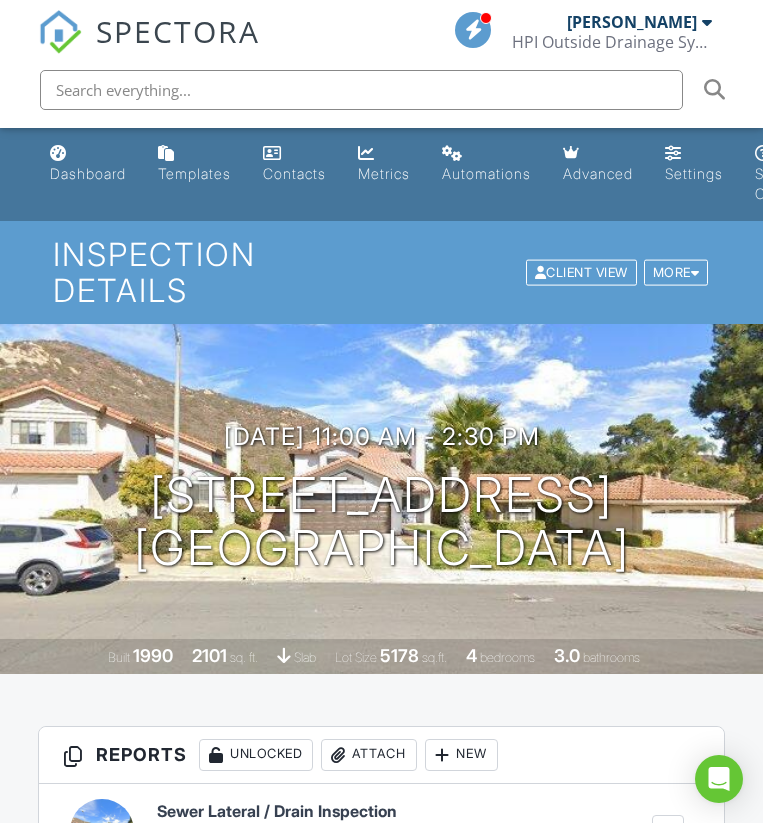 click on "Sewer Lateral / Drain Inspection" at bounding box center [277, 812] 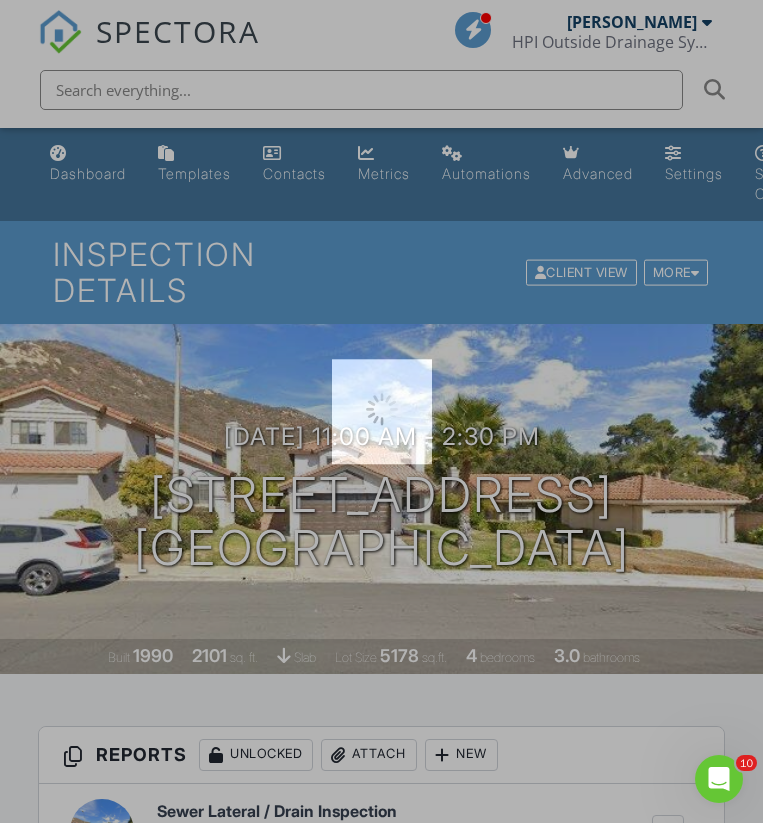 scroll, scrollTop: 0, scrollLeft: 0, axis: both 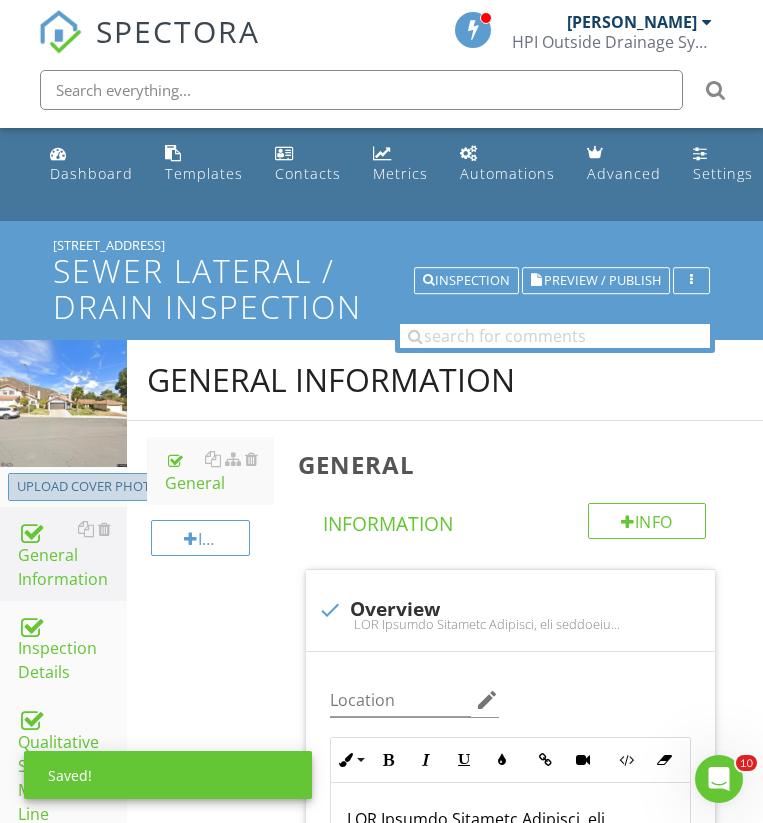 click on "Upload cover photo" at bounding box center [88, 487] 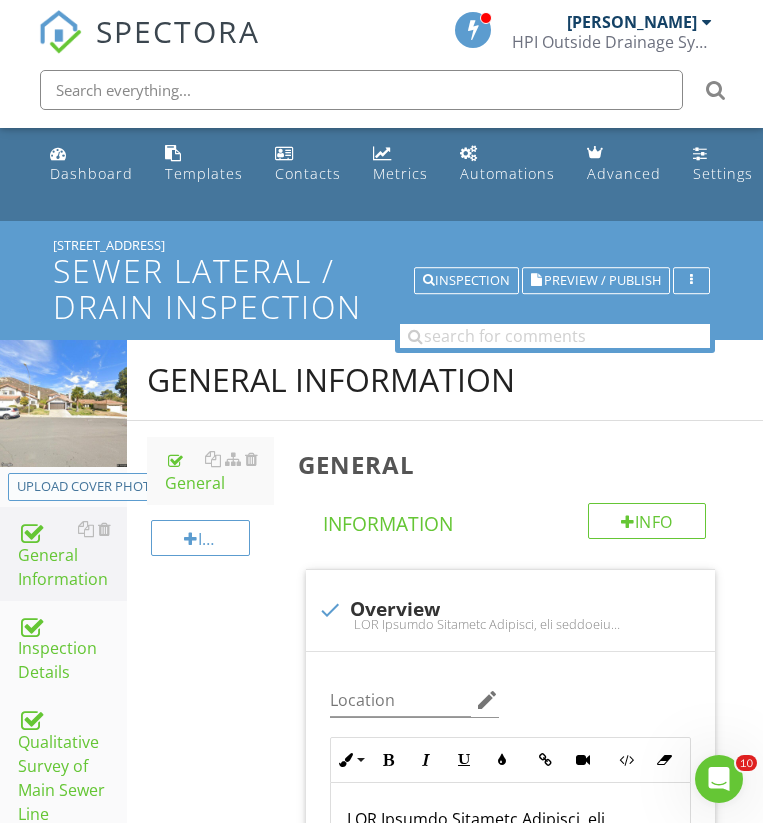 type on "C:\fakepath\IMG_2297.JPG" 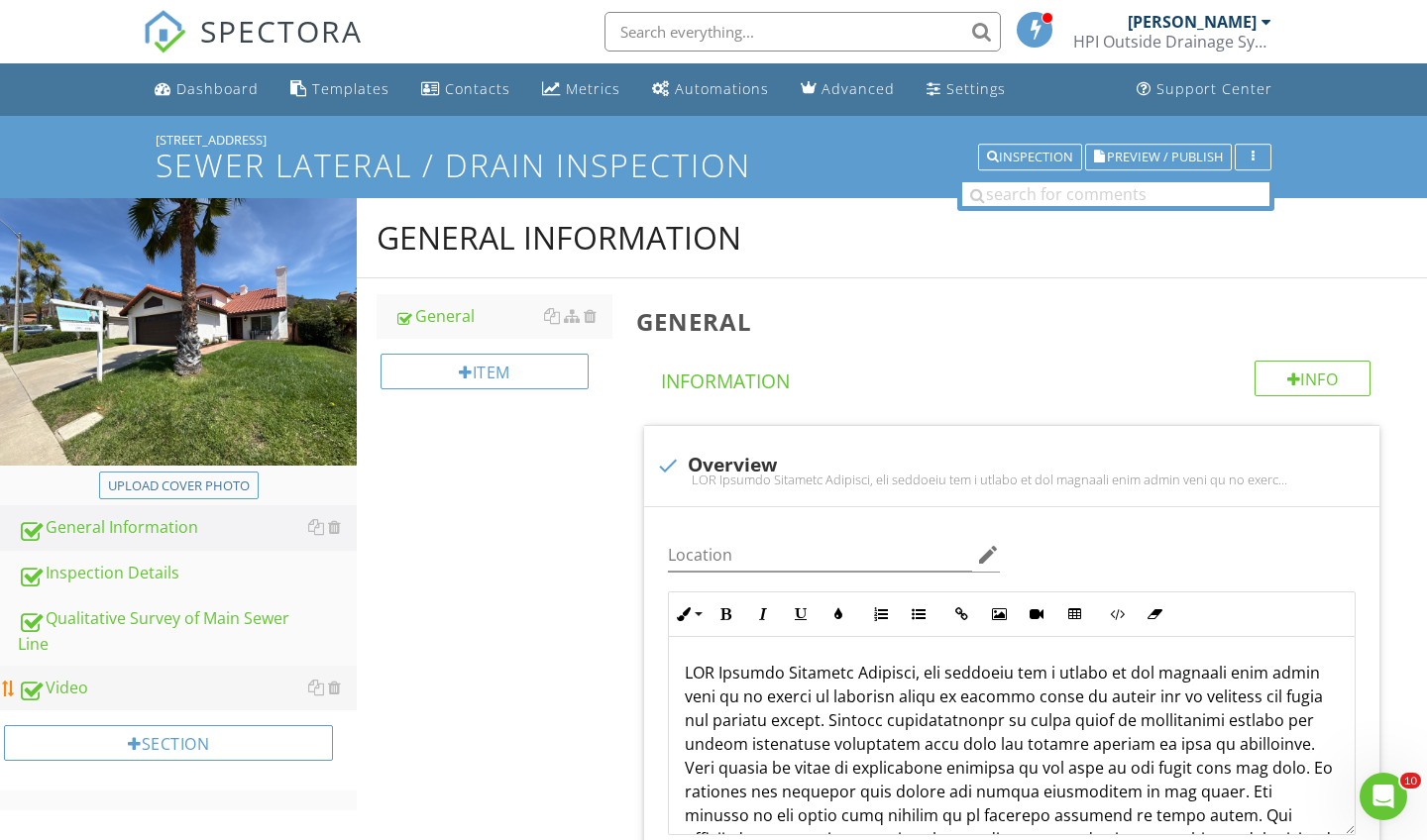 click on "Video" at bounding box center (187, 688) 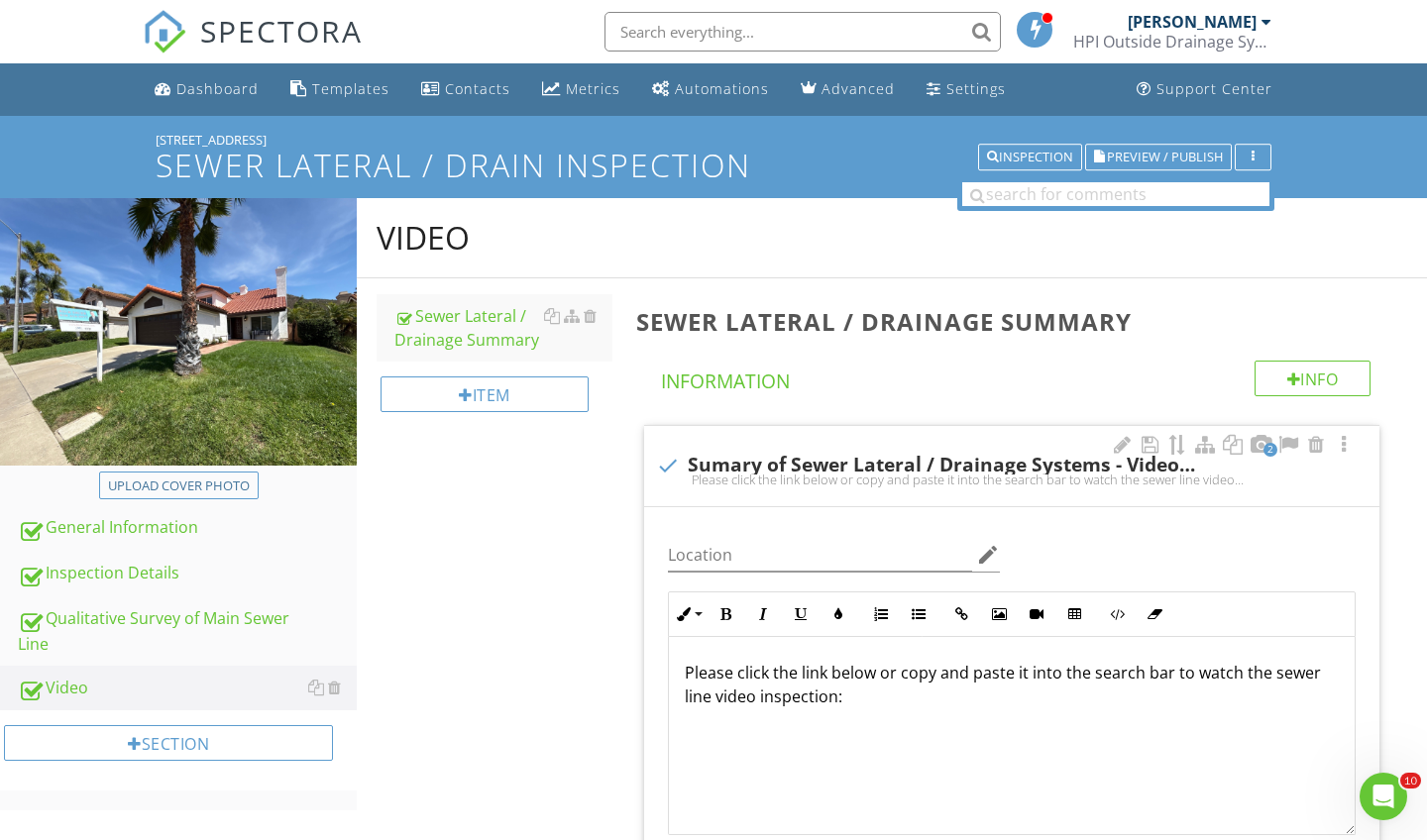 click on "Please click the link below or copy and paste it into the search bar to watch the sewer line video inspection:" at bounding box center [1012, 684] 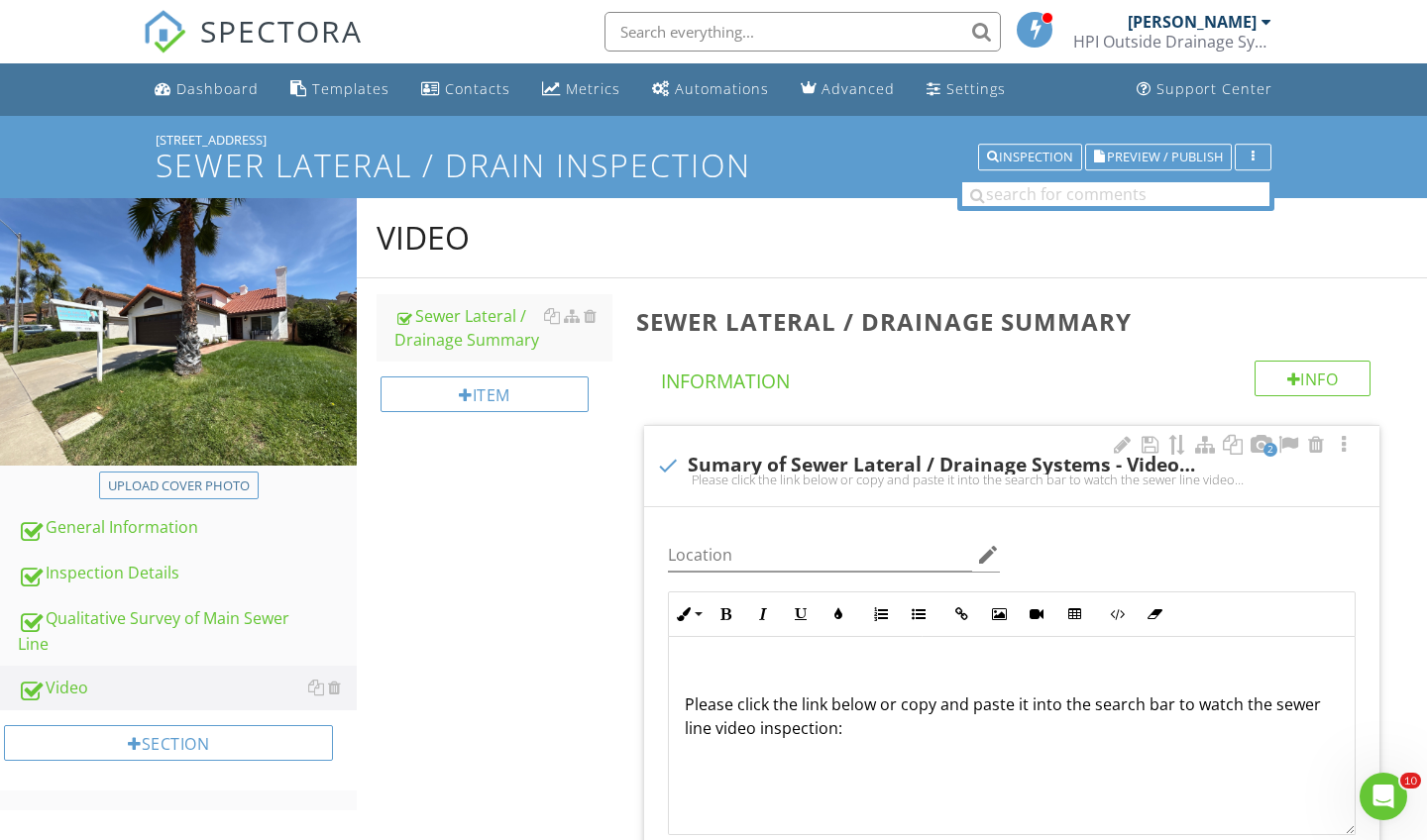 type 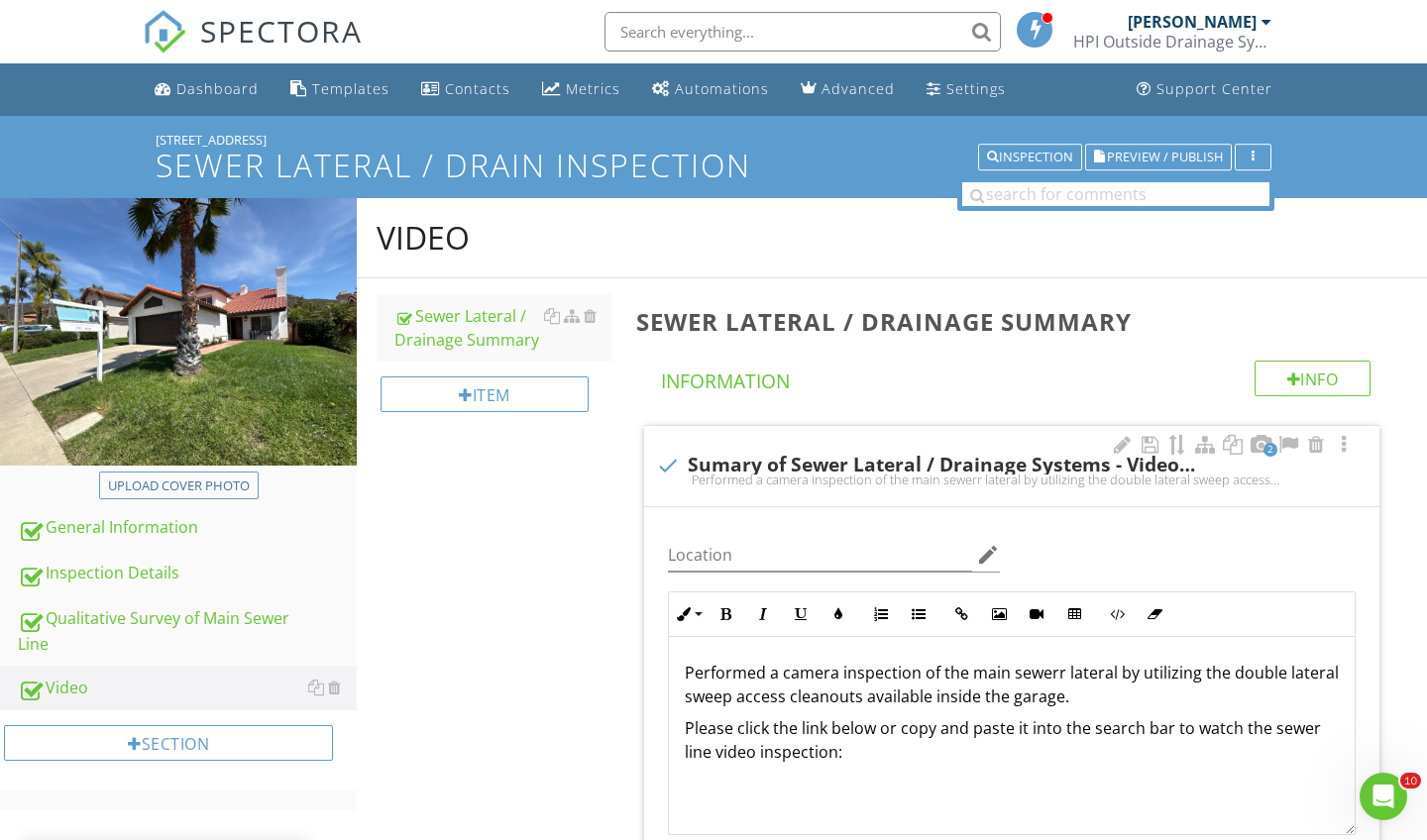 click on "Performed a camera inspection of the main sewerr lateral by utilizing the double lateral sweep access cleanouts available inside the garage." at bounding box center (1012, 684) 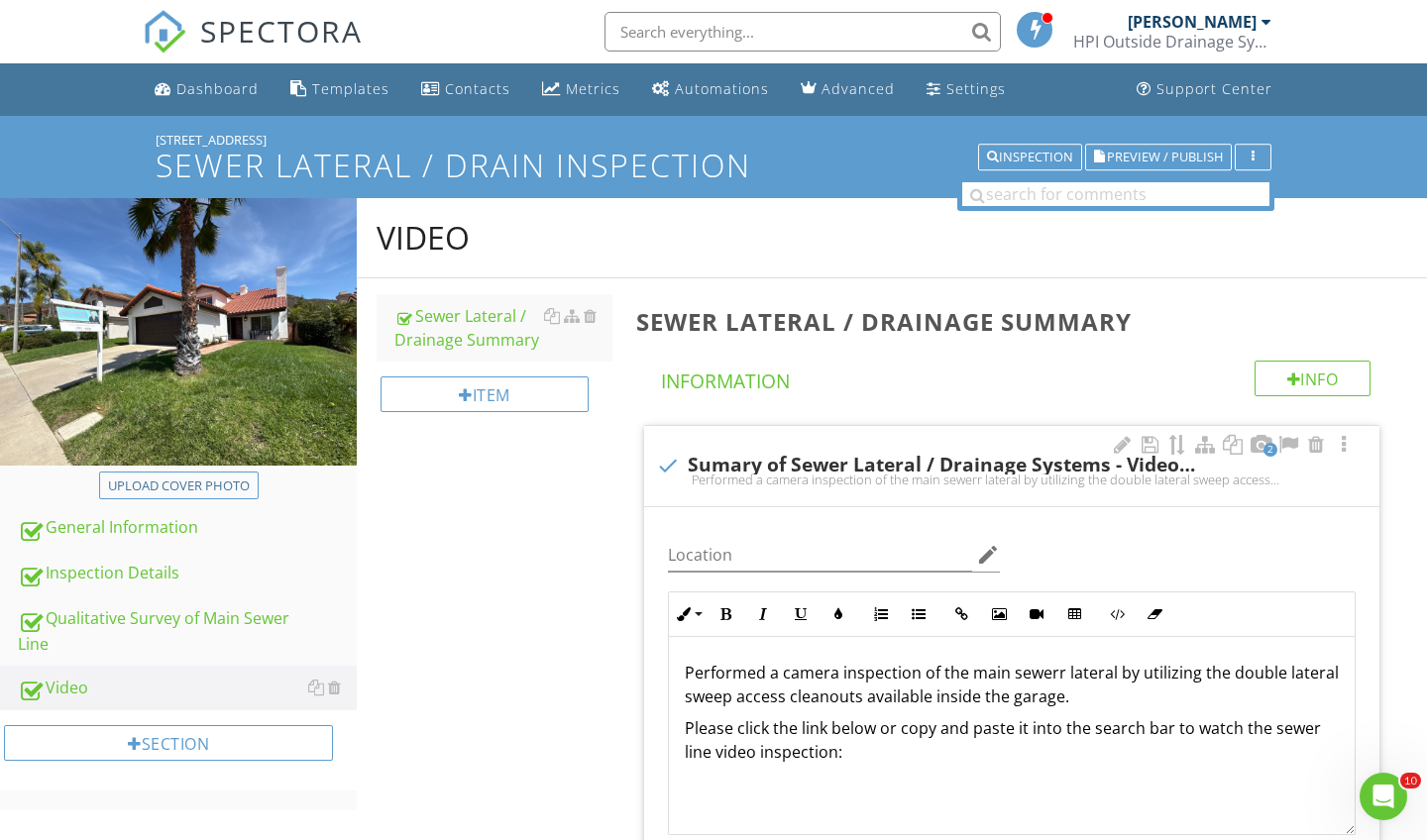 click on "Performed a camera inspection of the main sewerr lateral by utilizing the double lateral sweep access cleanouts available inside the garage." at bounding box center (1012, 684) 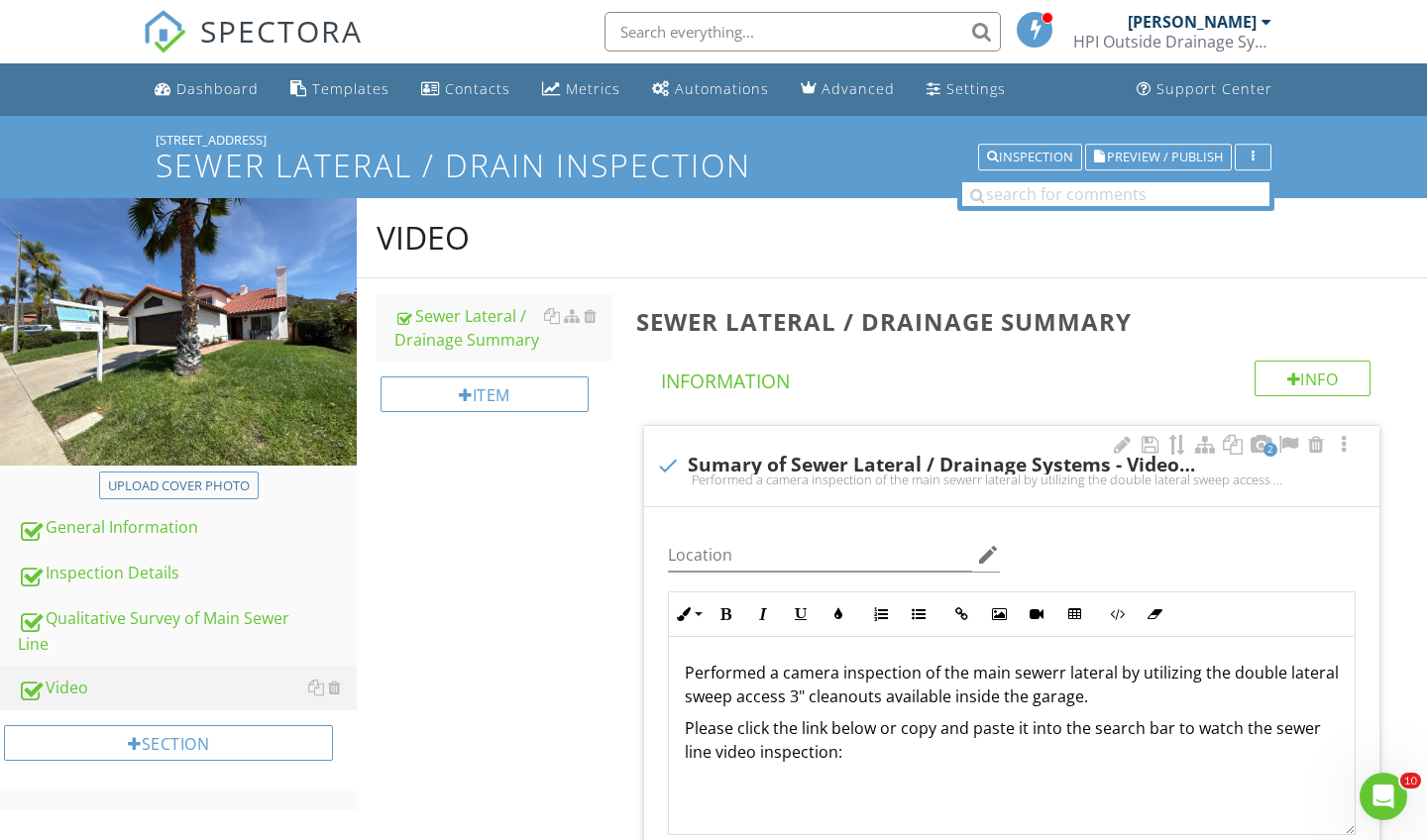 click on "Performed a camera inspection of the main sewerr lateral by utilizing the double lateral sweep access 3" cleanouts available inside the garage." at bounding box center (1012, 684) 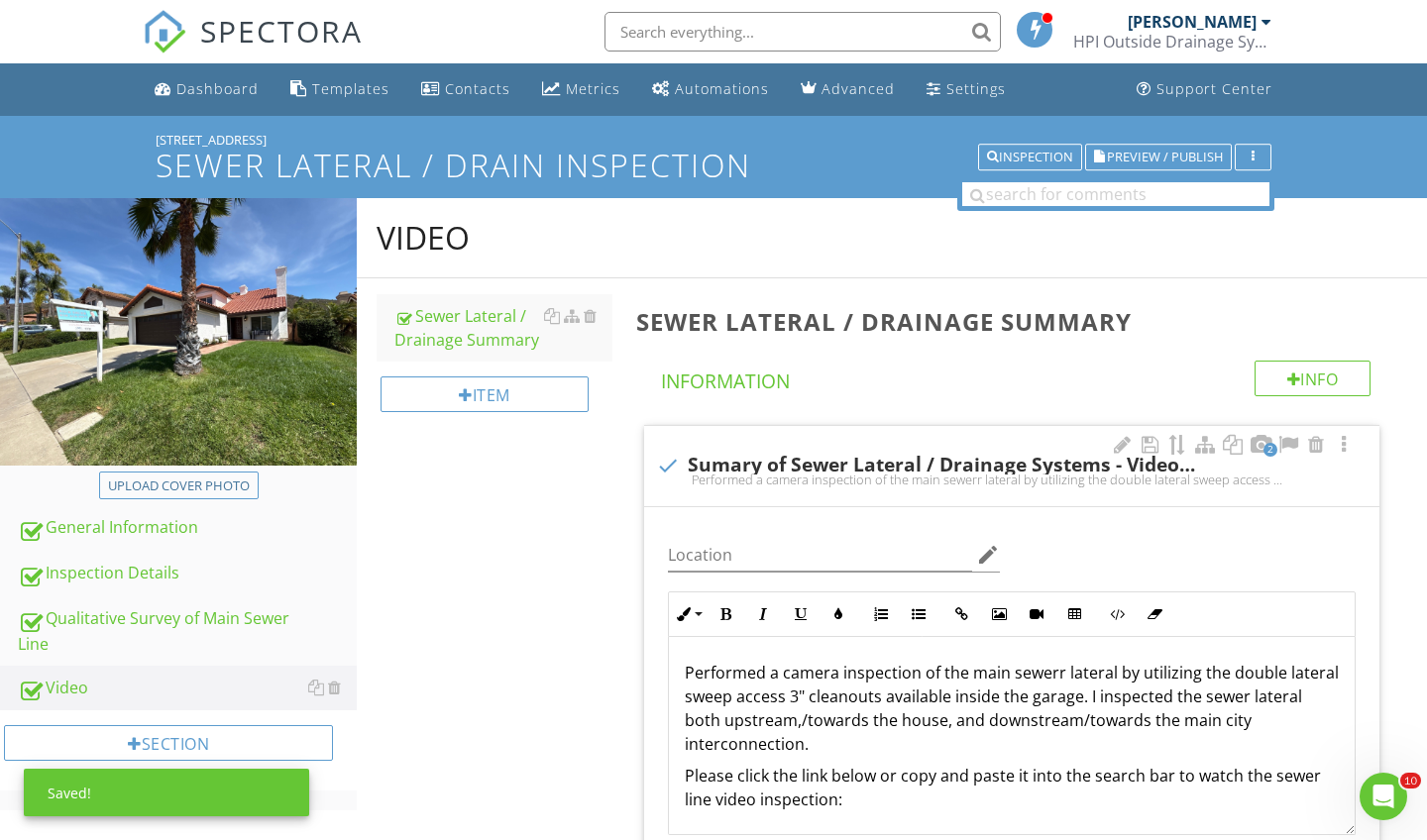 click on "Performed a camera inspection of the main sewerr lateral by utilizing the double lateral sweep access 3" cleanouts available inside the garage. I inspected the sewer lateral both upstream,/towards the house, and downstream/towards the main city interconnection.  Please click the link below or copy and paste it into the search bar to watch the sewer line video inspection:" at bounding box center (1012, 768) 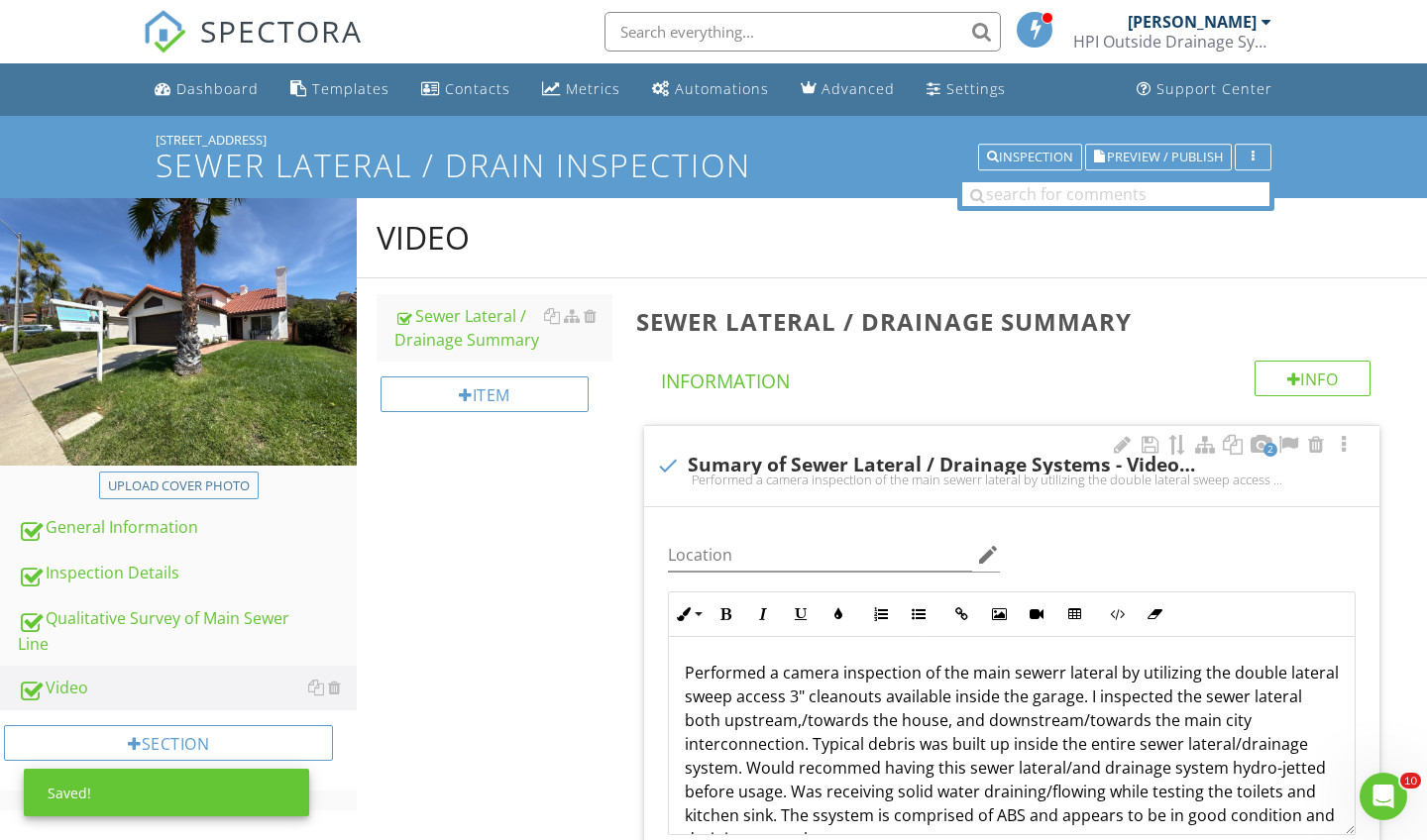 click on "Performed a camera inspection of the main sewerr lateral by utilizing the double lateral sweep access 3" cleanouts available inside the garage. I inspected the sewer lateral both upstream,/towards the house, and downstream/towards the main city interconnection. Typical debris was built up inside the entire sewer lateral/drainage system. Would recommed having this sewer lateral/and drainage system hydro-jetted before usage. Was receiving solid water draining/flowing while testing the toilets and kitchen sink. The ssystem is comprised of ABS and appears to be in good condition and draining properly." at bounding box center [1012, 756] 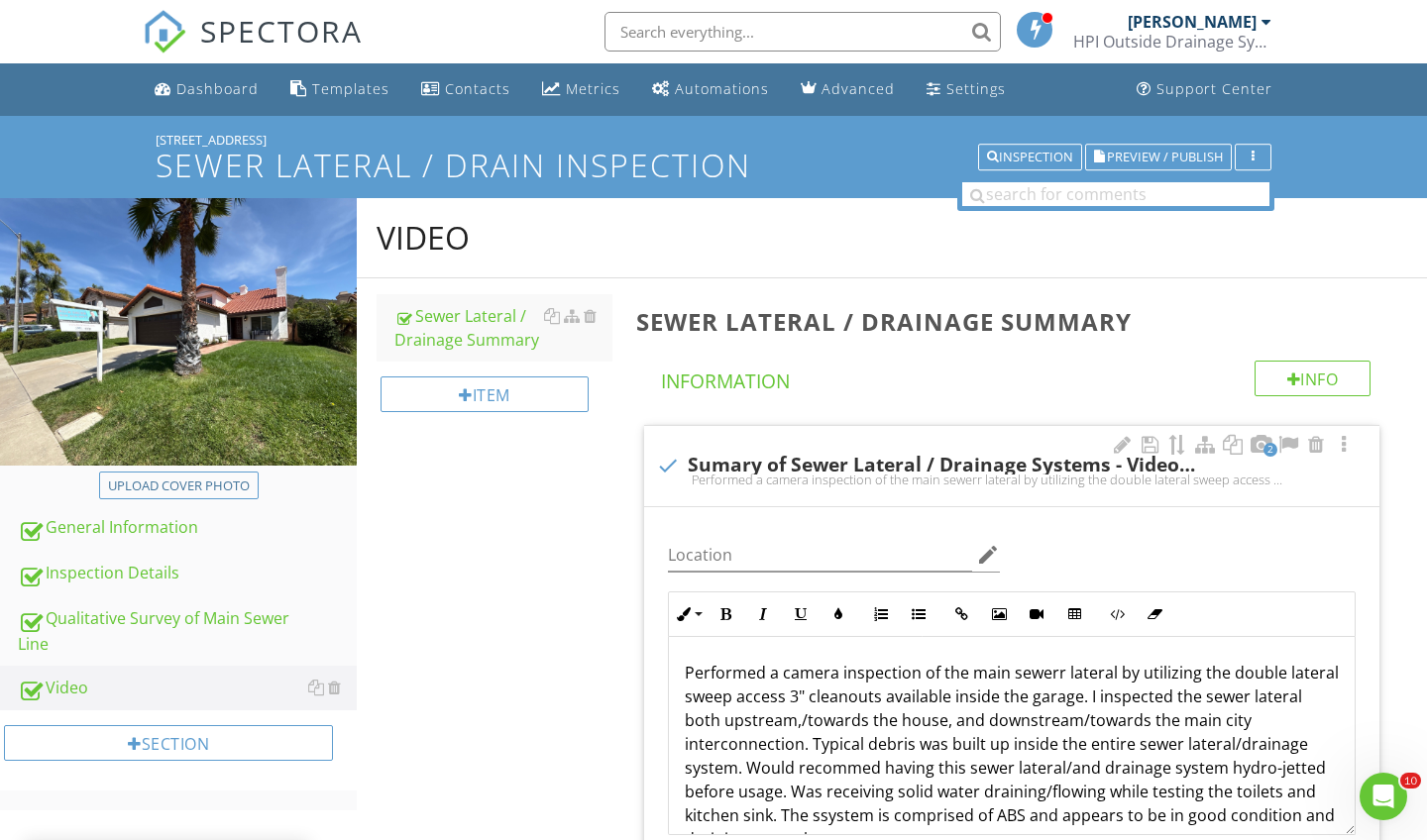 click on "Performed a camera inspection of the main sewerr lateral by utilizing the double lateral sweep access 3" cleanouts available inside the garage. I inspected the sewer lateral both upstream,/towards the house, and downstream/towards the main city interconnection. Typical debris was built up inside the entire sewer lateral/drainage system. Would recommed having this sewer lateral/and drainage system hydro-jetted before usage. Was receiving solid water draining/flowing while testing the toilets and kitchen sink. The ssystem is comprised of ABS and appears to be in good condition and draining properly." at bounding box center [1012, 756] 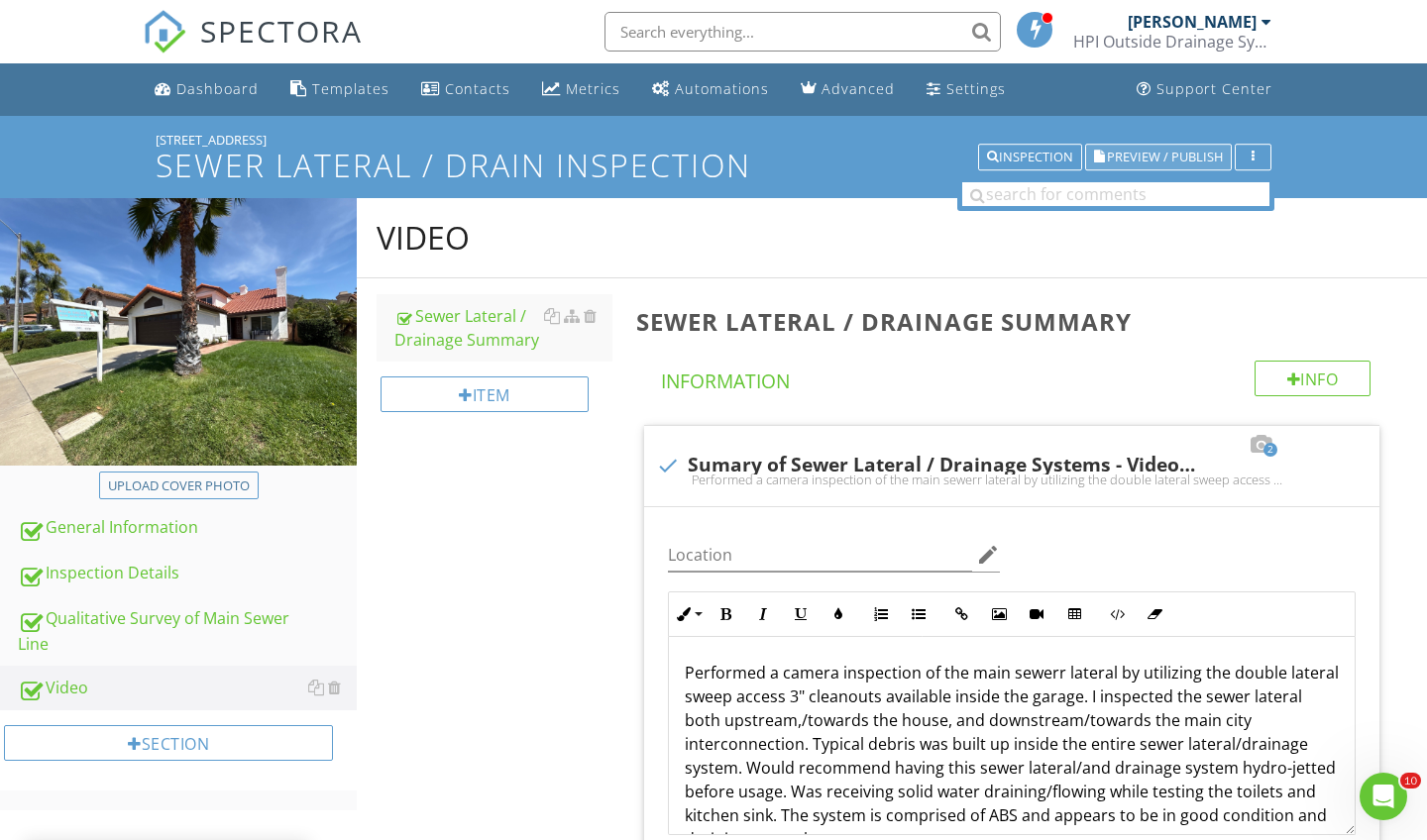 click on "Preview / Publish" at bounding box center (1164, 157) 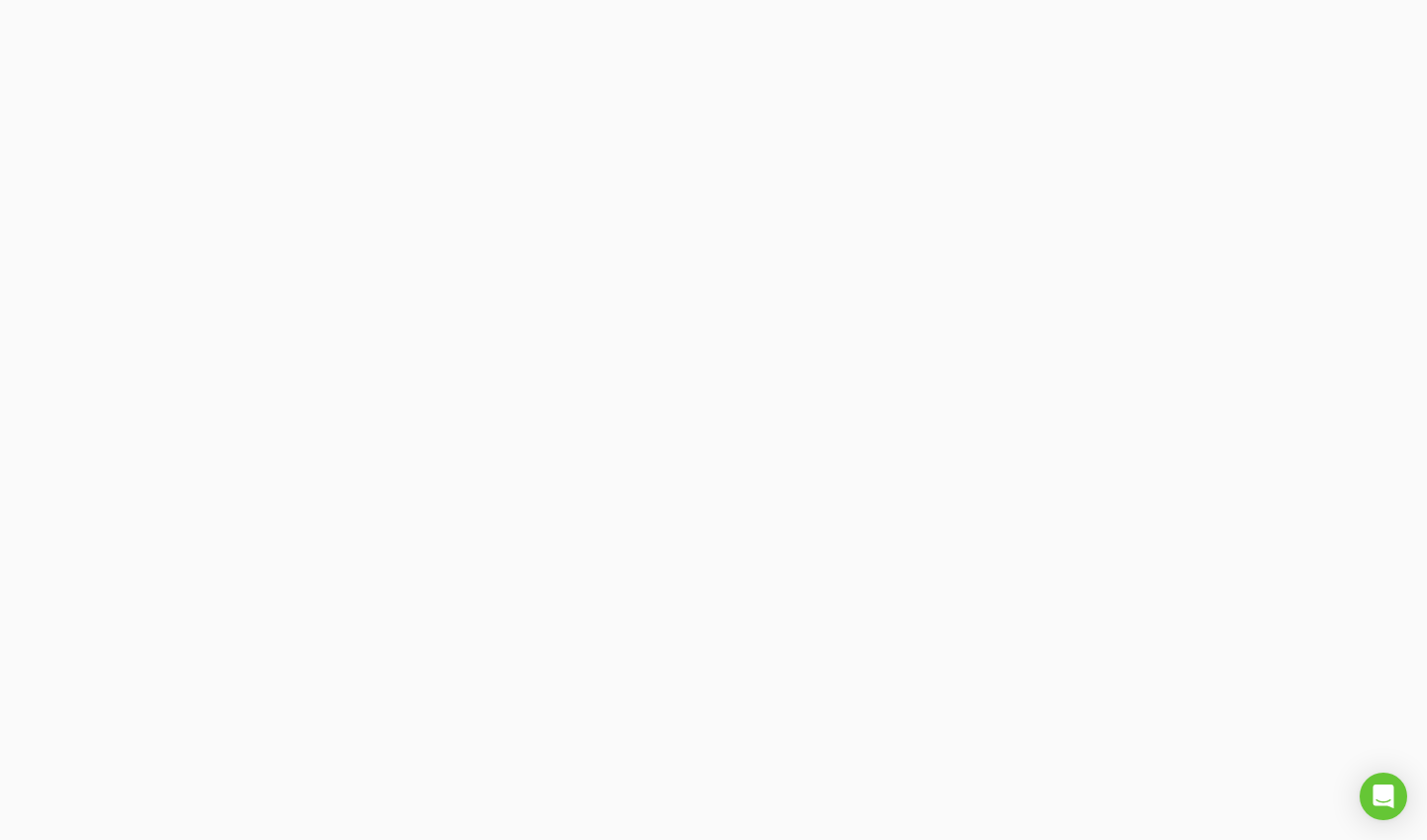 scroll, scrollTop: 0, scrollLeft: 0, axis: both 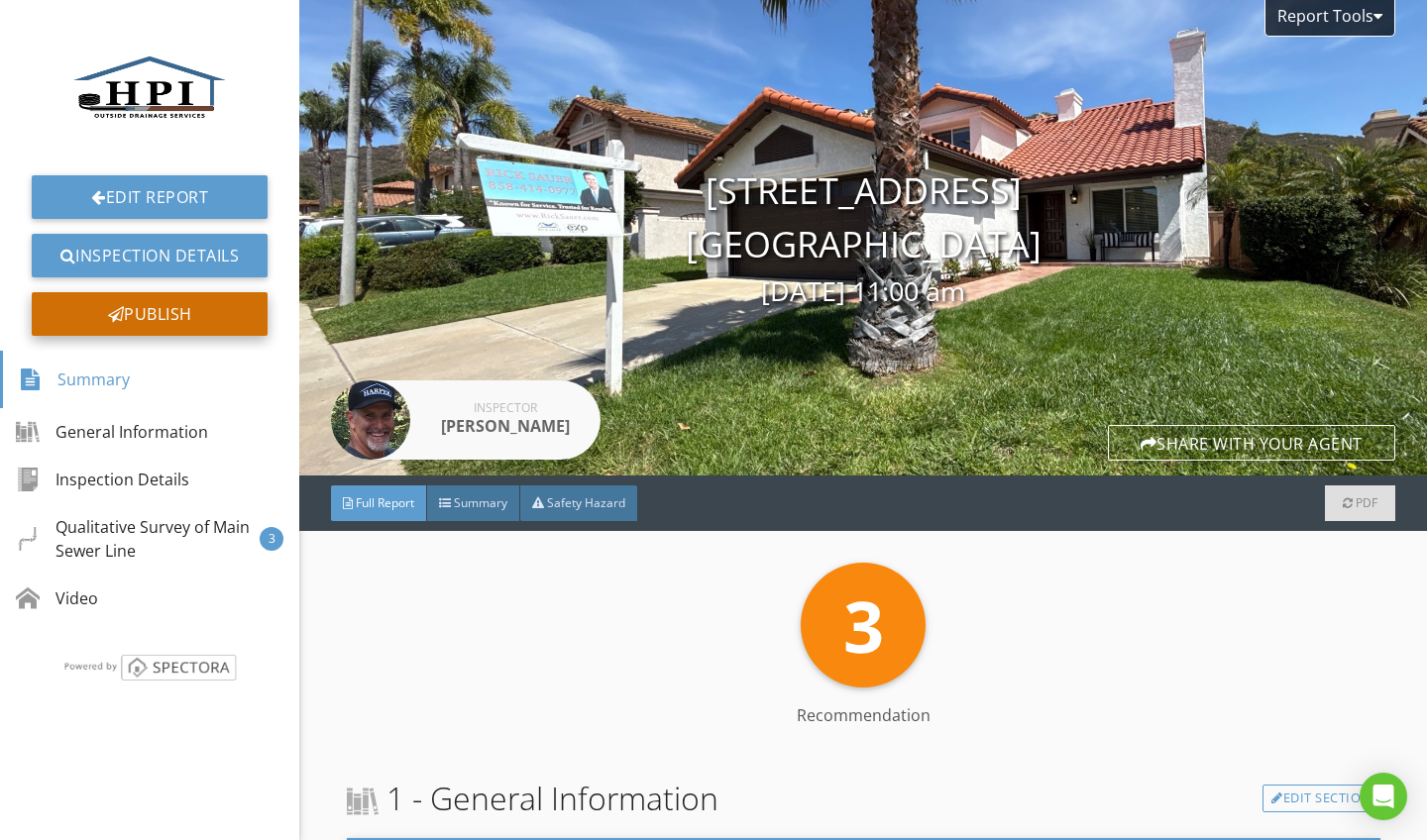 click on "Publish" at bounding box center (150, 314) 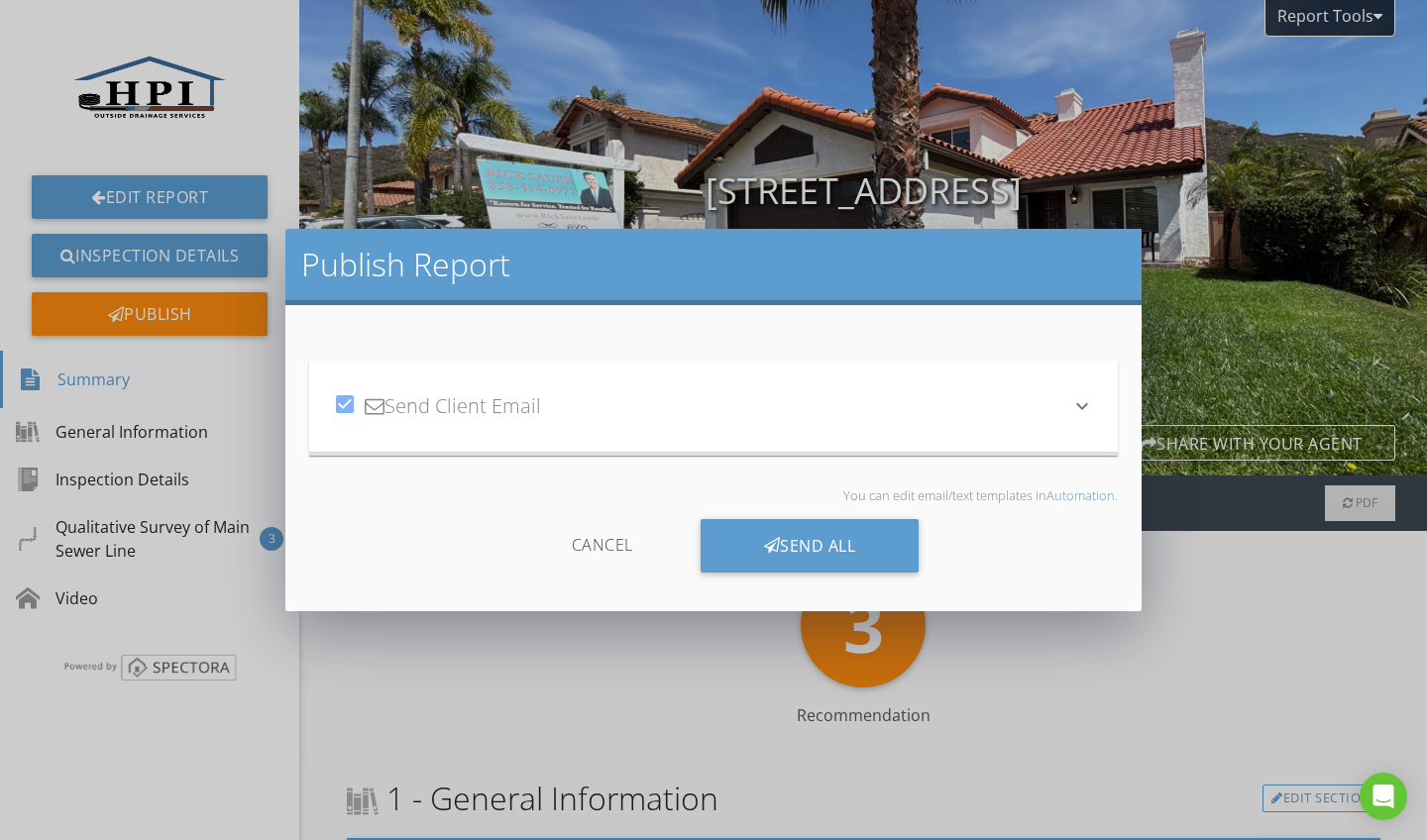 click on "keyboard_arrow_down" at bounding box center (1082, 406) 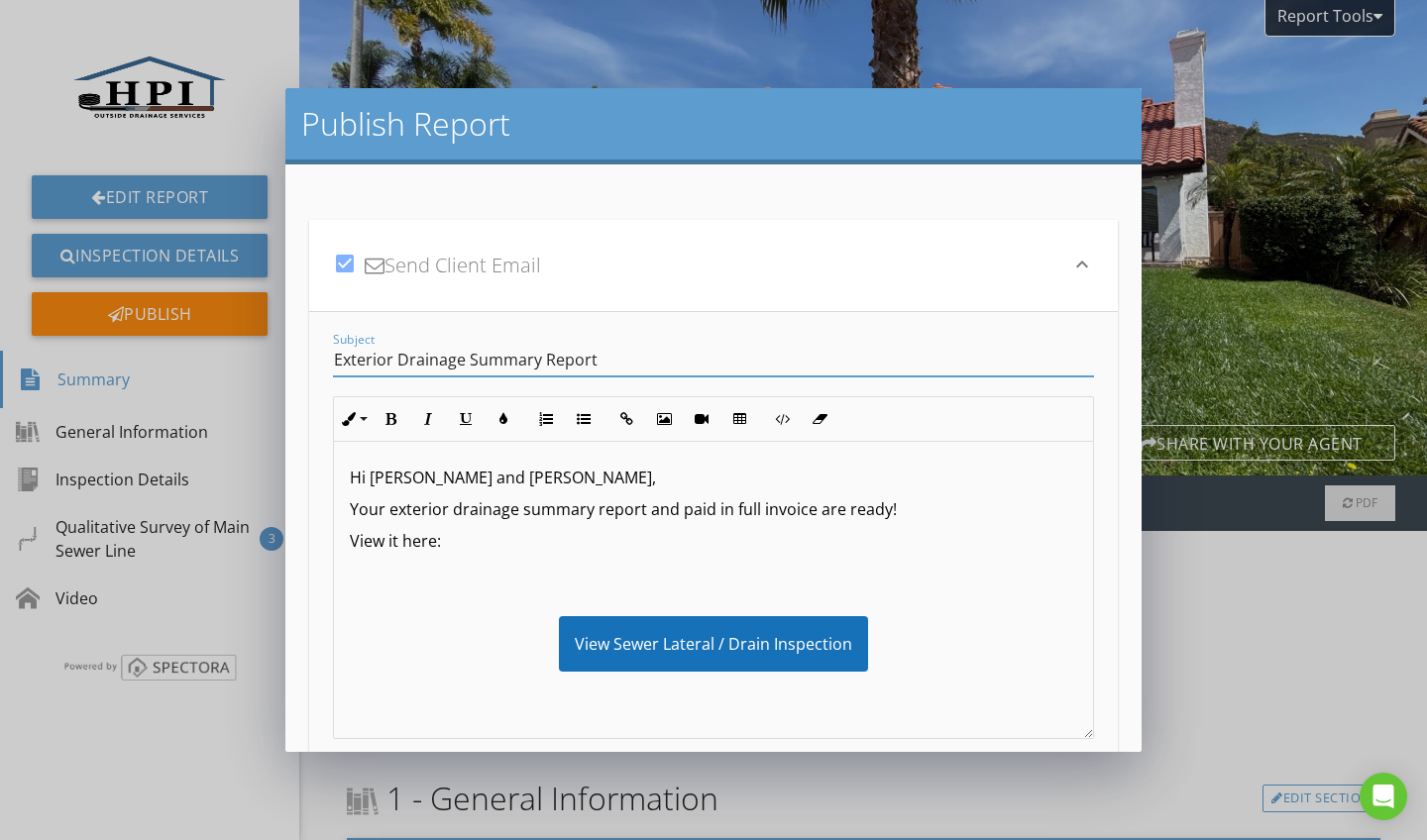 drag, startPoint x: 393, startPoint y: 355, endPoint x: 325, endPoint y: 355, distance: 68 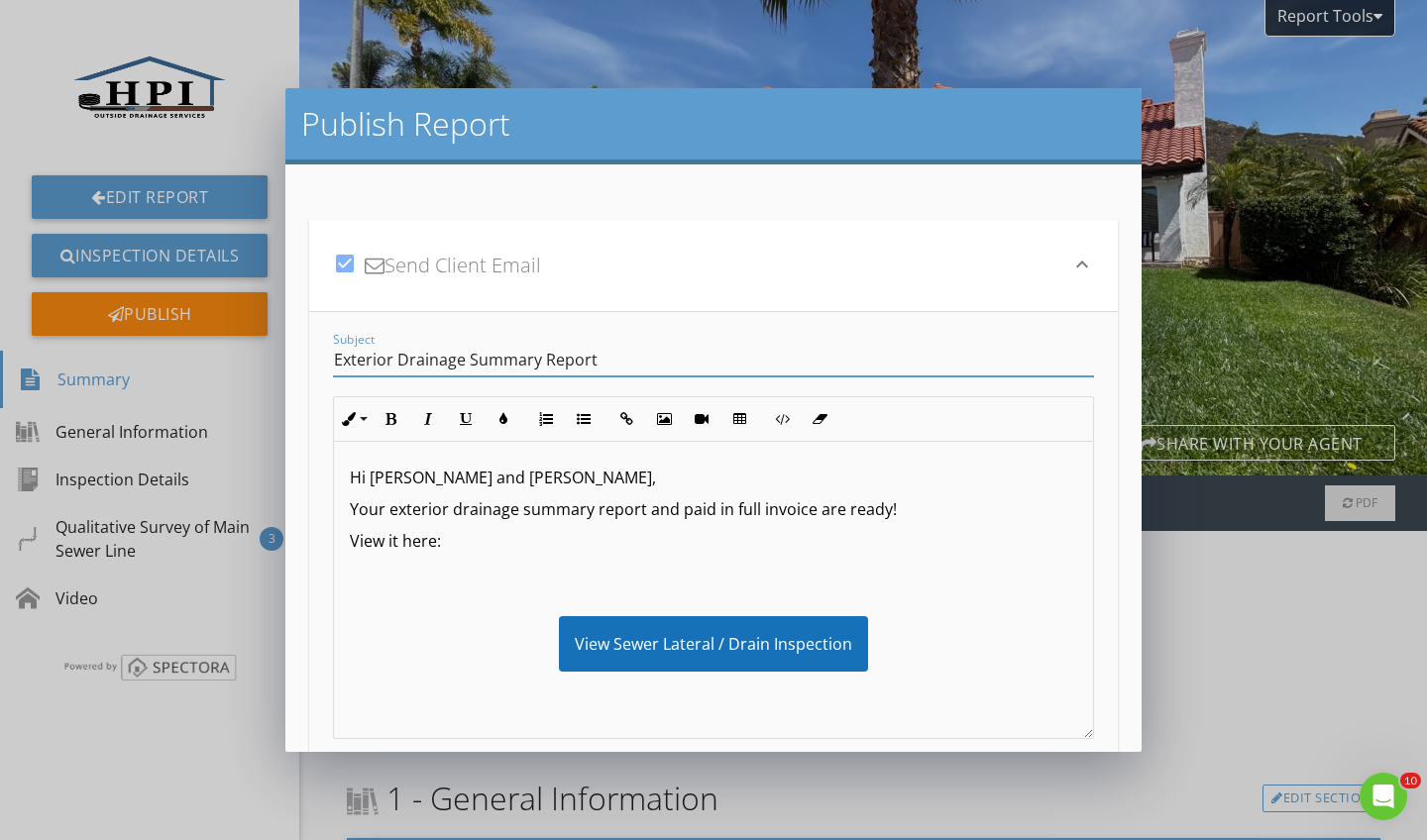 scroll, scrollTop: 0, scrollLeft: 0, axis: both 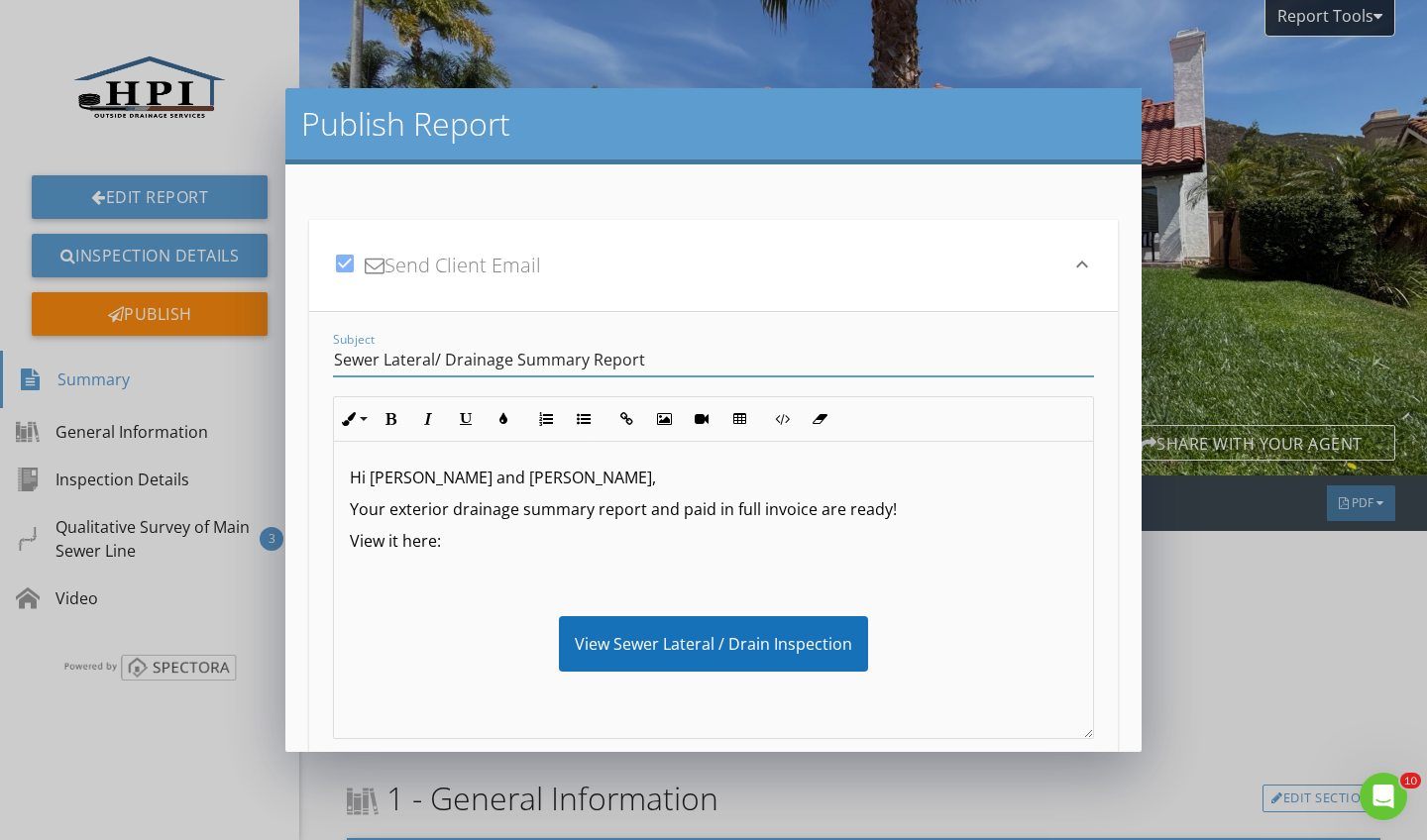 type on "Sewer Lateral/ Drainage Summary Report" 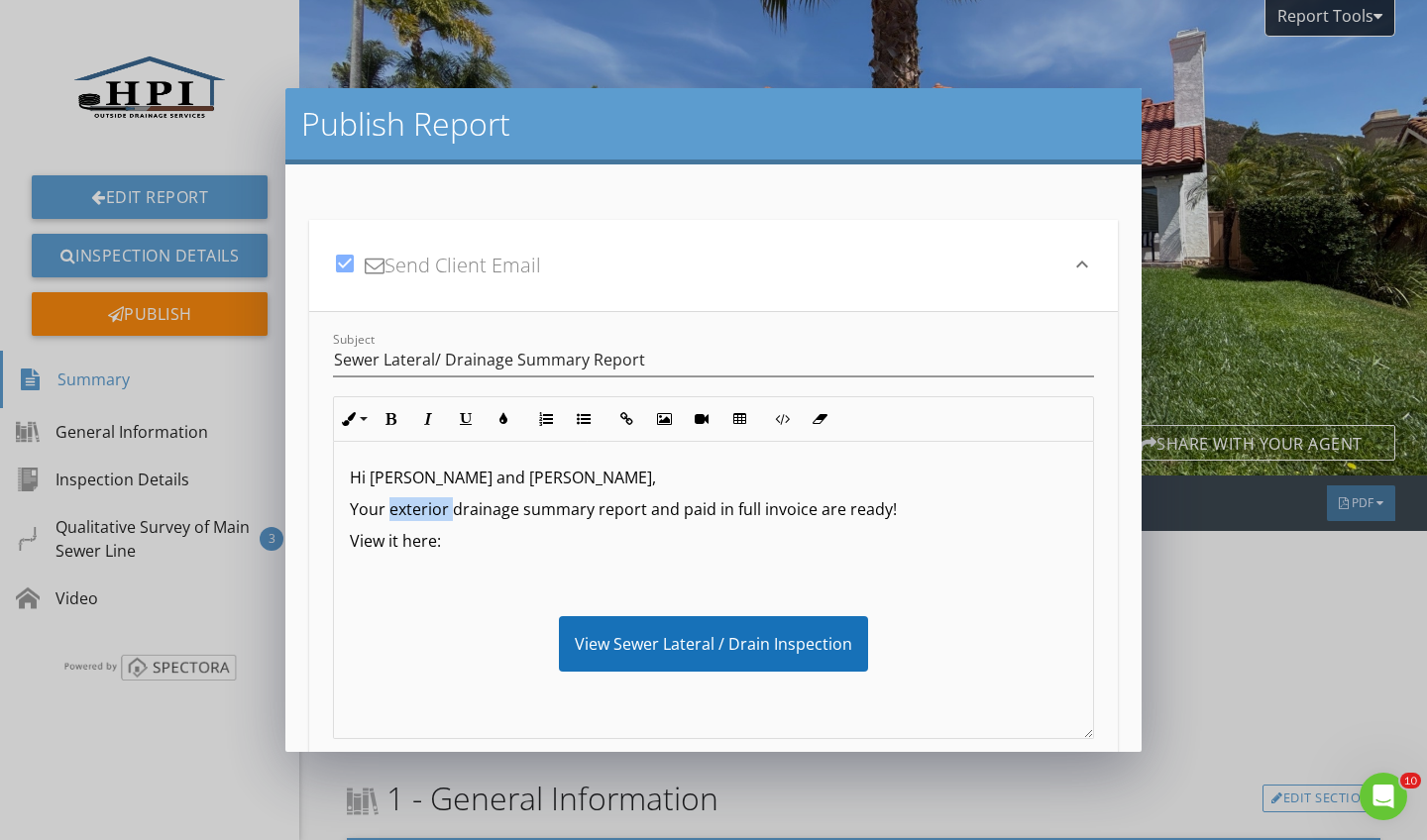 drag, startPoint x: 451, startPoint y: 512, endPoint x: 388, endPoint y: 502, distance: 63.788714 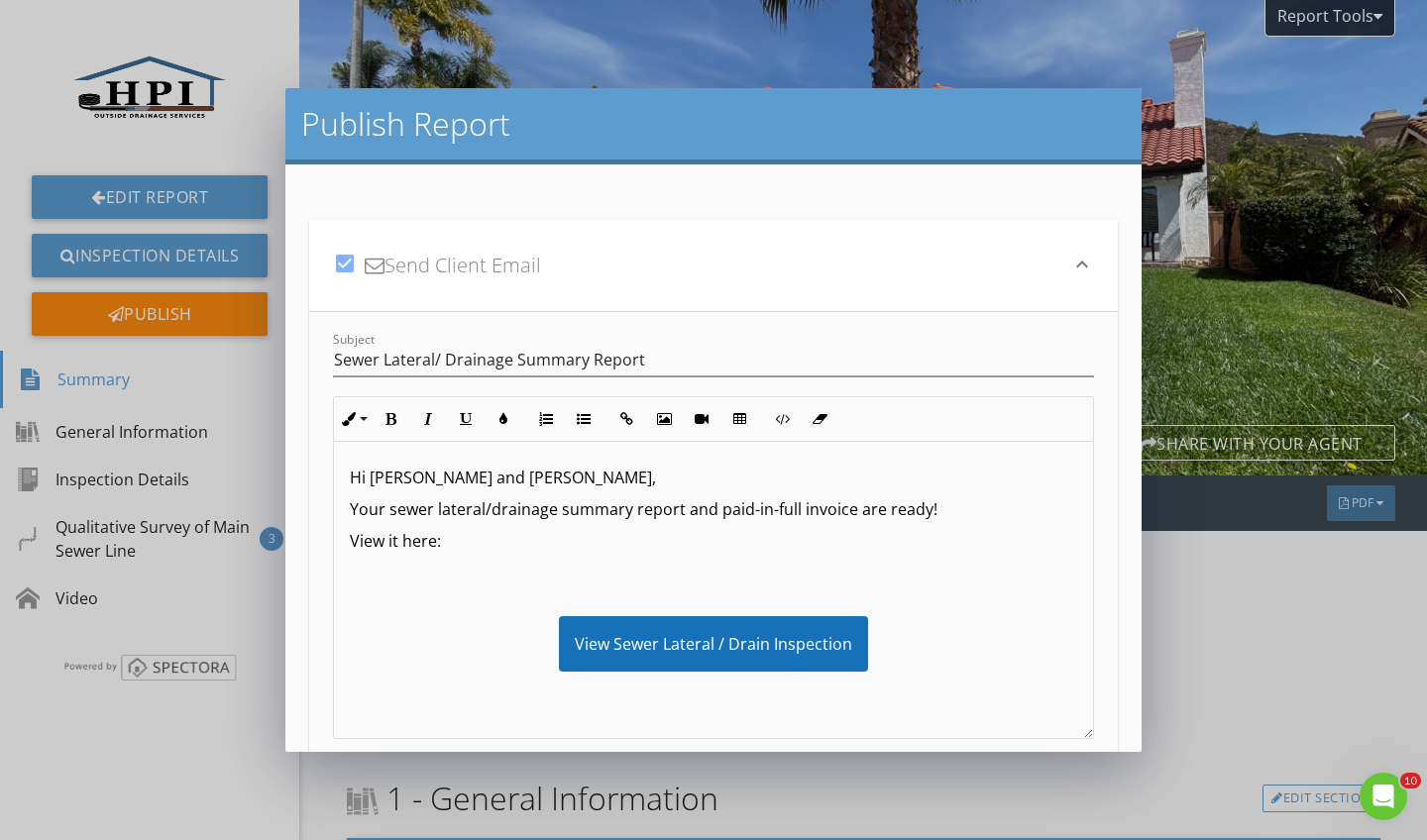 click on "Subject Sewer Lateral/ Drainage Summary Report   Inline Style XLarge Large Normal Small Light Small/Light Bold Italic Underline Colors Ordered List Unordered List Insert Link Insert Image Insert Video Insert Table Code View Clear Formatting Hi [PERSON_NAME] and [PERSON_NAME], Your sewer lateral/drainage summary report and paid-in-full invoice are ready! View it here: View Sewer Lateral / Drain Inspection Invoice Let me know if you have any questions. Thank you for your business! [PERSON_NAME] Owner/Operator HPI Outside Drainage Services 760.960.3032 Enter text here" at bounding box center (714, 533) 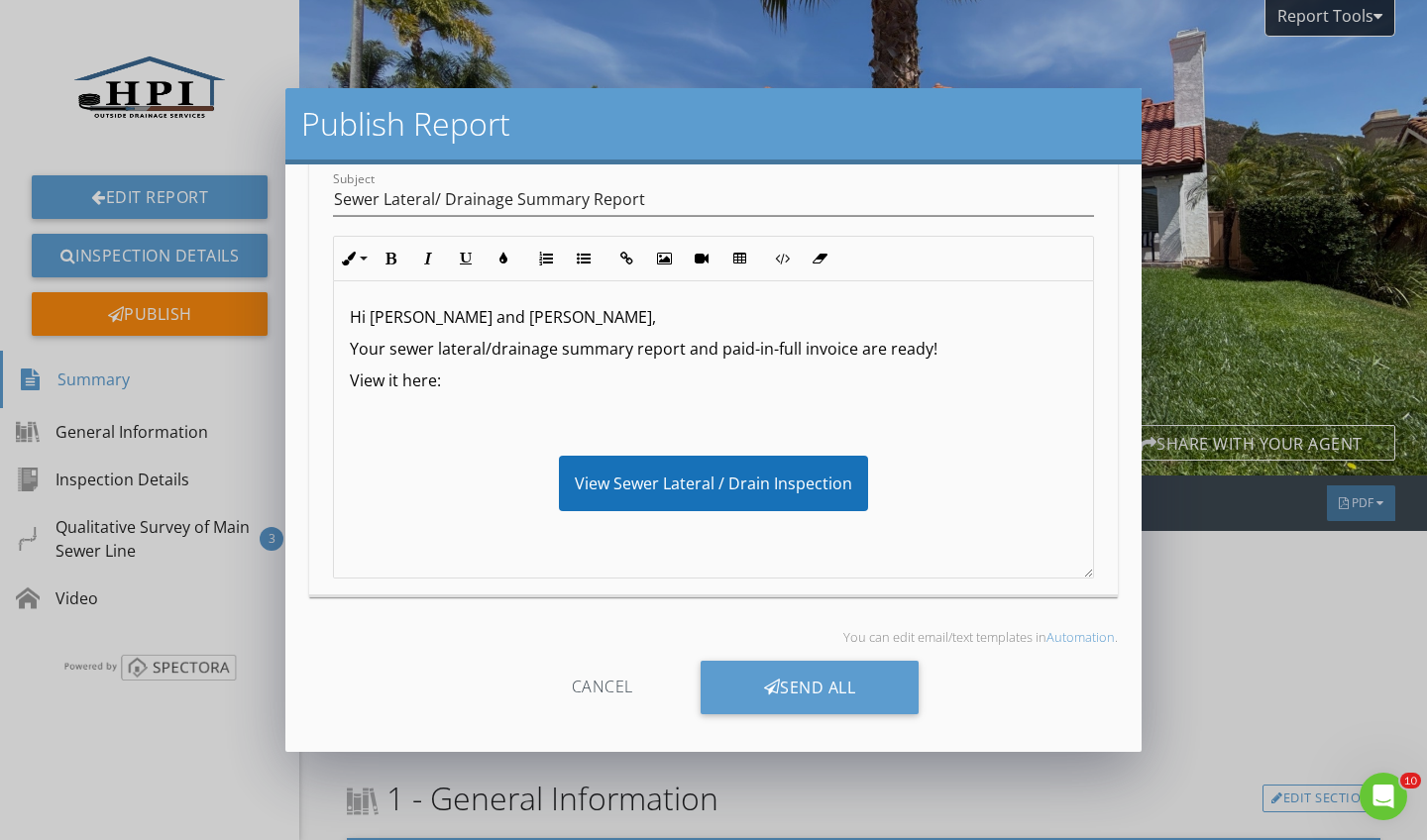 scroll, scrollTop: 160, scrollLeft: 0, axis: vertical 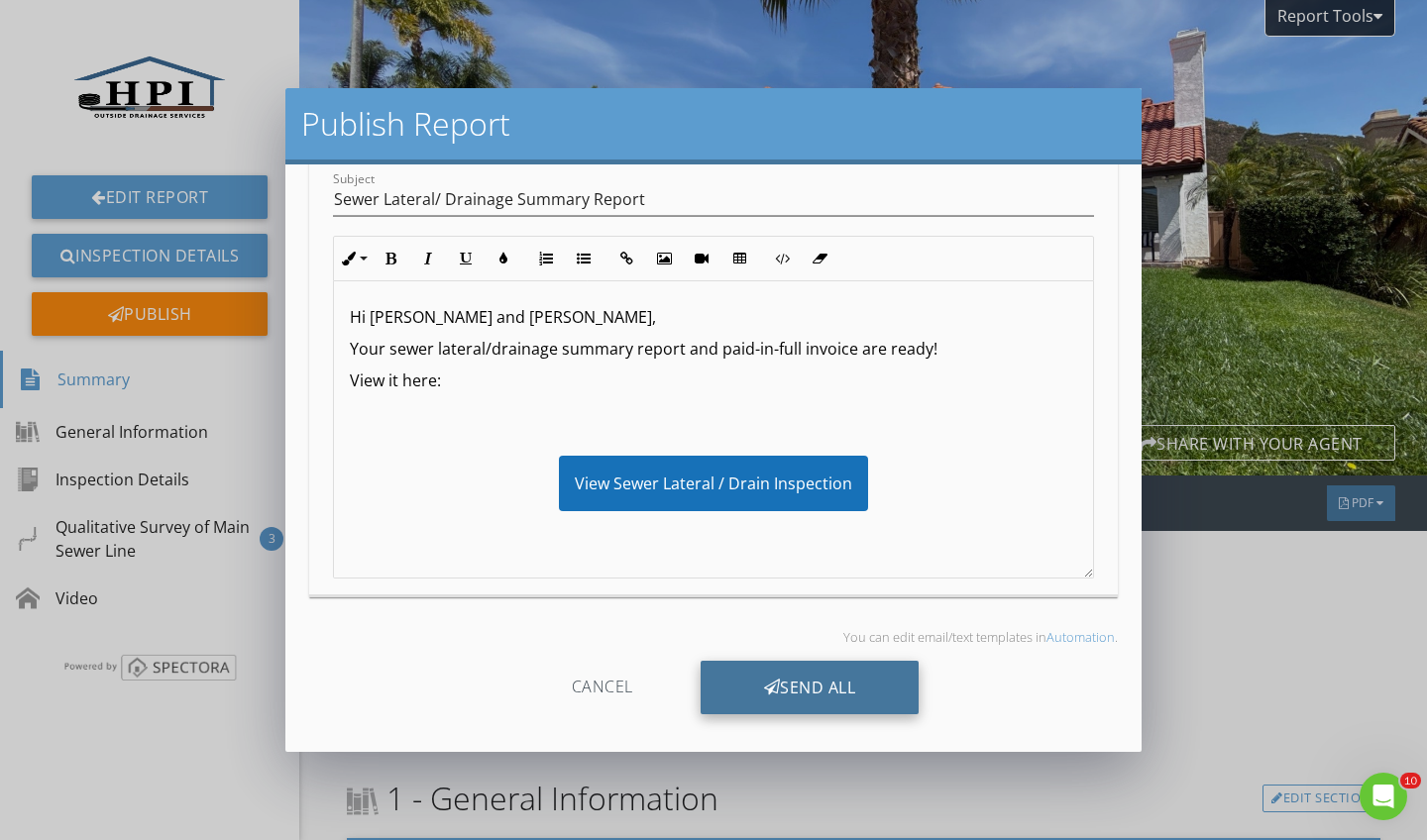 click on "Send All" at bounding box center (810, 687) 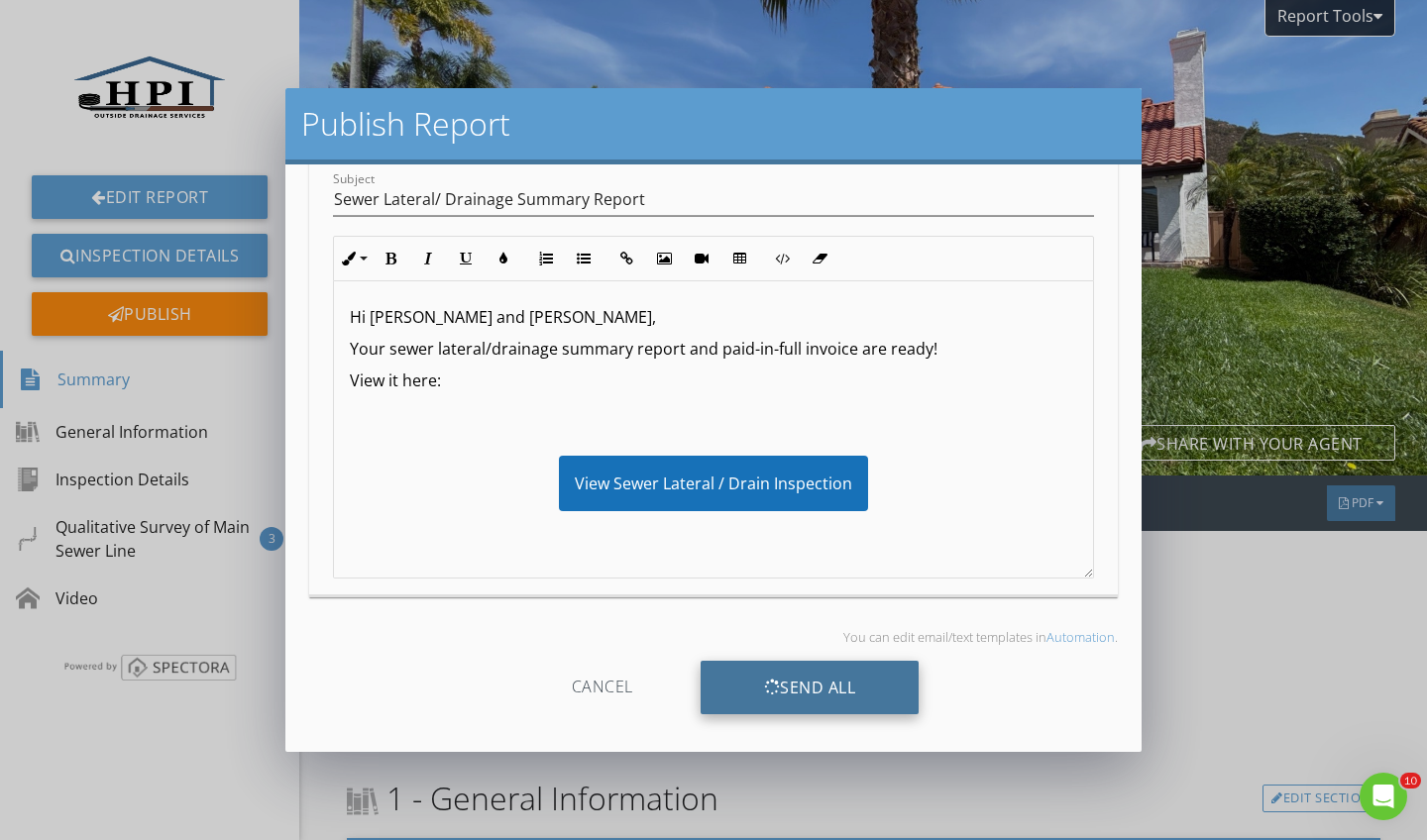 scroll, scrollTop: 0, scrollLeft: 0, axis: both 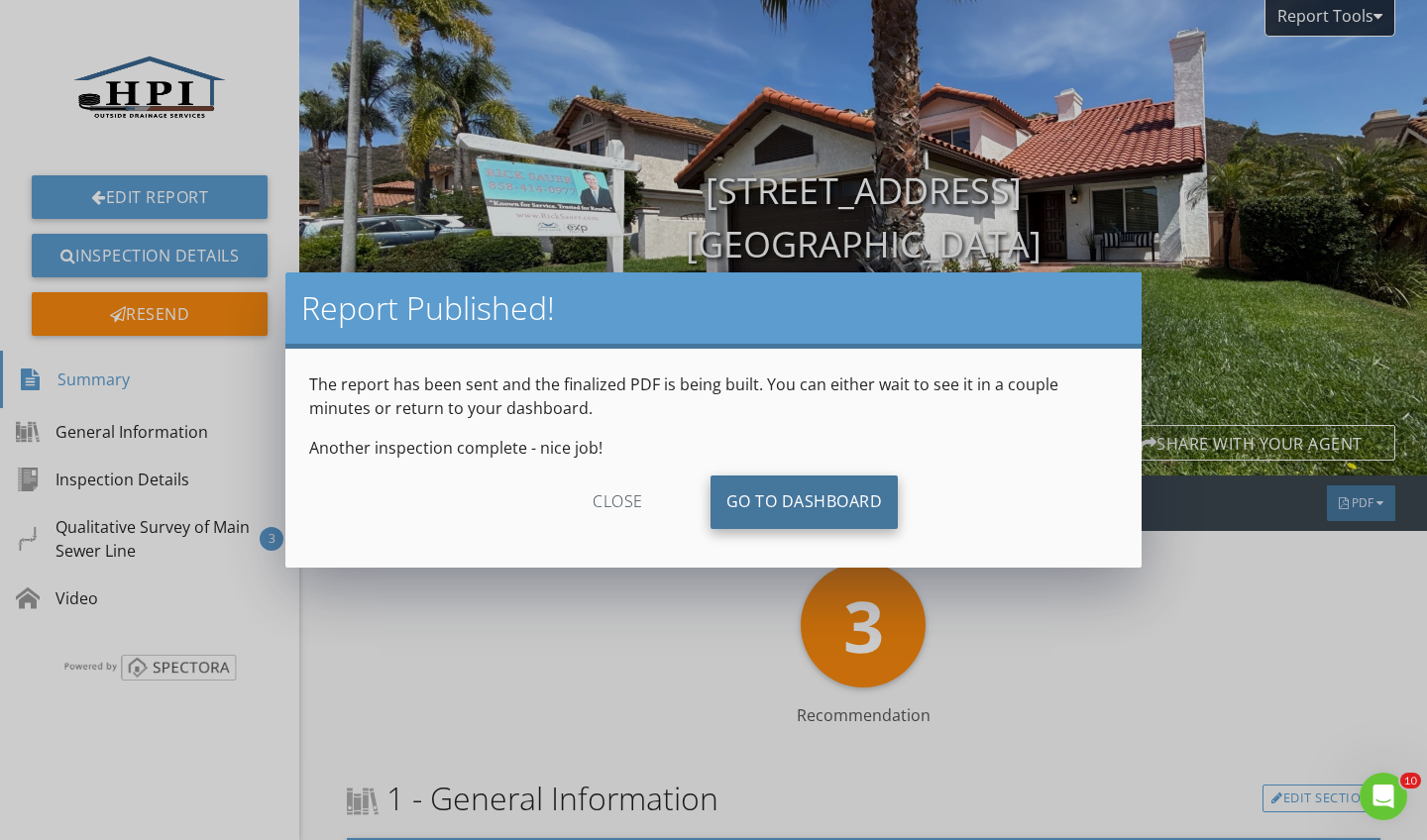 click on "Go To Dashboard" at bounding box center (805, 502) 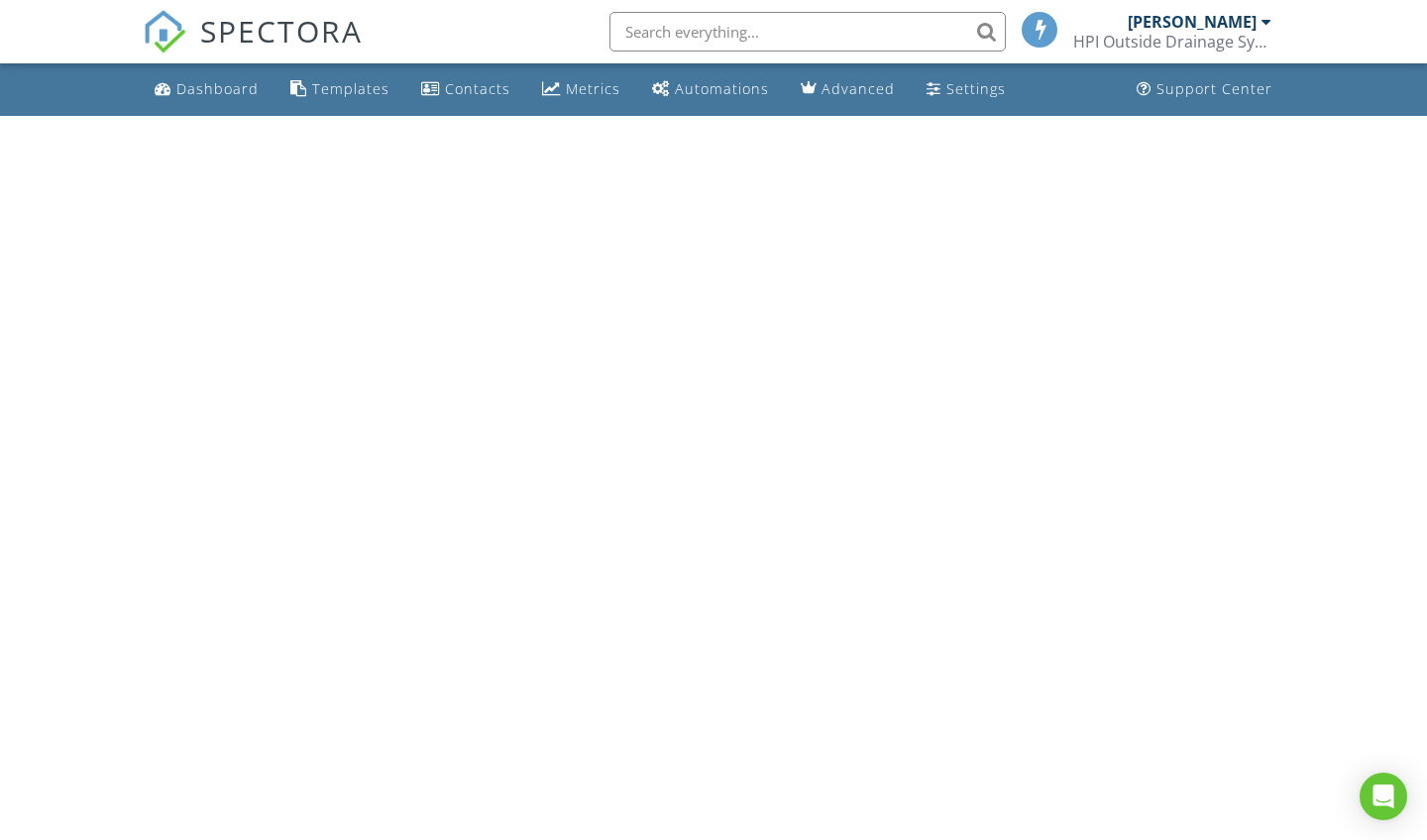 scroll, scrollTop: 0, scrollLeft: 0, axis: both 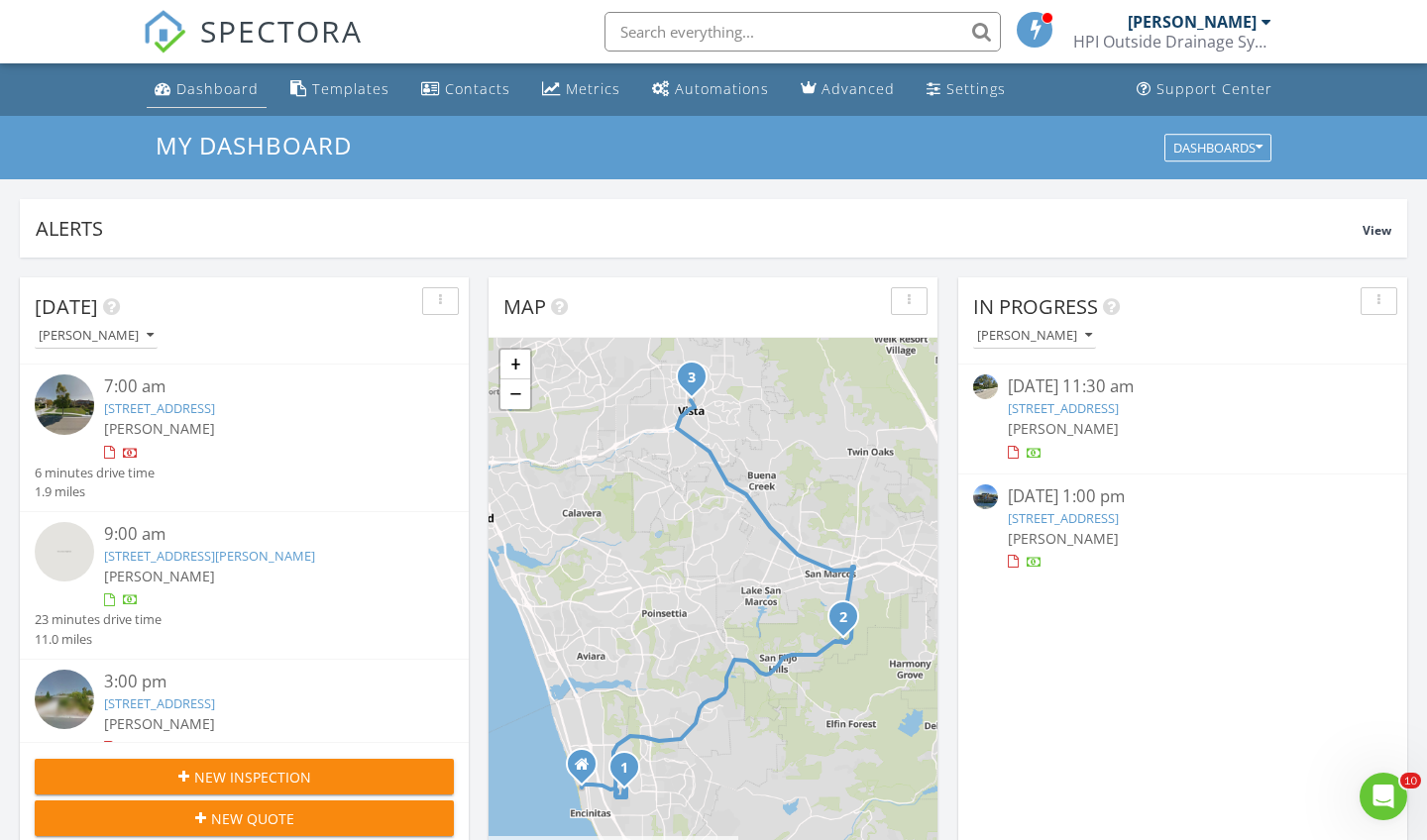 click on "Dashboard" at bounding box center [217, 88] 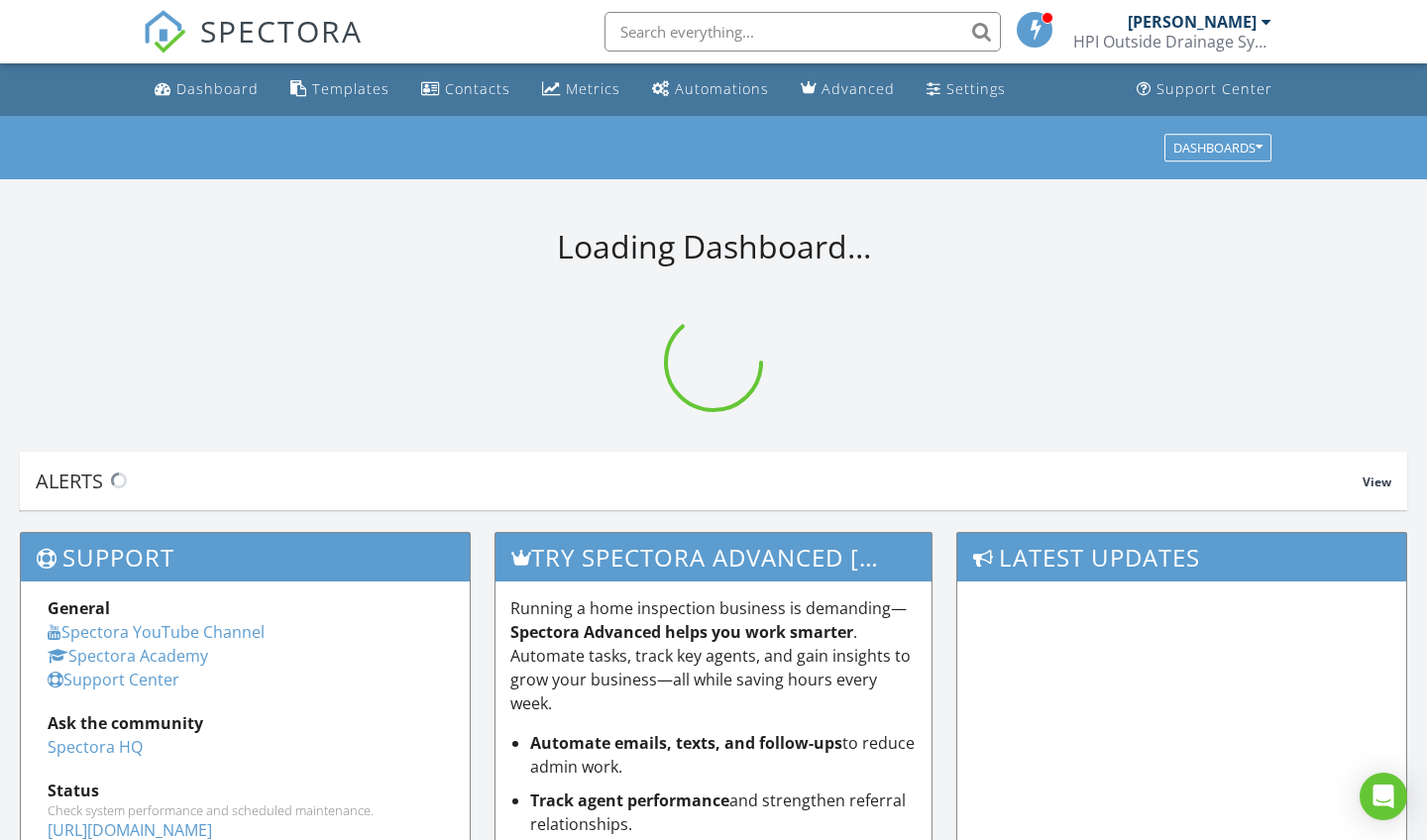 scroll, scrollTop: 0, scrollLeft: 0, axis: both 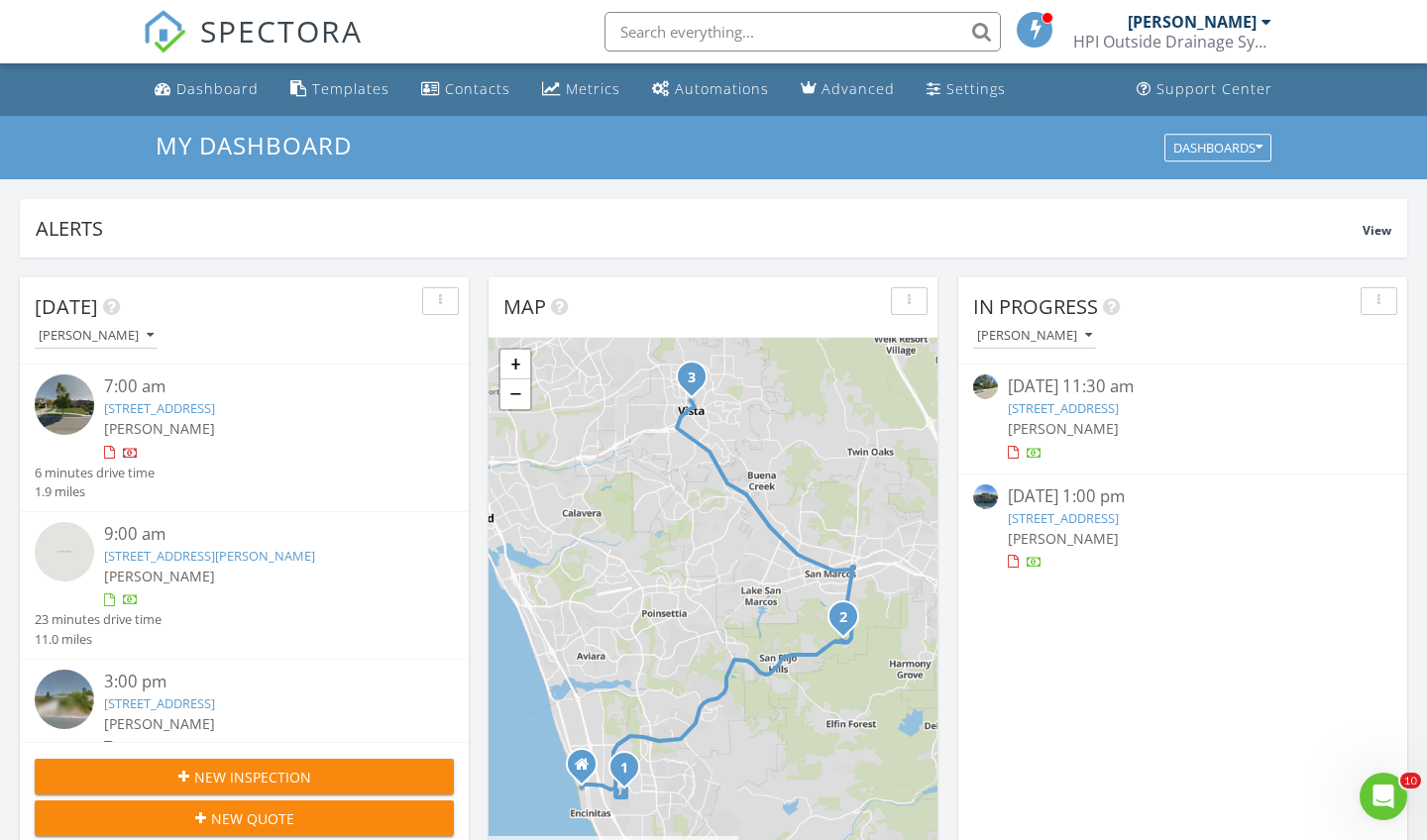 click on "Alerts
View
Company
Inspection
Learn More          No new alerts
You can view
dismissed alerts
if you need
No new alerts
You can view
dismissed alerts
if you need
[DATE]
[PERSON_NAME]
7:00 am
[STREET_ADDRESS]
[PERSON_NAME]
6 minutes drive time   1.9 miles       9:00 am
[STREET_ADDRESS][PERSON_NAME]
[PERSON_NAME]
23 minutes drive time   11.0 miles       3:00 pm
[STREET_ADDRESS]
[PERSON_NAME]
17 minutes drive time   10.8 miles       New Inspection     New Quote         Map               1 2 3 + − 38.1 km, 45 min Head north on [GEOGRAPHIC_DATA] 100 m Turn right onto [GEOGRAPHIC_DATA] 200 m 1.5 km 500 m" at bounding box center [714, 1119] 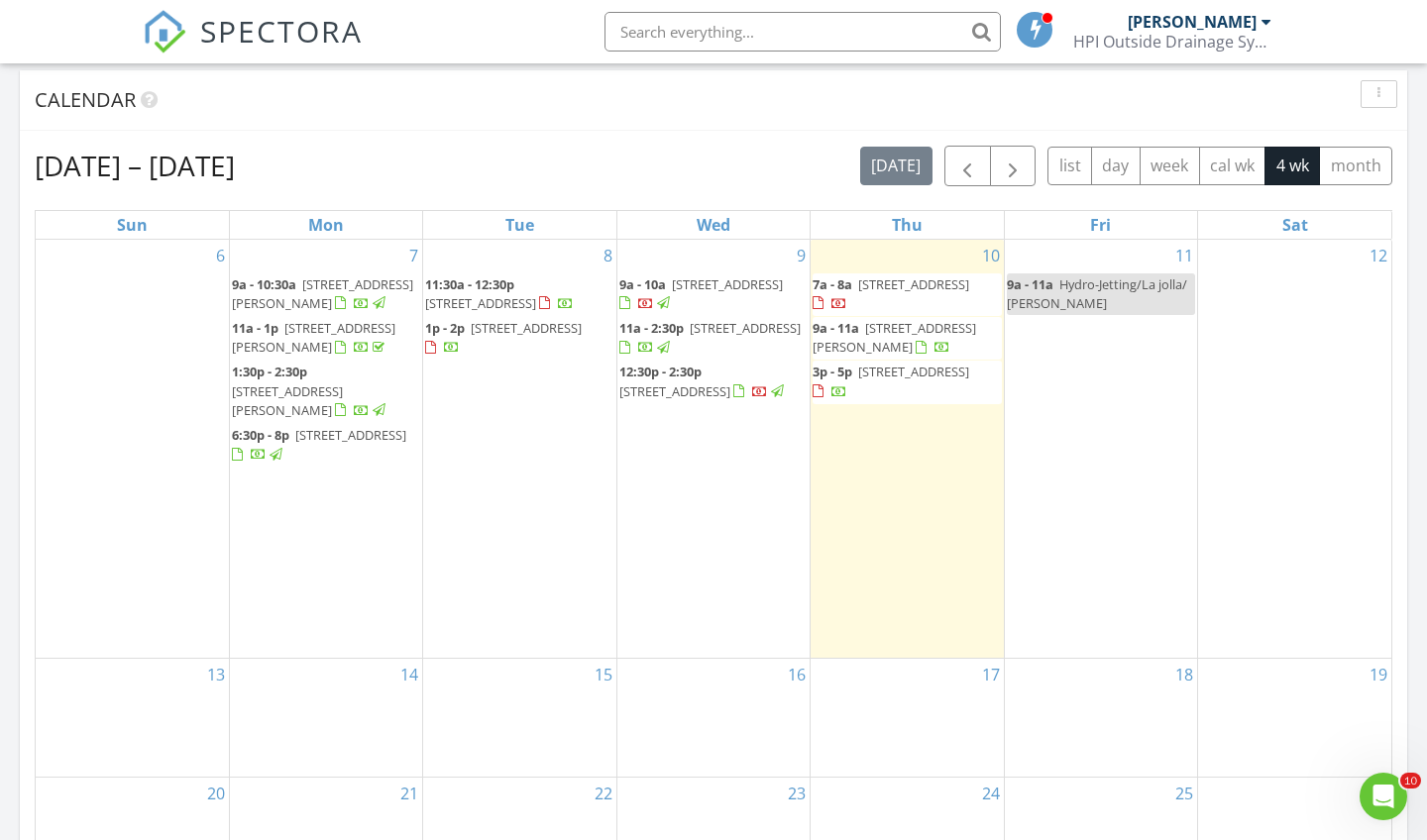 scroll, scrollTop: 823, scrollLeft: 0, axis: vertical 